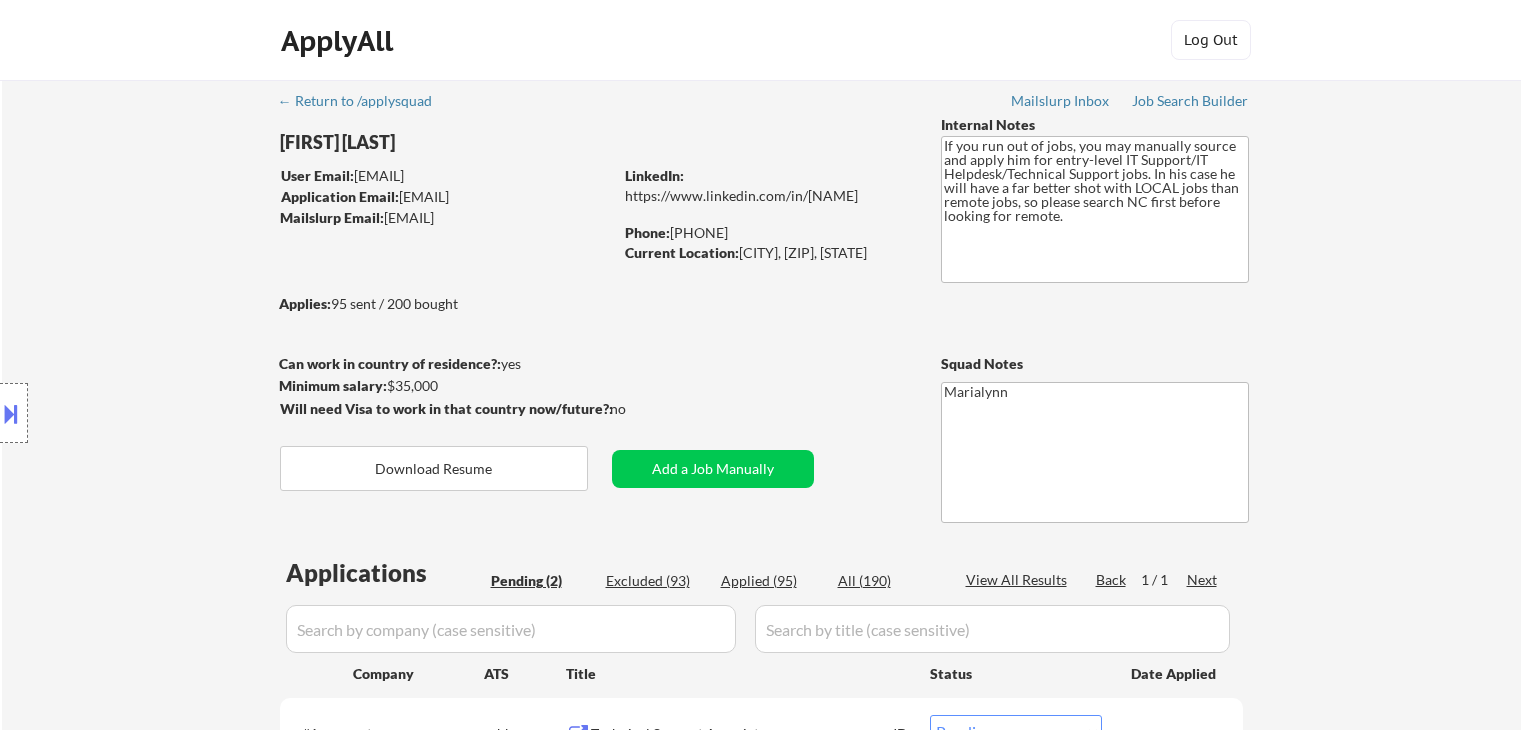 select on ""pending"" 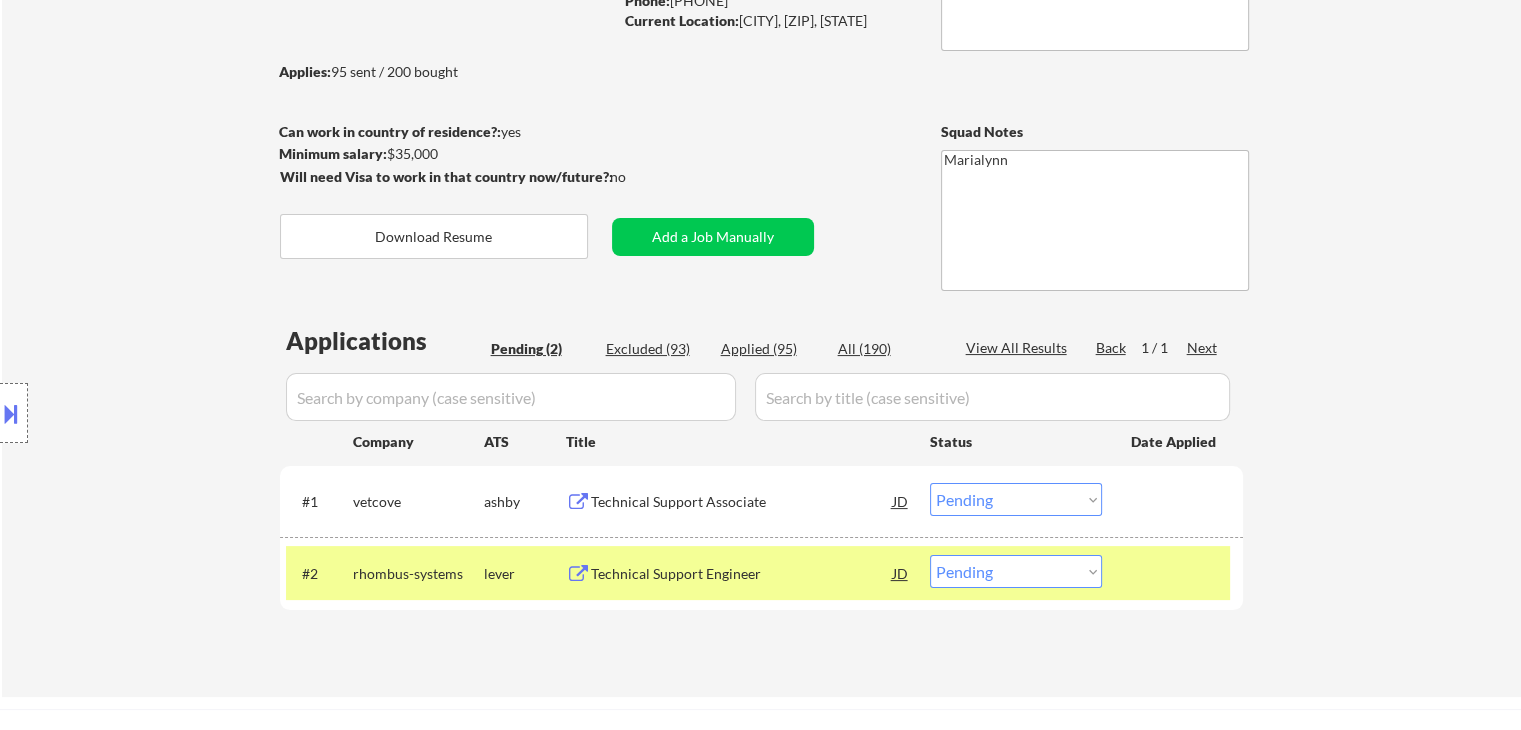 scroll, scrollTop: 400, scrollLeft: 0, axis: vertical 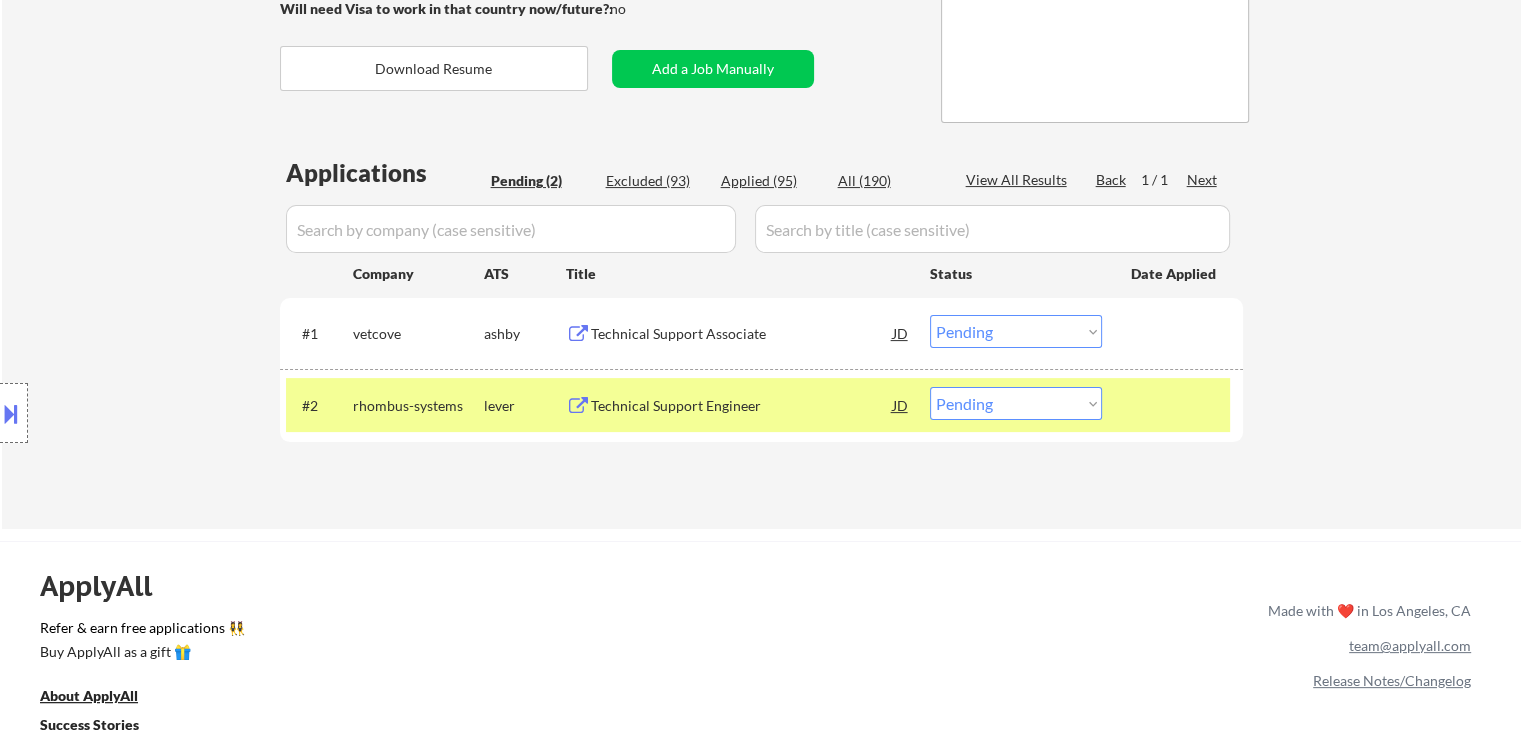 click on "Choose an option... Pending Applied Excluded (Questions) Excluded (Expired) Excluded (Location) Excluded (Bad Match) Excluded (Blocklist) Excluded (Salary) Excluded (Other)" at bounding box center (1016, 403) 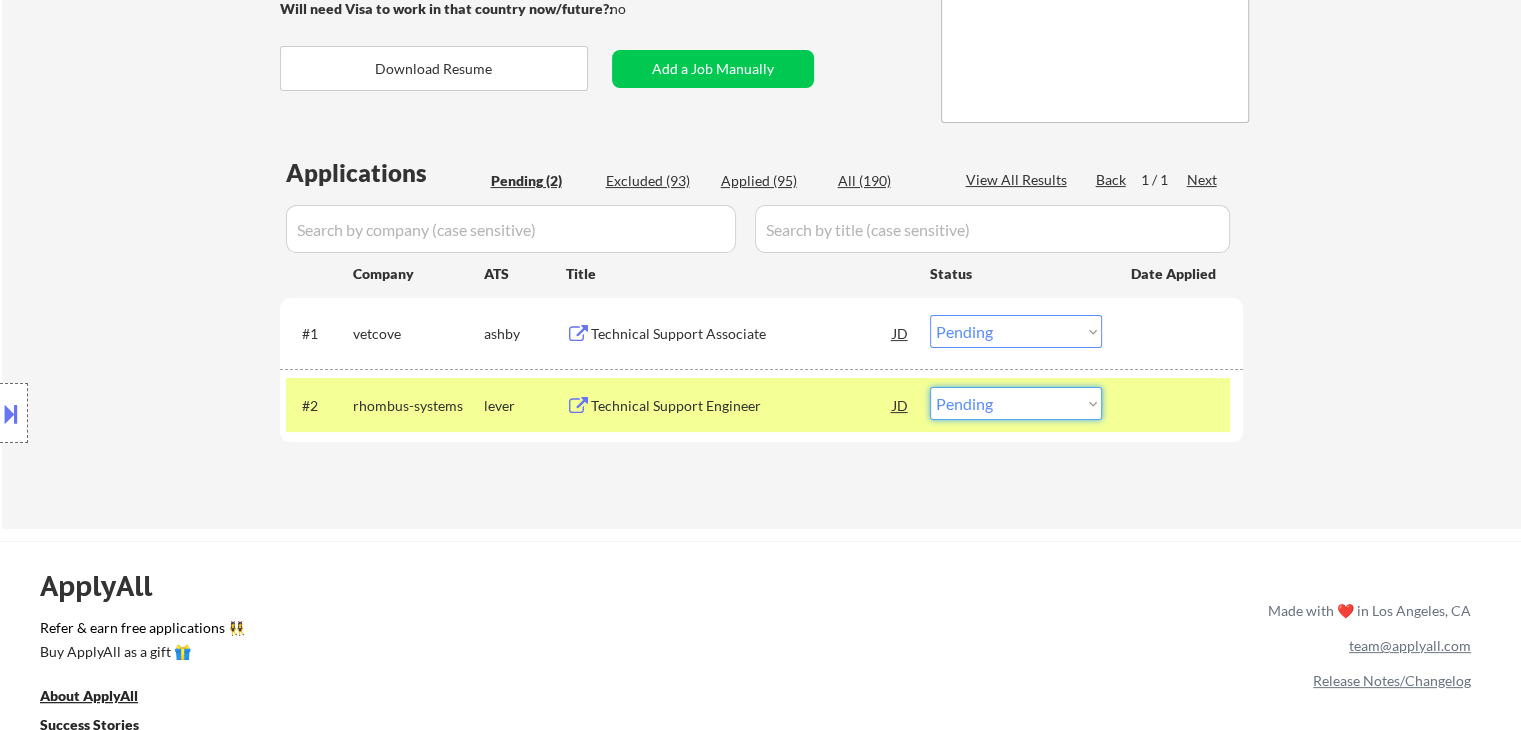 select on ""applied"" 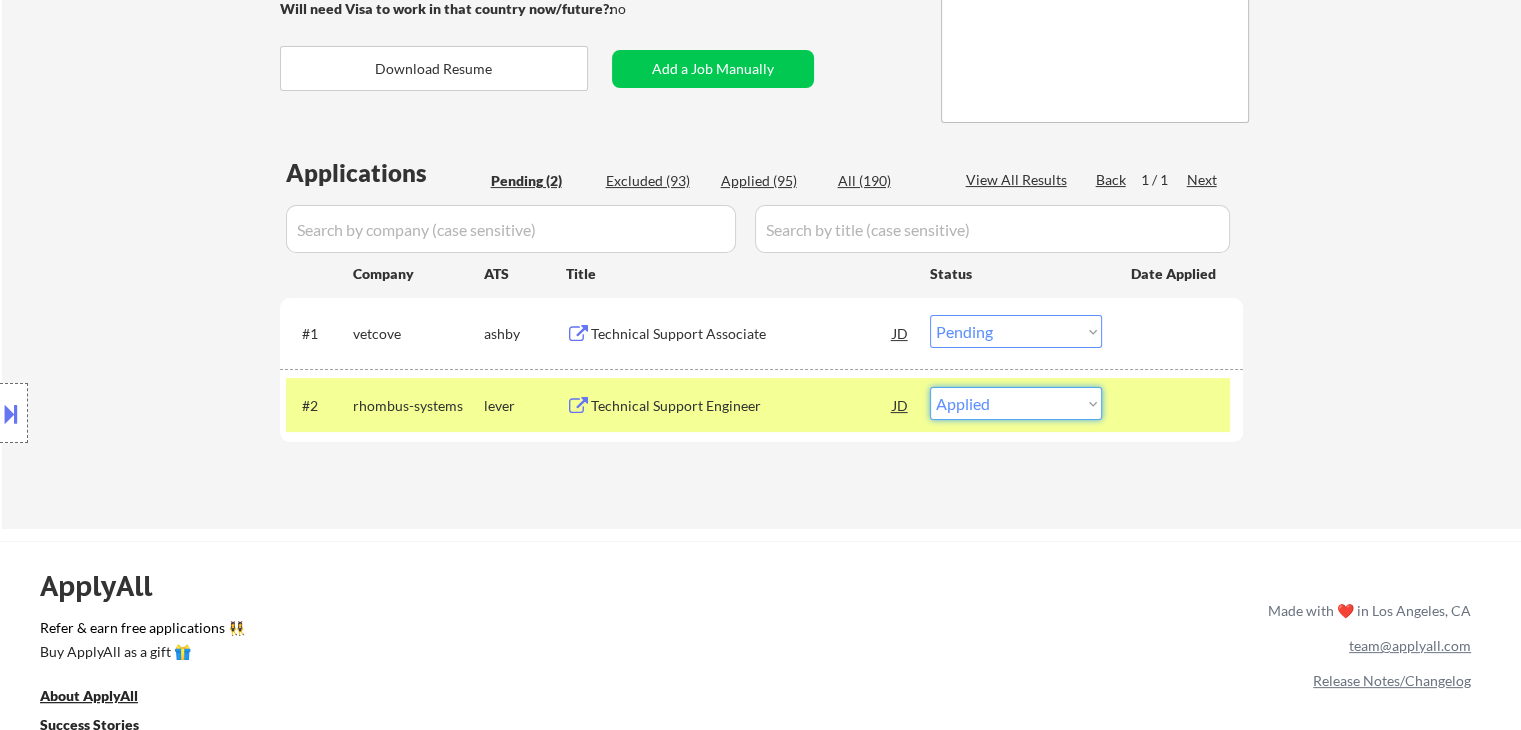 click on "Choose an option... Pending Applied Excluded (Questions) Excluded (Expired) Excluded (Location) Excluded (Bad Match) Excluded (Blocklist) Excluded (Salary) Excluded (Other)" at bounding box center [1016, 403] 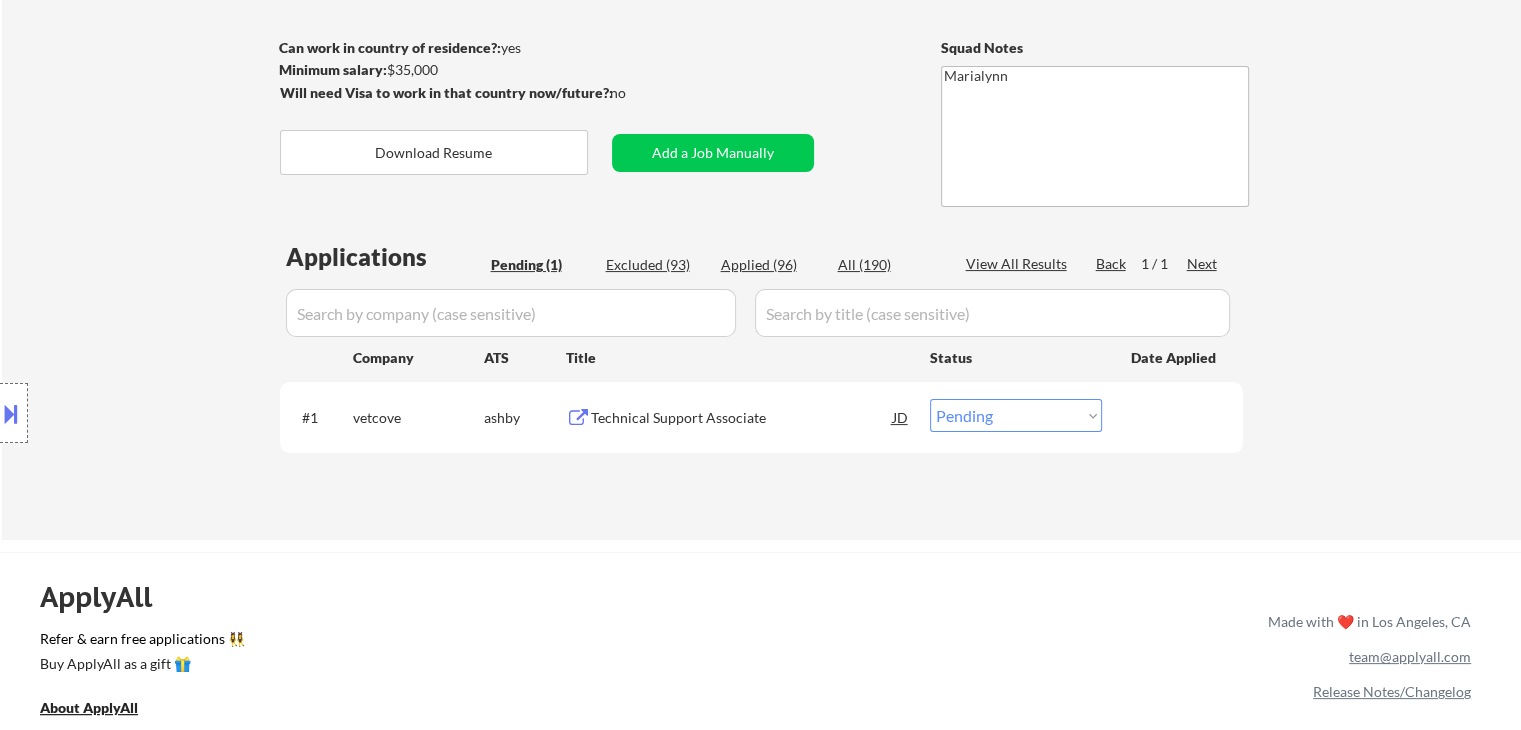 scroll, scrollTop: 400, scrollLeft: 0, axis: vertical 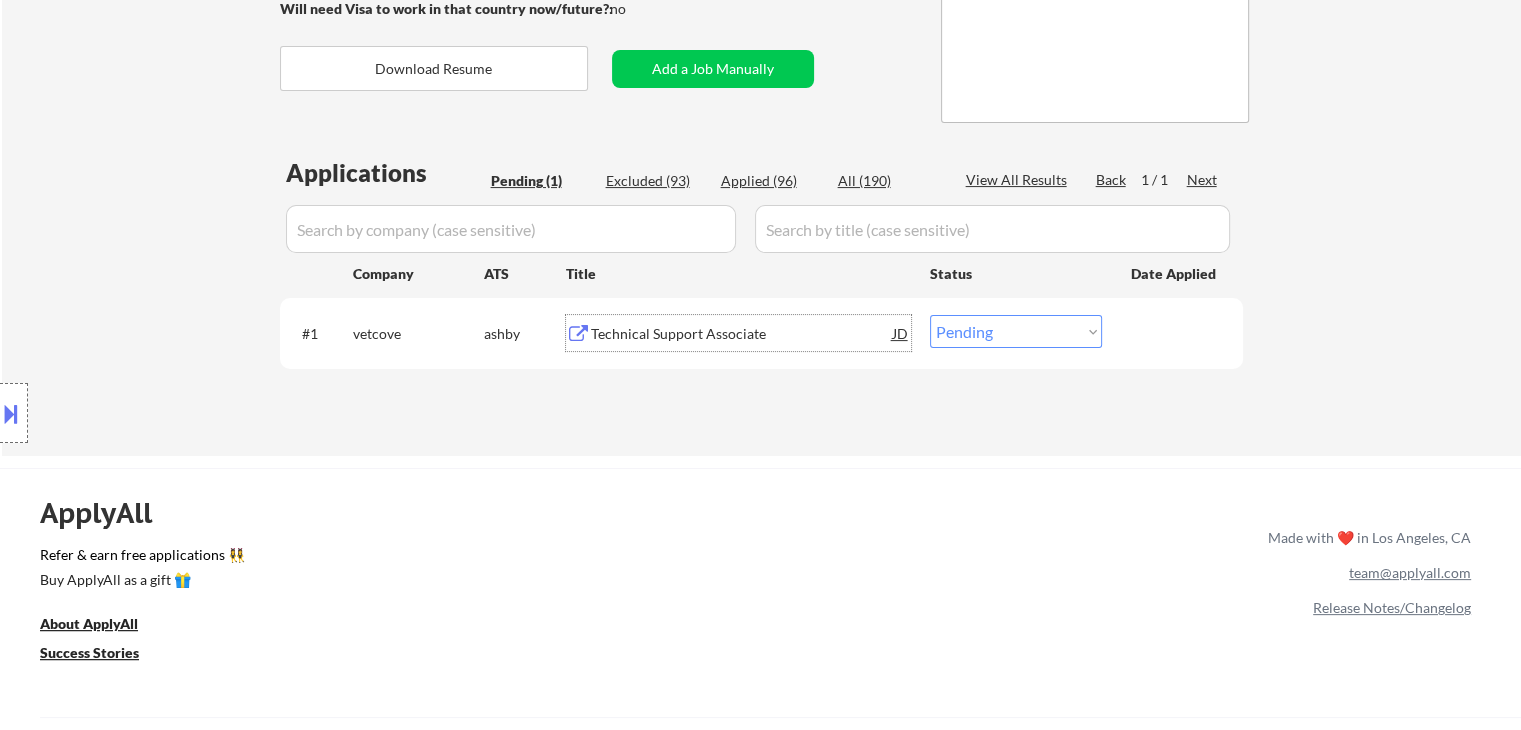 click on "Technical Support Associate" at bounding box center (742, 334) 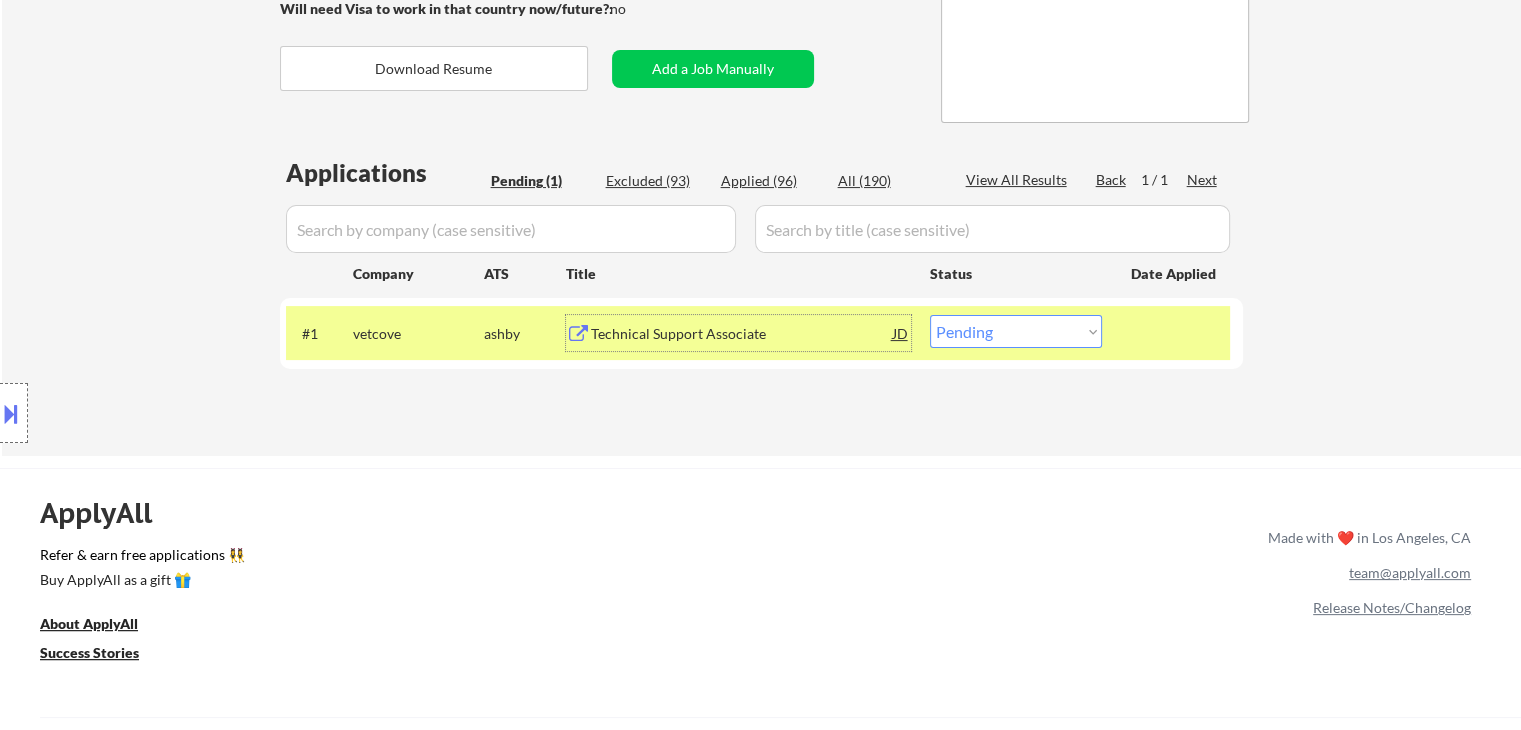 click on "Choose an option... Pending Applied Excluded (Questions) Excluded (Expired) Excluded (Location) Excluded (Bad Match) Excluded (Blocklist) Excluded (Salary) Excluded (Other)" at bounding box center (1016, 331) 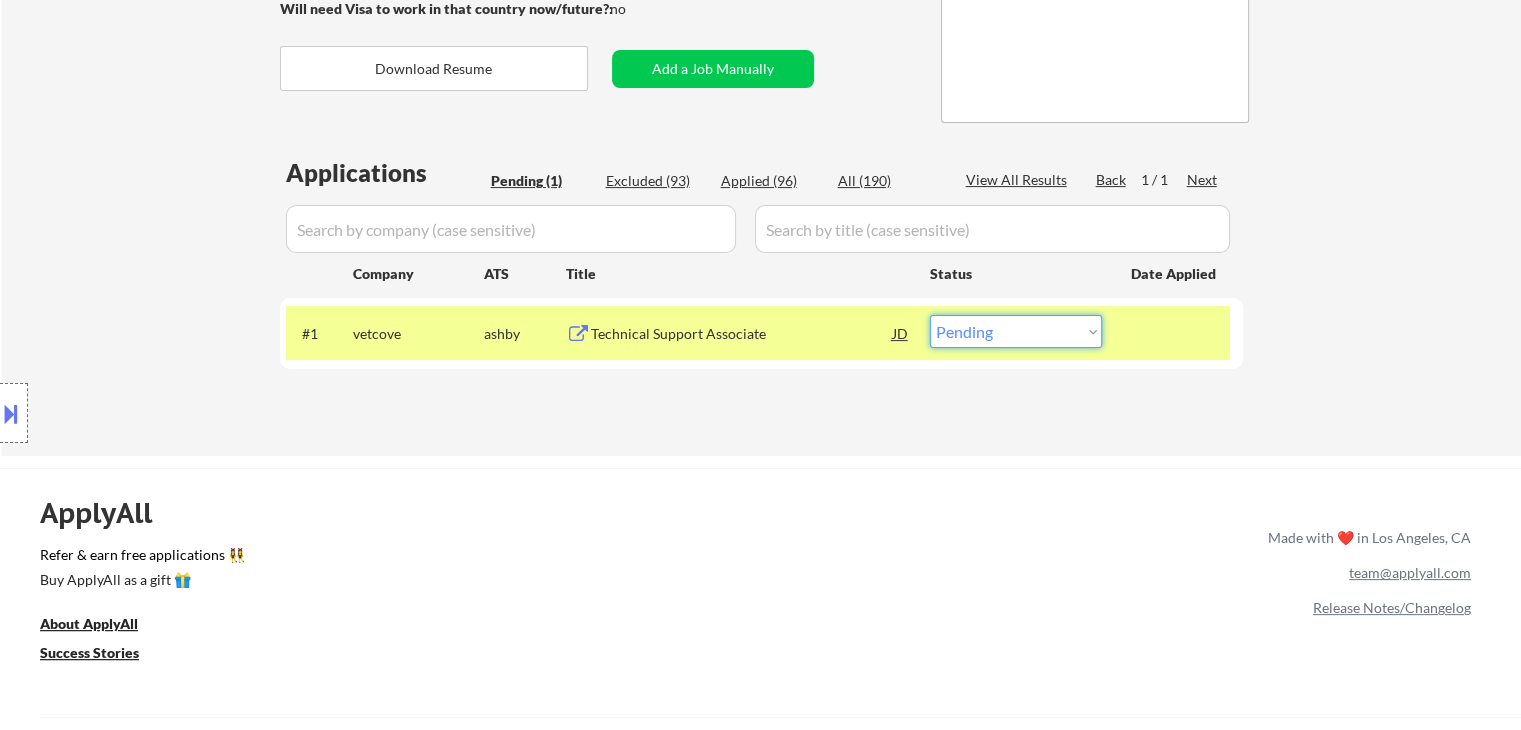 select on ""applied"" 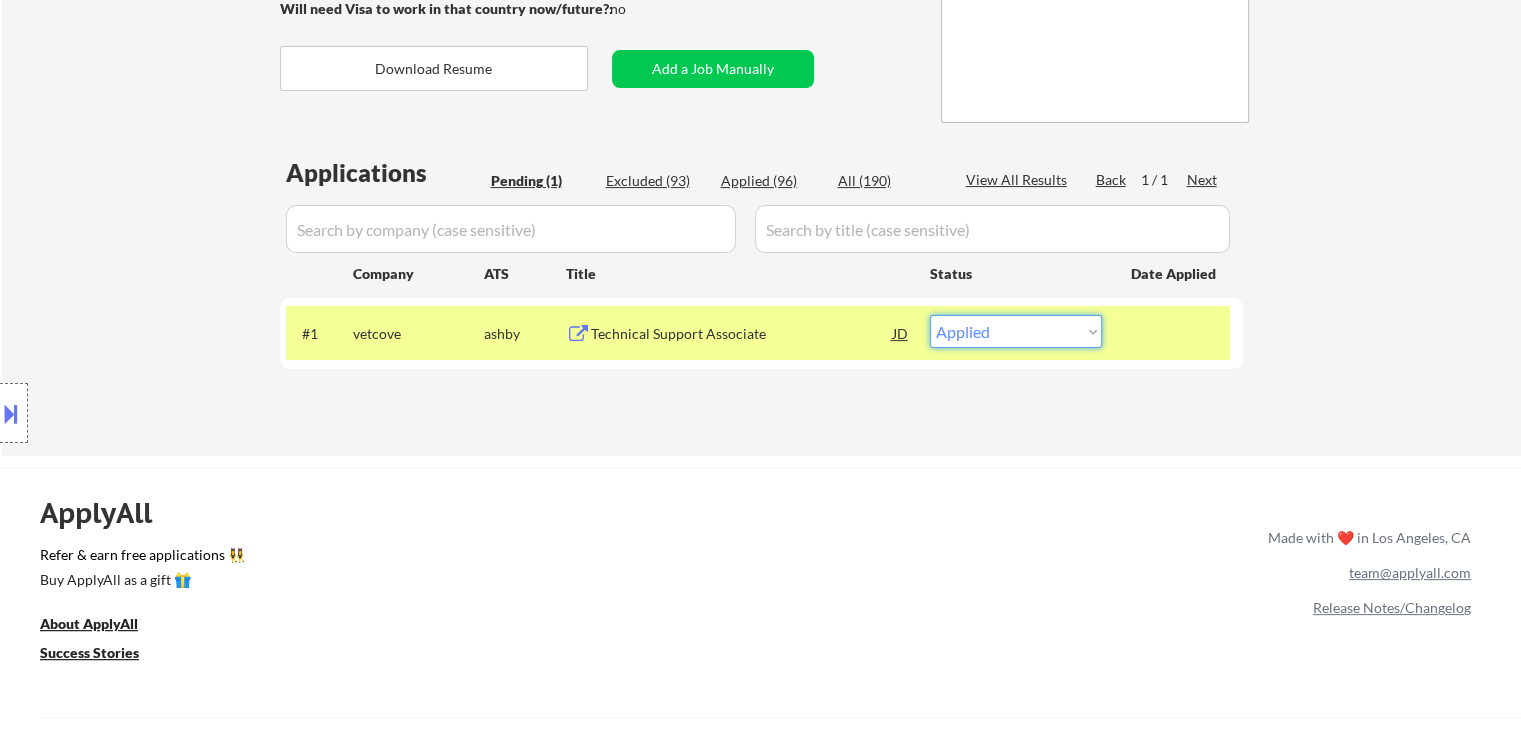 click on "Choose an option... Pending Applied Excluded (Questions) Excluded (Expired) Excluded (Location) Excluded (Bad Match) Excluded (Blocklist) Excluded (Salary) Excluded (Other)" at bounding box center [1016, 331] 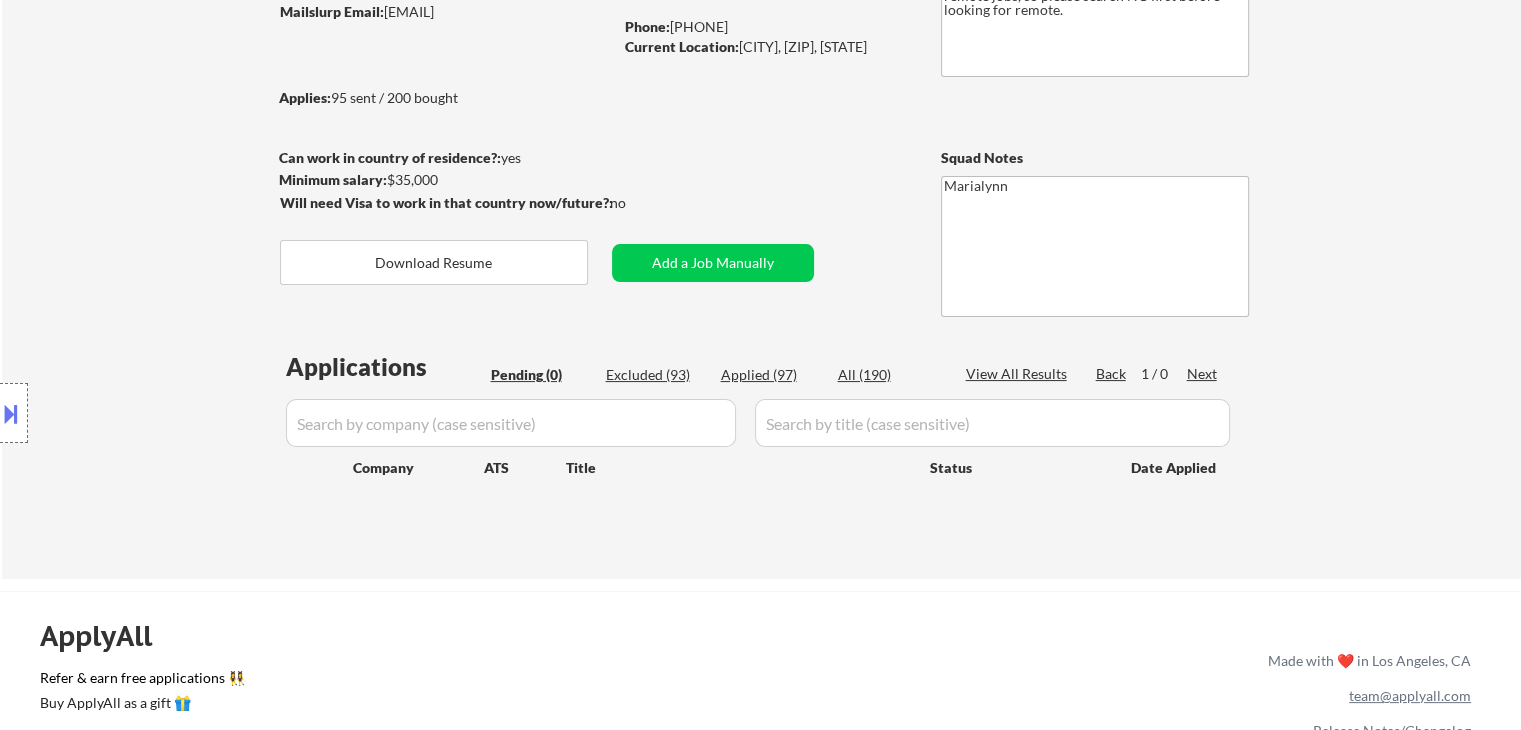 scroll, scrollTop: 100, scrollLeft: 0, axis: vertical 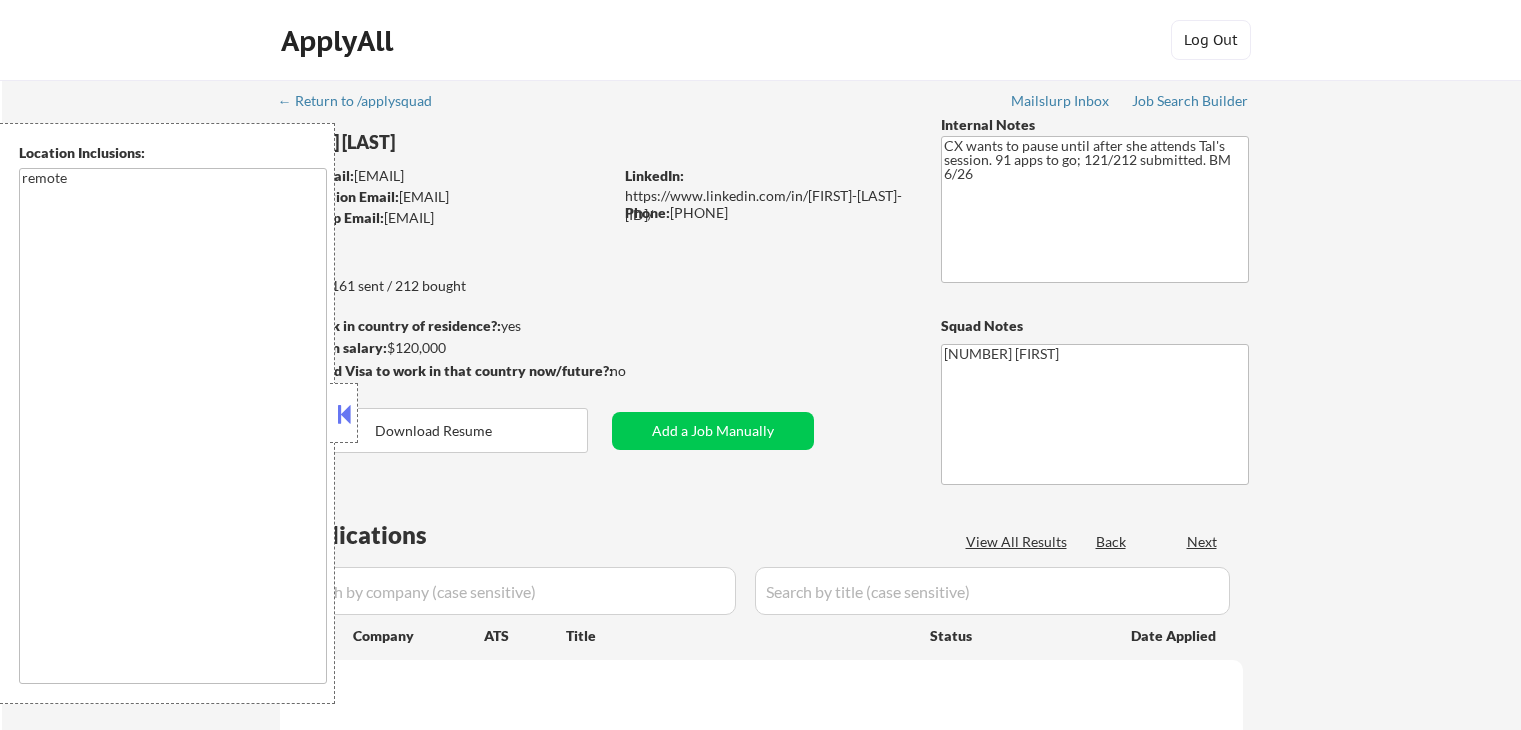 select on ""applied"" 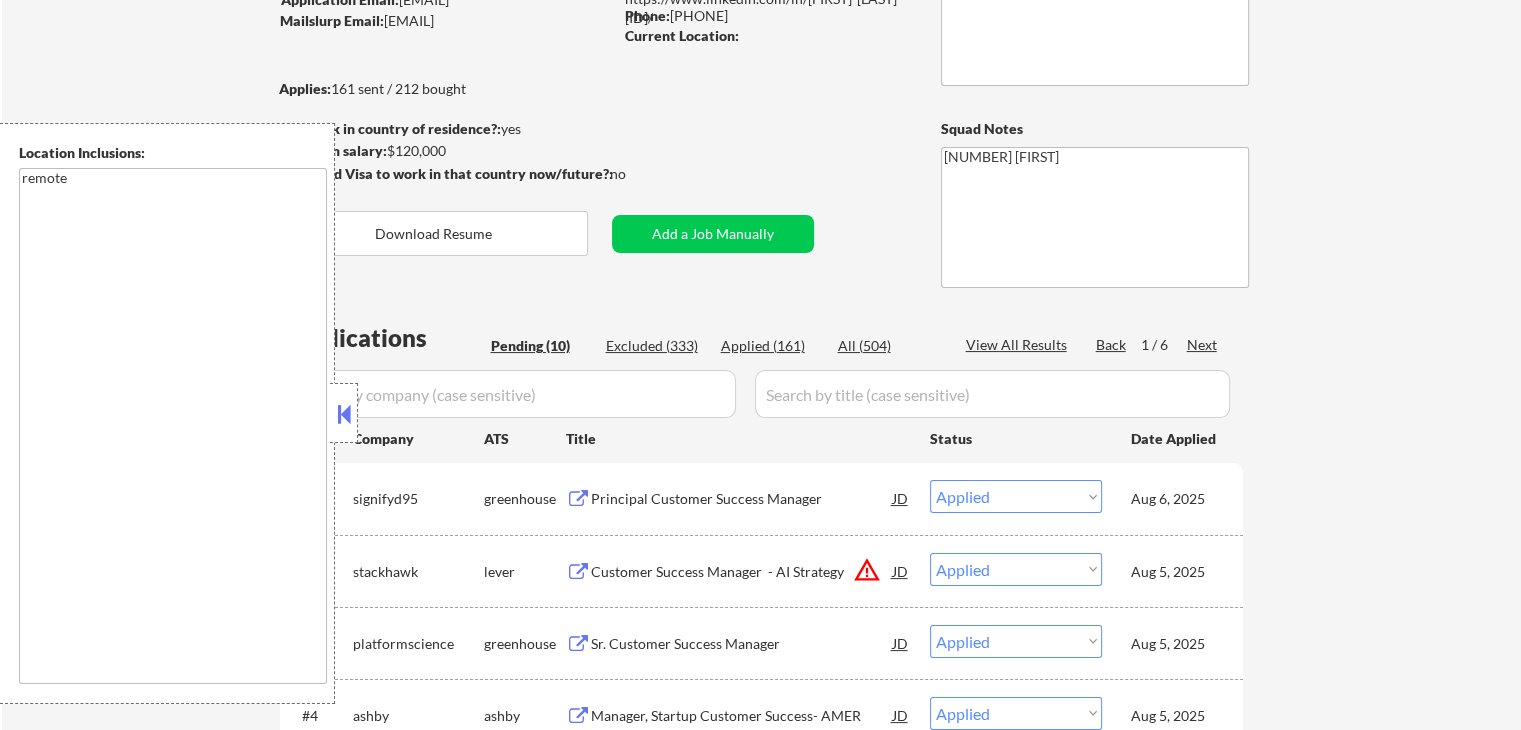 scroll, scrollTop: 200, scrollLeft: 0, axis: vertical 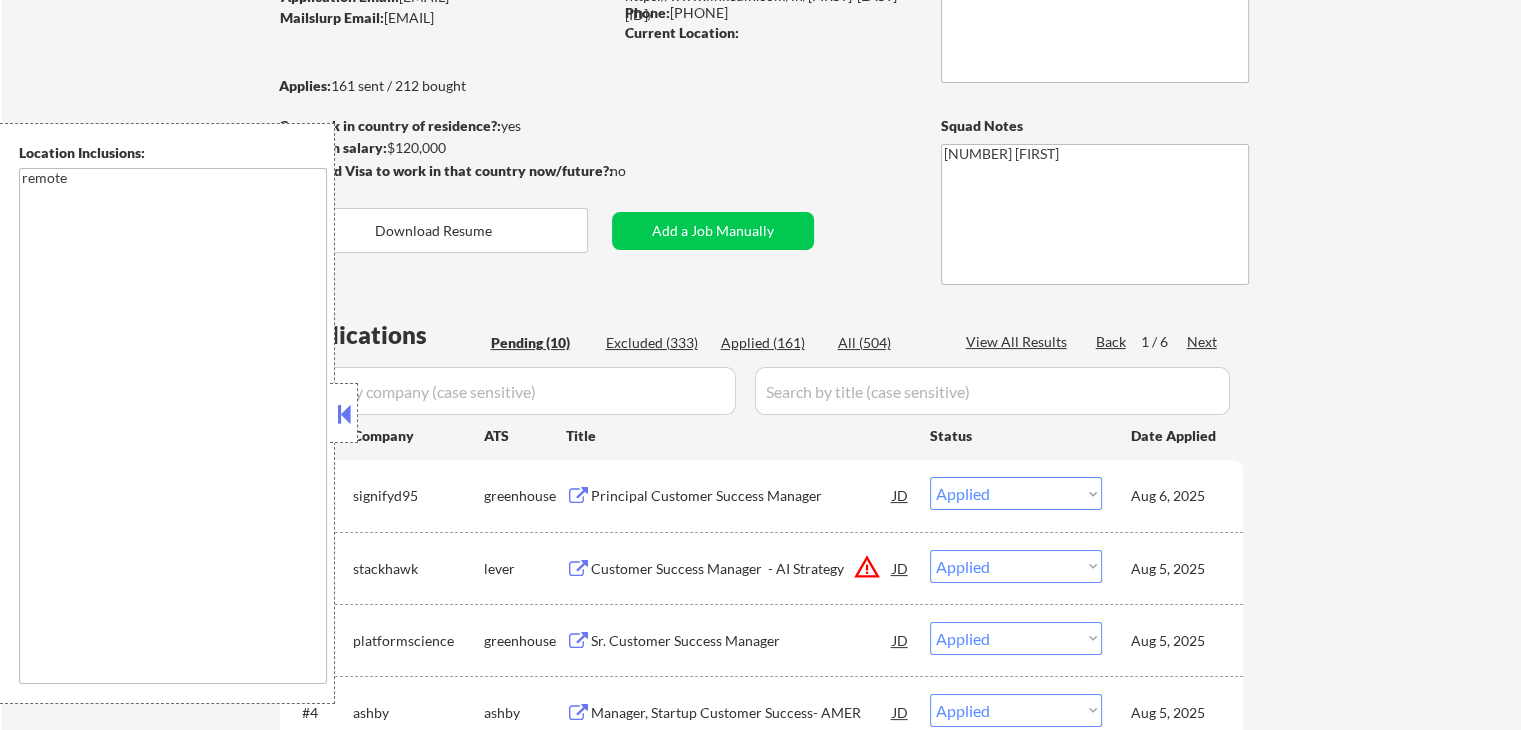 click at bounding box center (344, 414) 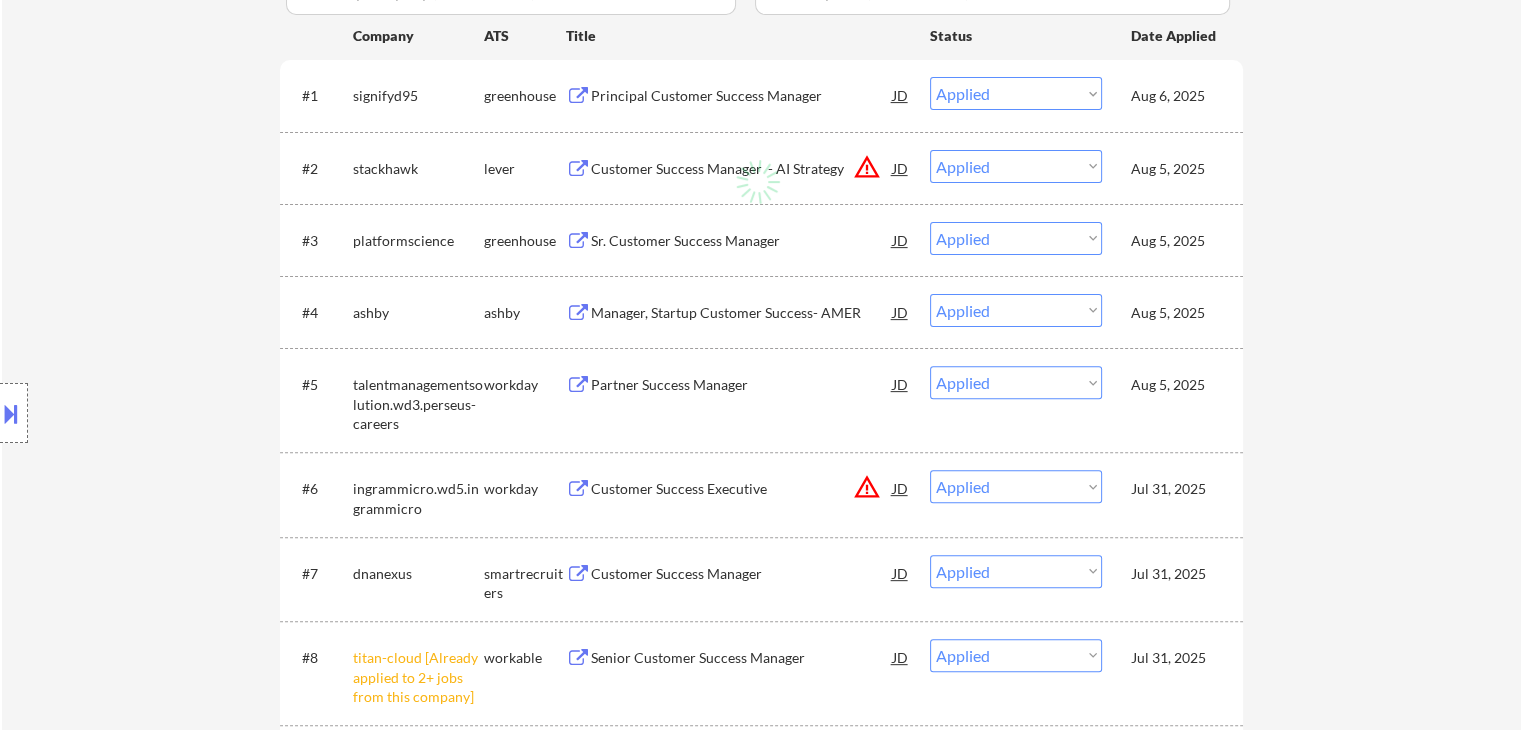 select on ""pending"" 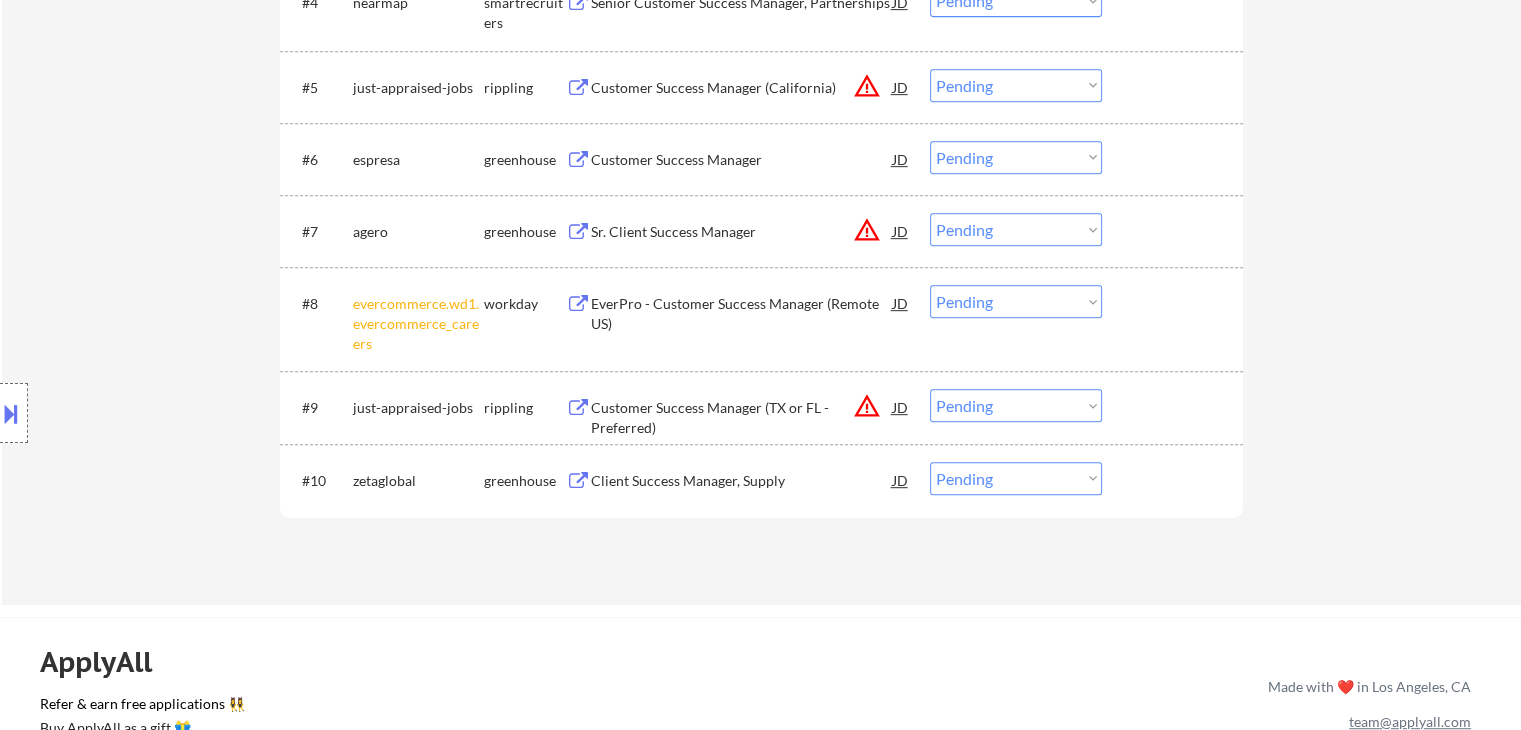 scroll, scrollTop: 1000, scrollLeft: 0, axis: vertical 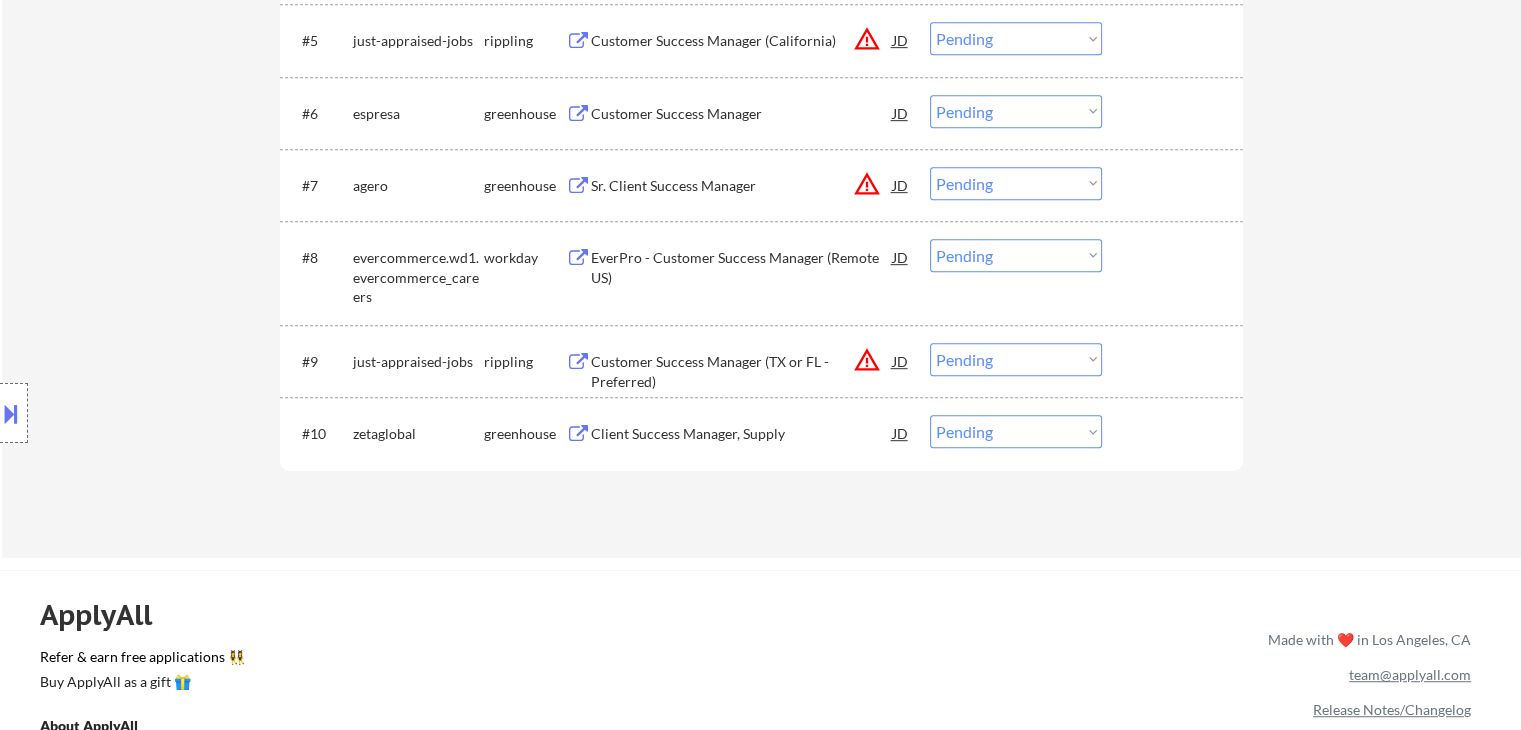 click on "Client Success Manager, Supply" at bounding box center [742, 434] 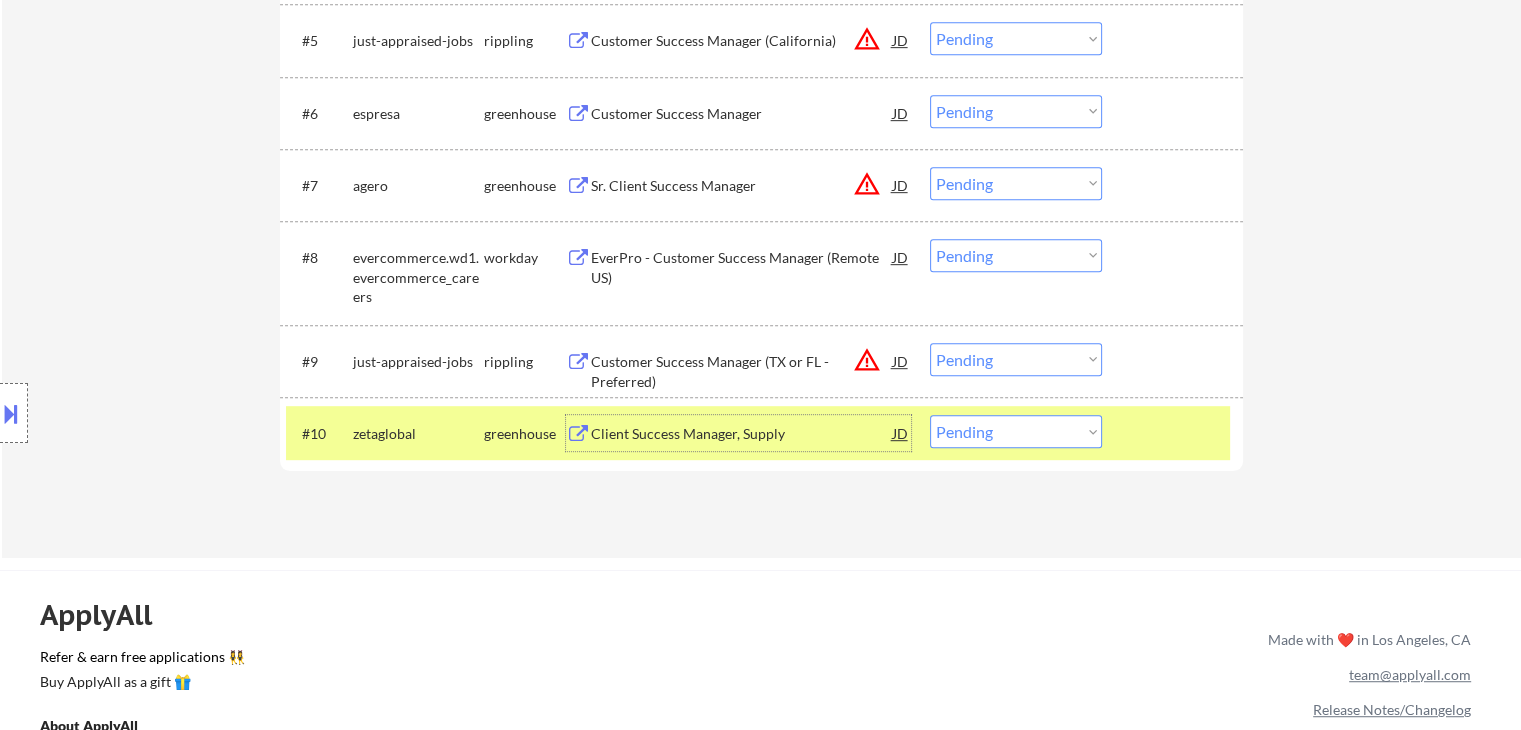 click on "EverPro - Customer Success Manager (Remote US)" at bounding box center (742, 267) 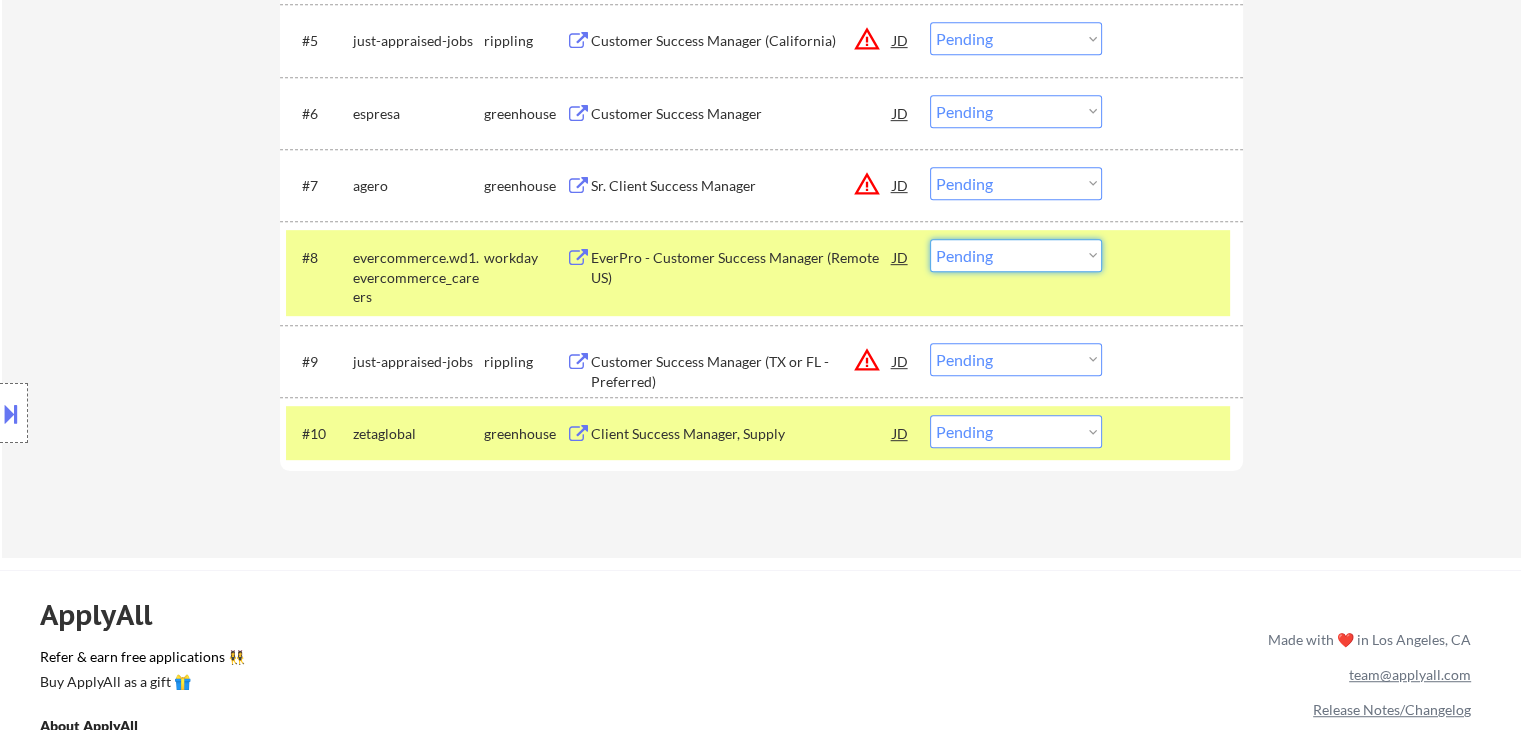 drag, startPoint x: 998, startPoint y: 249, endPoint x: 1004, endPoint y: 269, distance: 20.880613 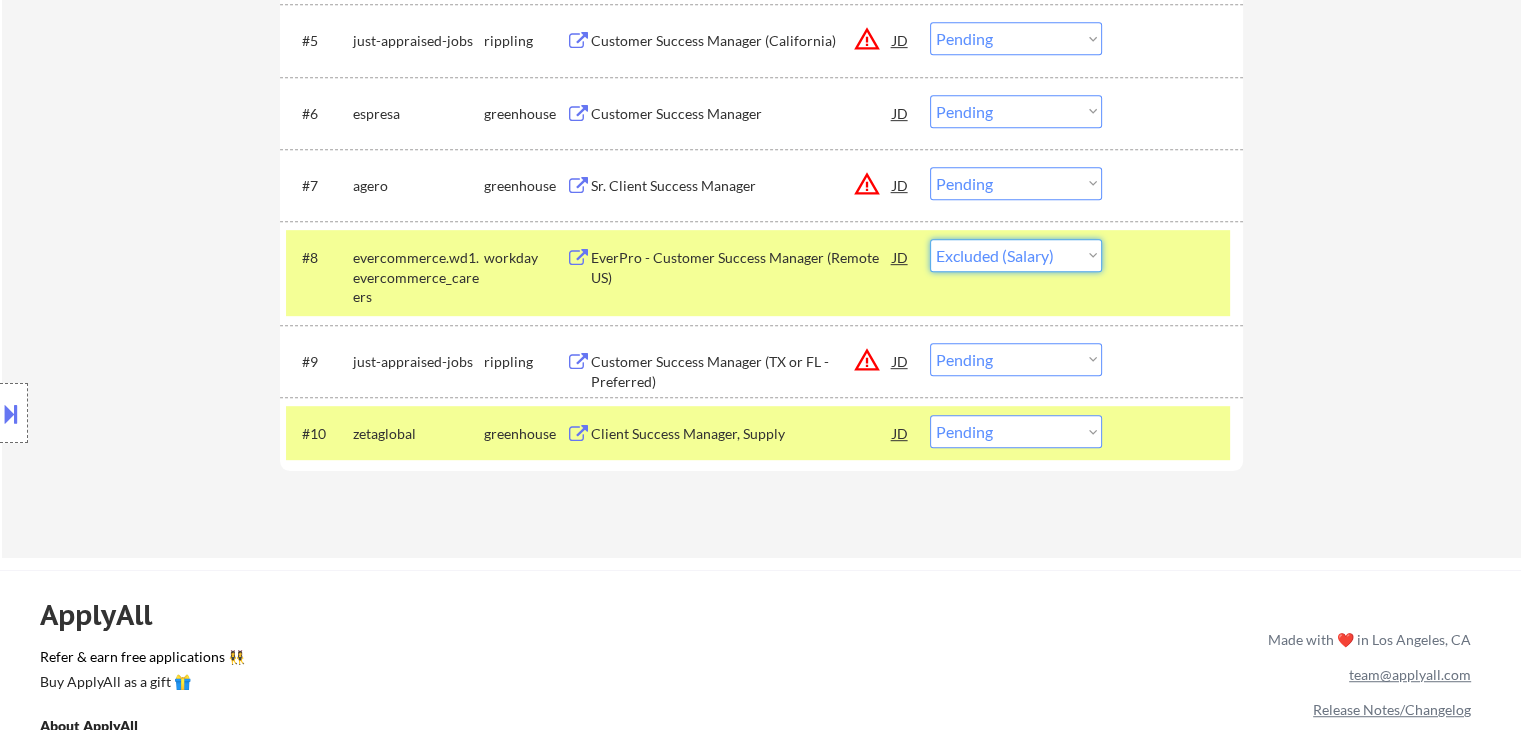 click on "Choose an option... Pending Applied Excluded (Questions) Excluded (Expired) Excluded (Location) Excluded (Bad Match) Excluded (Blocklist) Excluded (Salary) Excluded (Other)" at bounding box center (1016, 255) 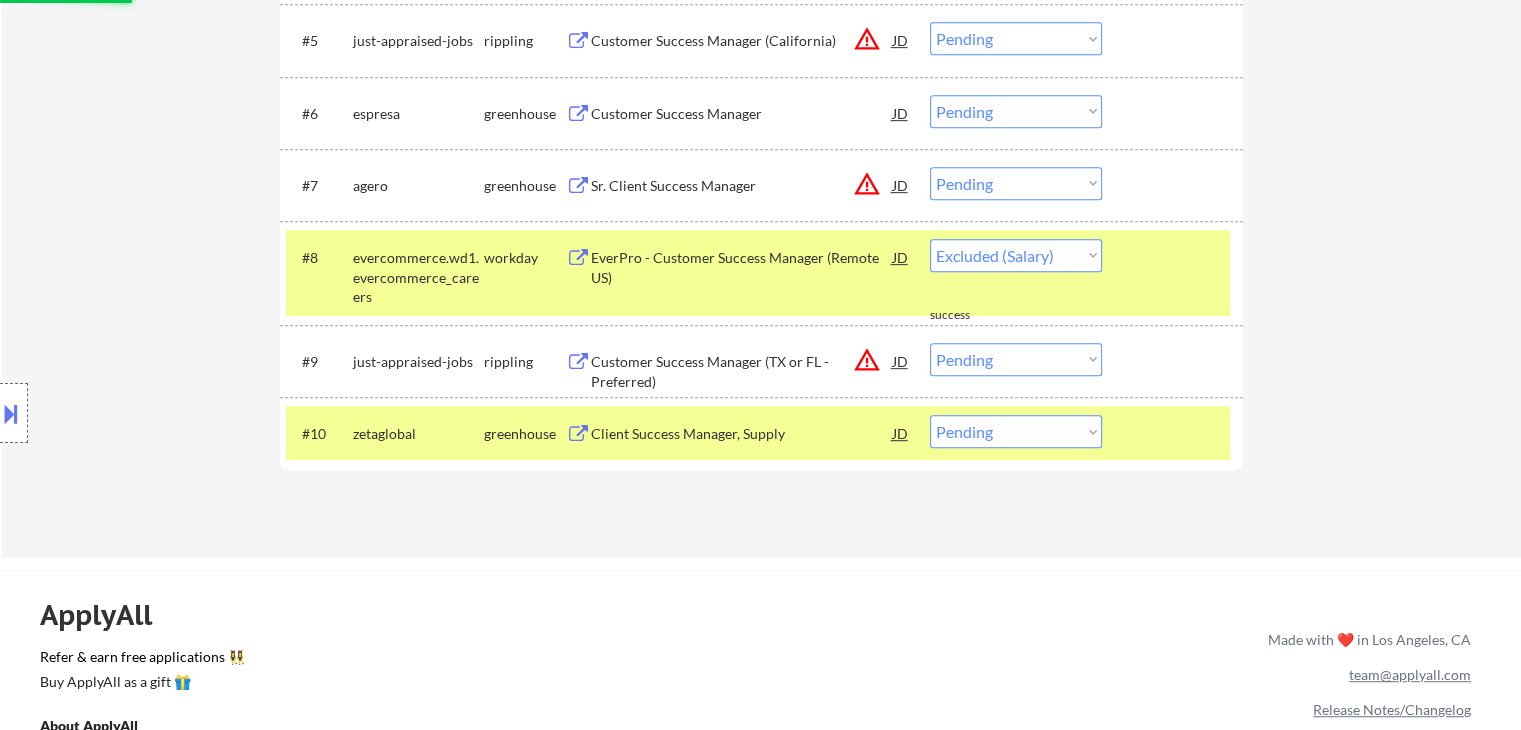 select on ""pending"" 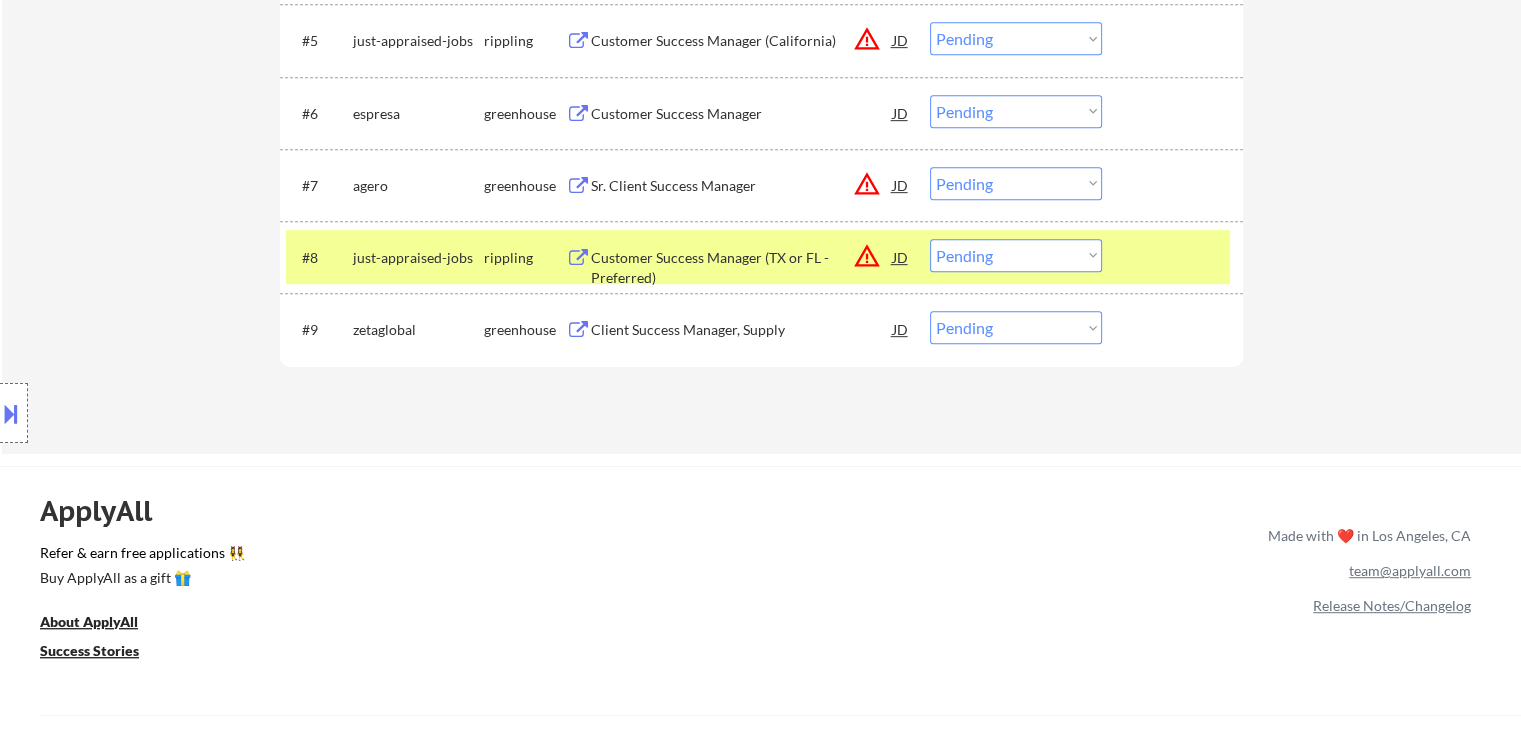 click on "Location Inclusions: remote" at bounding box center (179, 413) 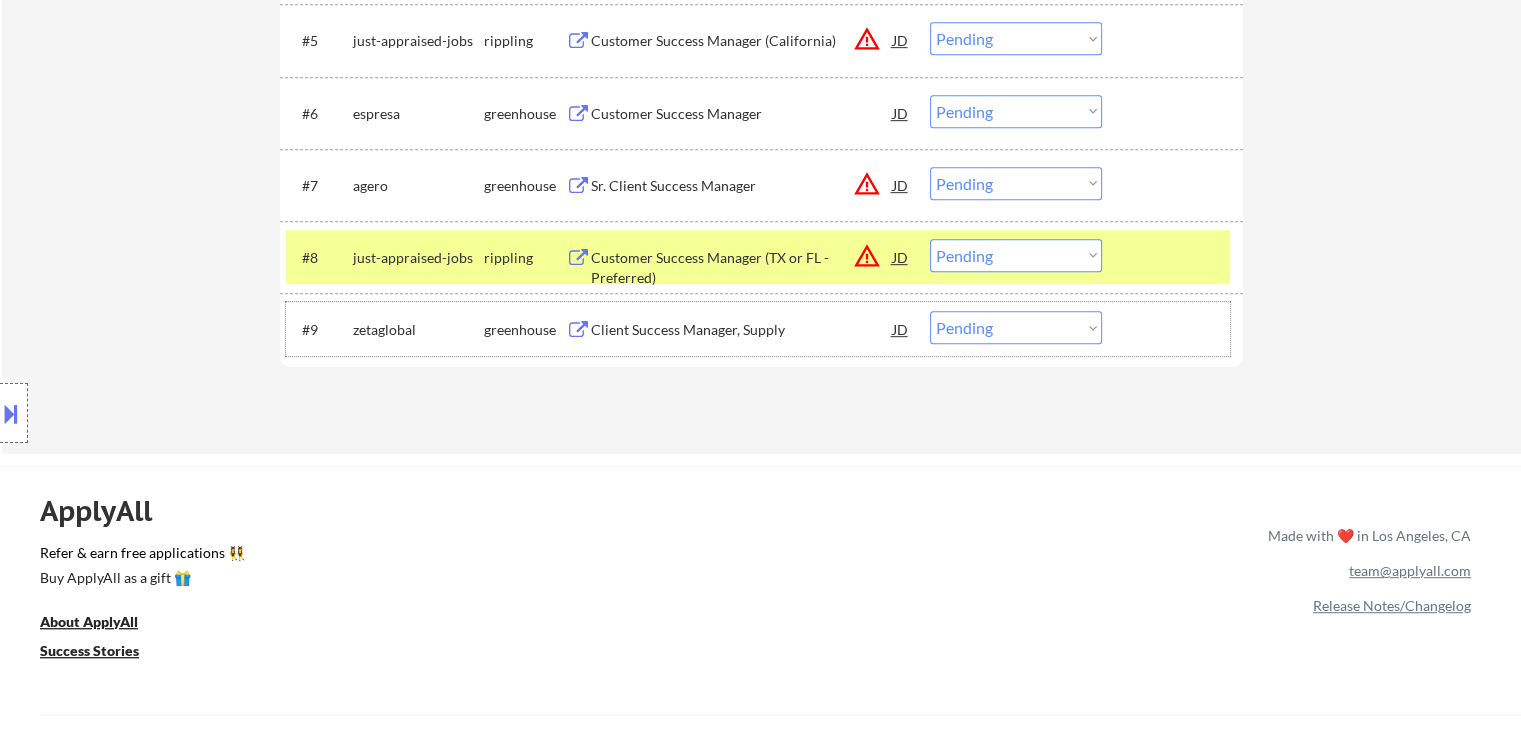 click on "zetaglobal" at bounding box center [418, 330] 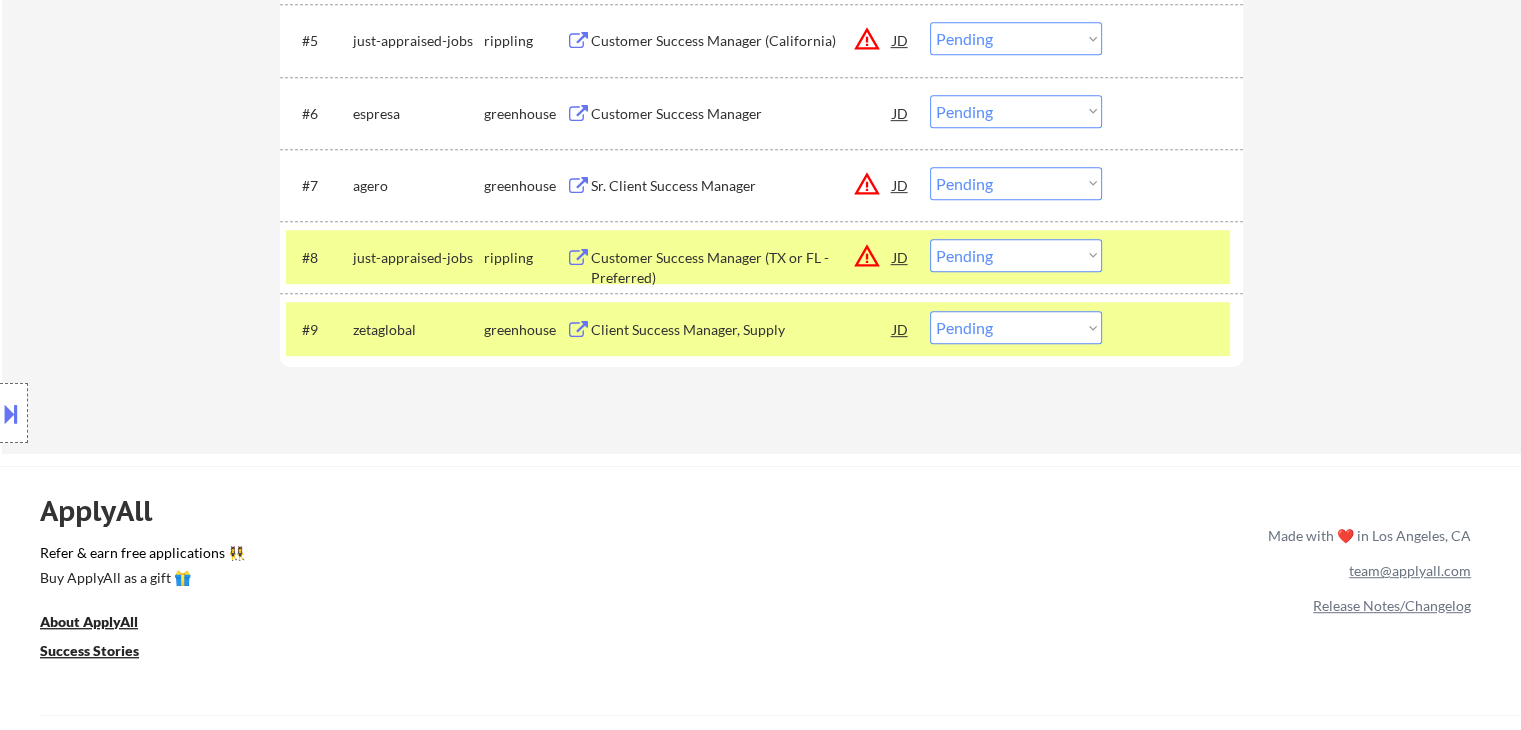 click on "just-appraised-jobs" at bounding box center [418, 258] 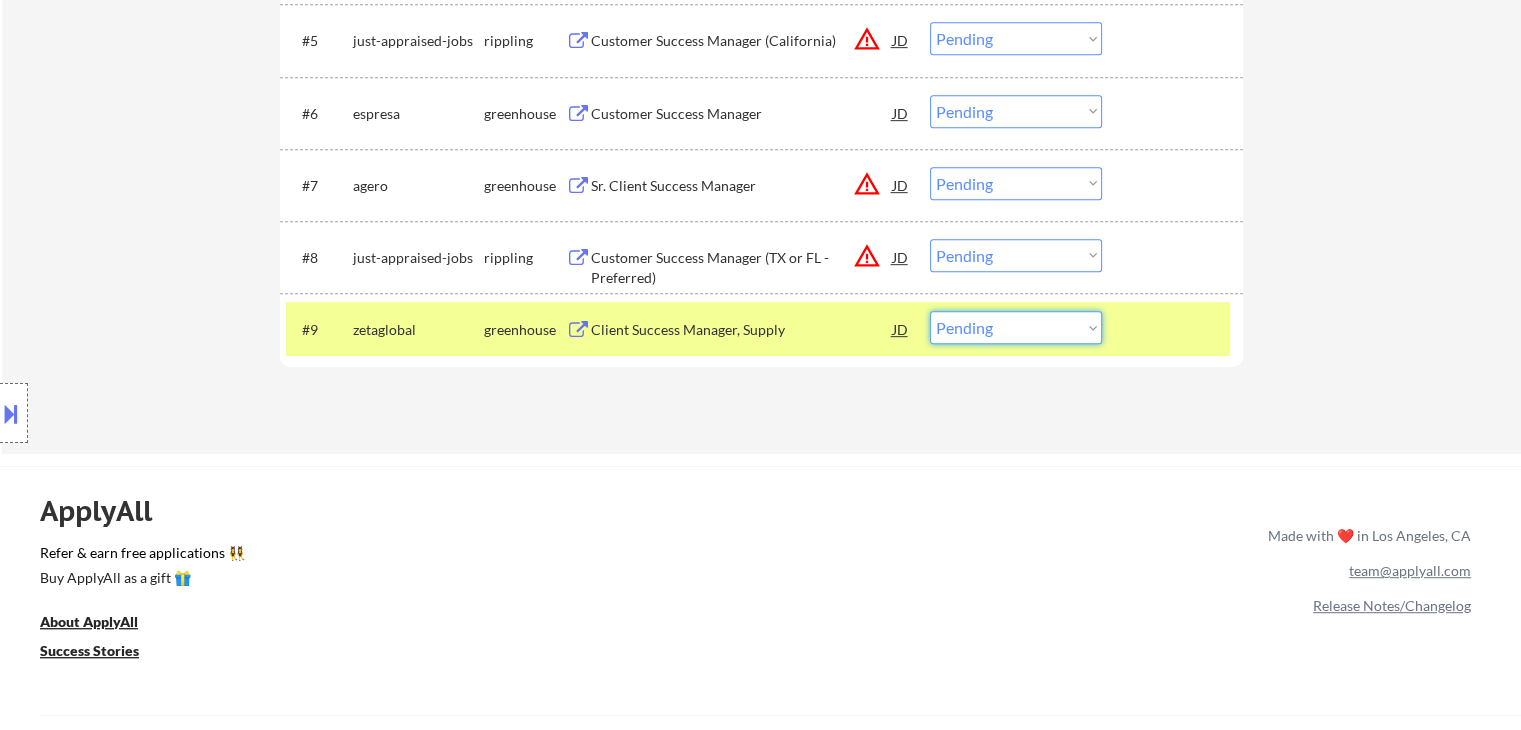 click on "Choose an option... Pending Applied Excluded (Questions) Excluded (Expired) Excluded (Location) Excluded (Bad Match) Excluded (Blocklist) Excluded (Salary) Excluded (Other)" at bounding box center [1016, 327] 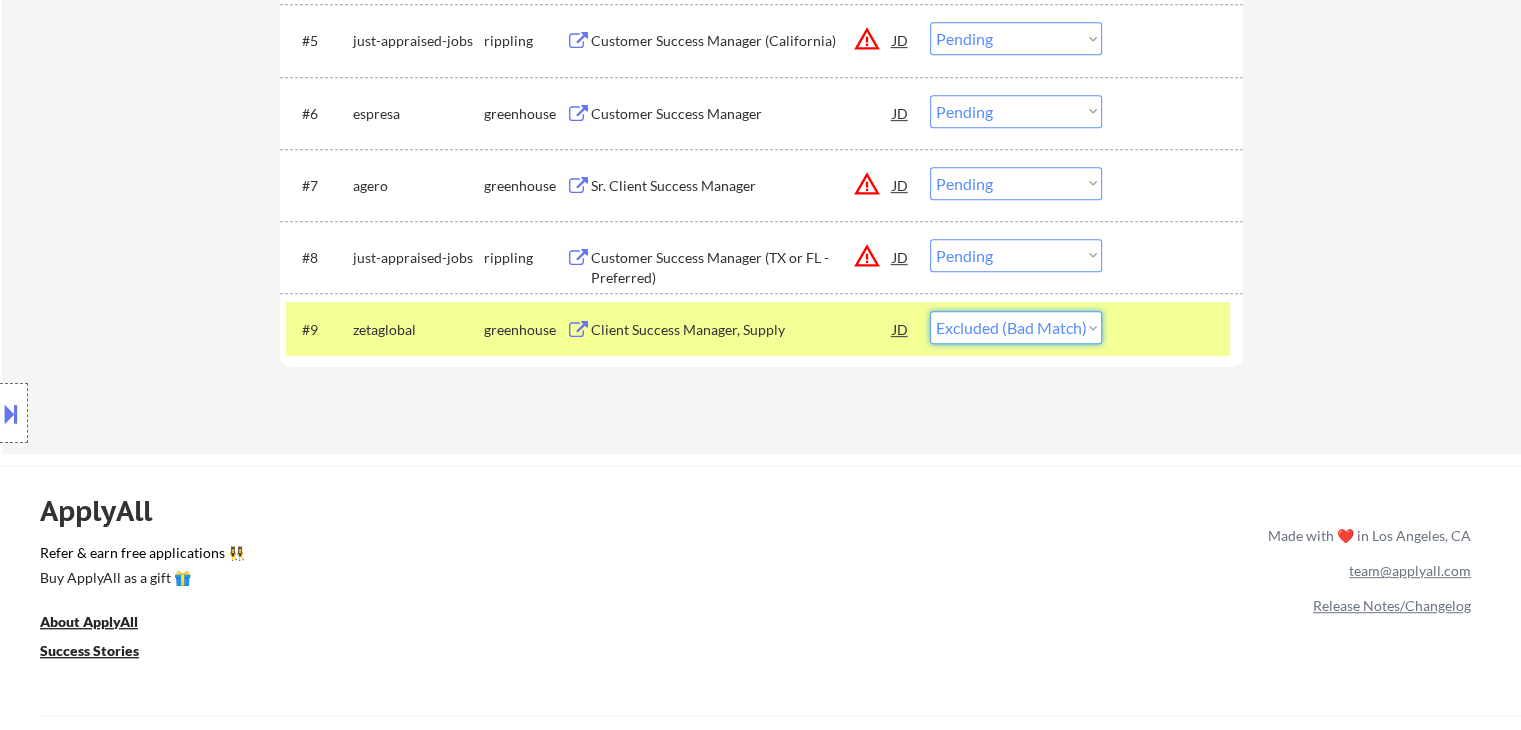 click on "Choose an option... Pending Applied Excluded (Questions) Excluded (Expired) Excluded (Location) Excluded (Bad Match) Excluded (Blocklist) Excluded (Salary) Excluded (Other)" at bounding box center (1016, 327) 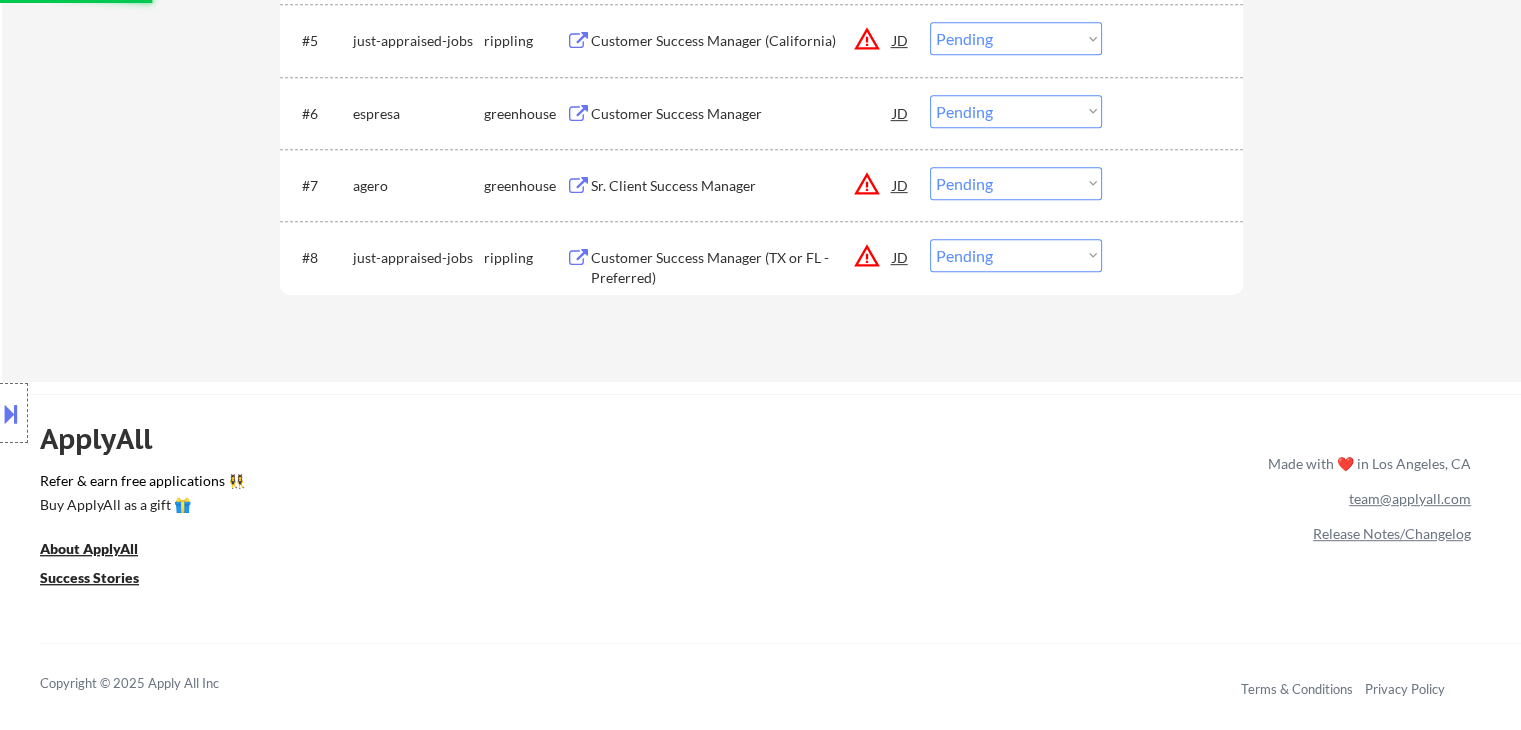 click on "Customer Success Manager" at bounding box center [742, 114] 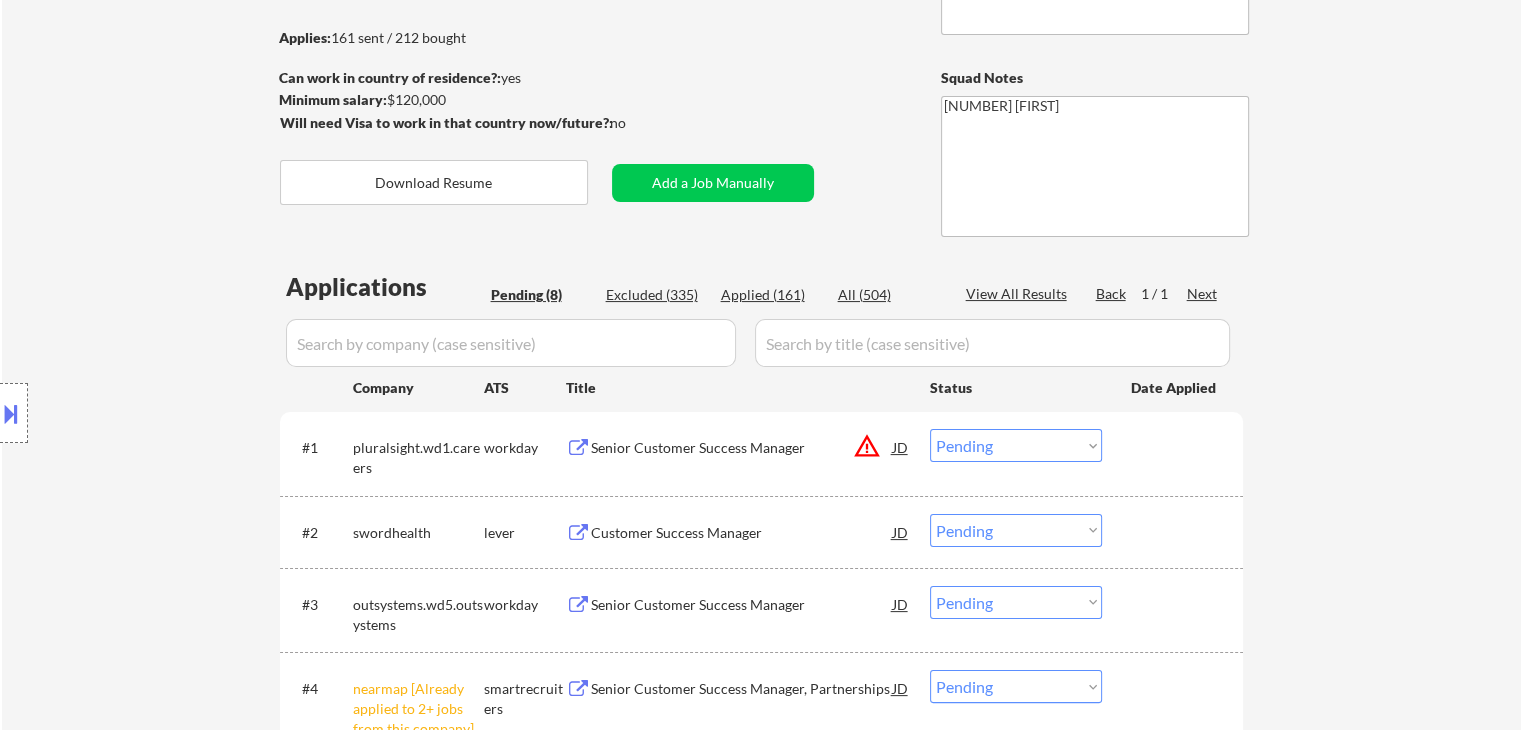 scroll, scrollTop: 100, scrollLeft: 0, axis: vertical 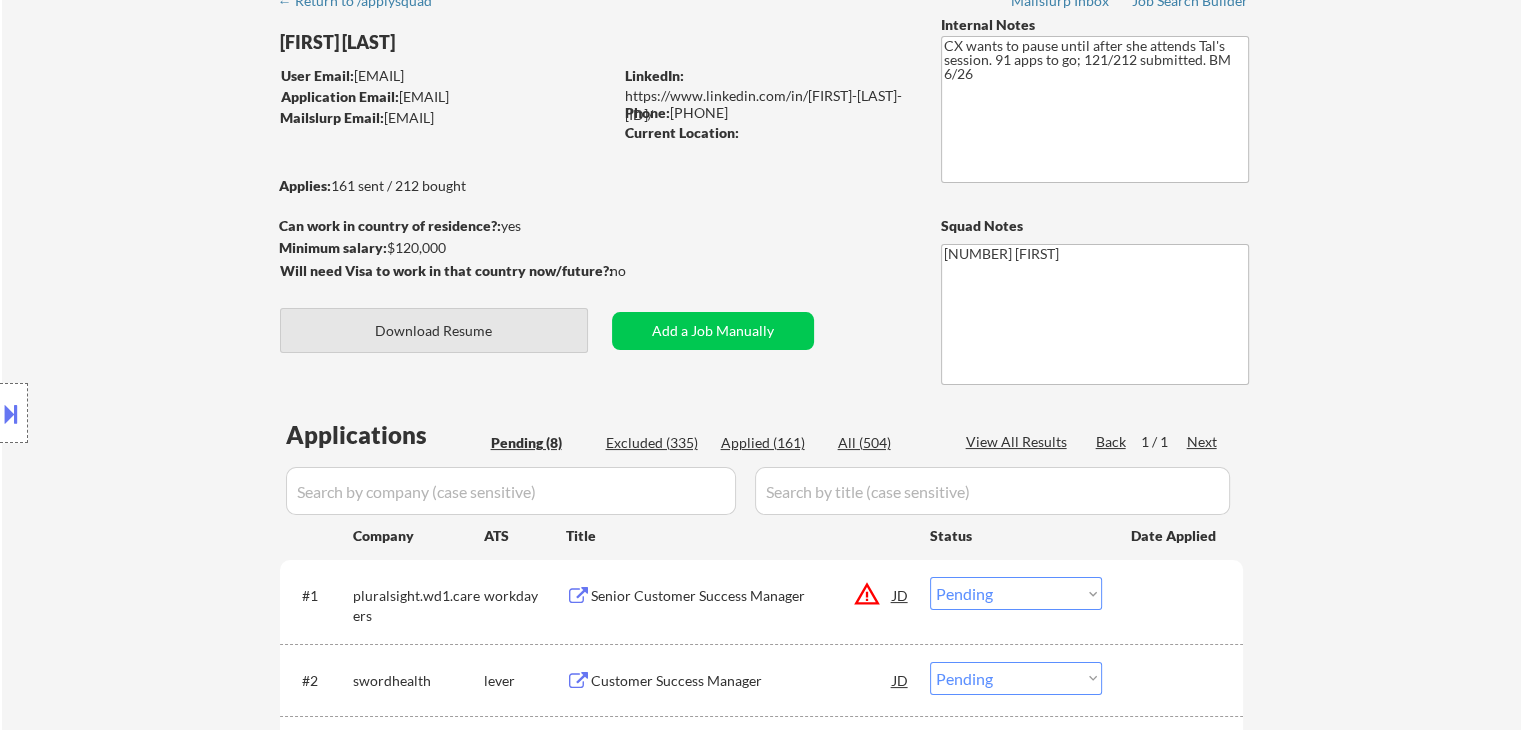 click on "Download Resume" at bounding box center (434, 330) 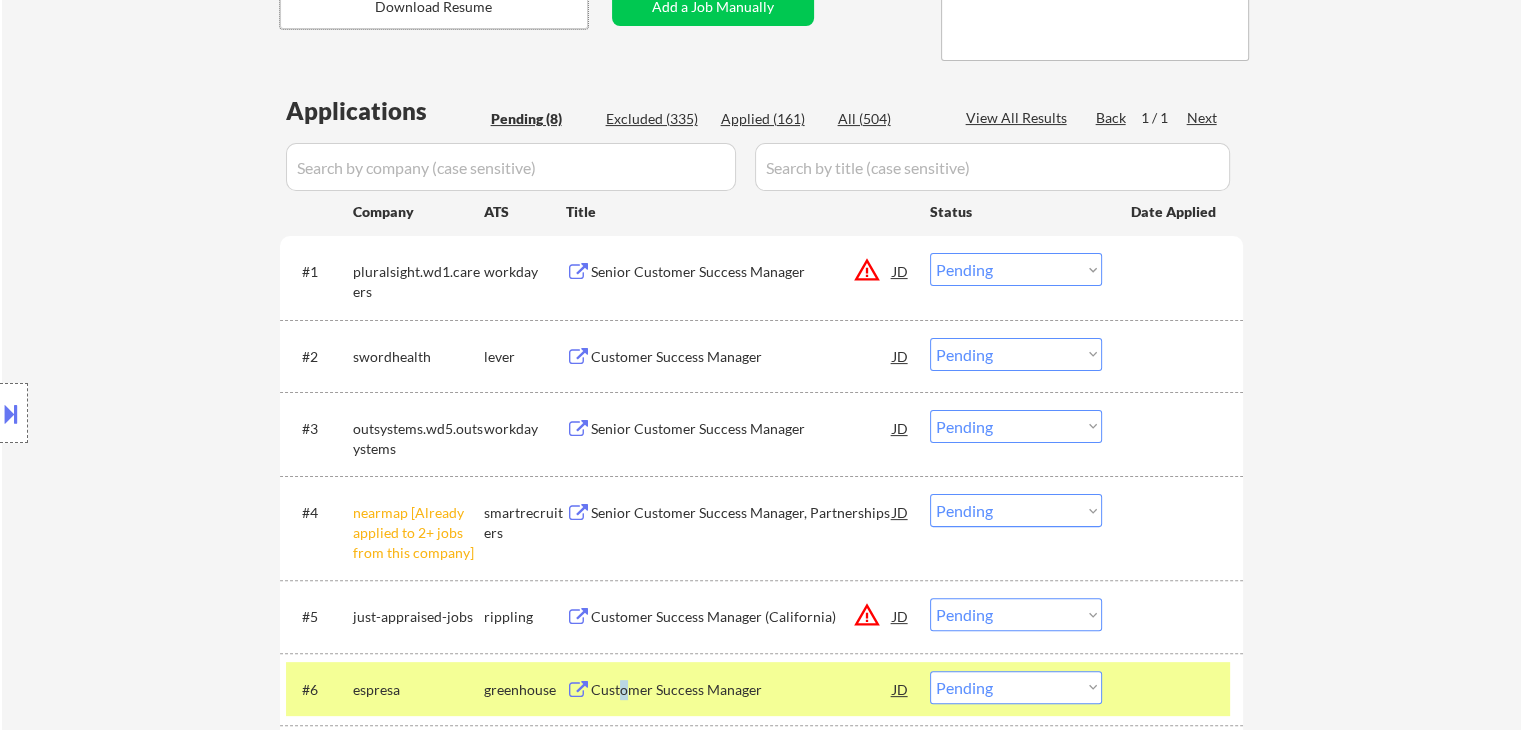 scroll, scrollTop: 700, scrollLeft: 0, axis: vertical 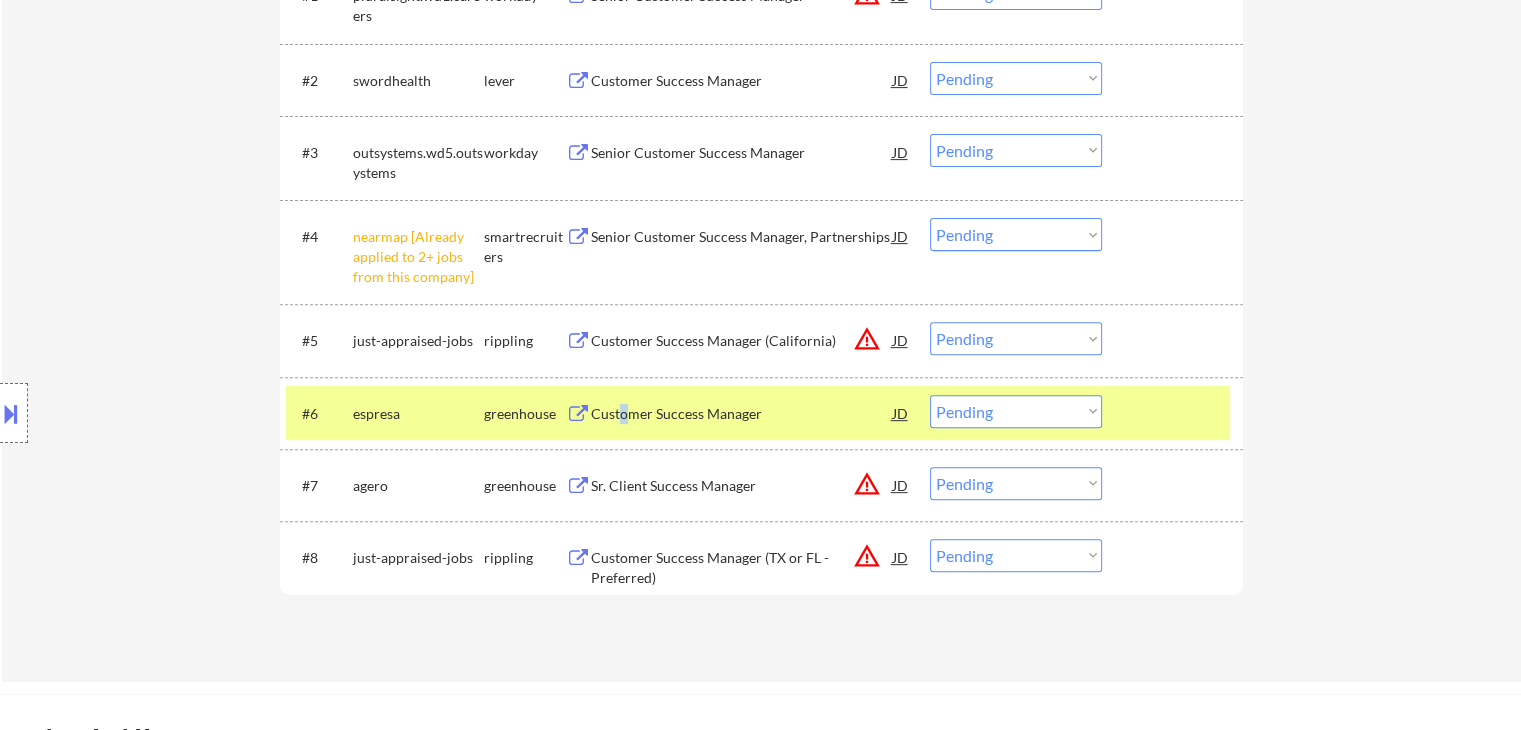 click on "Choose an option... Pending Applied Excluded (Questions) Excluded (Expired) Excluded (Location) Excluded (Bad Match) Excluded (Blocklist) Excluded (Salary) Excluded (Other)" at bounding box center [1016, 411] 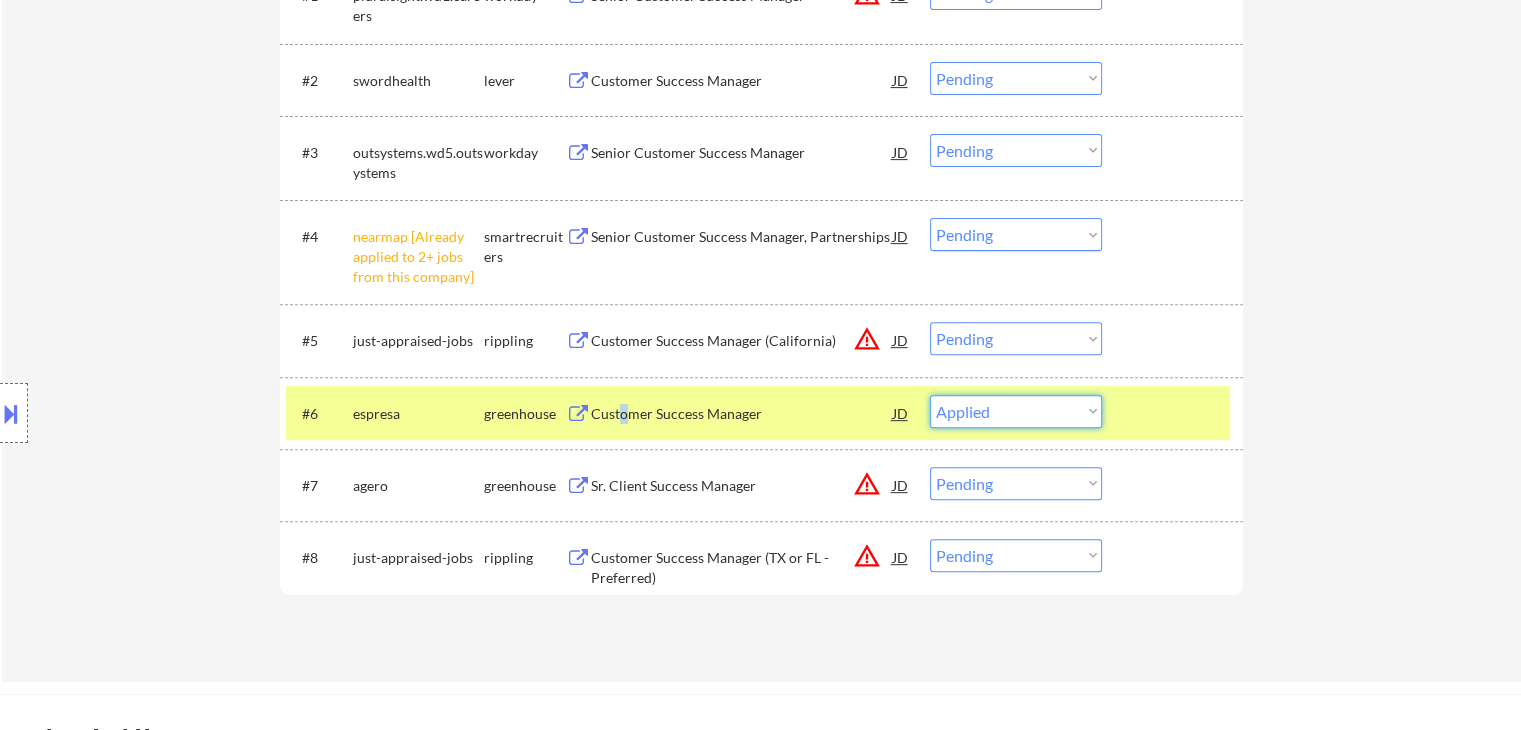click on "Choose an option... Pending Applied Excluded (Questions) Excluded (Expired) Excluded (Location) Excluded (Bad Match) Excluded (Blocklist) Excluded (Salary) Excluded (Other)" at bounding box center [1016, 411] 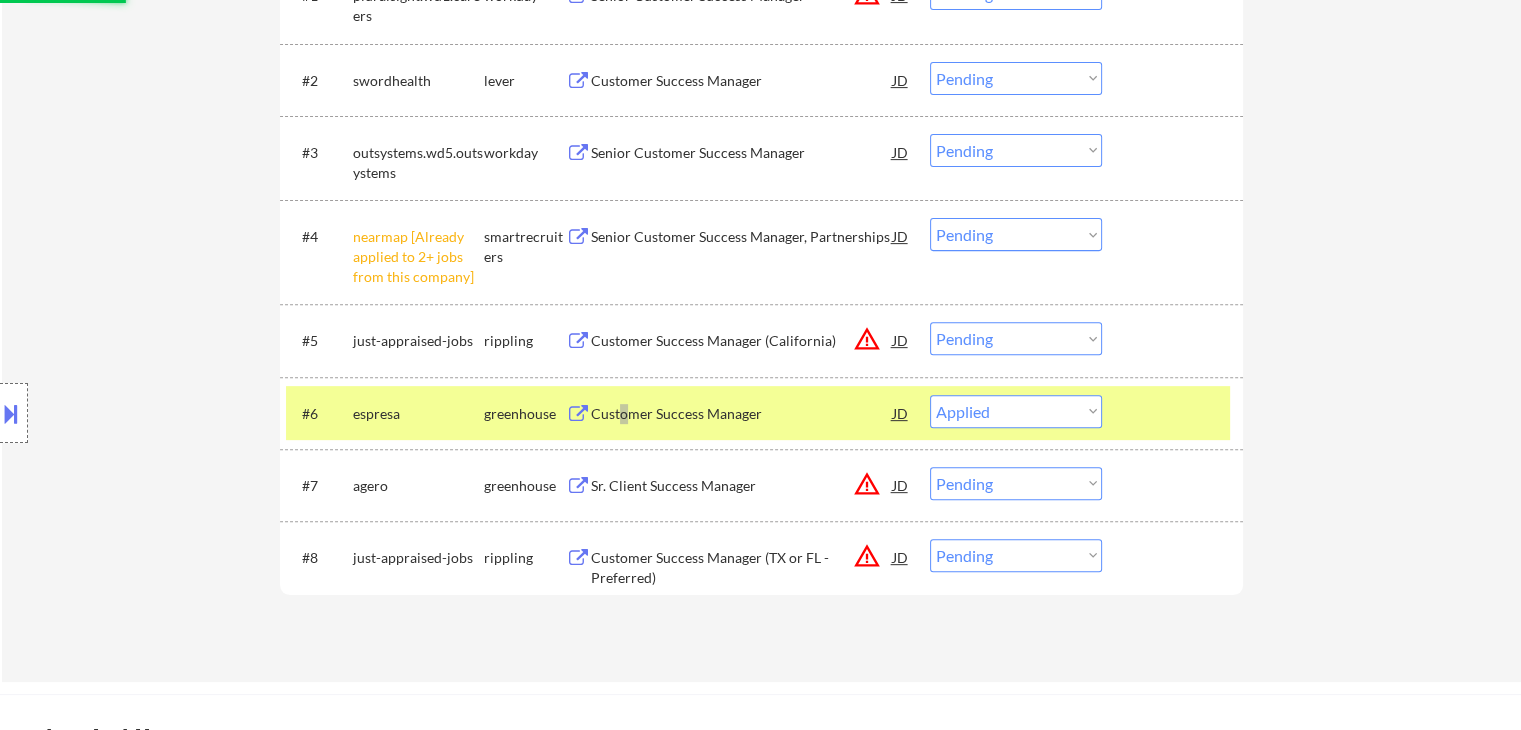 select on ""pending"" 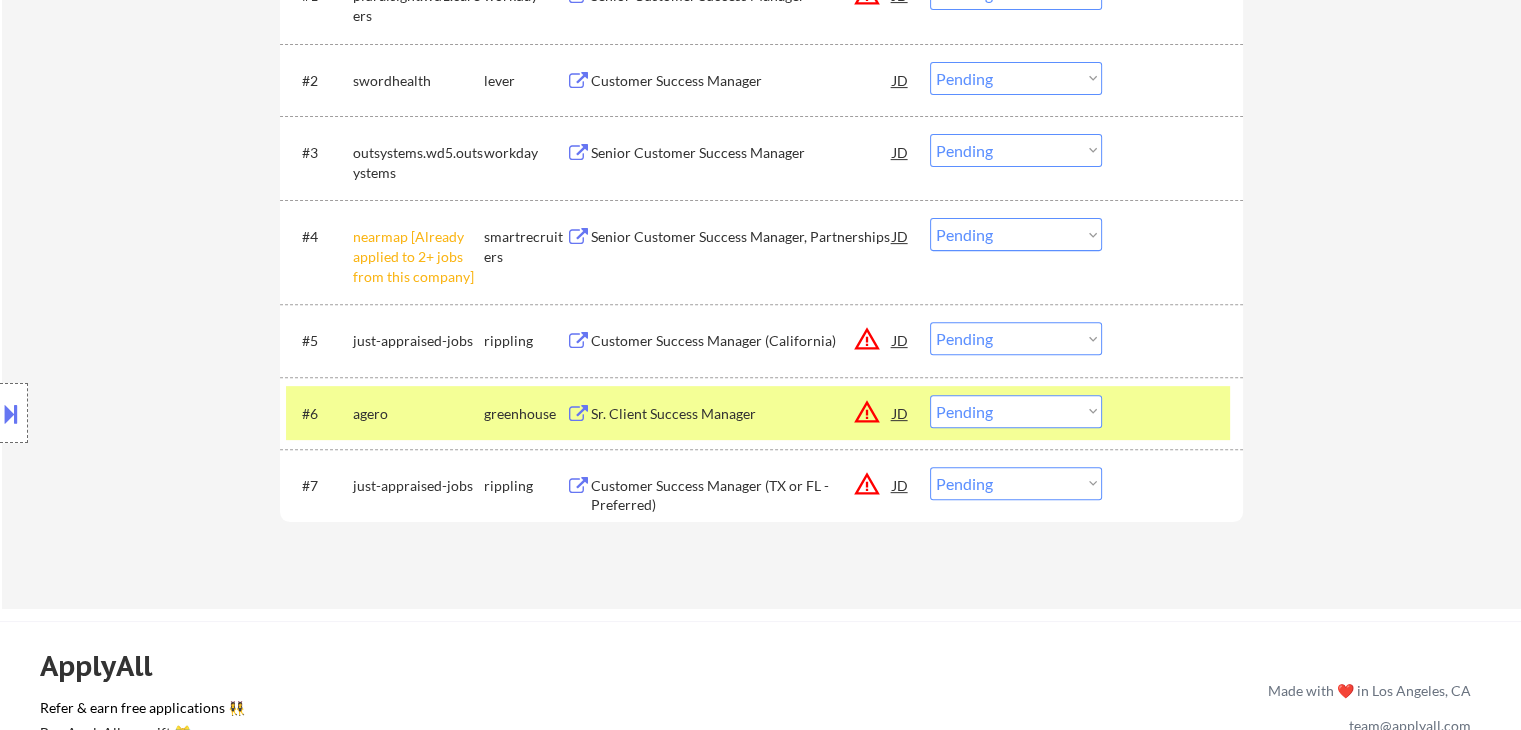 drag, startPoint x: 965, startPoint y: 235, endPoint x: 968, endPoint y: 245, distance: 10.440307 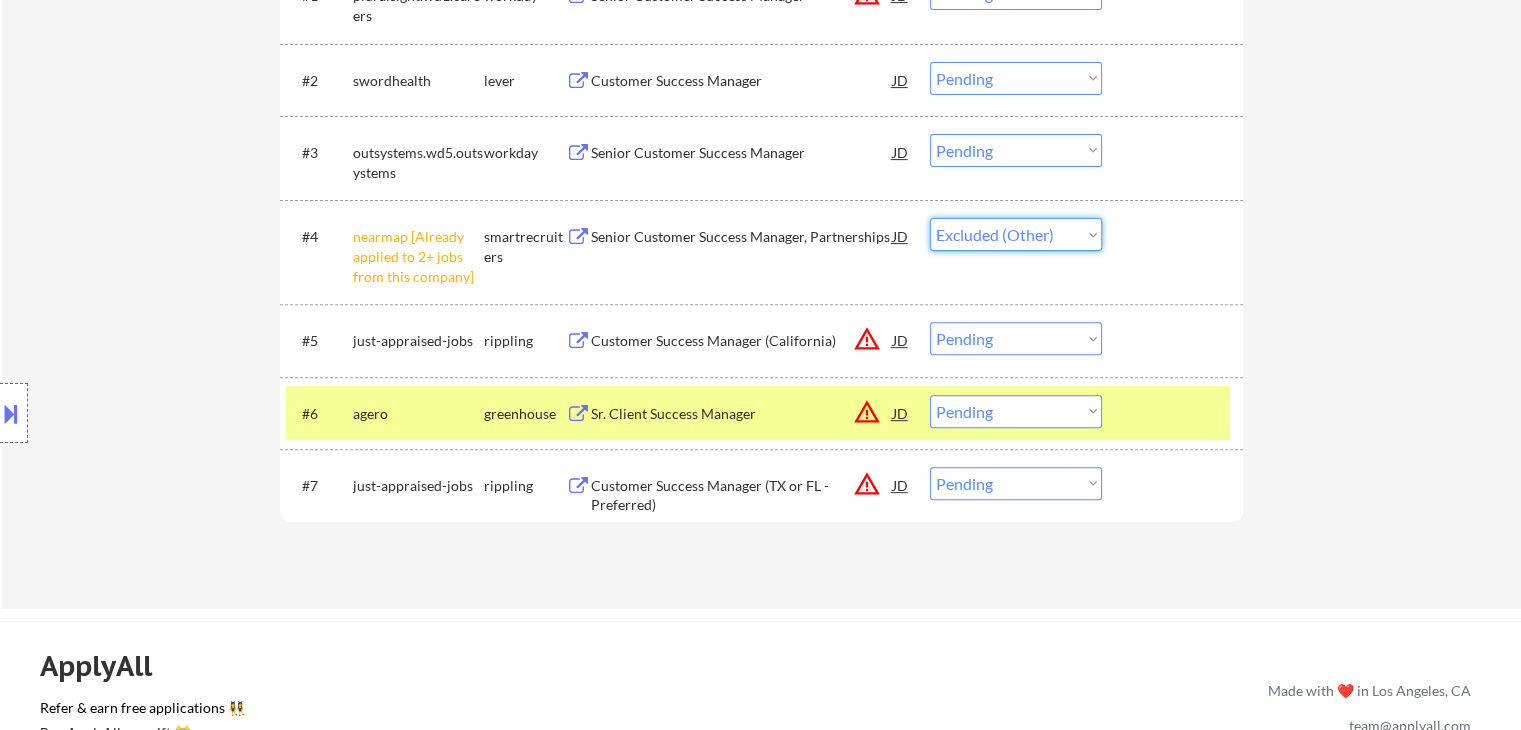 click on "Choose an option... Pending Applied Excluded (Questions) Excluded (Expired) Excluded (Location) Excluded (Bad Match) Excluded (Blocklist) Excluded (Salary) Excluded (Other)" at bounding box center (1016, 234) 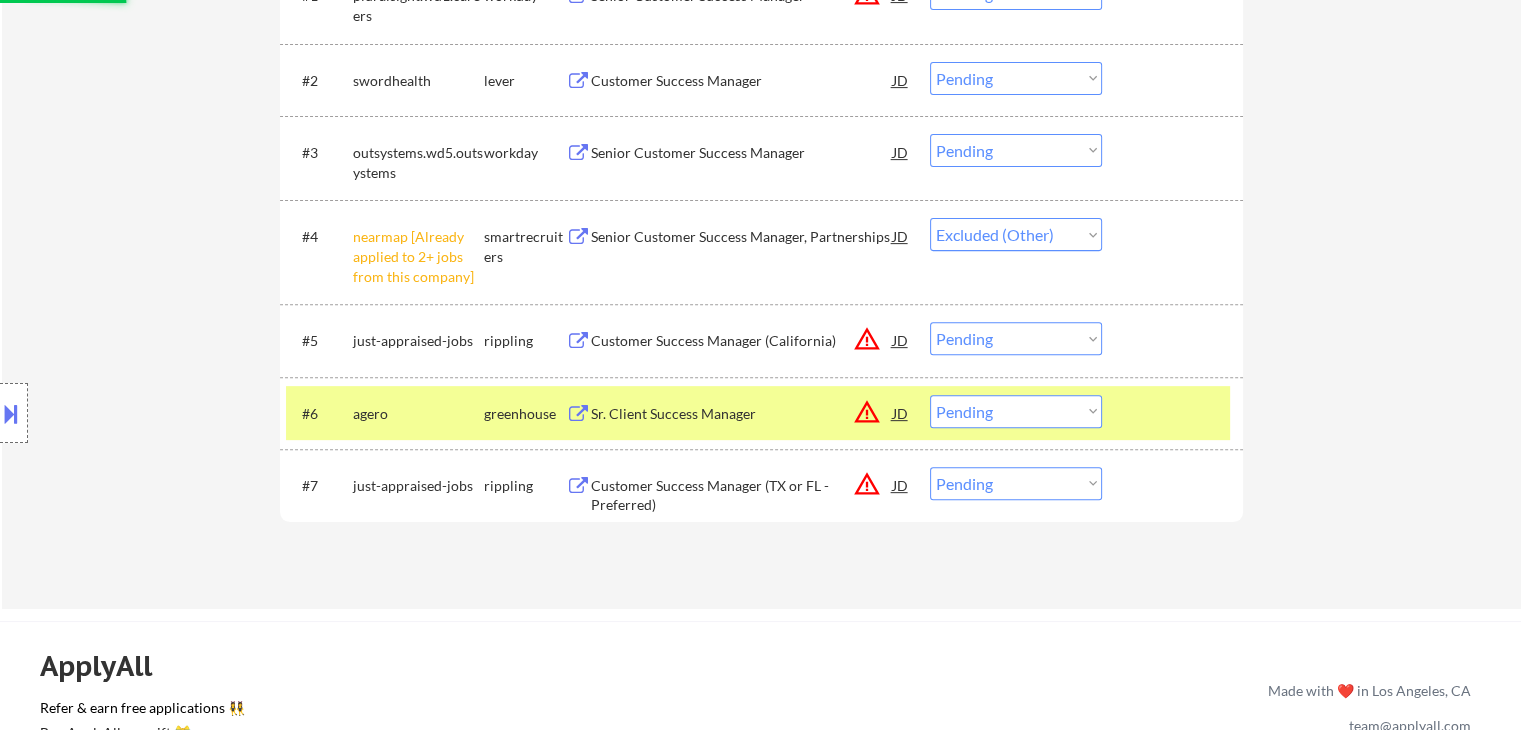 select on ""pending"" 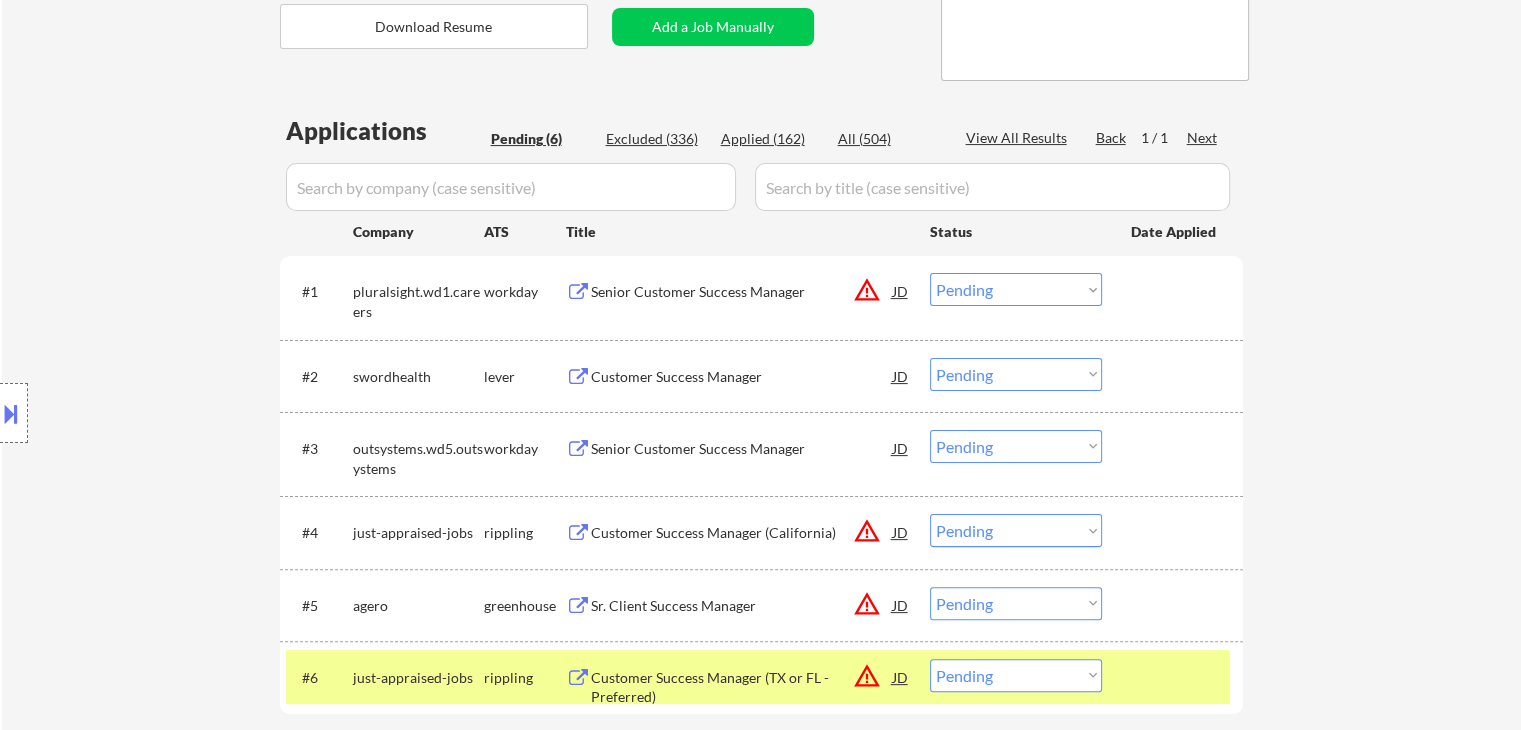 scroll, scrollTop: 400, scrollLeft: 0, axis: vertical 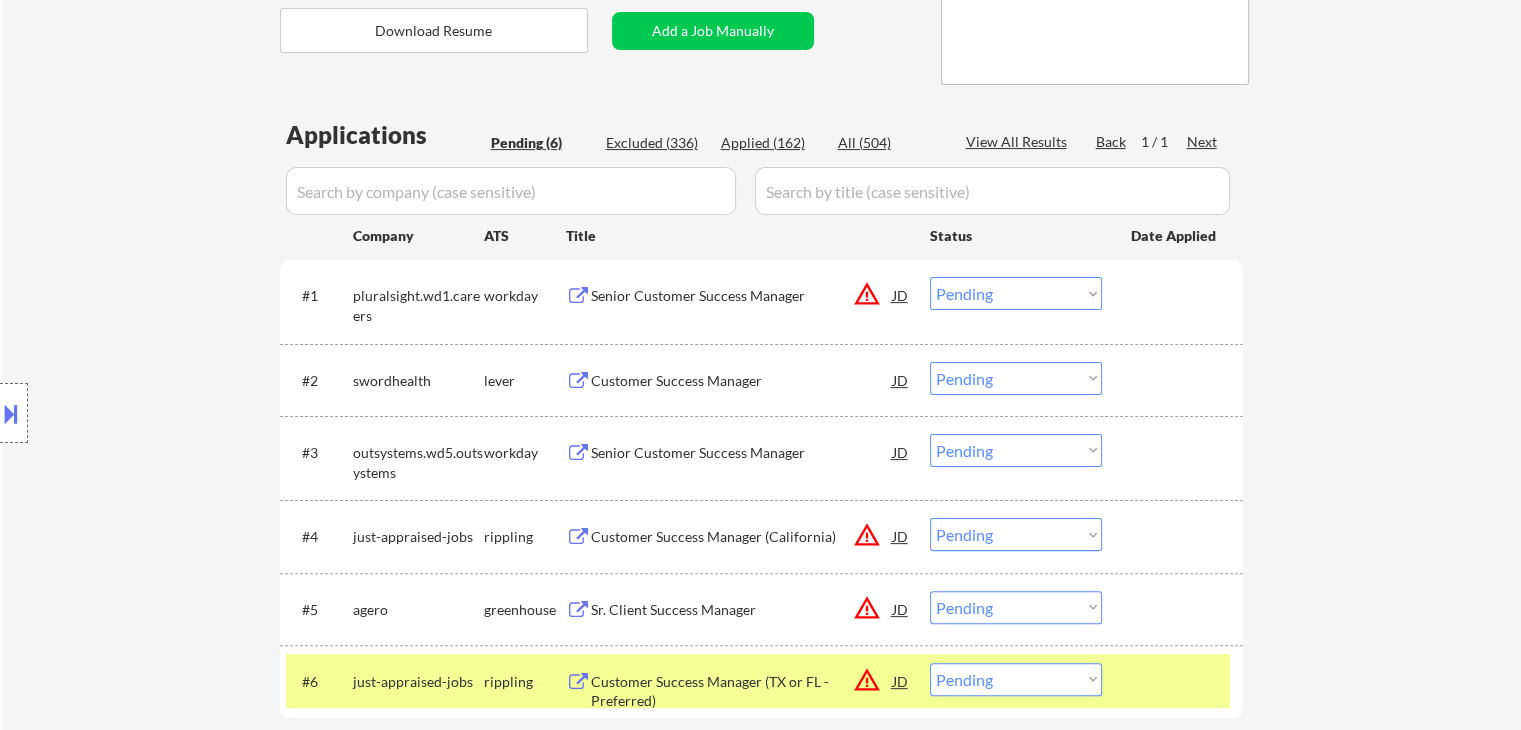 click on "Senior Customer Success Manager" at bounding box center (742, 453) 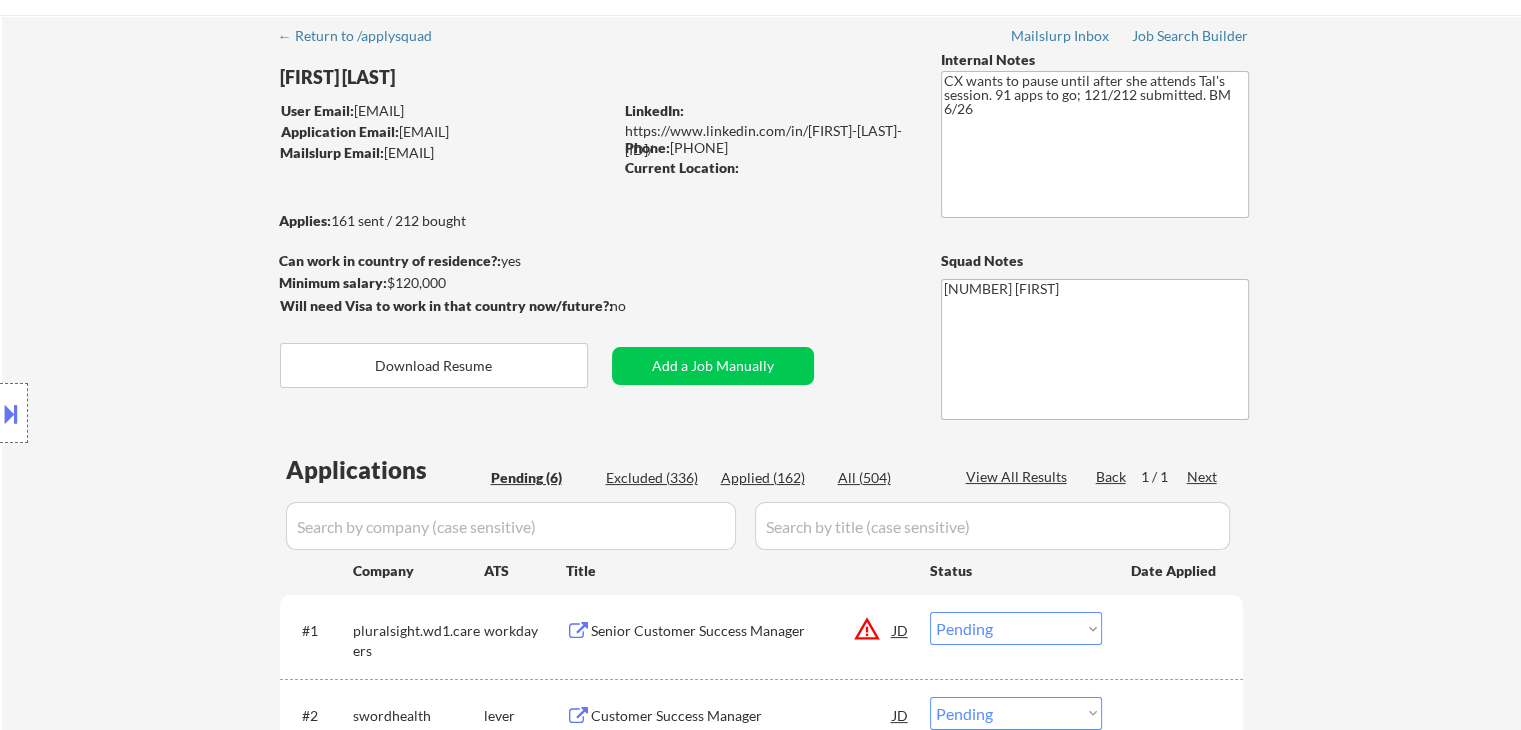 scroll, scrollTop: 100, scrollLeft: 0, axis: vertical 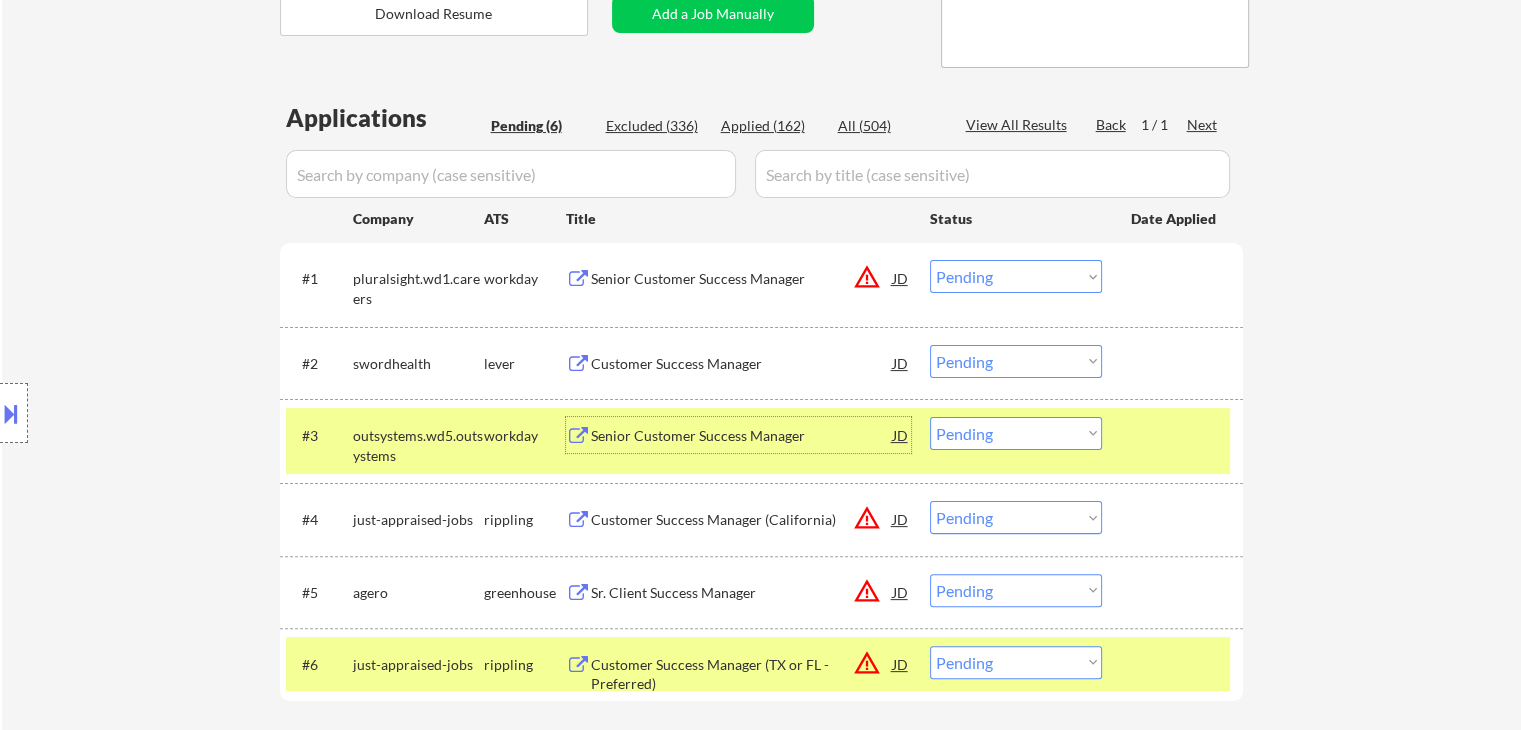 click on "Choose an option... Pending Applied Excluded (Questions) Excluded (Expired) Excluded (Location) Excluded (Bad Match) Excluded (Blocklist) Excluded (Salary) Excluded (Other)" at bounding box center [1016, 433] 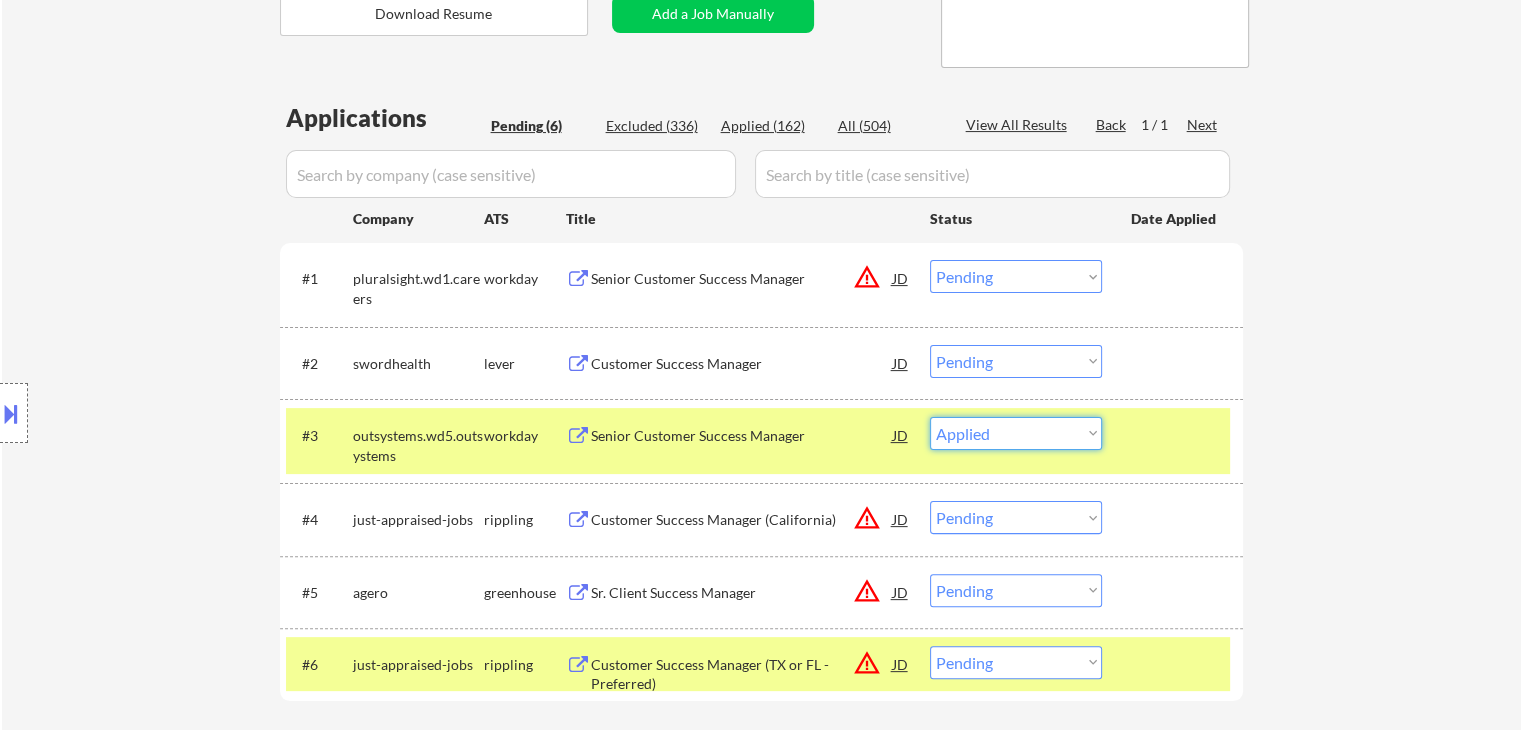 click on "Choose an option... Pending Applied Excluded (Questions) Excluded (Expired) Excluded (Location) Excluded (Bad Match) Excluded (Blocklist) Excluded (Salary) Excluded (Other)" at bounding box center [1016, 433] 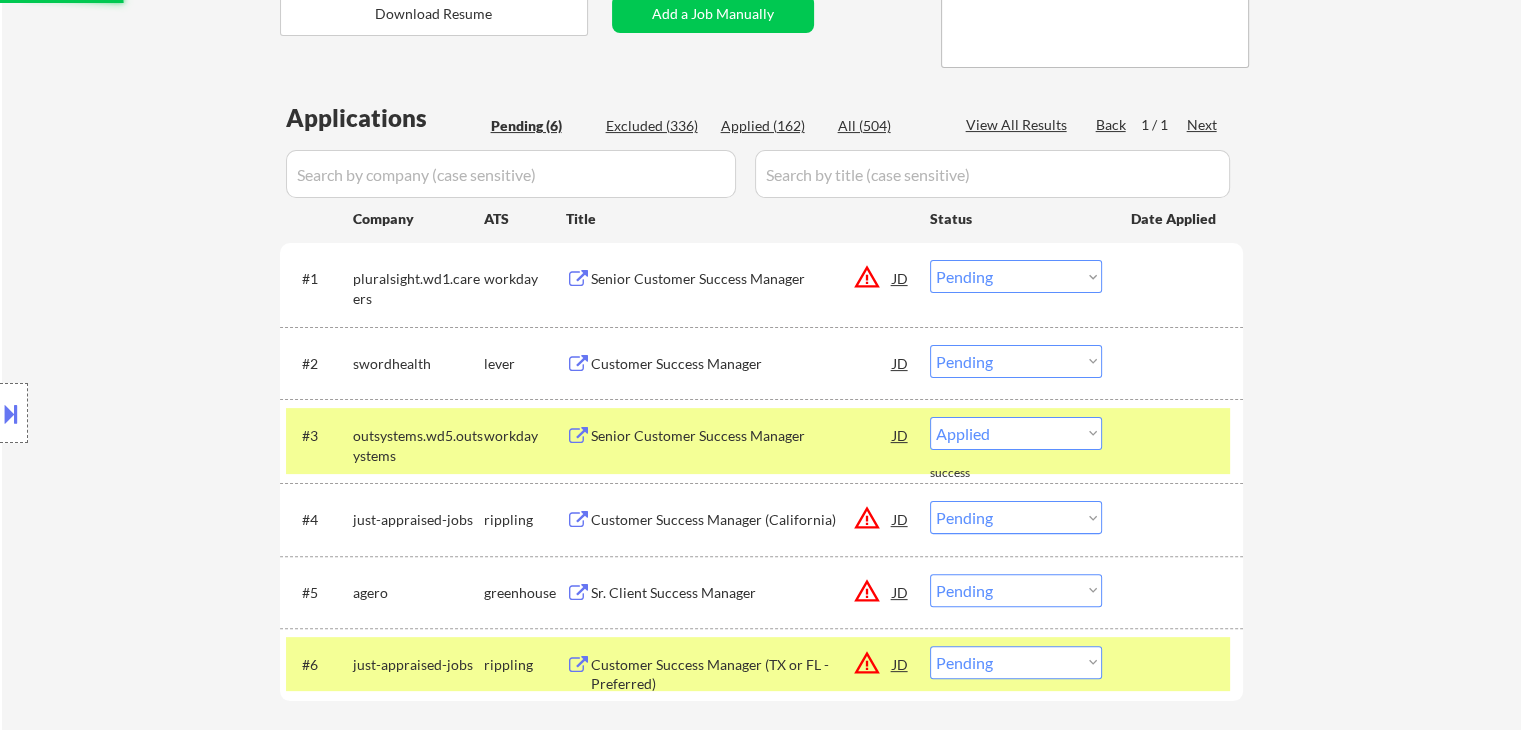 select on ""pending"" 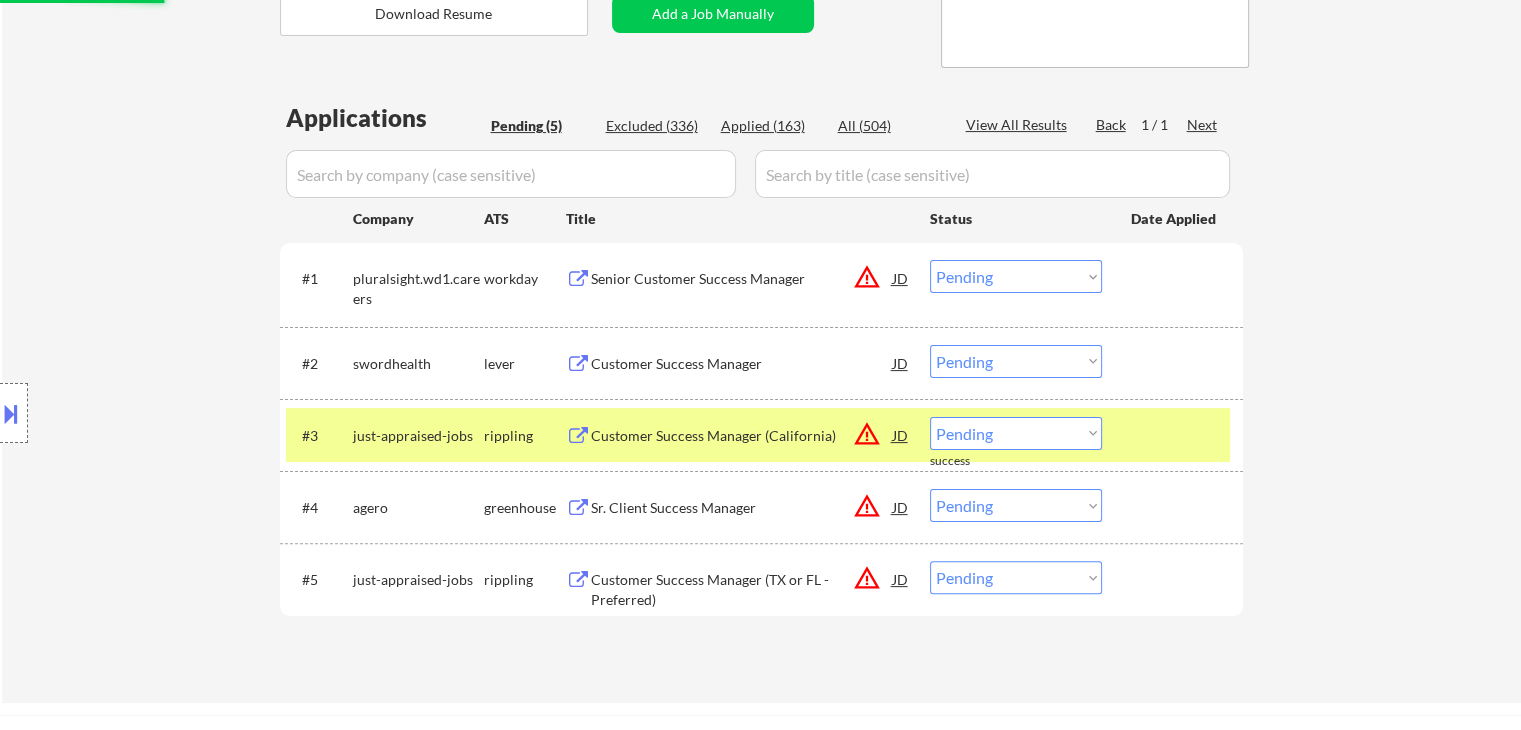 drag, startPoint x: 392, startPoint y: 431, endPoint x: 425, endPoint y: 464, distance: 46.66905 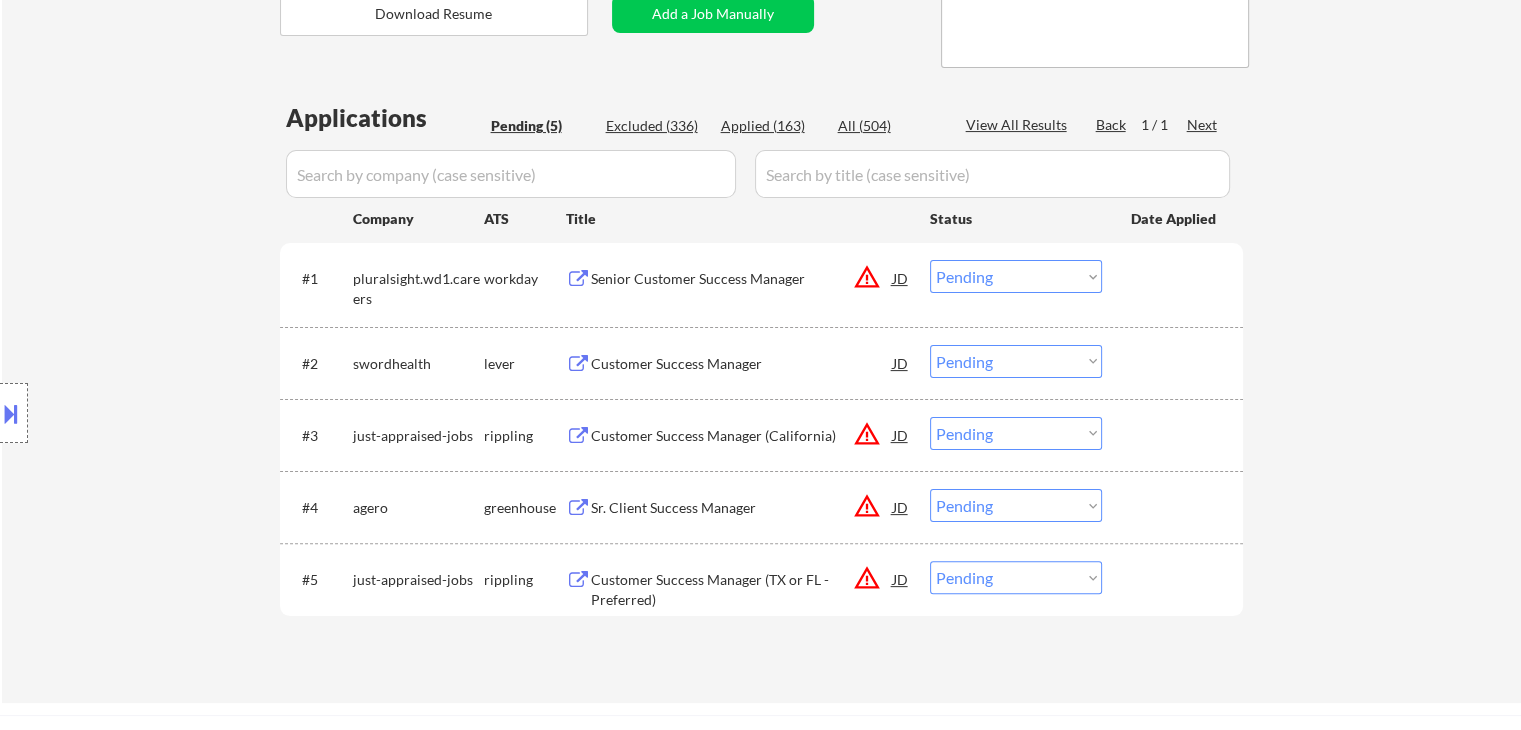click on "Customer Success Manager" at bounding box center [742, 363] 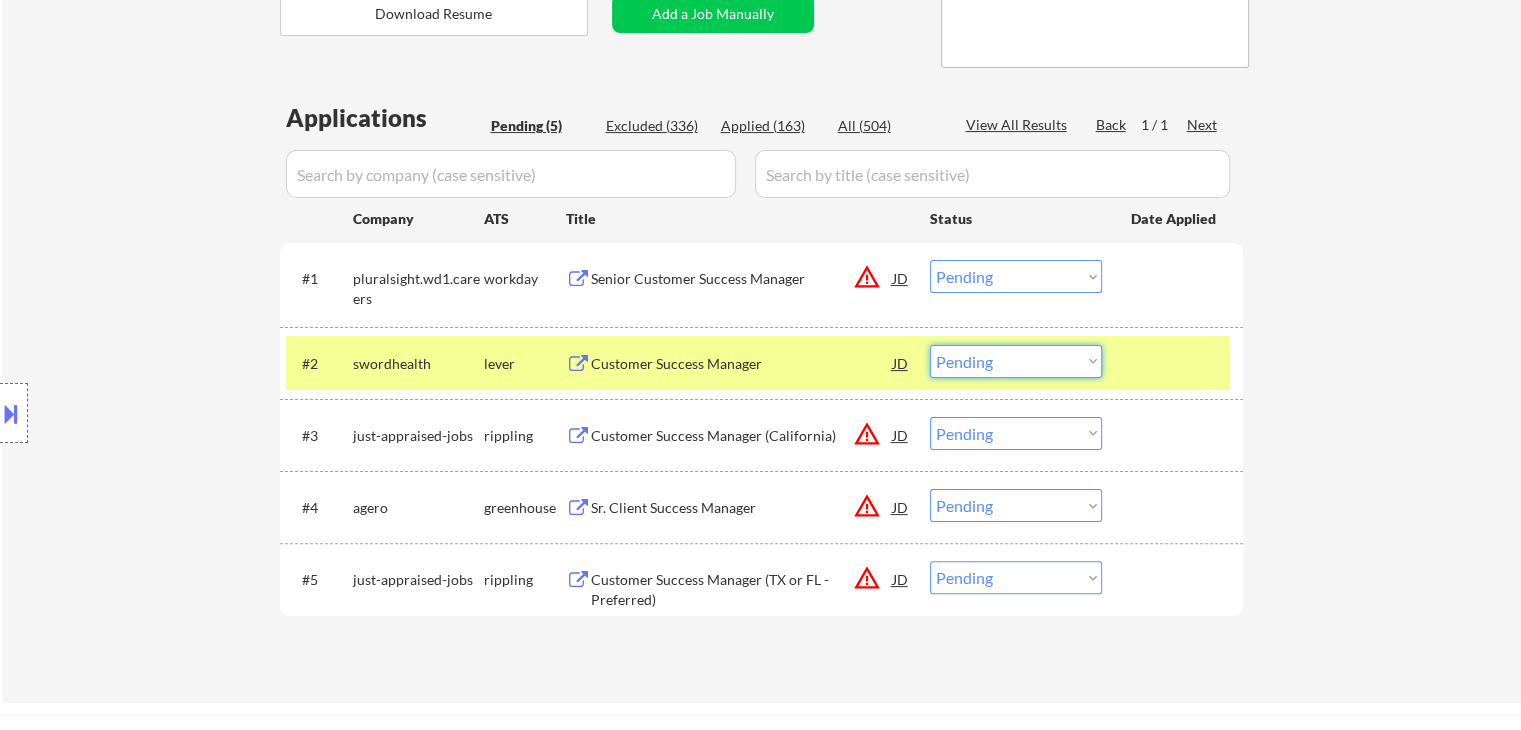click on "Choose an option... Pending Applied Excluded (Questions) Excluded (Expired) Excluded (Location) Excluded (Bad Match) Excluded (Blocklist) Excluded (Salary) Excluded (Other)" at bounding box center [1016, 361] 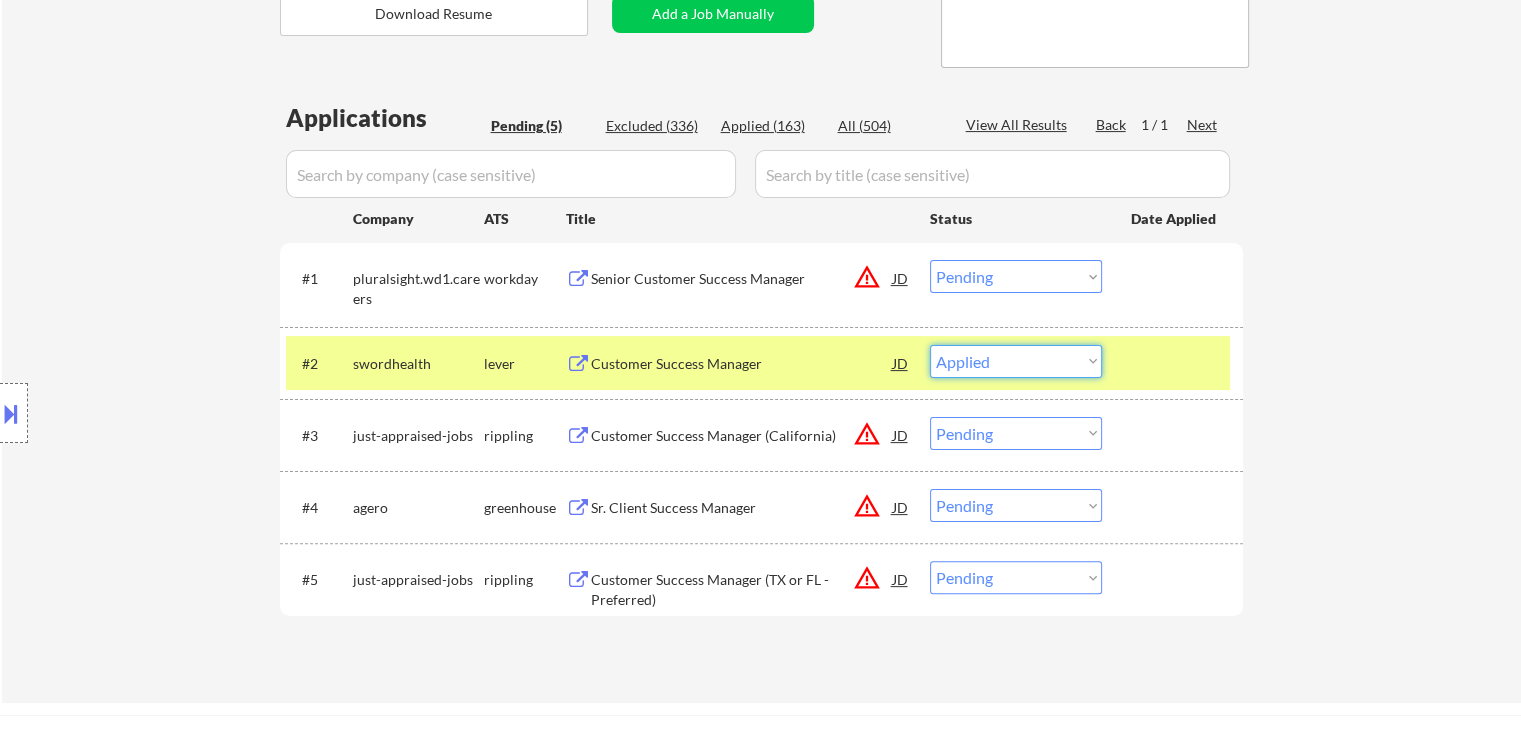click on "Choose an option... Pending Applied Excluded (Questions) Excluded (Expired) Excluded (Location) Excluded (Bad Match) Excluded (Blocklist) Excluded (Salary) Excluded (Other)" at bounding box center (1016, 361) 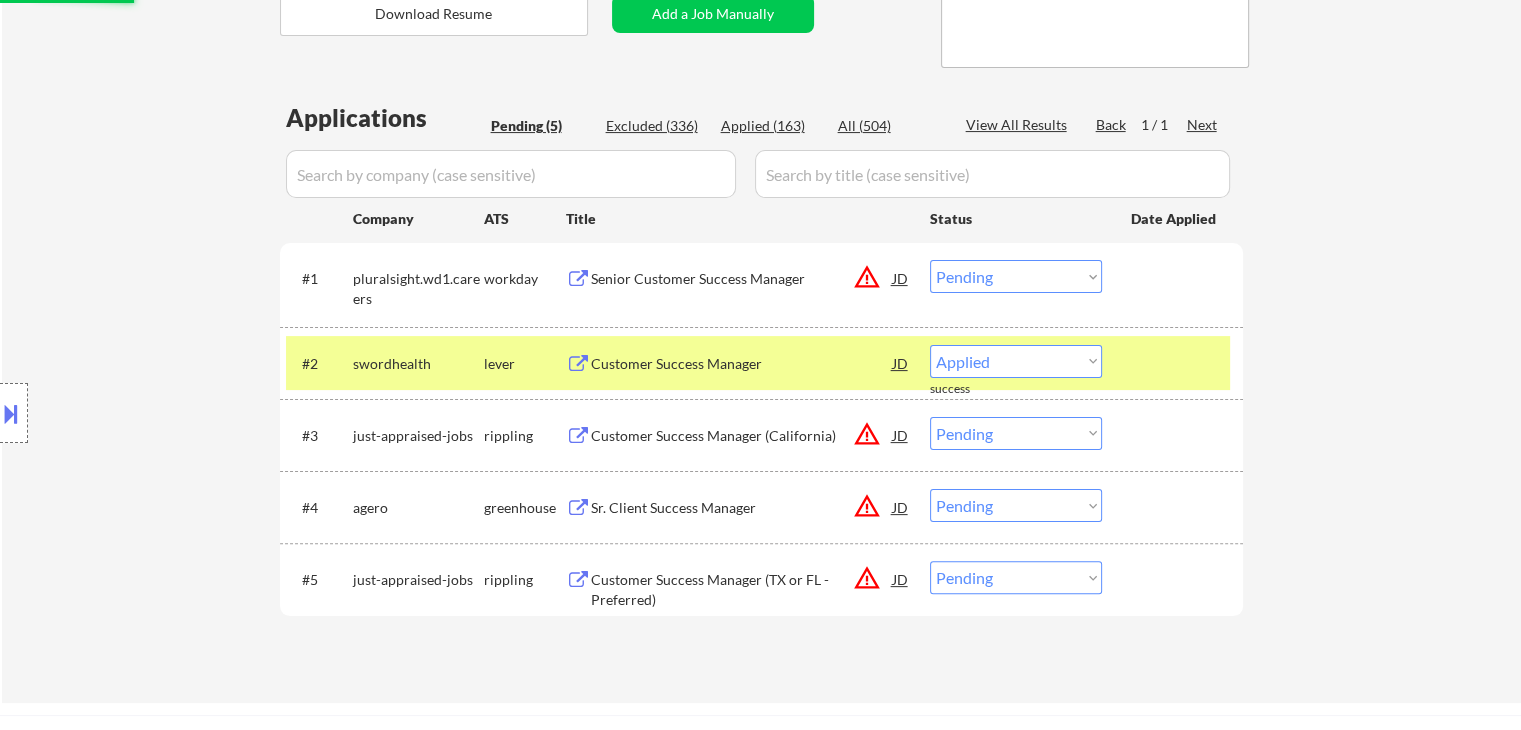 select on ""pending"" 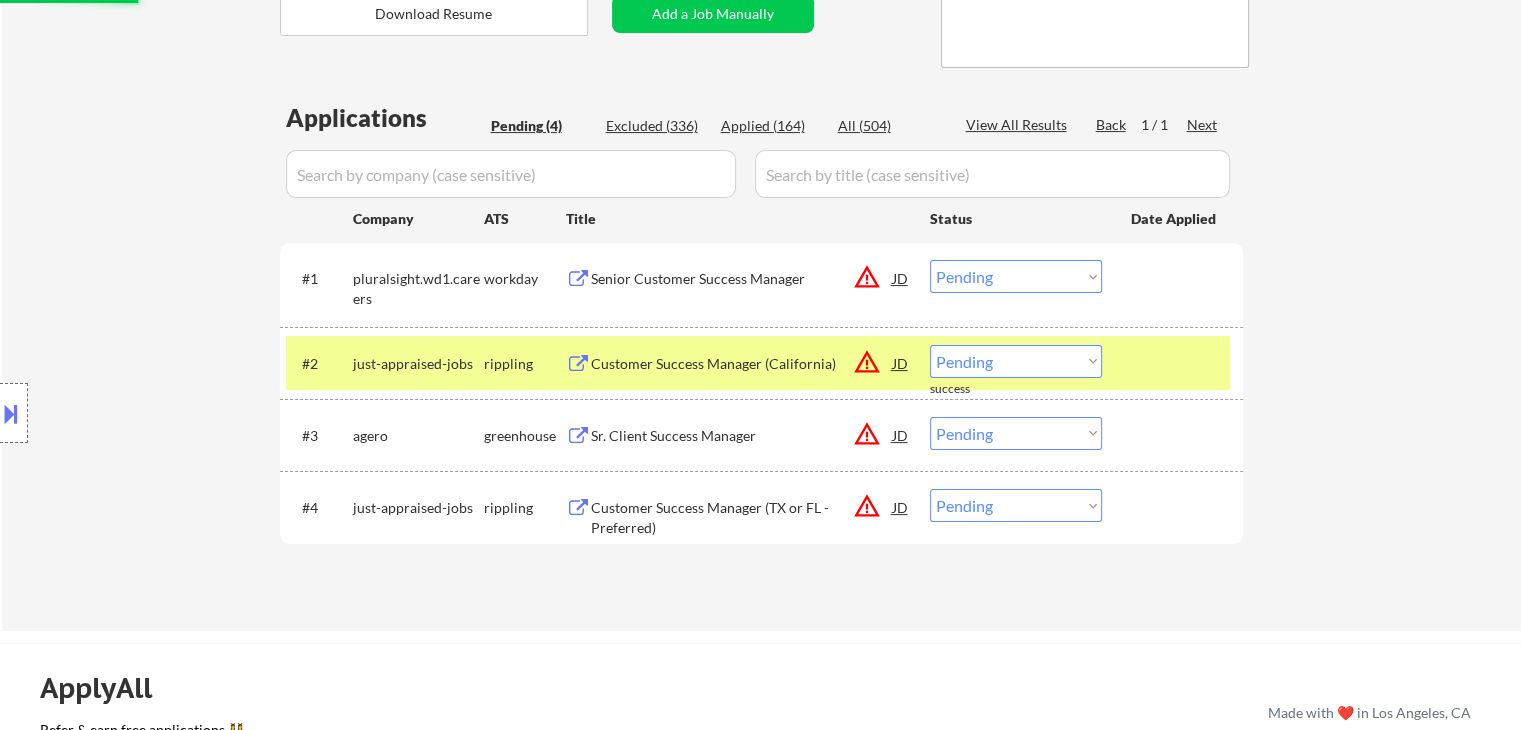 click on "just-appraised-jobs" at bounding box center (418, 364) 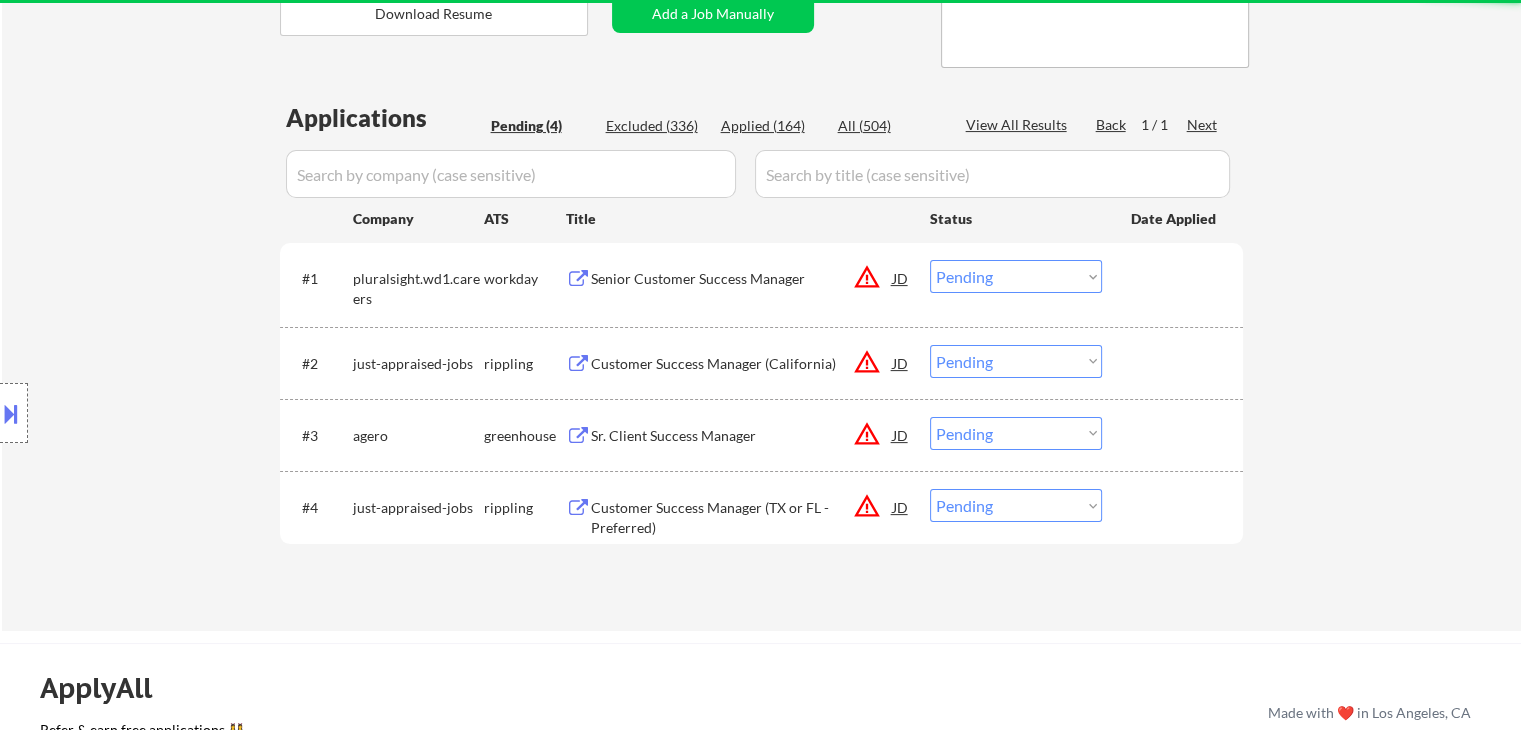 click at bounding box center (578, 508) 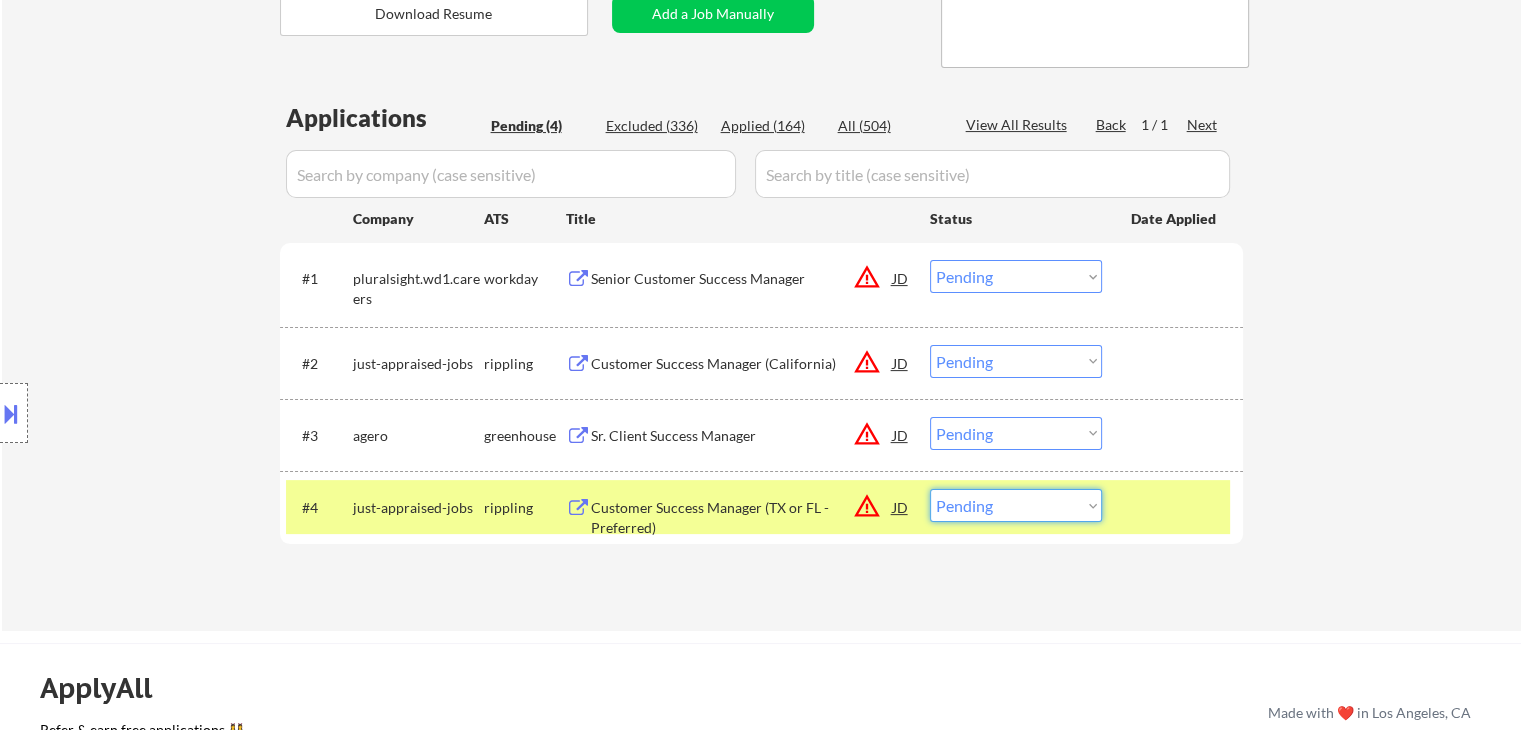 click on "Choose an option... Pending Applied Excluded (Questions) Excluded (Expired) Excluded (Location) Excluded (Bad Match) Excluded (Blocklist) Excluded (Salary) Excluded (Other)" at bounding box center (1016, 505) 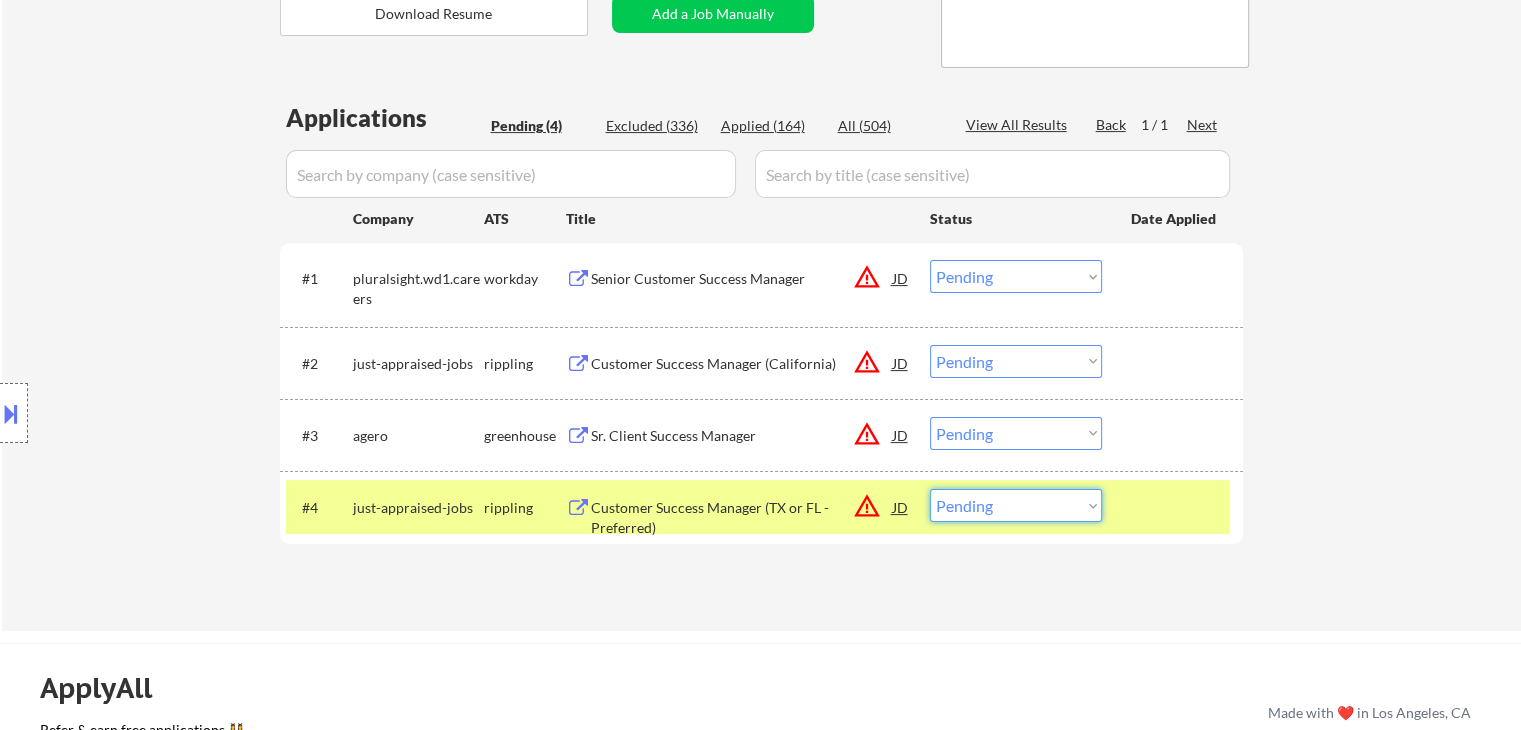 select on ""applied"" 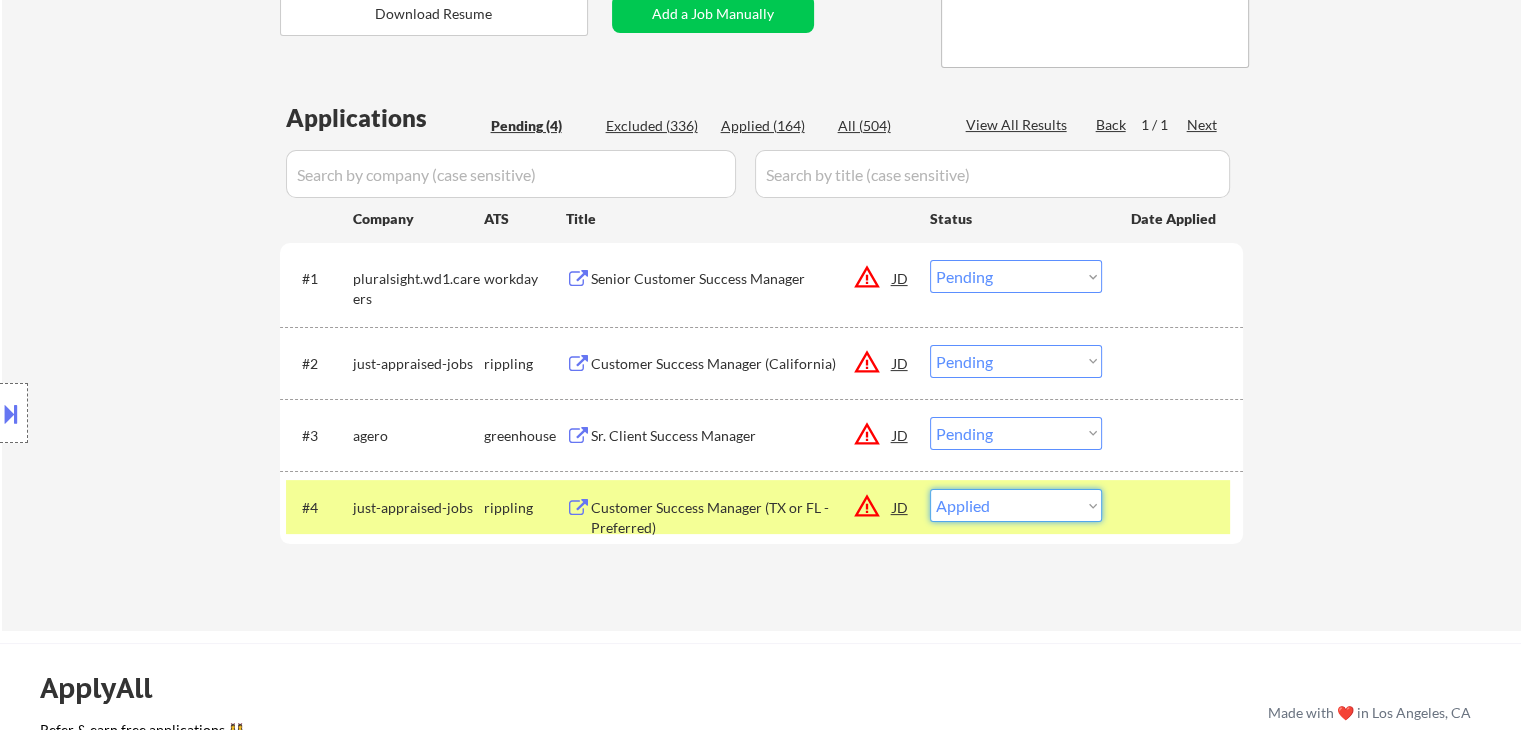 click on "Choose an option... Pending Applied Excluded (Questions) Excluded (Expired) Excluded (Location) Excluded (Bad Match) Excluded (Blocklist) Excluded (Salary) Excluded (Other)" at bounding box center (1016, 505) 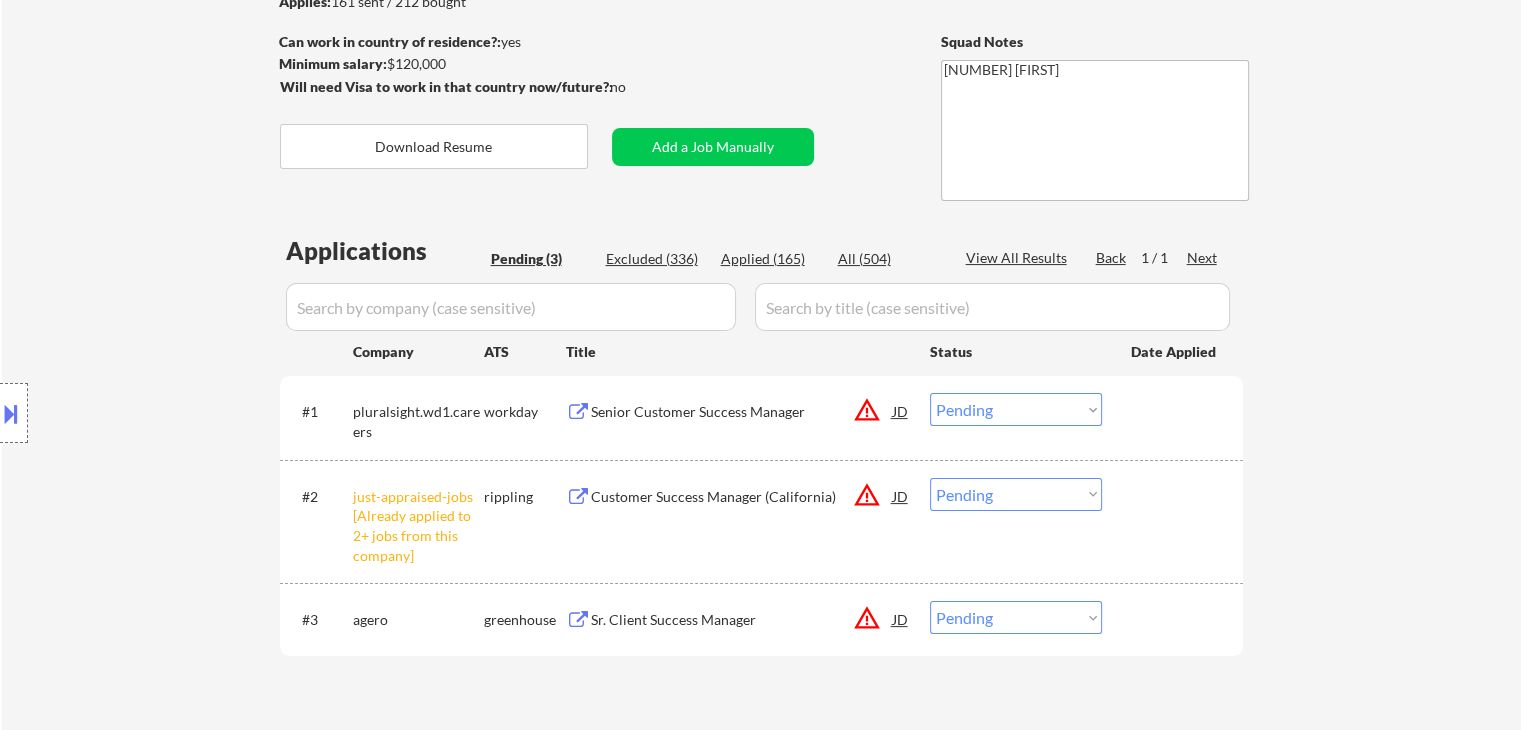 scroll, scrollTop: 500, scrollLeft: 0, axis: vertical 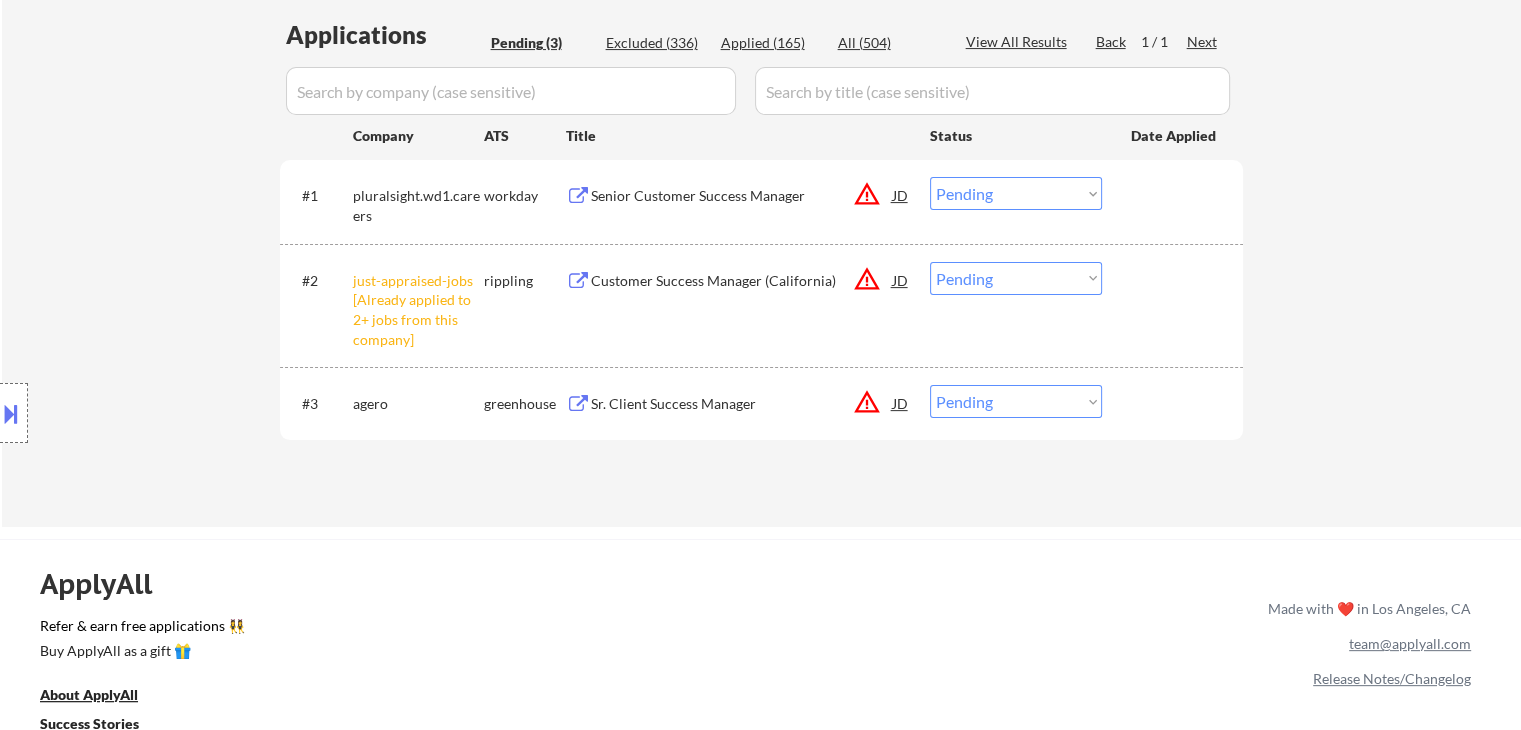 click on "Choose an option... Pending Applied Excluded (Questions) Excluded (Expired) Excluded (Location) Excluded (Bad Match) Excluded (Blocklist) Excluded (Salary) Excluded (Other)" at bounding box center (1016, 278) 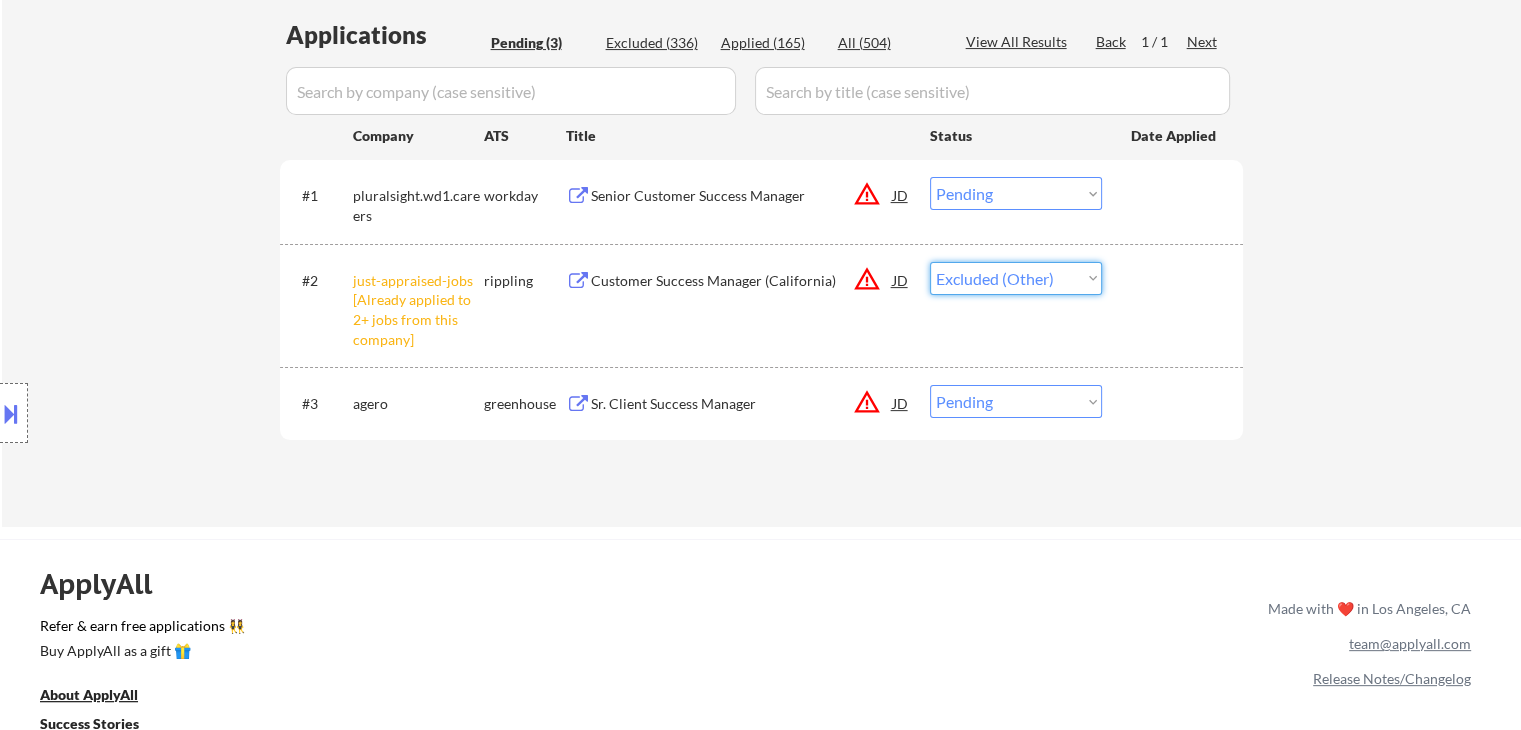 click on "Choose an option... Pending Applied Excluded (Questions) Excluded (Expired) Excluded (Location) Excluded (Bad Match) Excluded (Blocklist) Excluded (Salary) Excluded (Other)" at bounding box center [1016, 278] 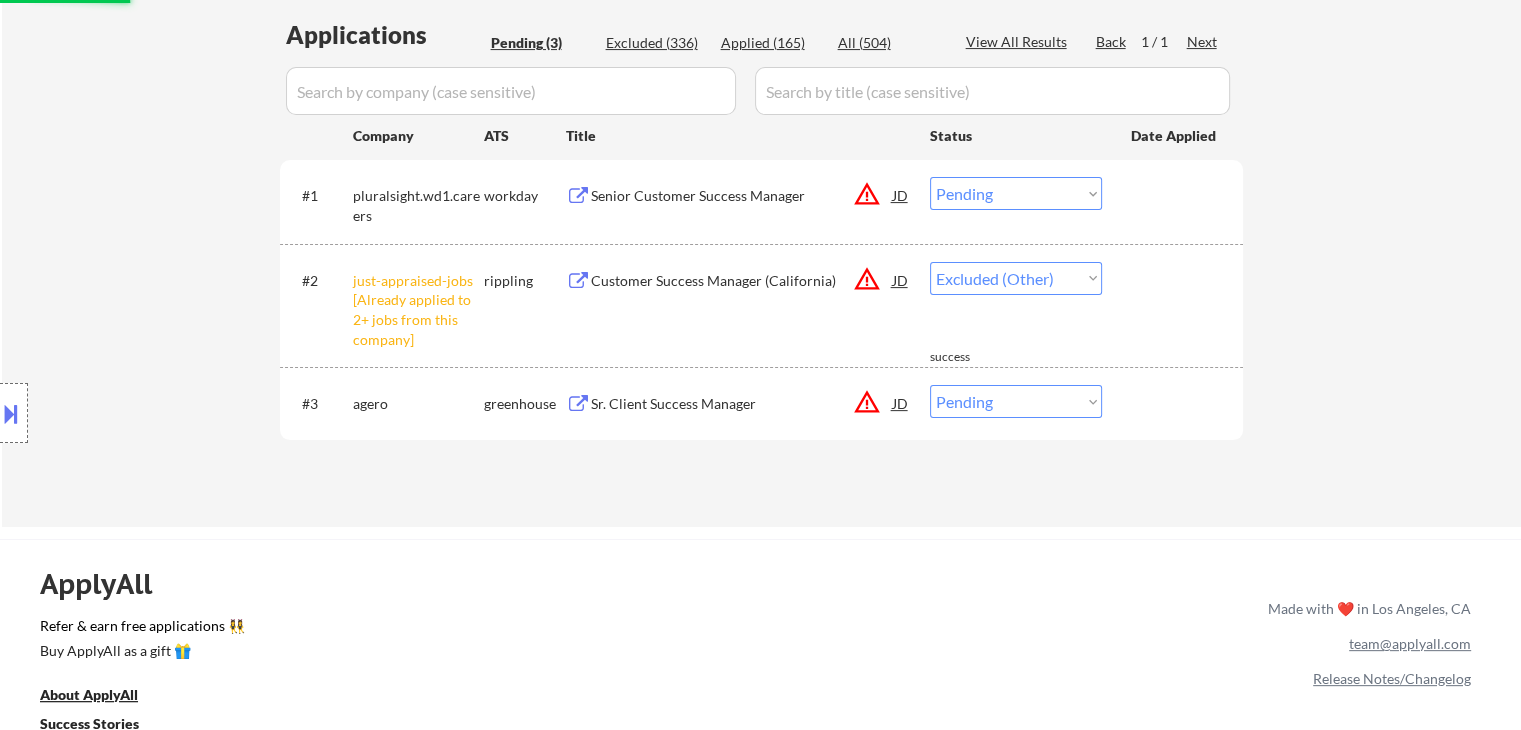 select on ""pending"" 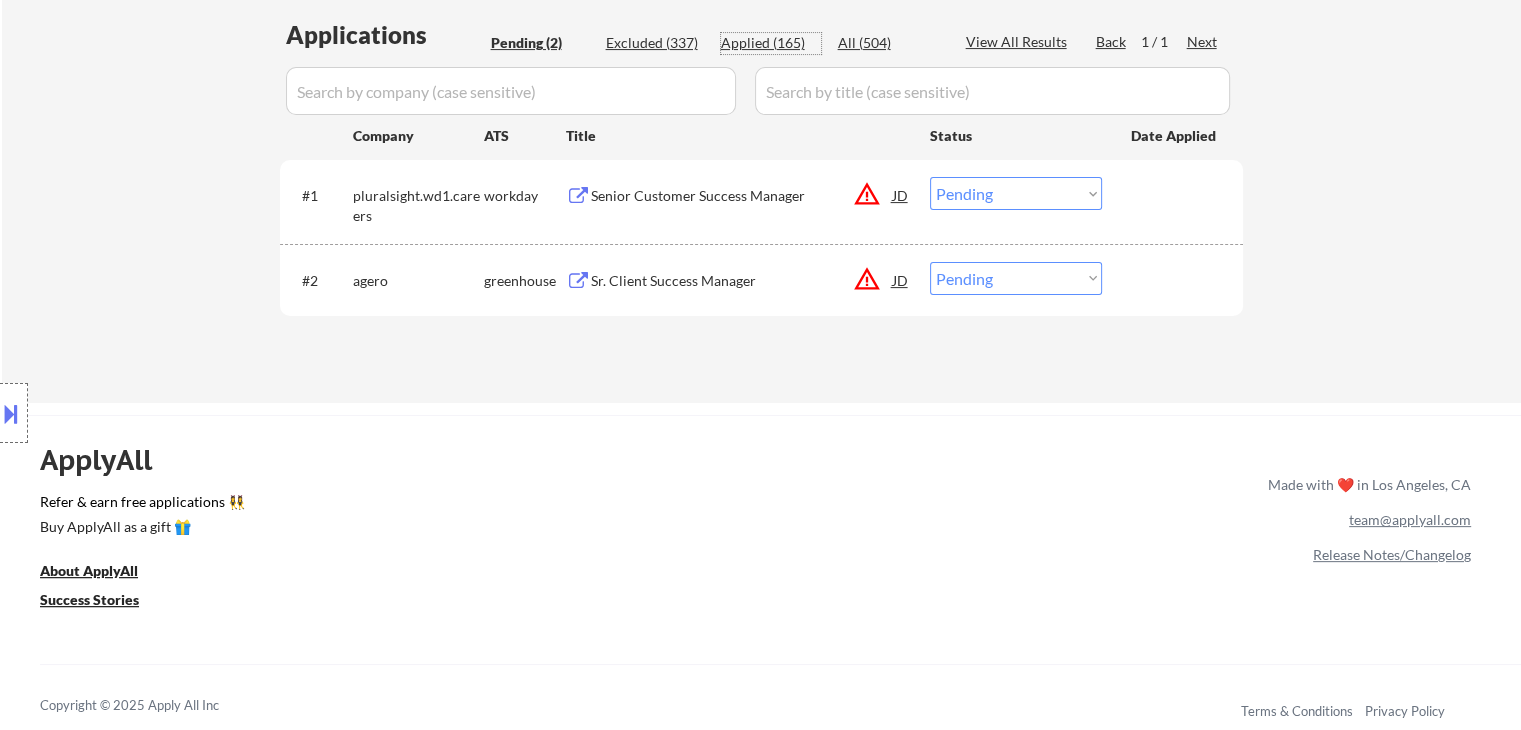 drag, startPoint x: 757, startPoint y: 45, endPoint x: 768, endPoint y: 76, distance: 32.89377 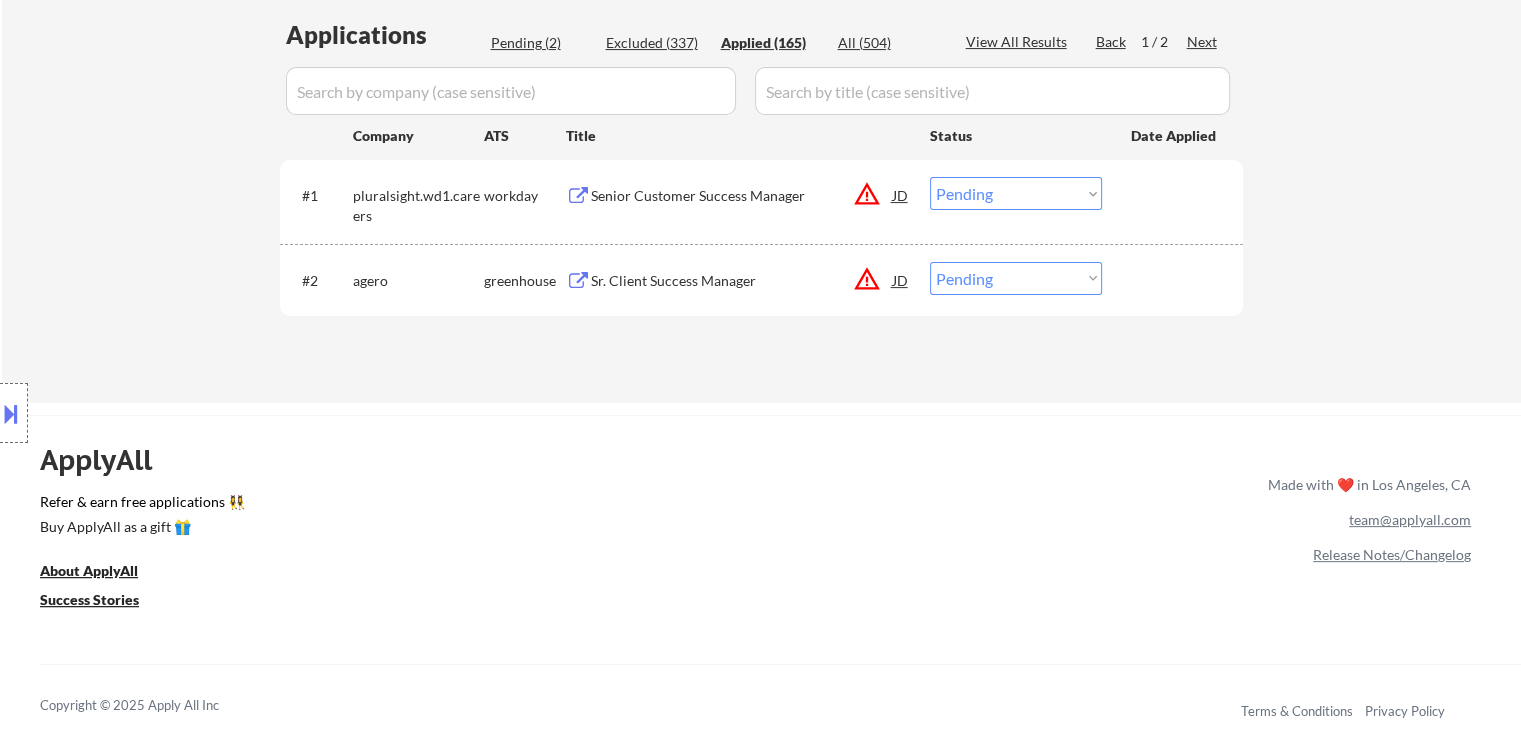 select on ""applied"" 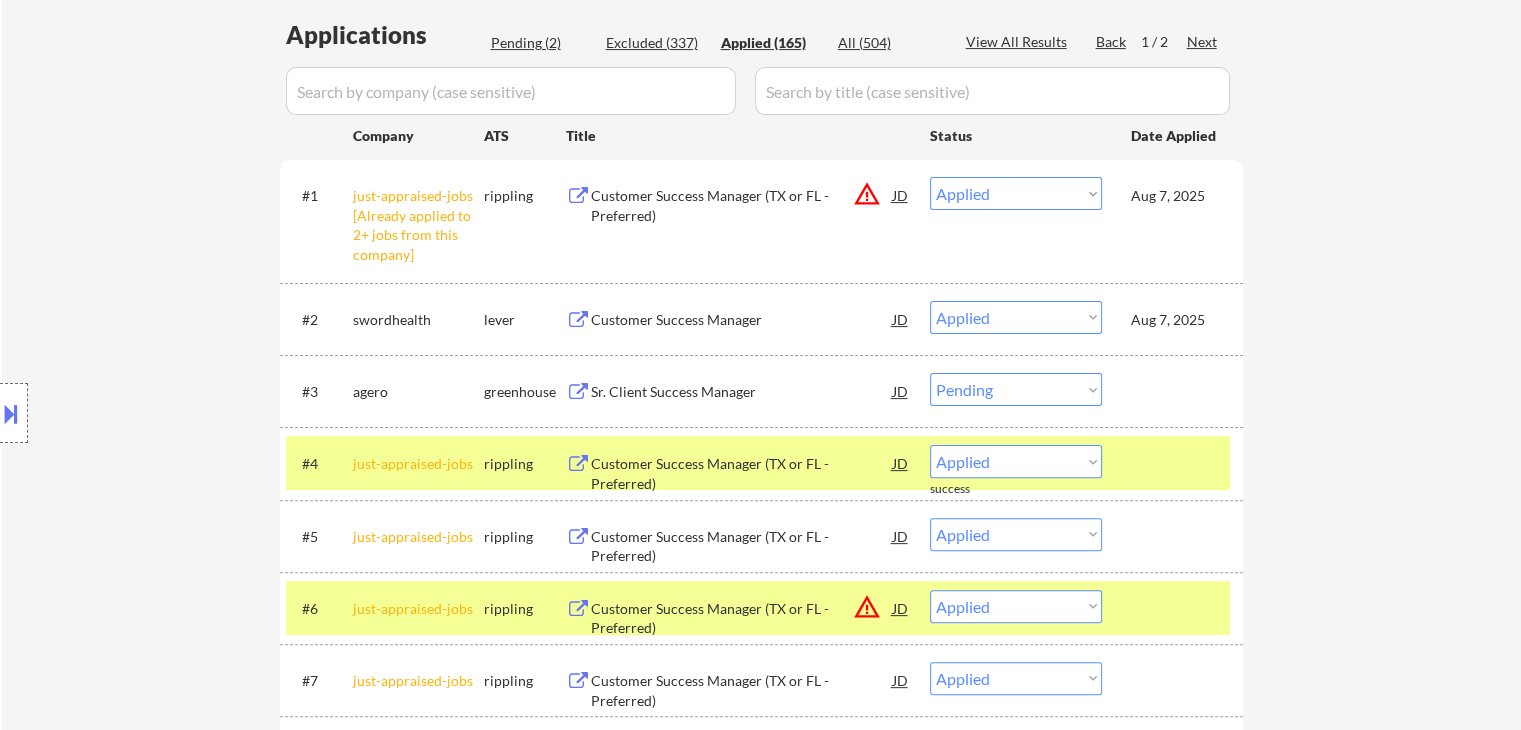 select on ""applied"" 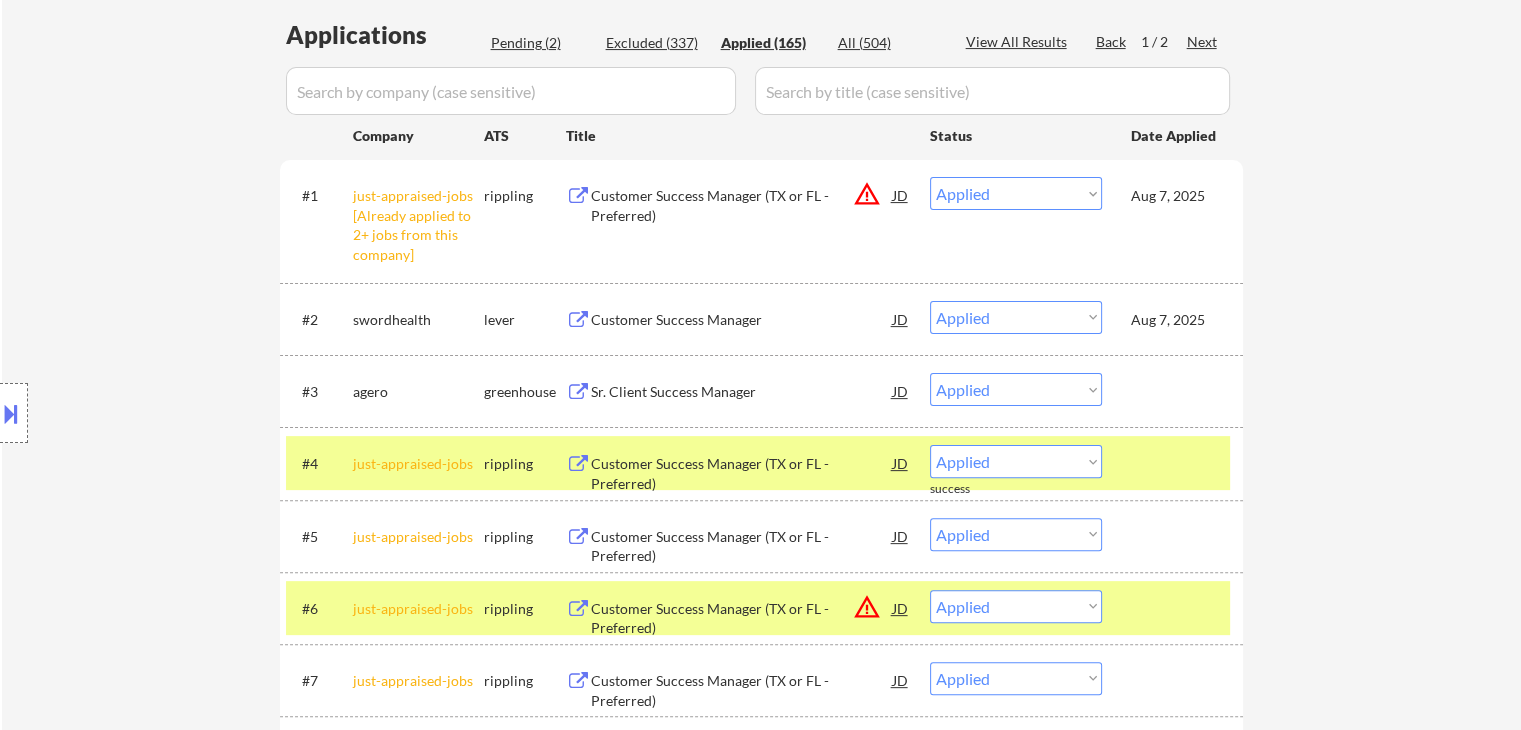 select on ""applied"" 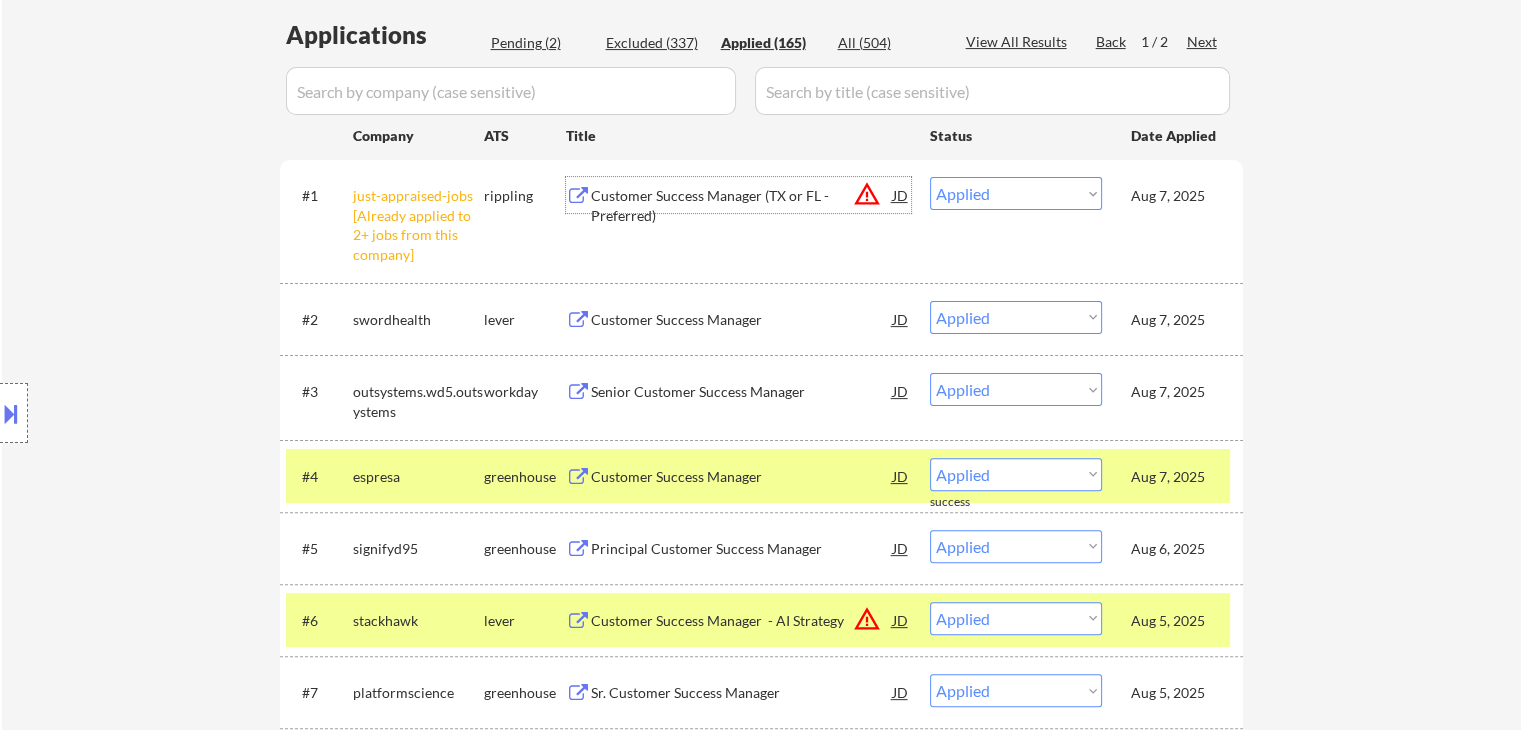 click on "Customer Success Manager (TX or FL - Preferred)" at bounding box center (742, 205) 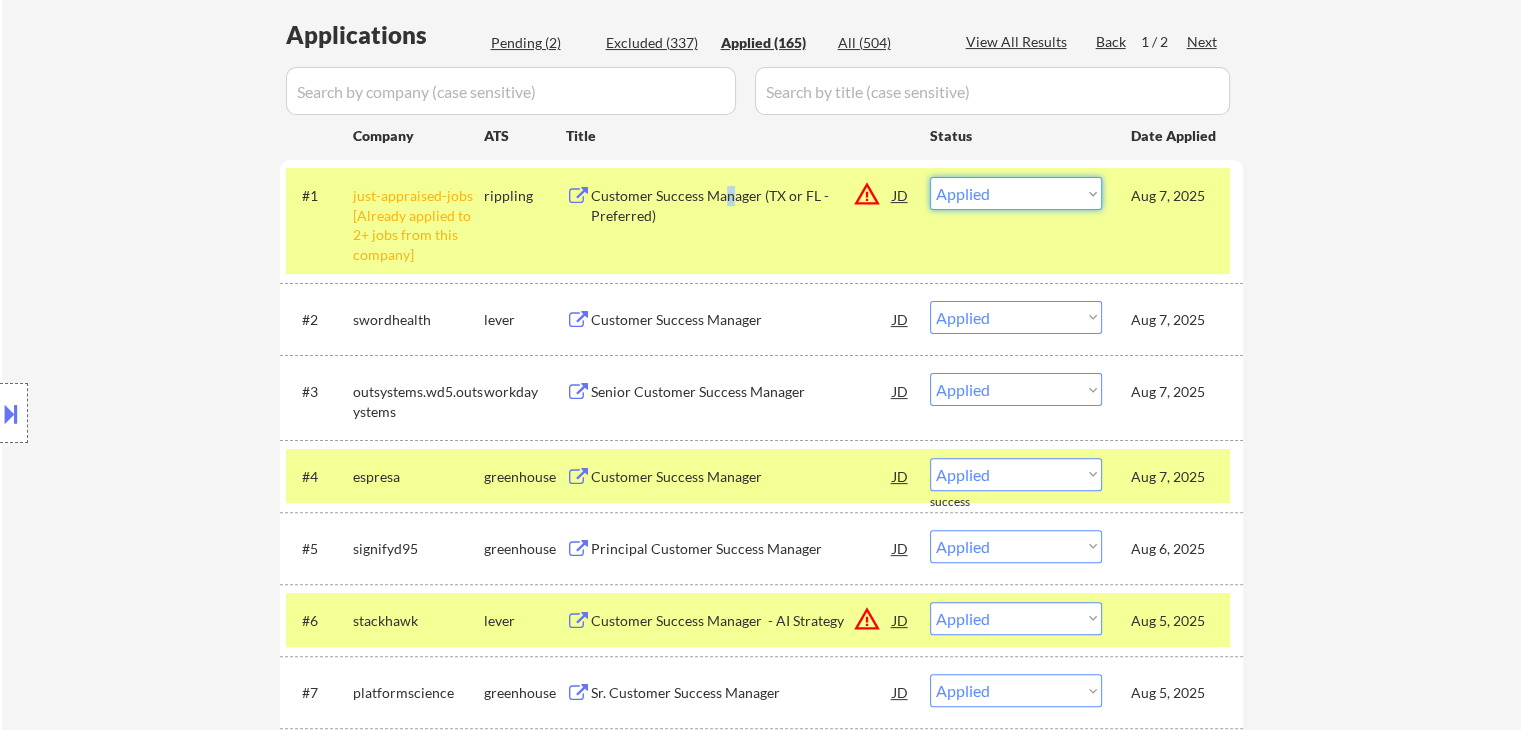 click on "Choose an option... Pending Applied Excluded (Questions) Excluded (Expired) Excluded (Location) Excluded (Bad Match) Excluded (Blocklist) Excluded (Salary) Excluded (Other)" at bounding box center (1016, 193) 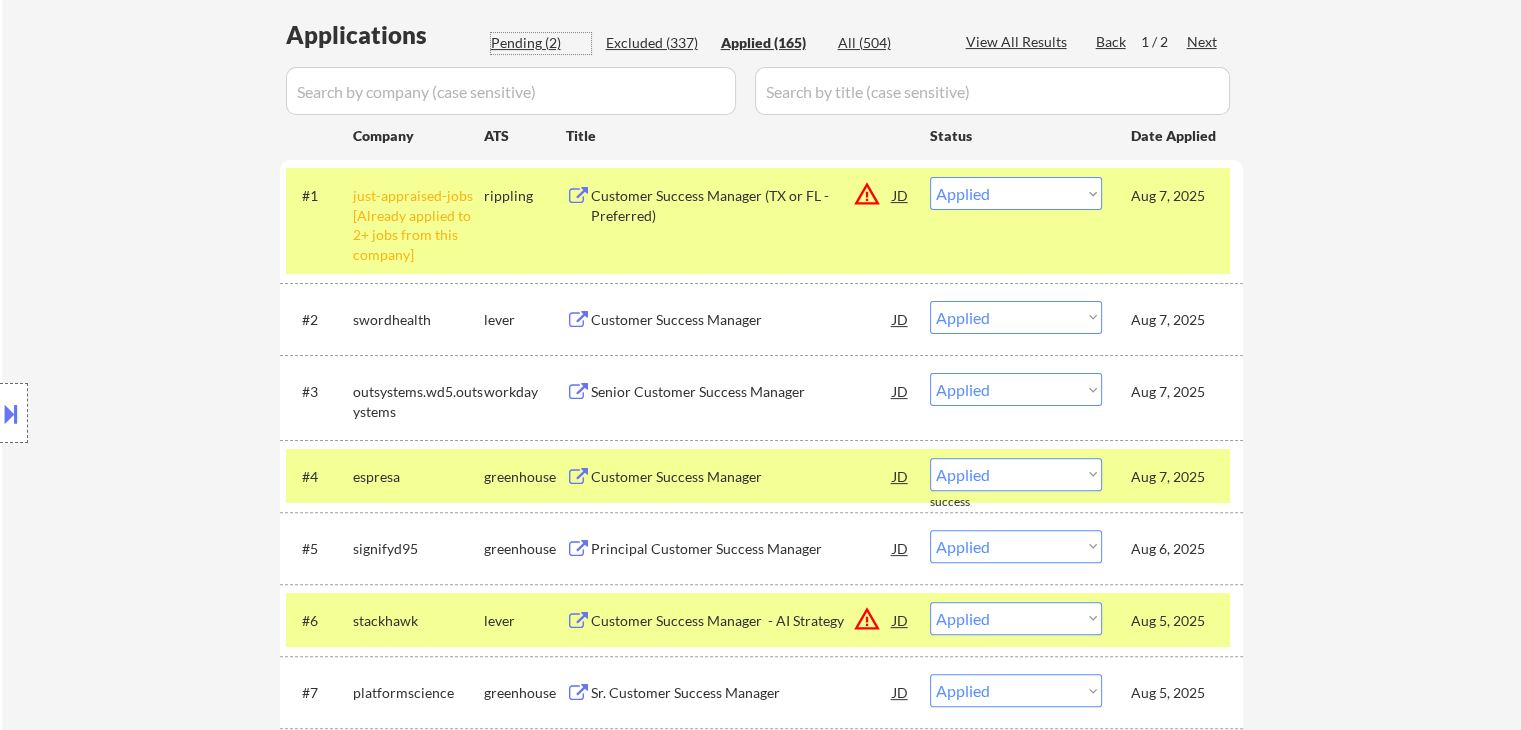 click on "Pending (2)" at bounding box center [541, 43] 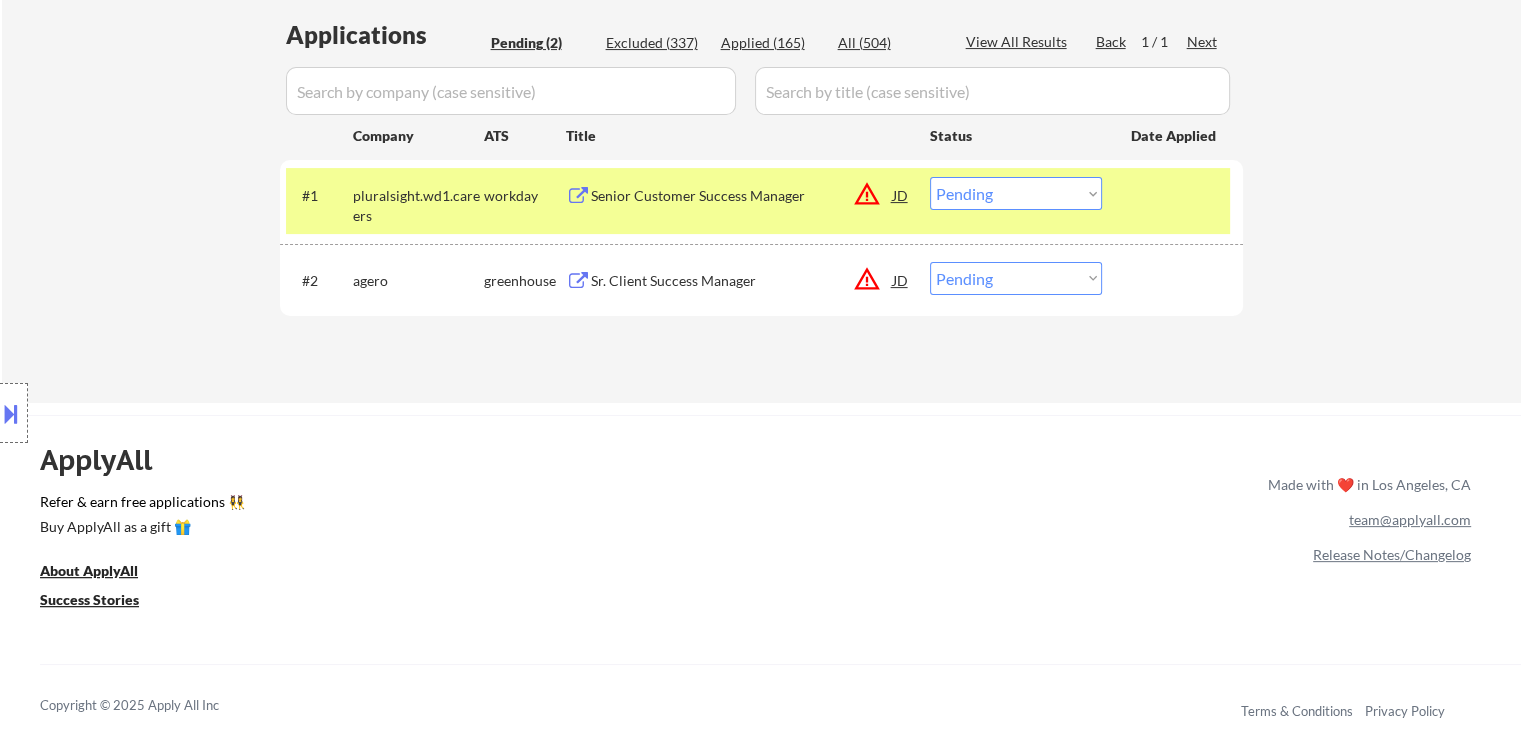 click on "Senior Customer Success Manager" at bounding box center [742, 195] 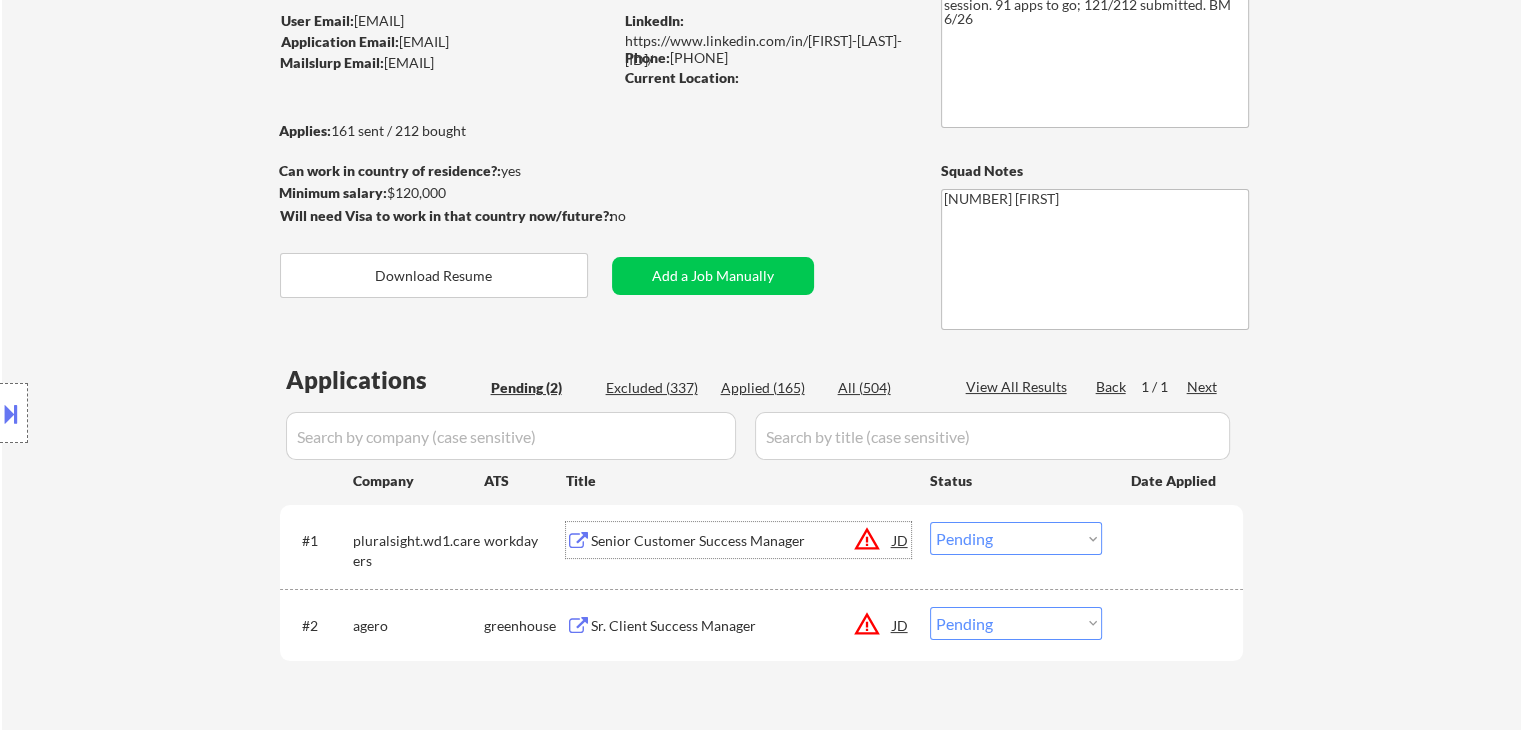 scroll, scrollTop: 0, scrollLeft: 0, axis: both 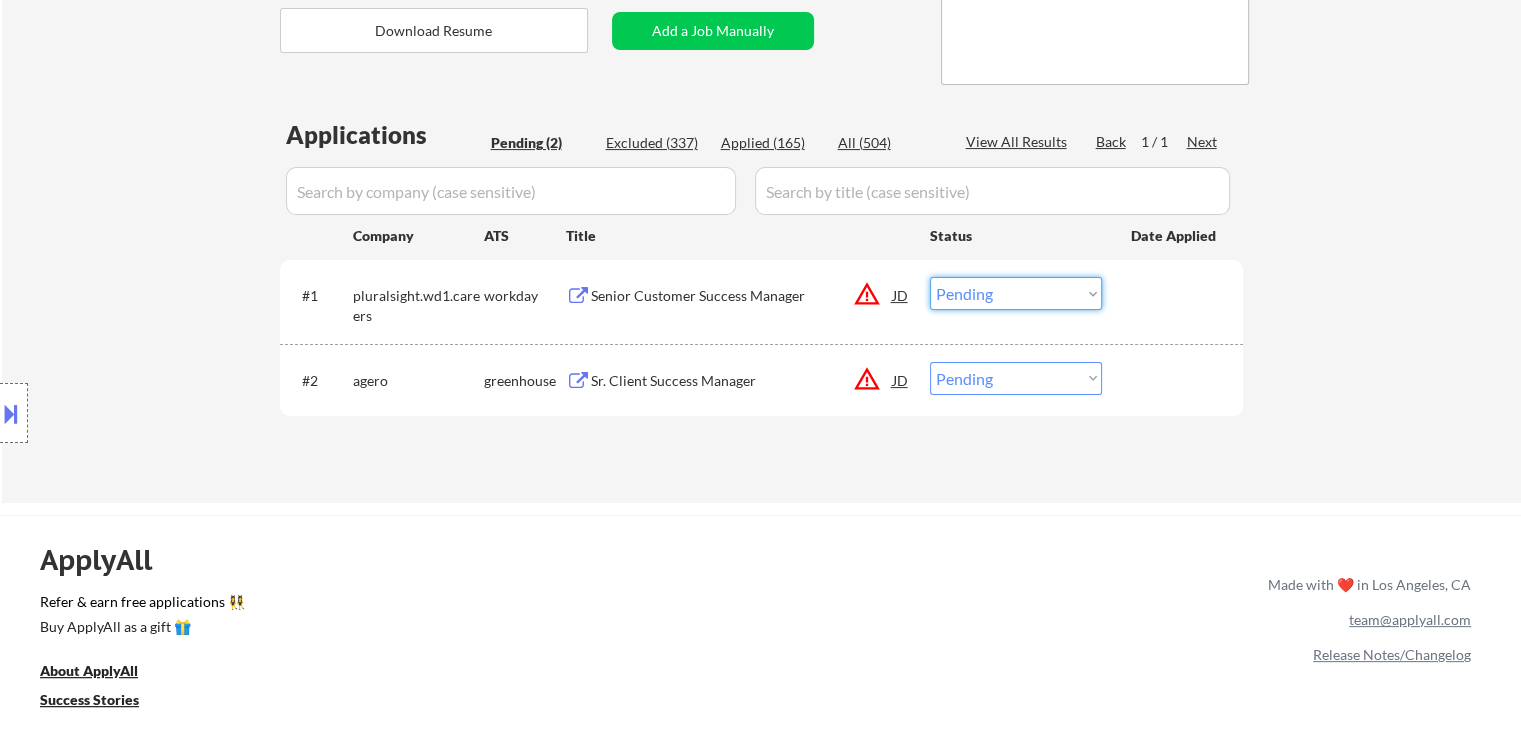drag, startPoint x: 996, startPoint y: 288, endPoint x: 997, endPoint y: 305, distance: 17.029387 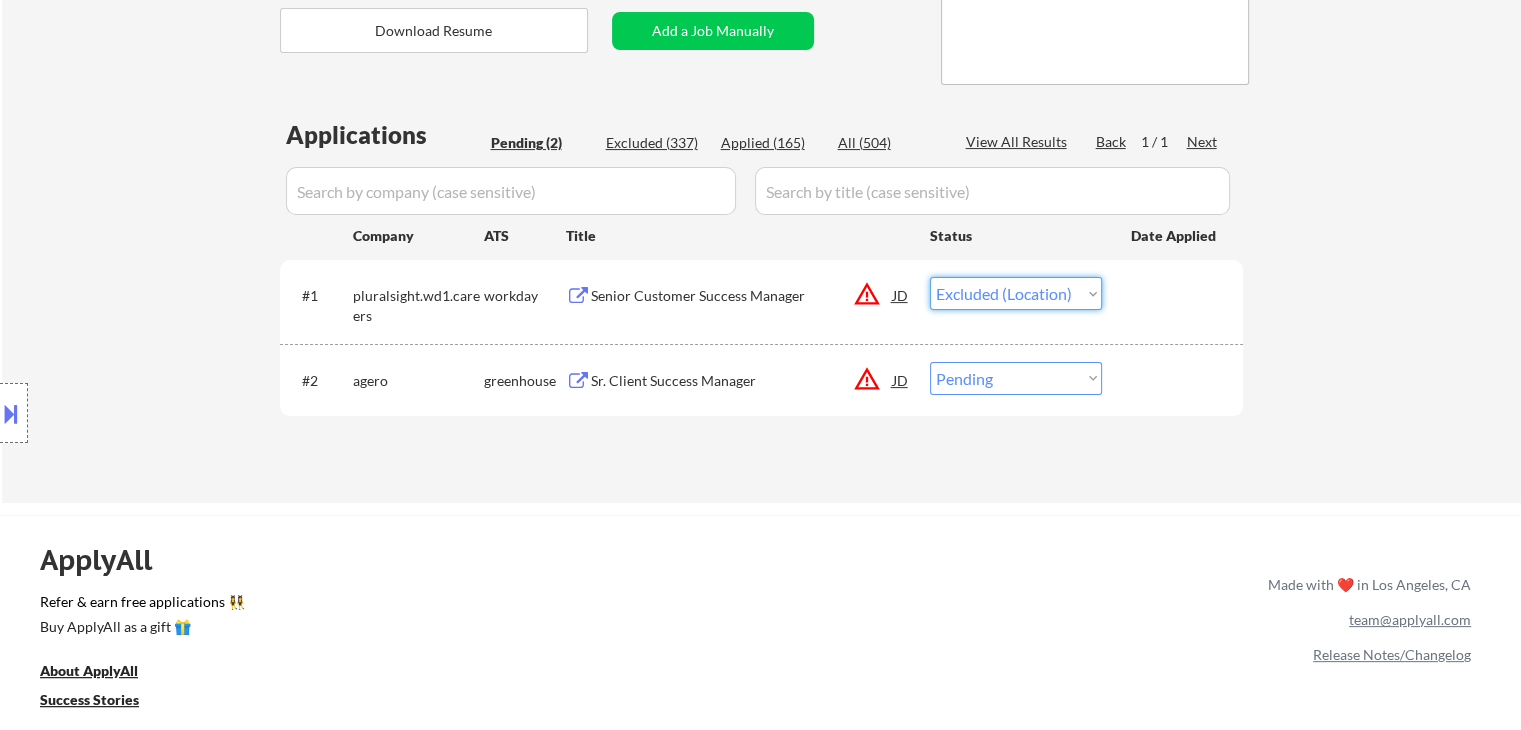click on "Choose an option... Pending Applied Excluded (Questions) Excluded (Expired) Excluded (Location) Excluded (Bad Match) Excluded (Blocklist) Excluded (Salary) Excluded (Other)" at bounding box center (1016, 293) 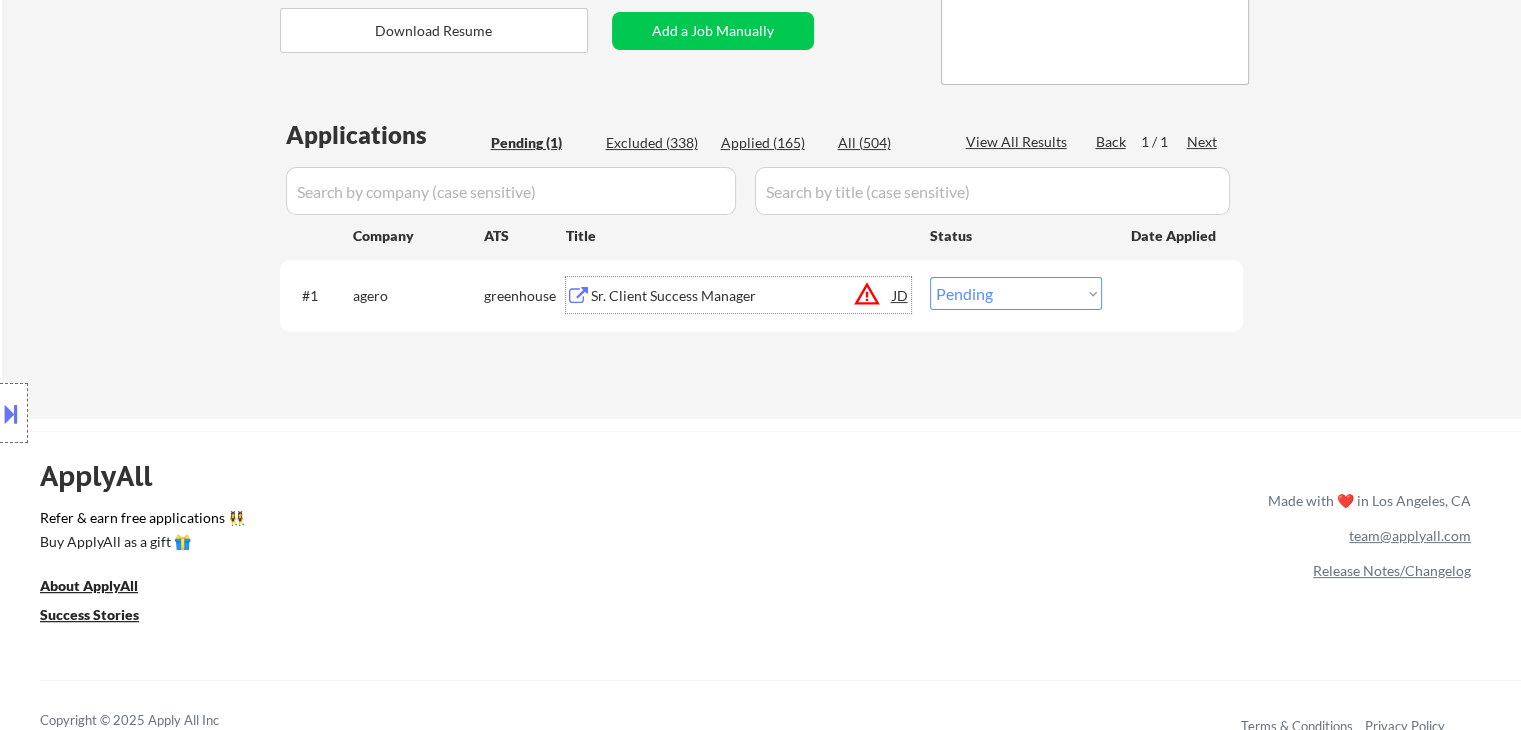 click on "Sr. Client Success Manager" at bounding box center (742, 295) 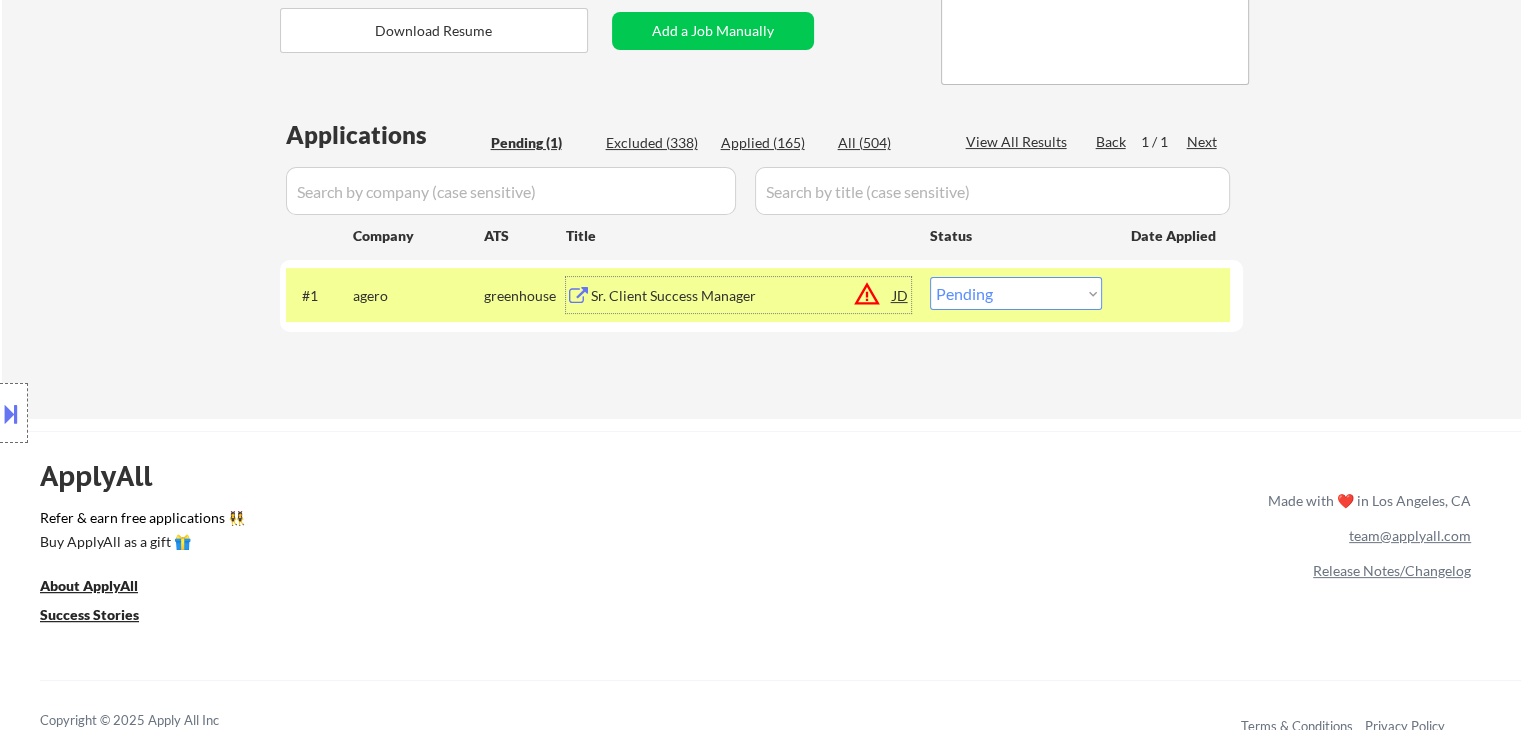 click on "Choose an option... Pending Applied Excluded (Questions) Excluded (Expired) Excluded (Location) Excluded (Bad Match) Excluded (Blocklist) Excluded (Salary) Excluded (Other)" at bounding box center [1016, 293] 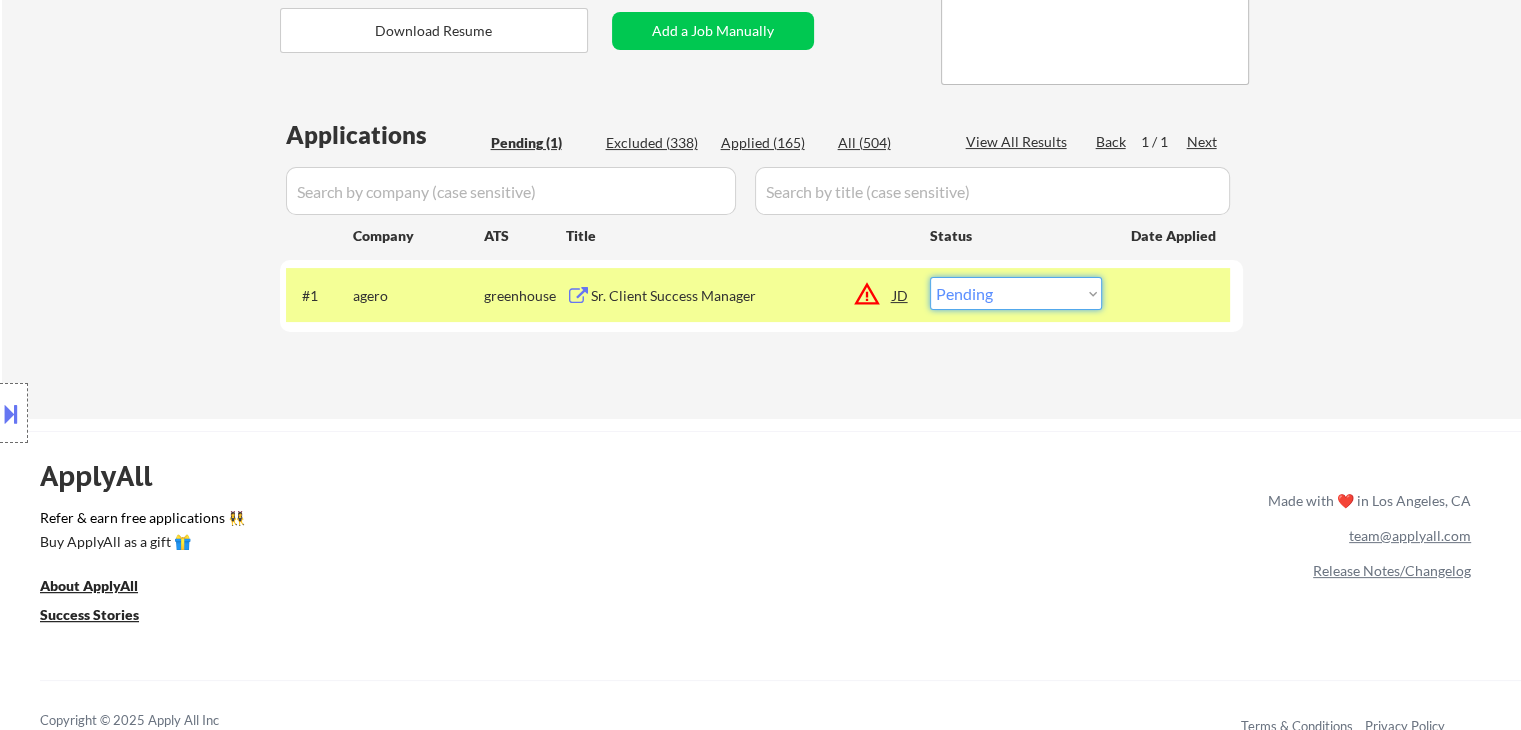 select on ""excluded__expired_"" 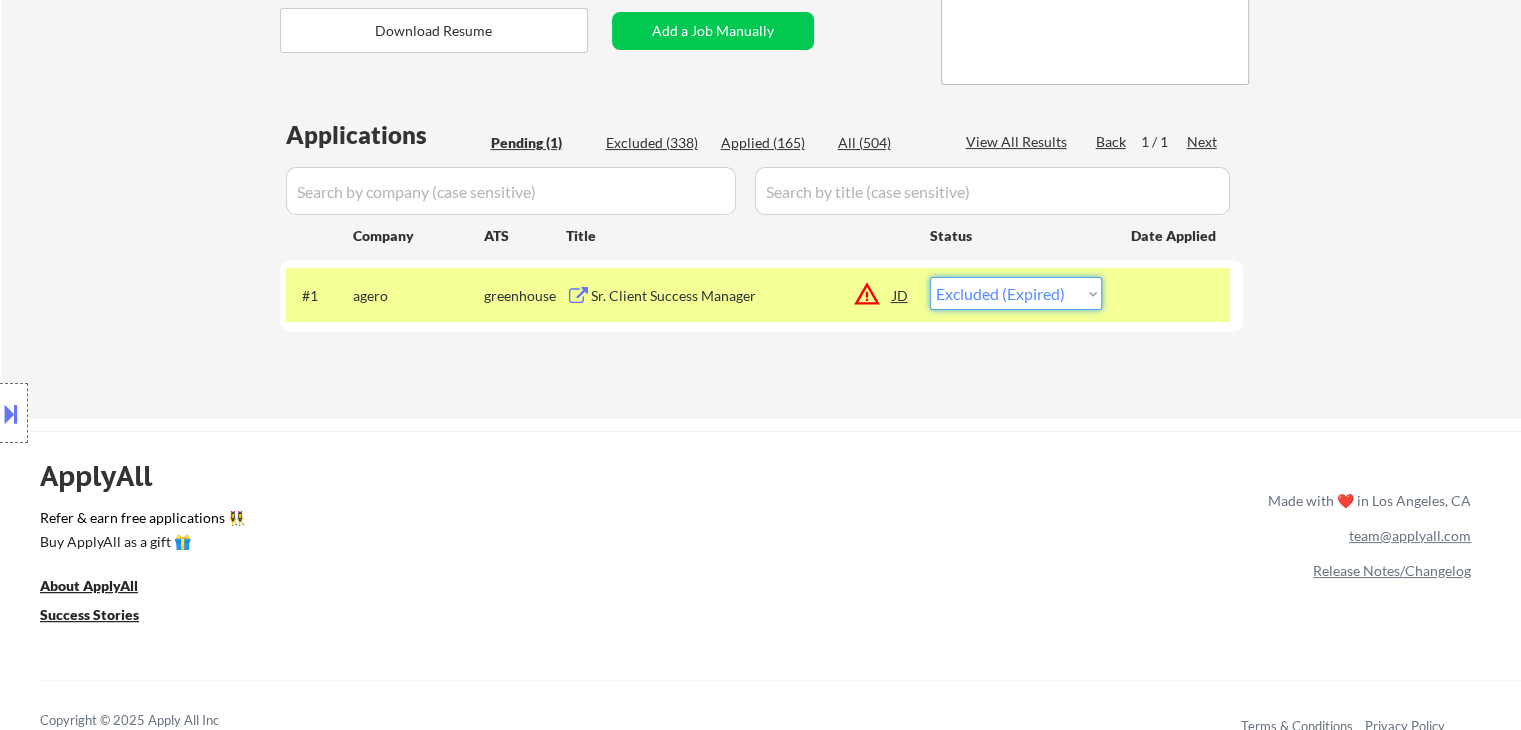 click on "Choose an option... Pending Applied Excluded (Questions) Excluded (Expired) Excluded (Location) Excluded (Bad Match) Excluded (Blocklist) Excluded (Salary) Excluded (Other)" at bounding box center (1016, 293) 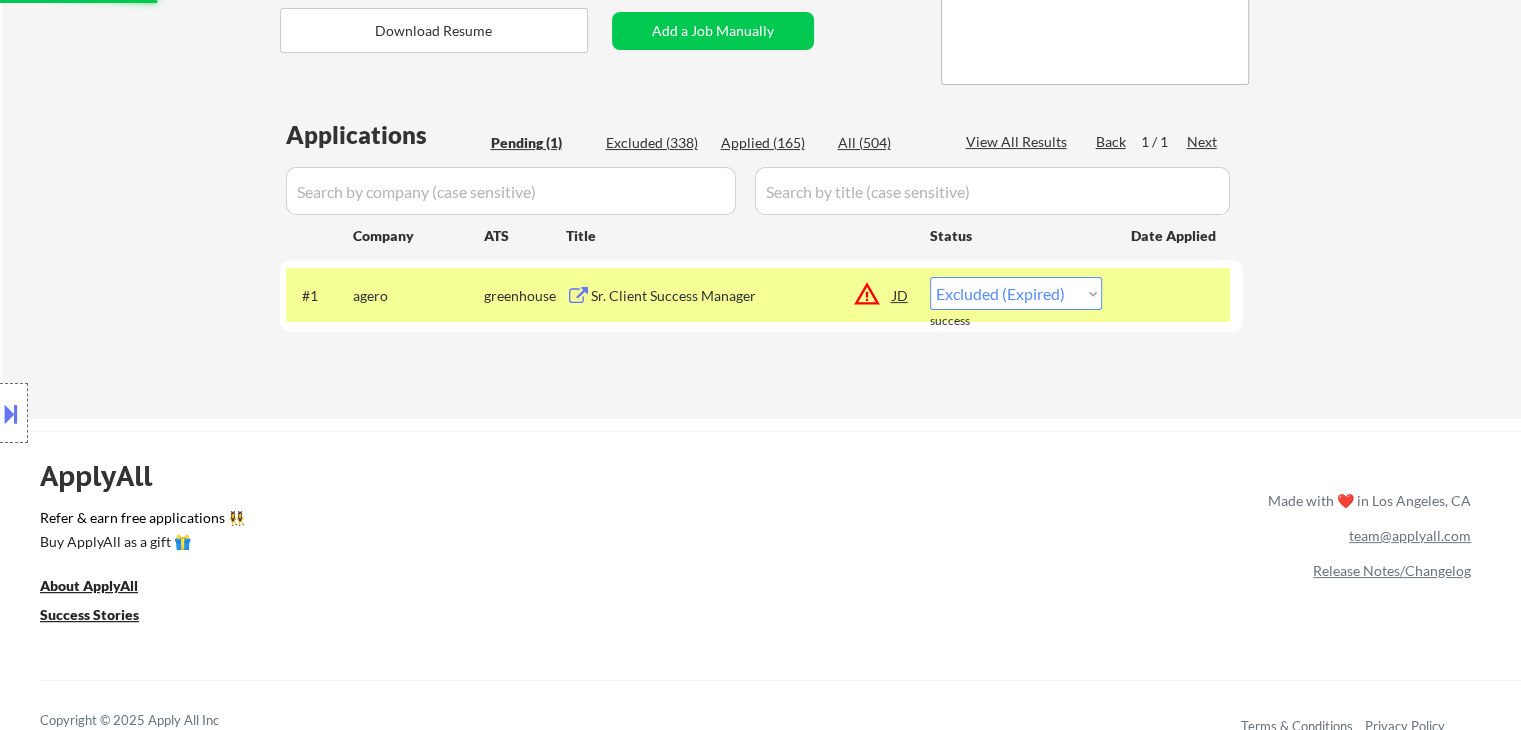 select on ""excluded__expired_"" 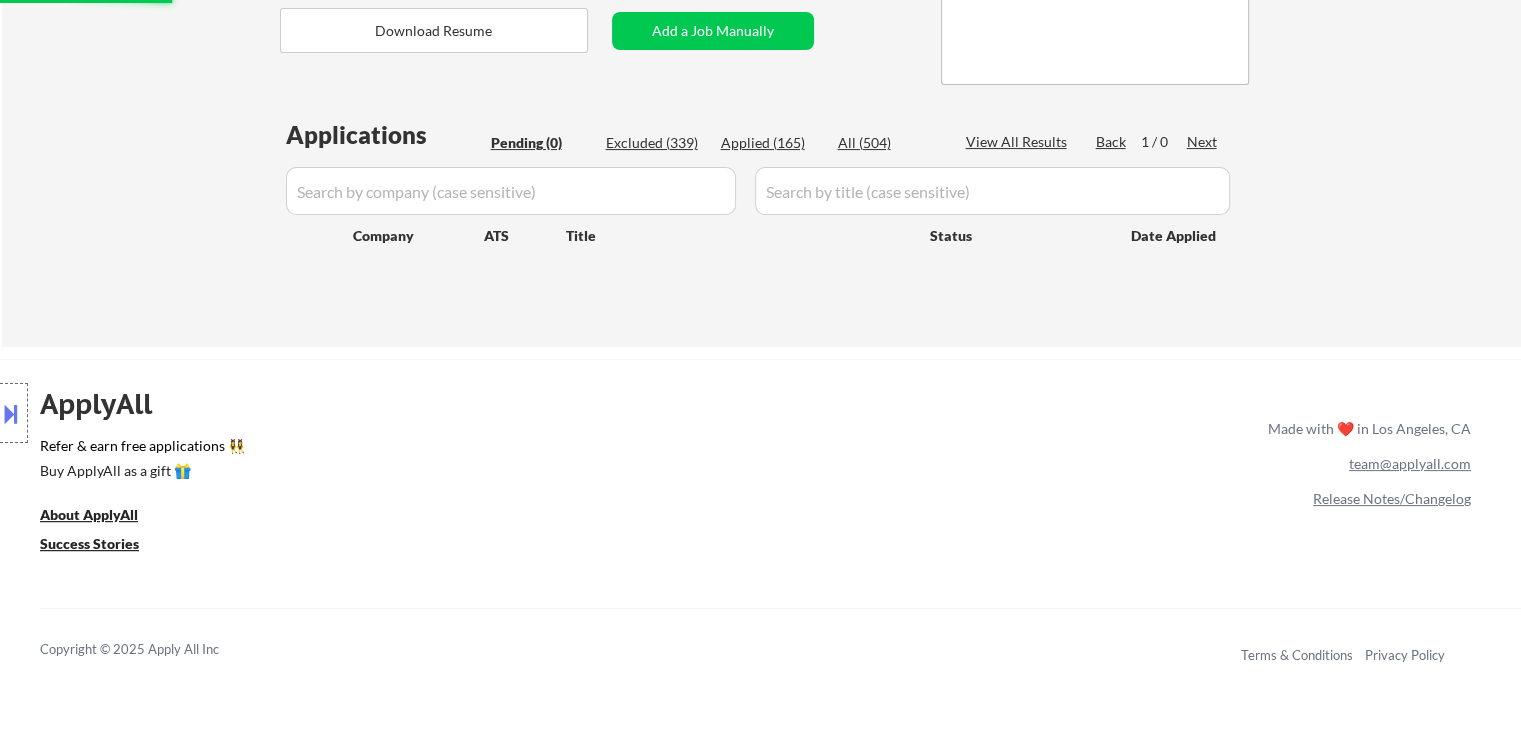 drag, startPoint x: 756, startPoint y: 140, endPoint x: 800, endPoint y: 192, distance: 68.117546 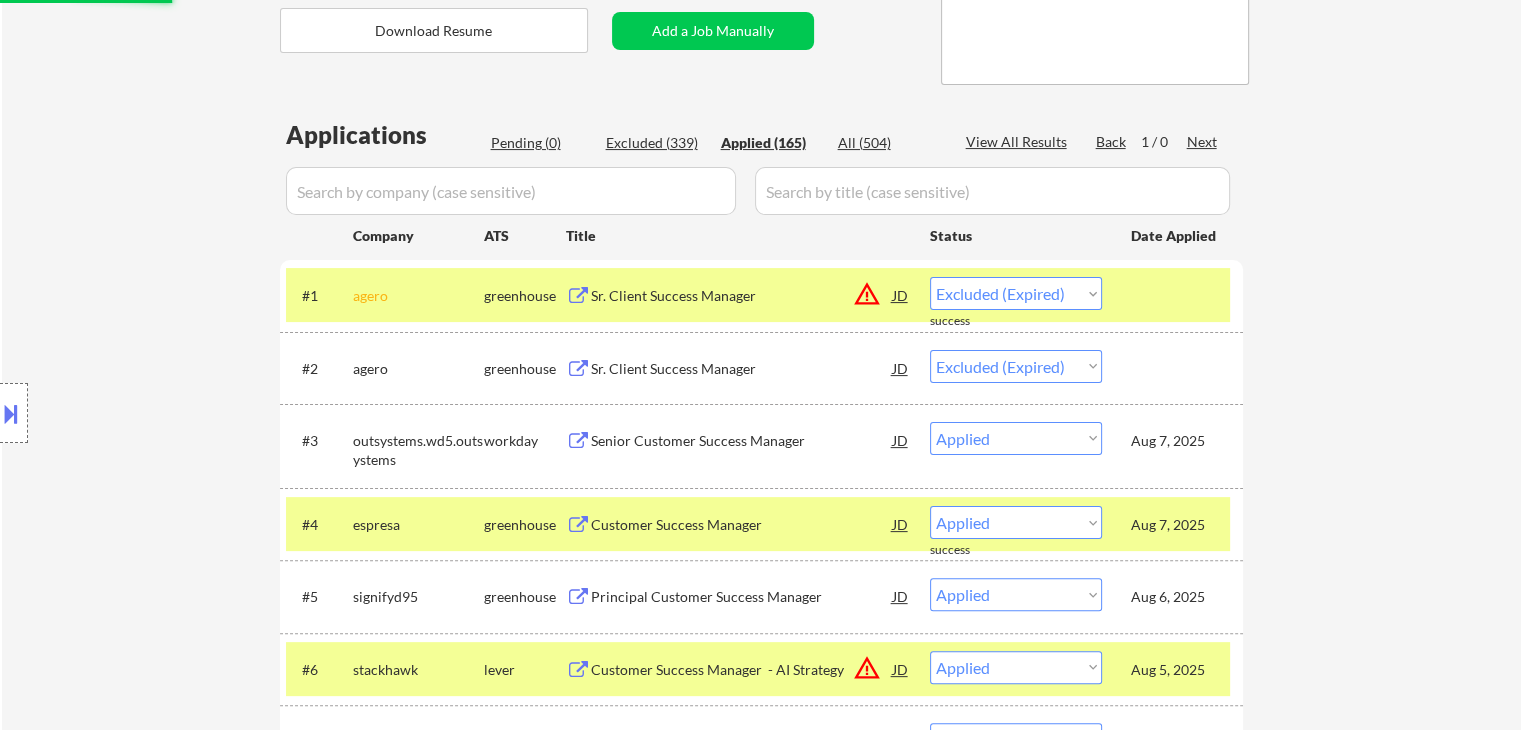 select on ""applied"" 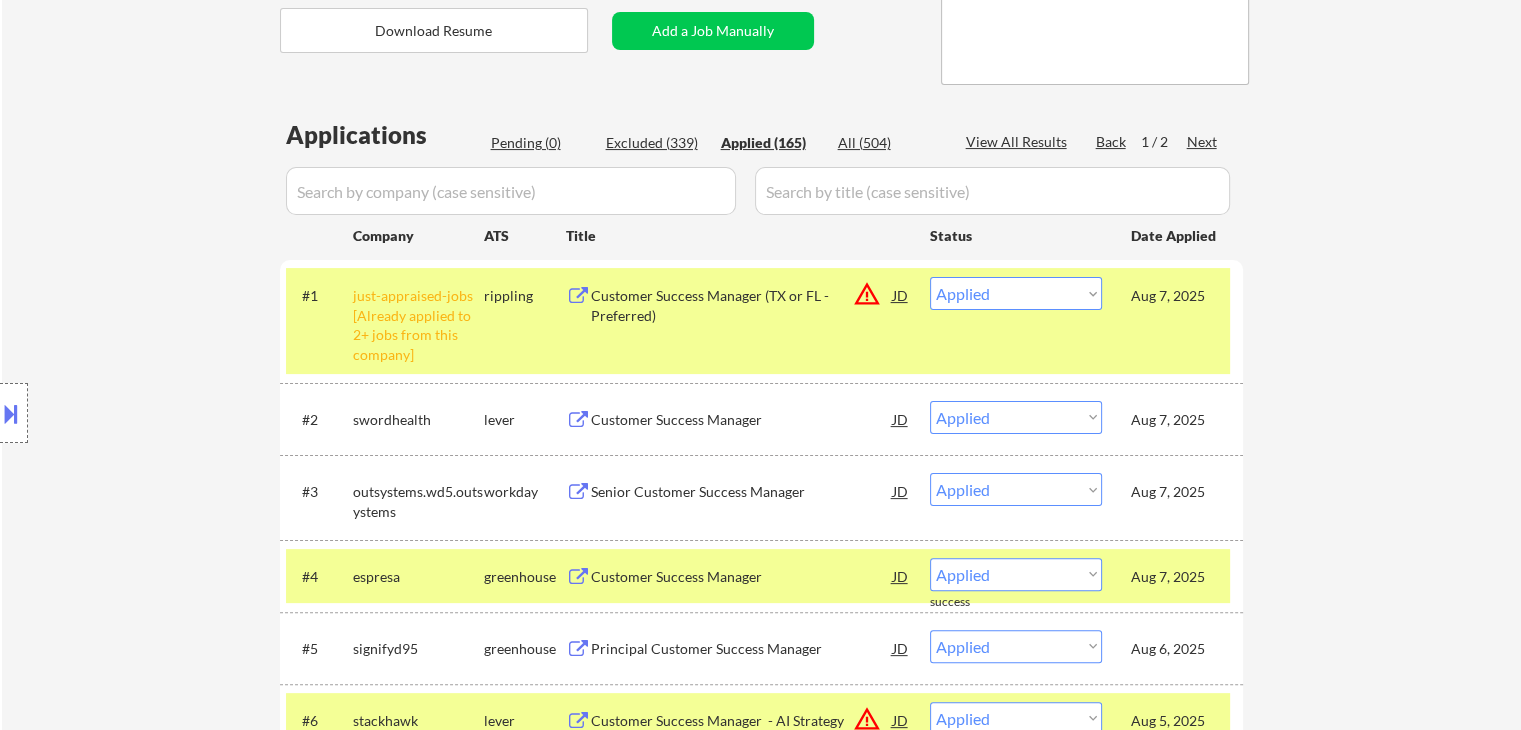 click on "Choose an option... Pending Applied Excluded (Questions) Excluded (Expired) Excluded (Location) Excluded (Bad Match) Excluded (Blocklist) Excluded (Salary) Excluded (Other)" at bounding box center [1016, 293] 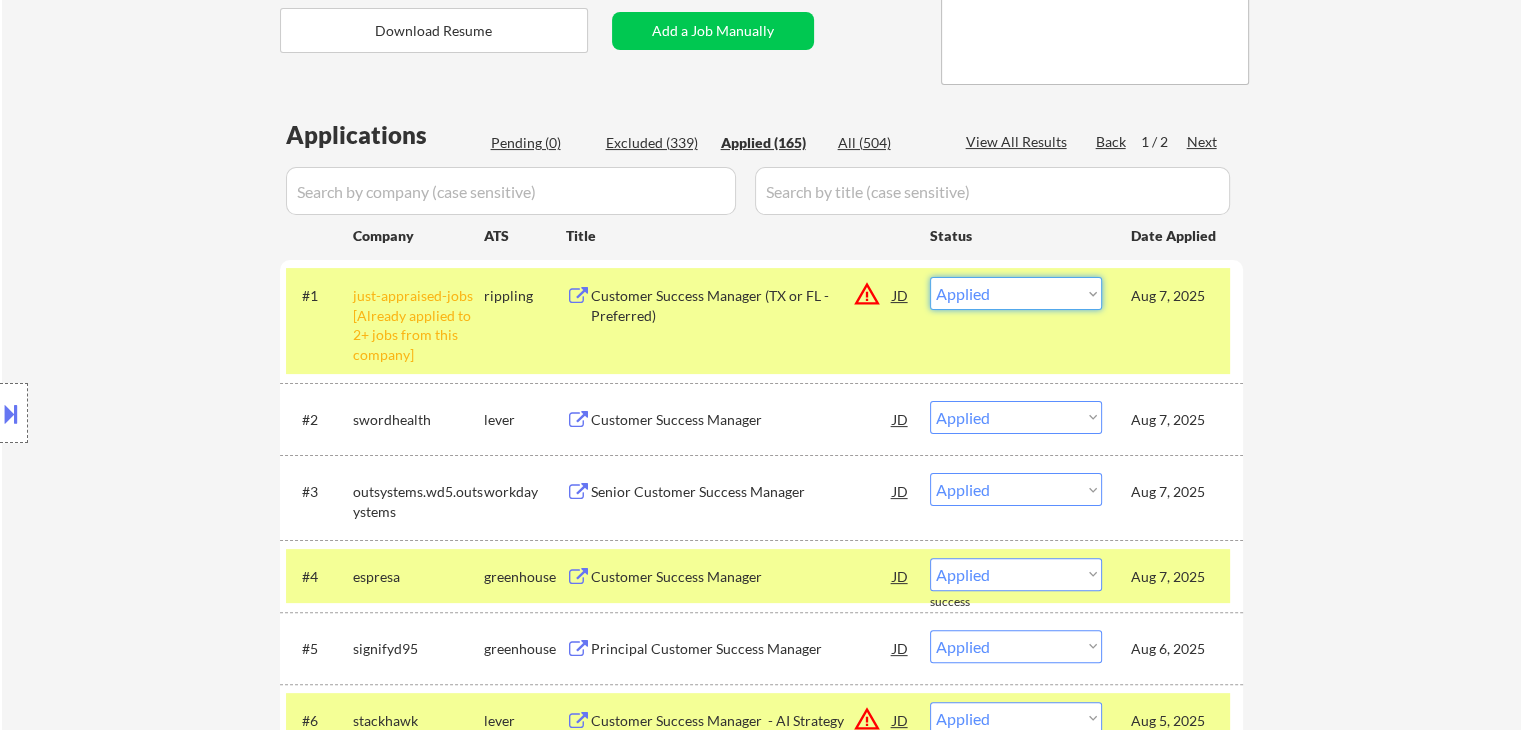 click on "Location Inclusions: remote" at bounding box center (179, 413) 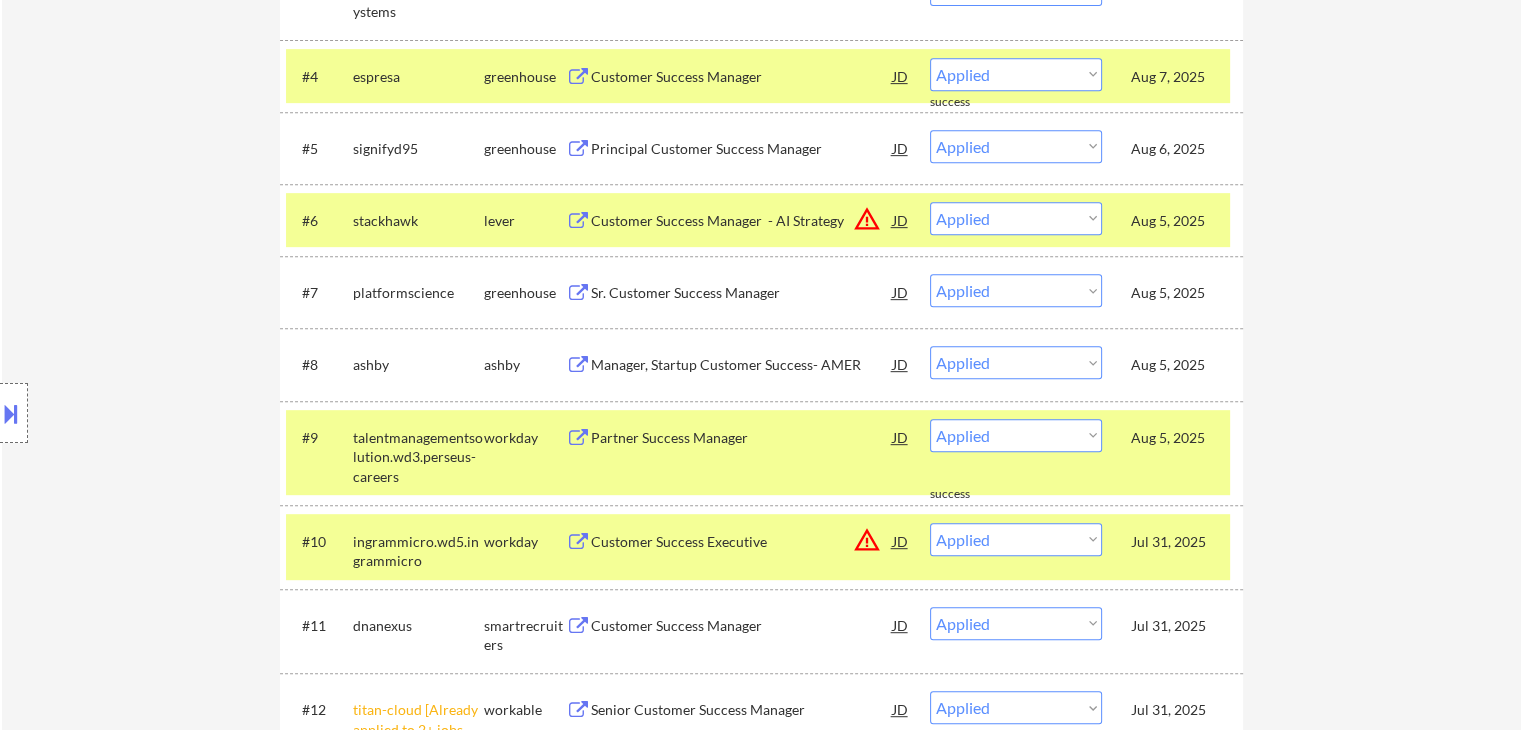 scroll, scrollTop: 400, scrollLeft: 0, axis: vertical 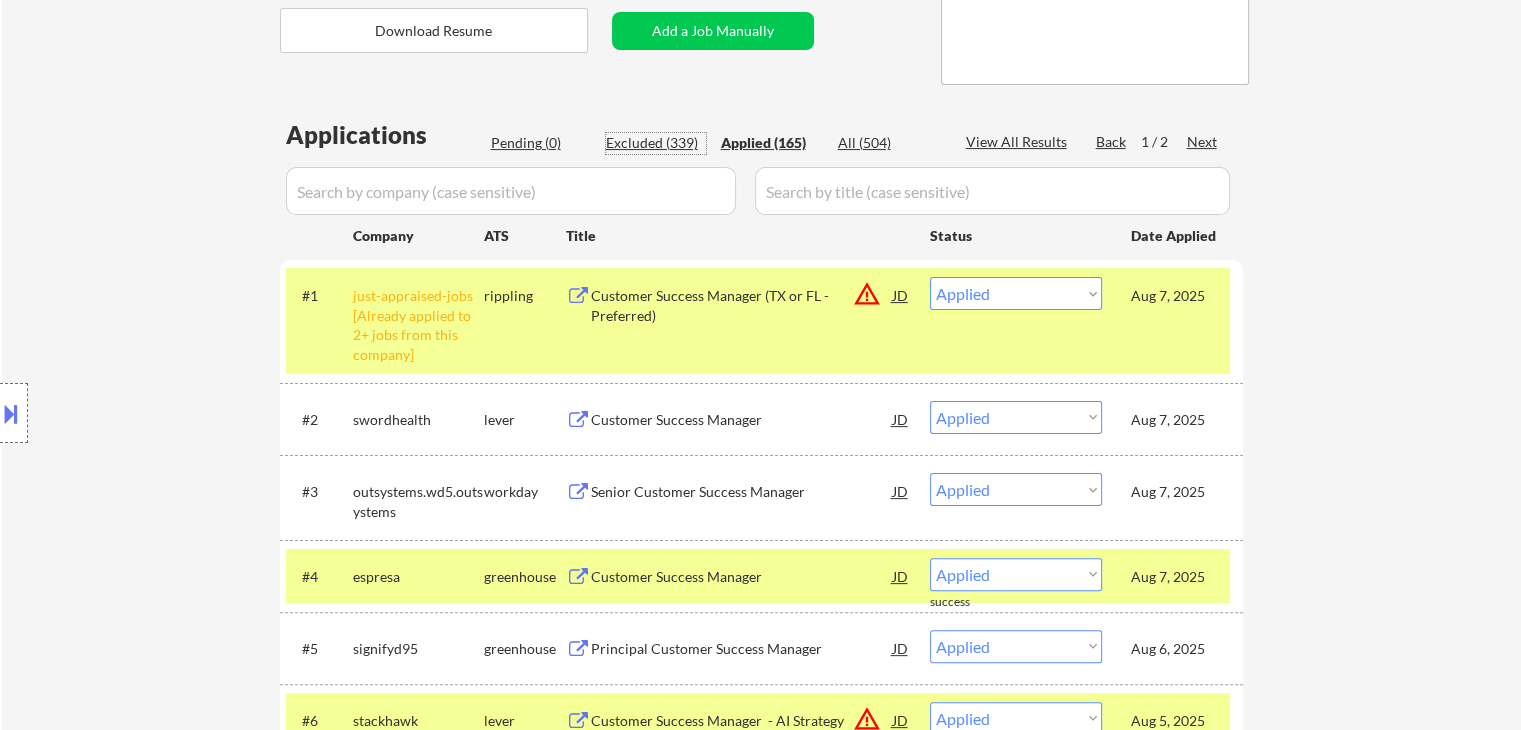 click on "Excluded (339)" at bounding box center [656, 143] 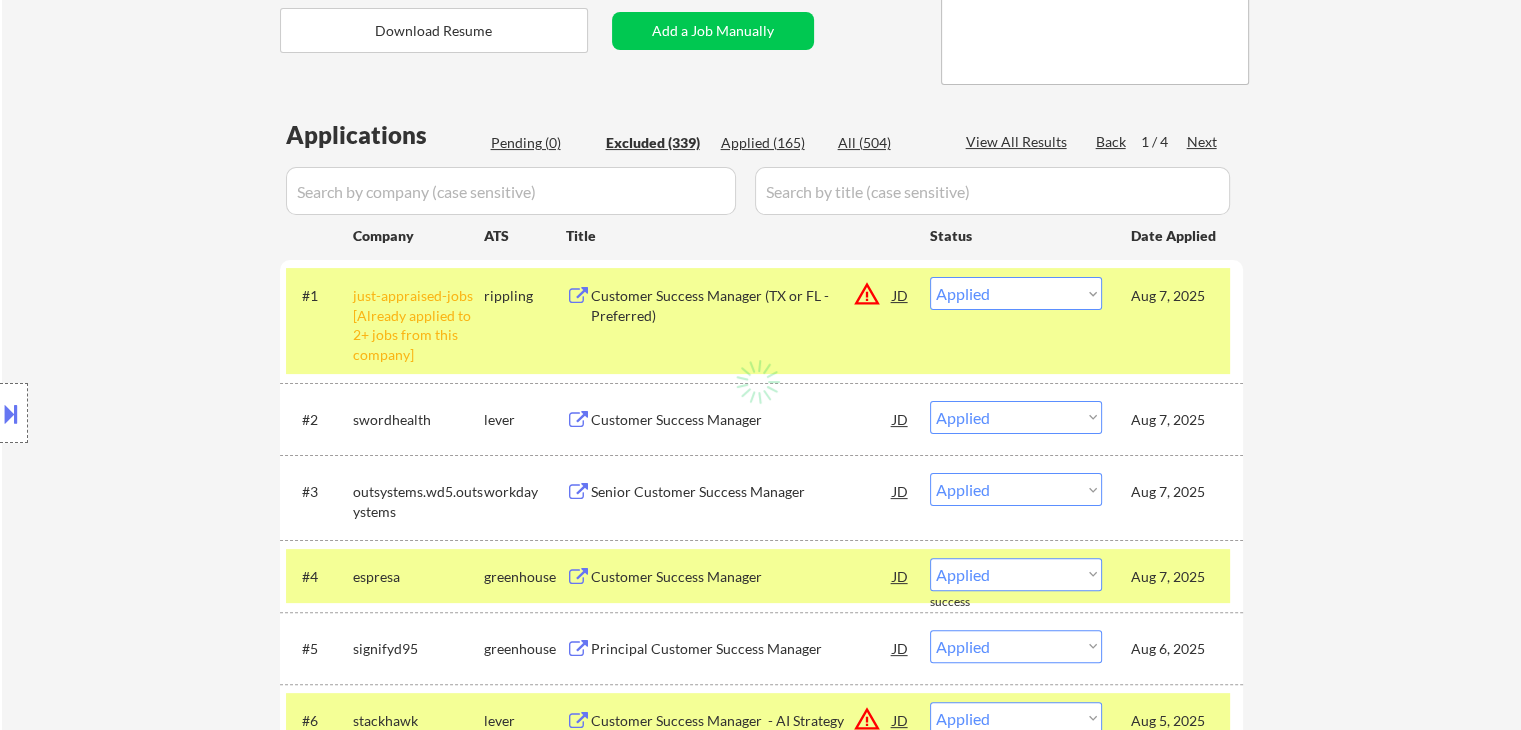 select on ""excluded__expired_"" 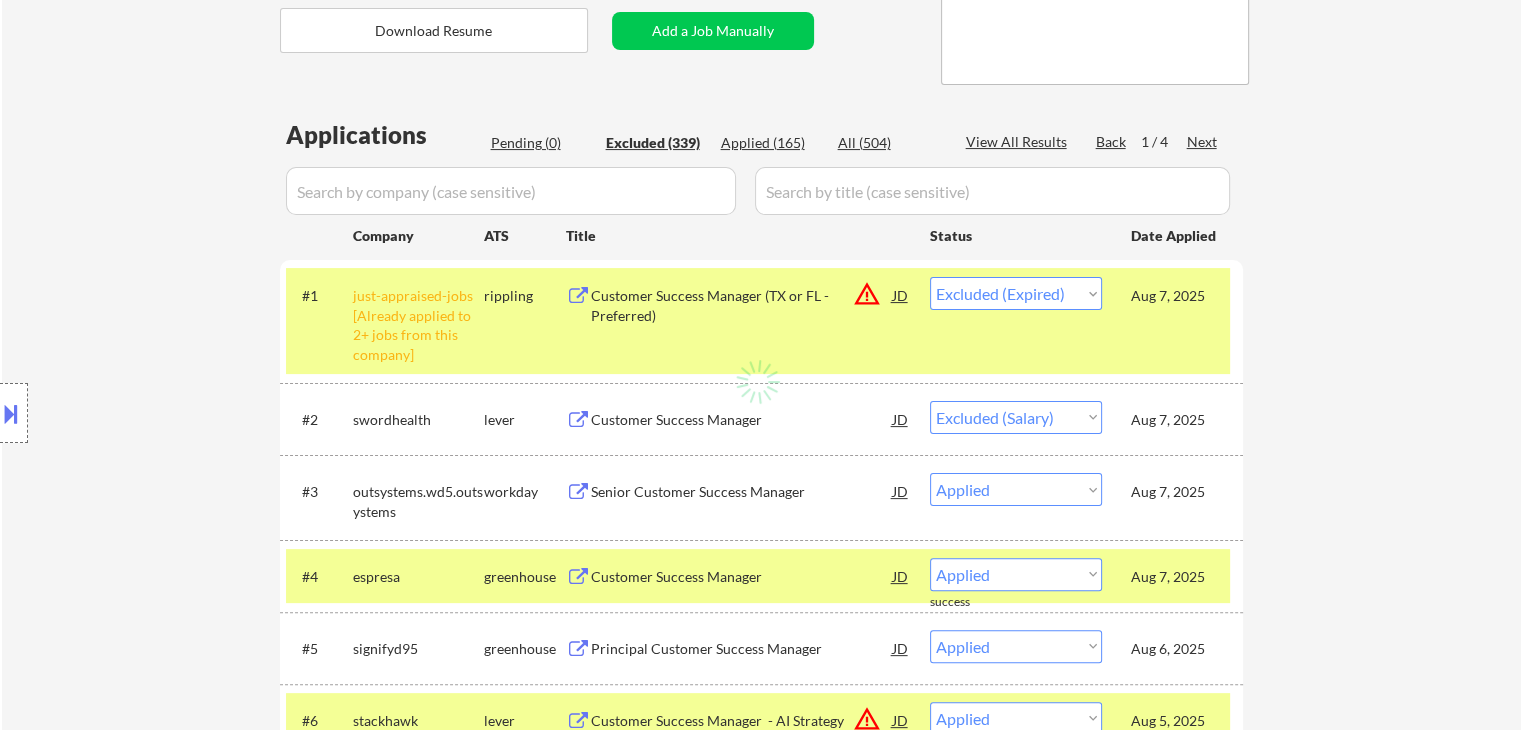 select on ""excluded__salary_"" 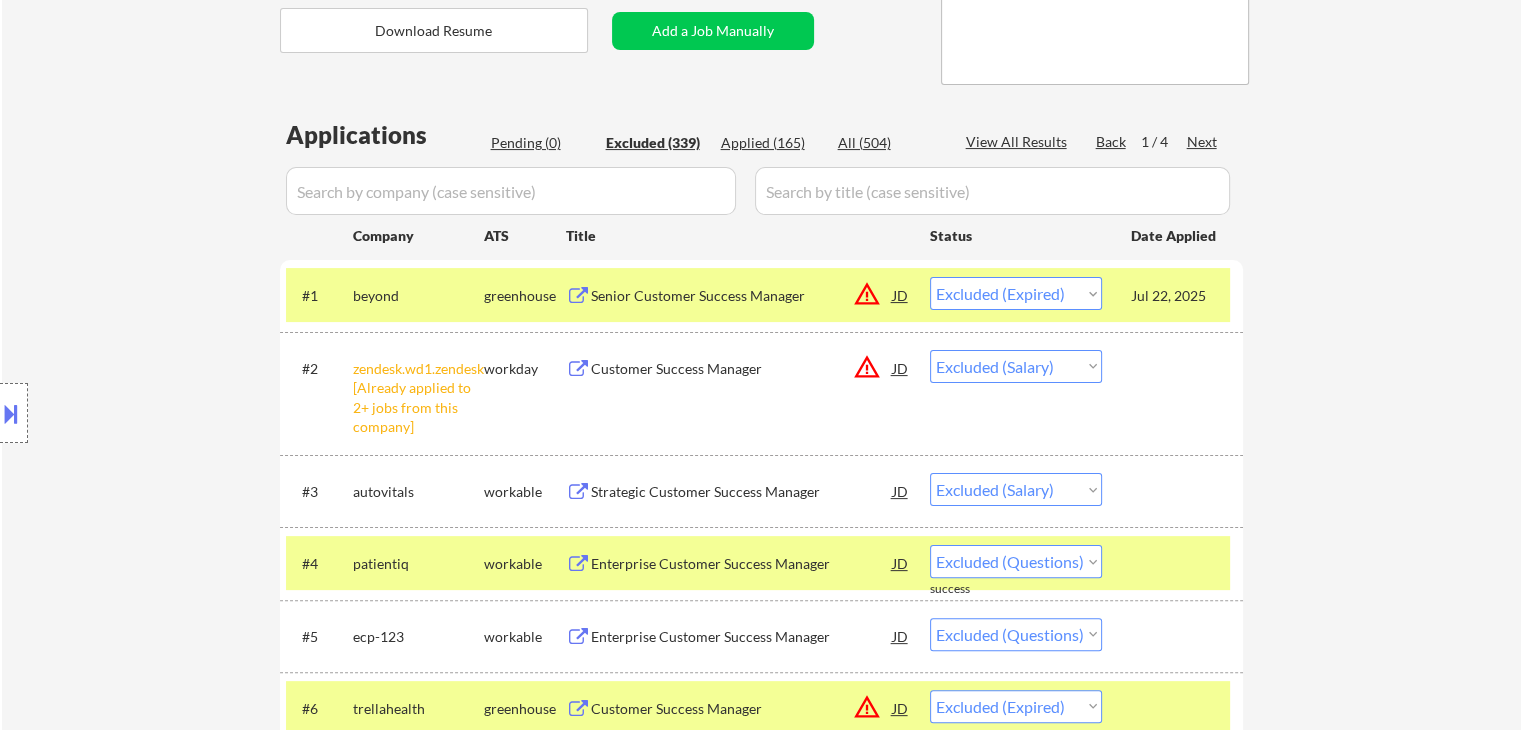click on "Applied (165)" at bounding box center [771, 143] 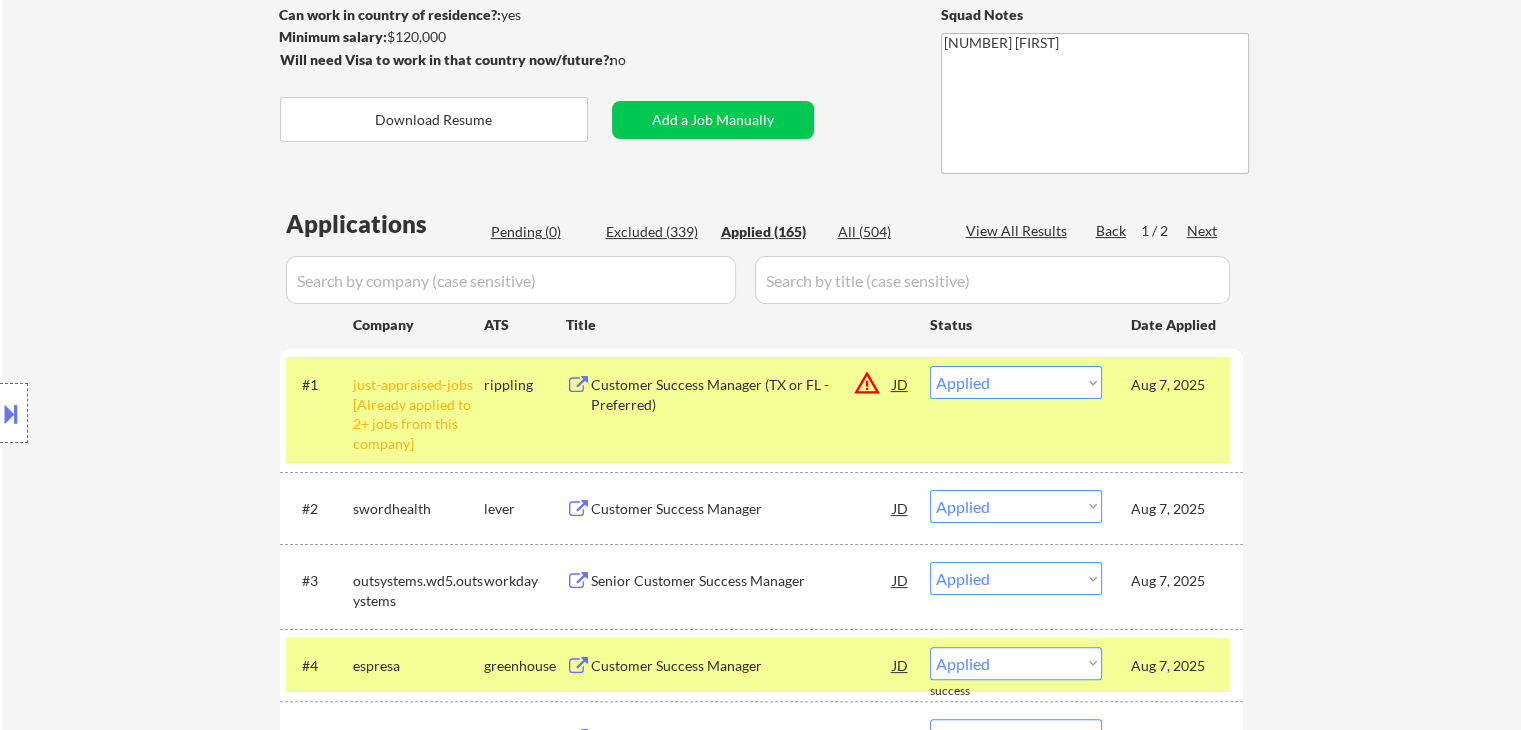 scroll, scrollTop: 200, scrollLeft: 0, axis: vertical 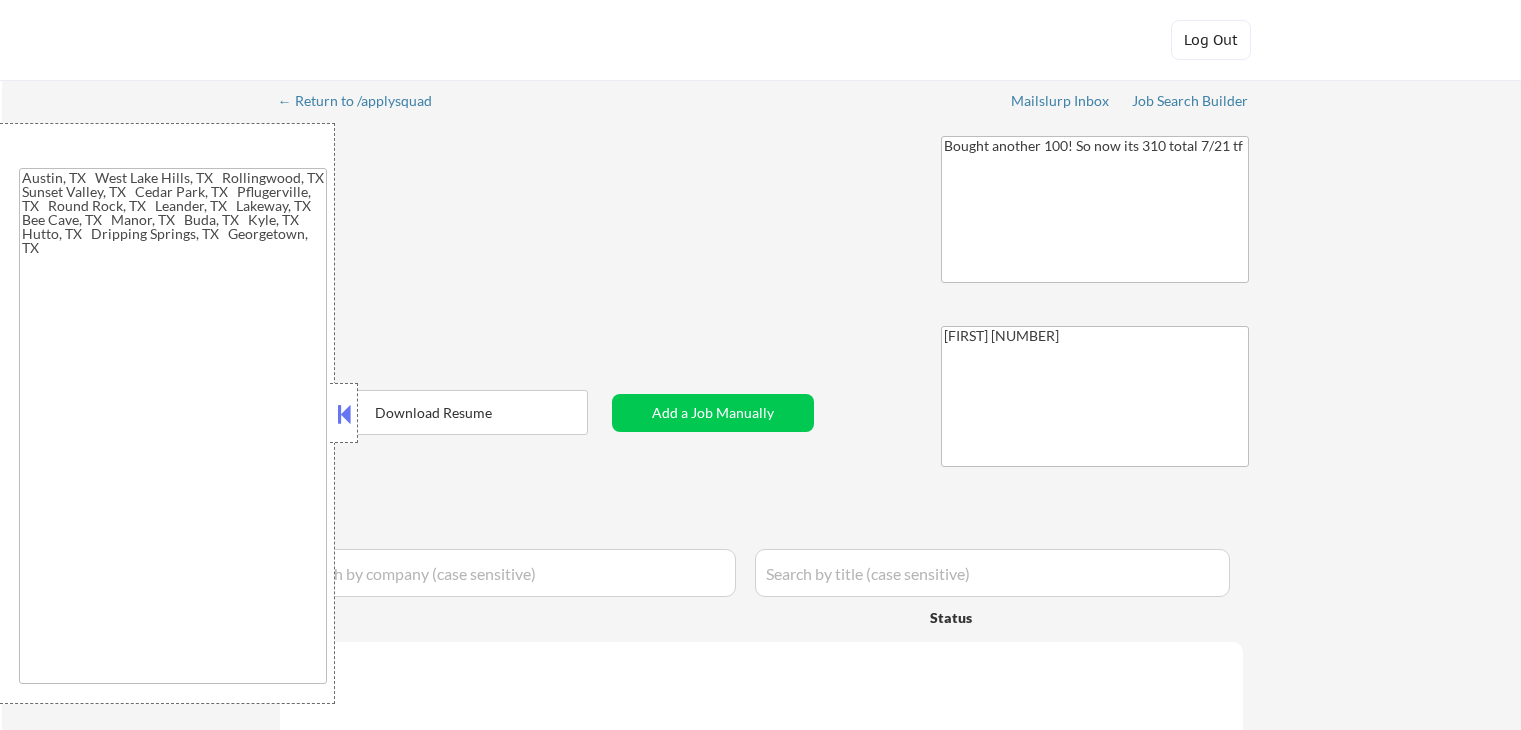 type on "Austin, TX   West Lake Hills, TX   Rollingwood, TX   Sunset Valley, TX   Cedar Park, TX   Pflugerville, TX   Round Rock, TX   Leander, TX   Lakeway, TX   Bee Cave, TX   Manor, TX   Buda, TX   Kyle, TX   Hutto, TX   Dripping Springs, TX   Georgetown, TX" 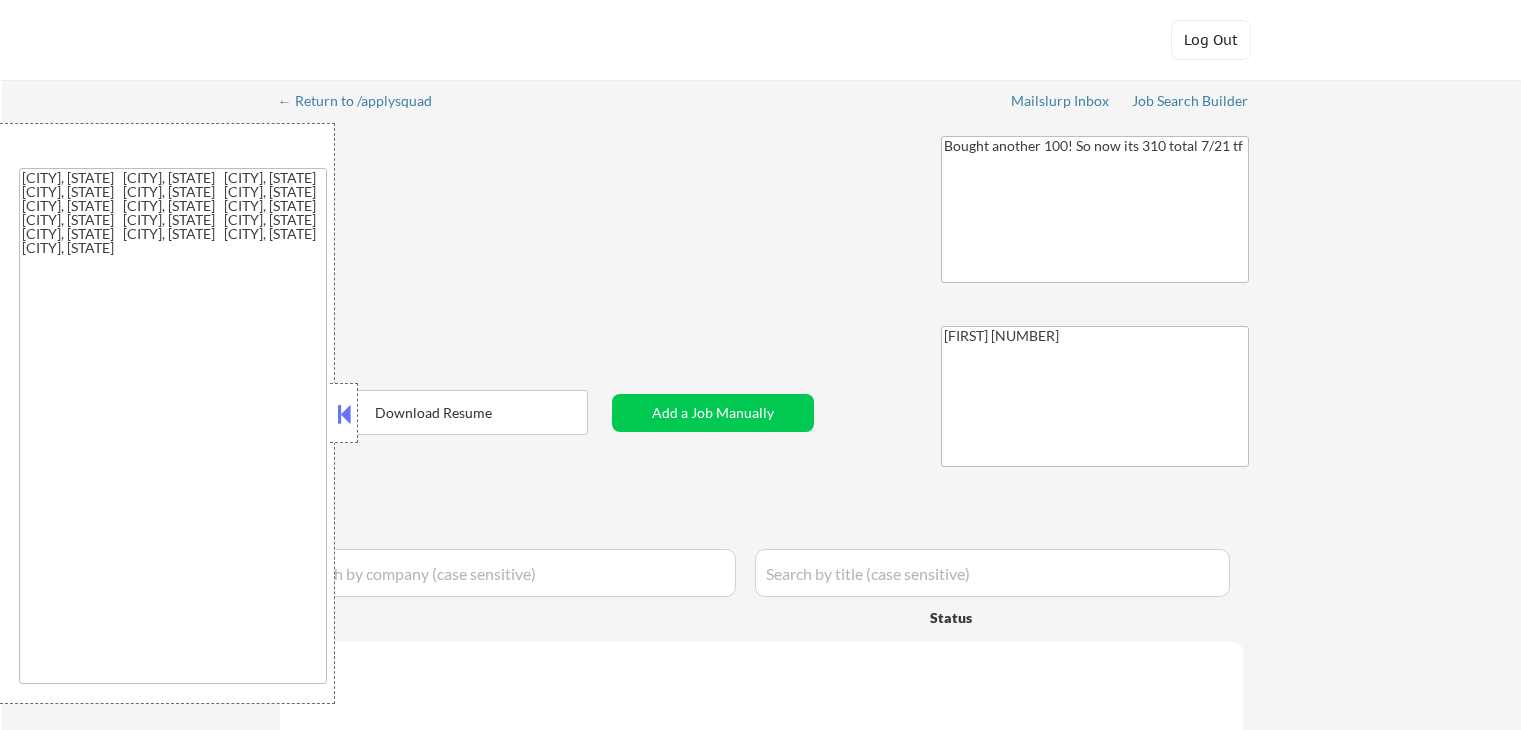 select on ""pending"" 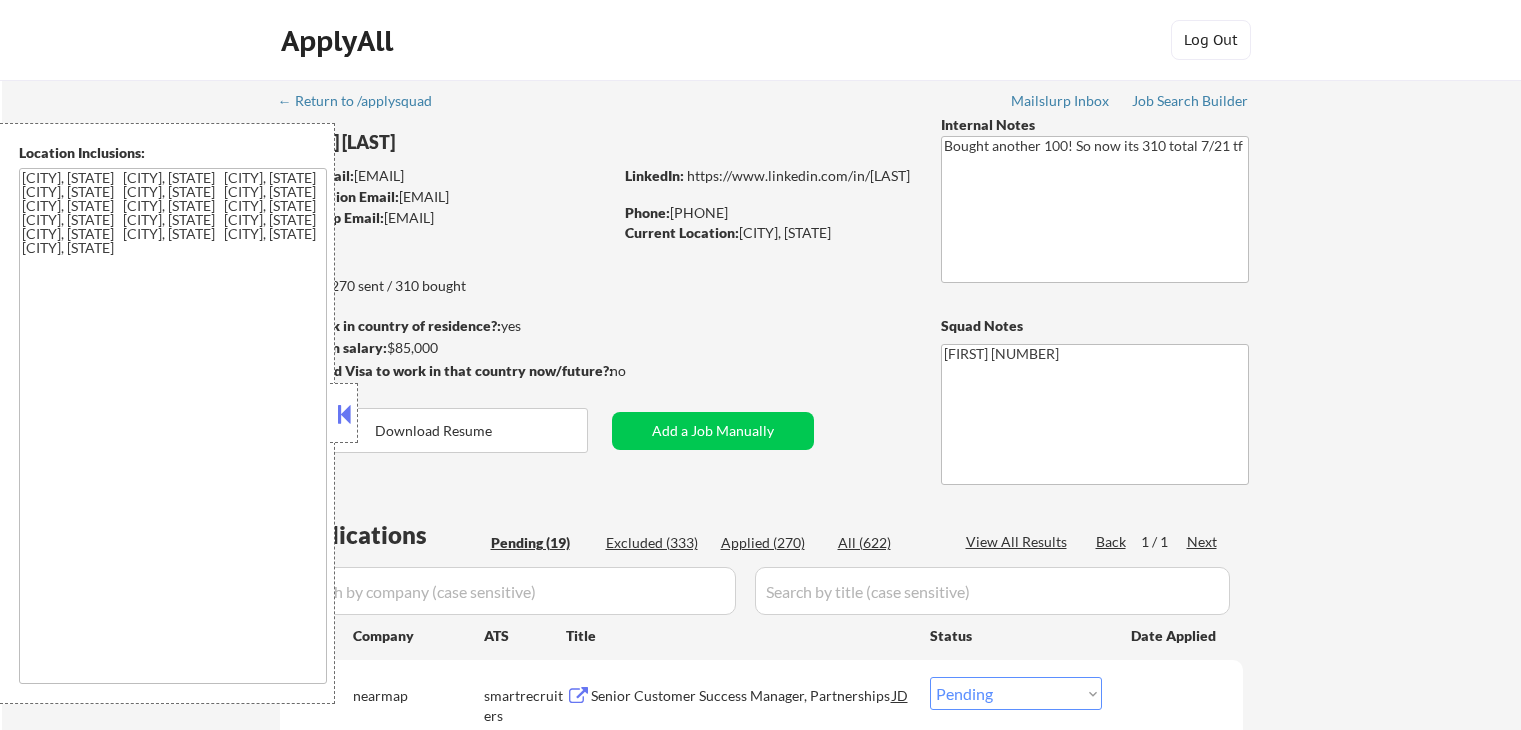 scroll, scrollTop: 0, scrollLeft: 0, axis: both 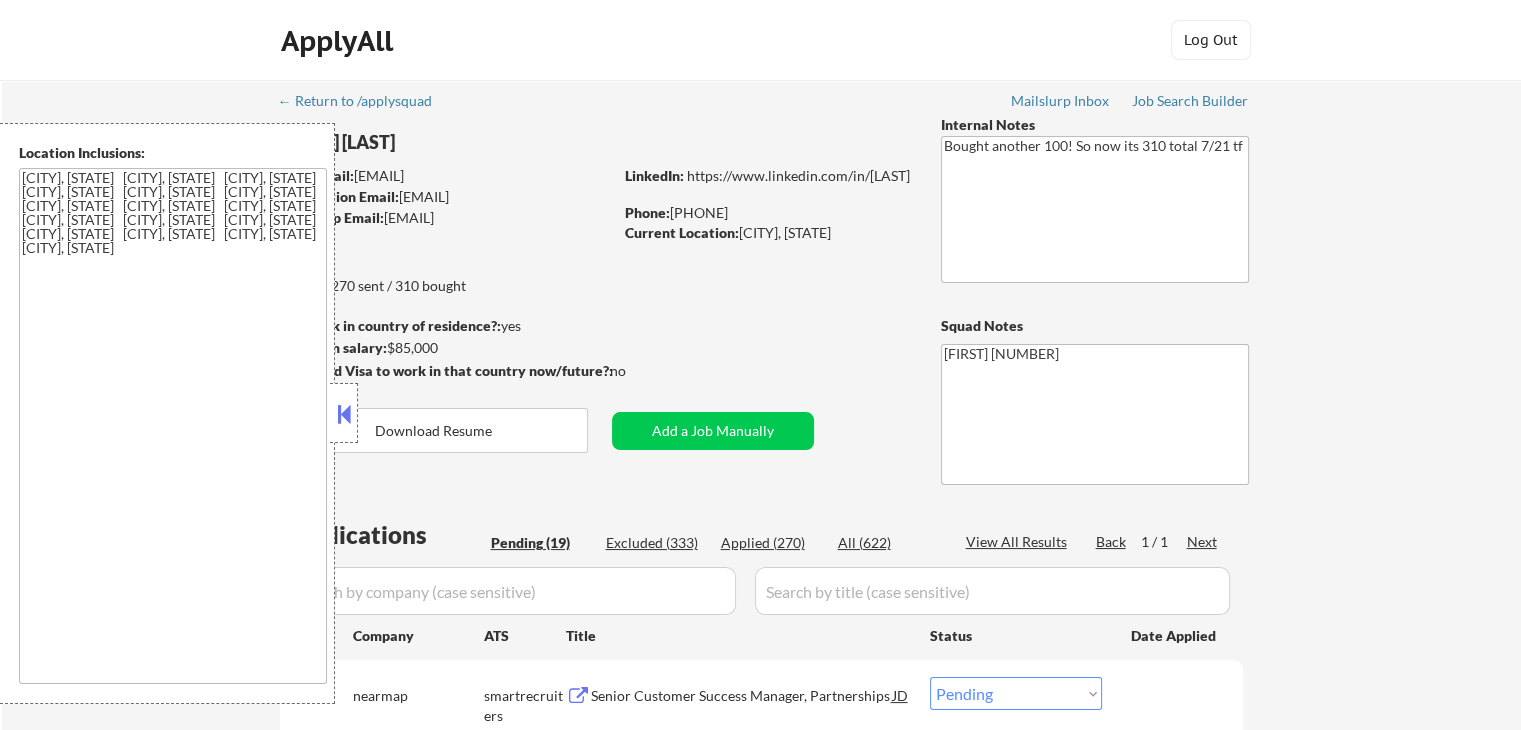click at bounding box center [344, 414] 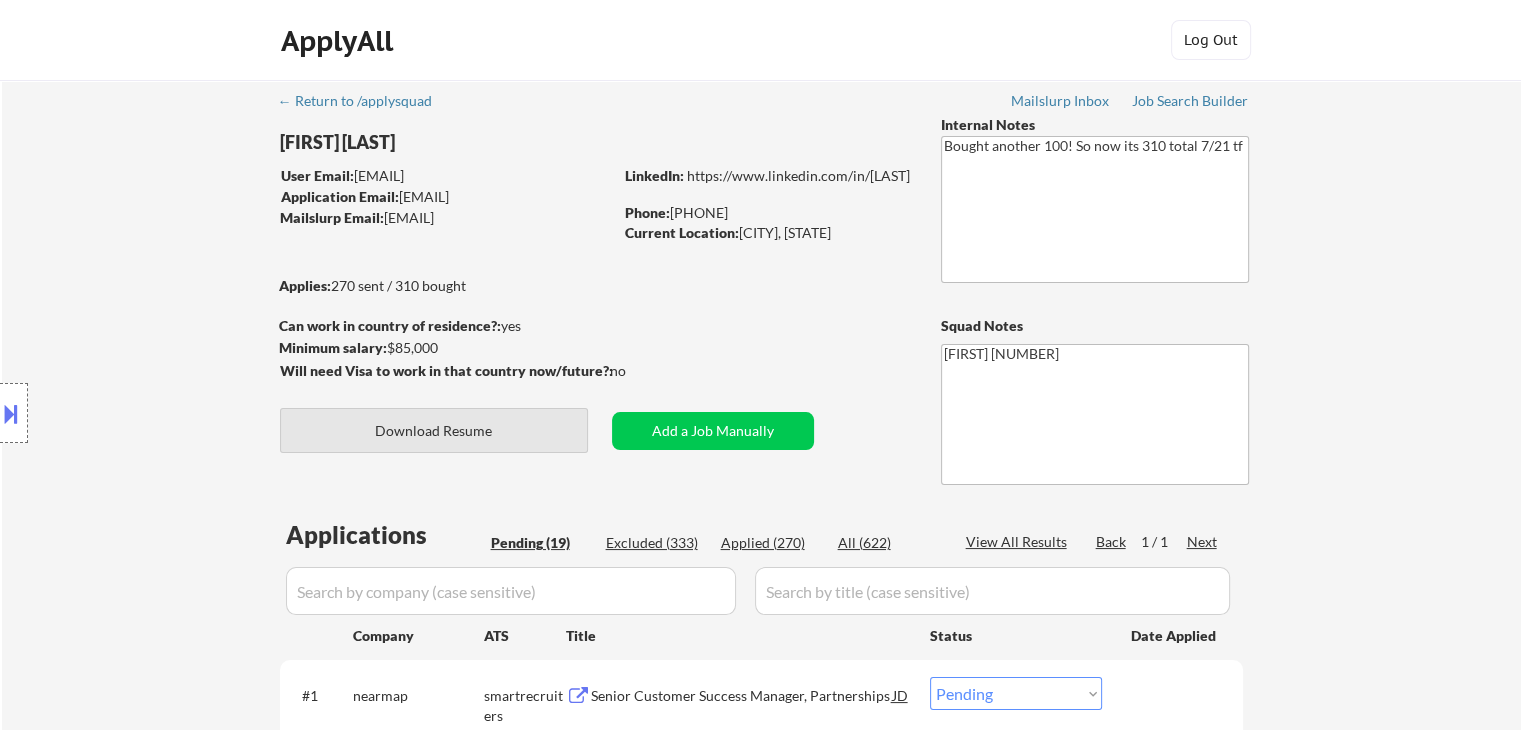 click on "Download Resume" at bounding box center (434, 430) 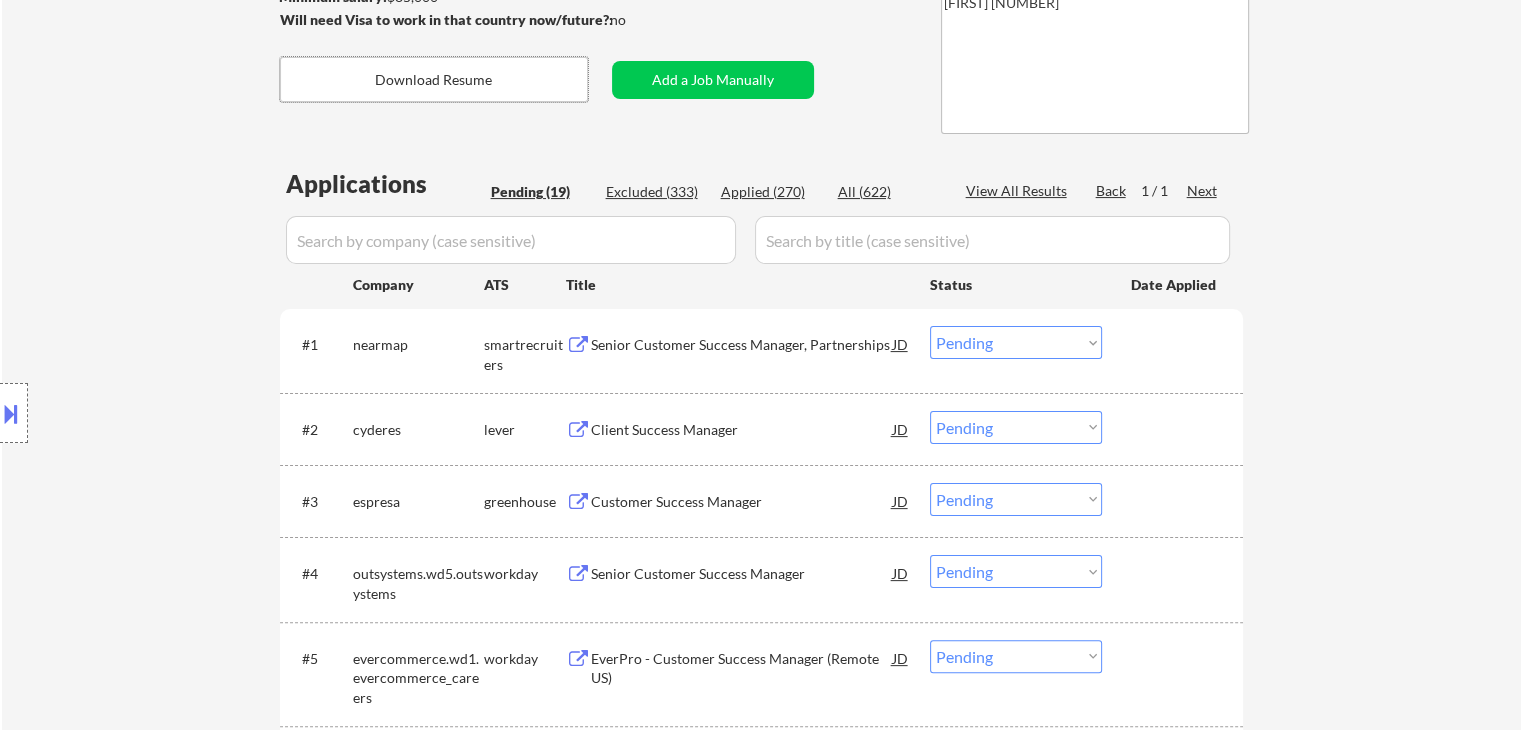 scroll, scrollTop: 300, scrollLeft: 0, axis: vertical 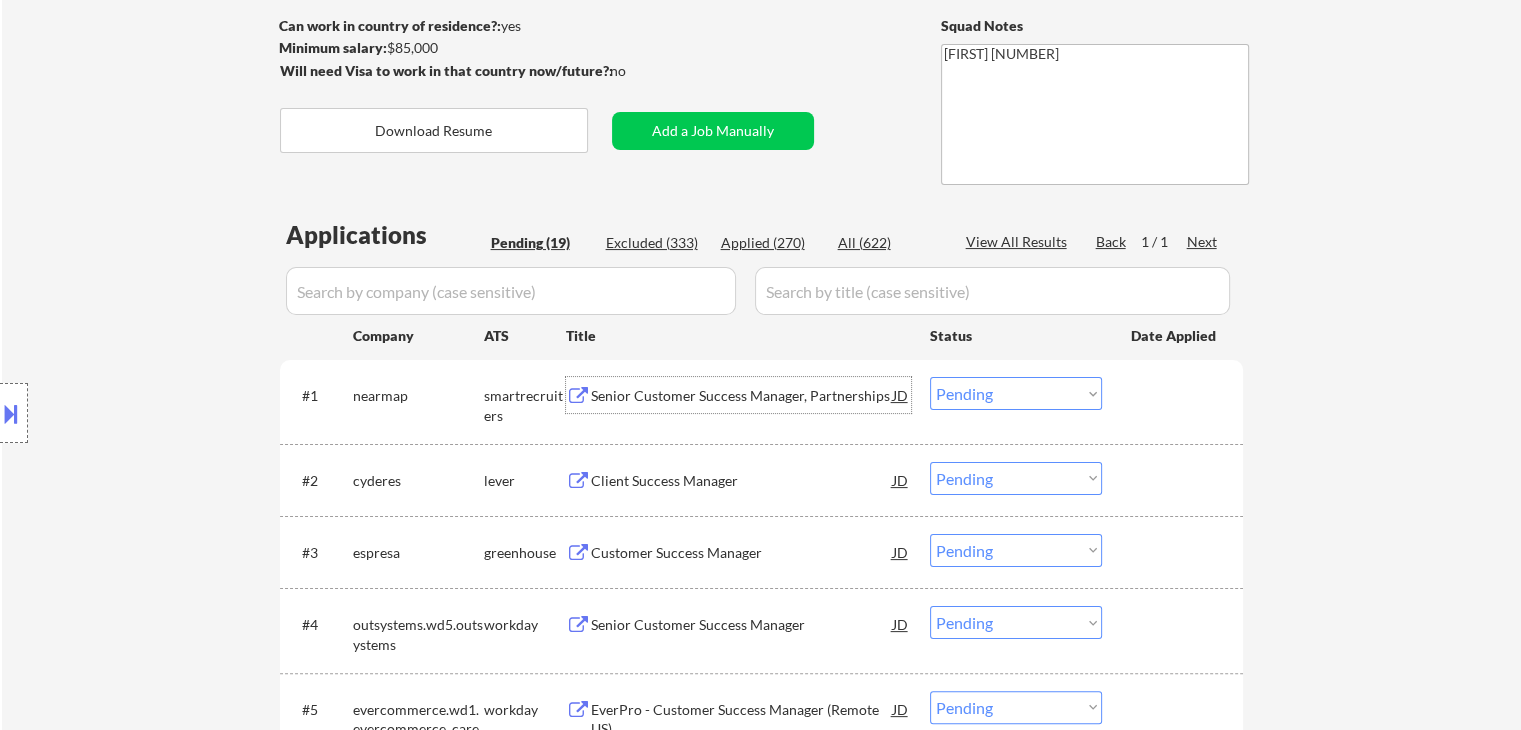 click on "Senior Customer Success Manager, Partnerships" at bounding box center (742, 396) 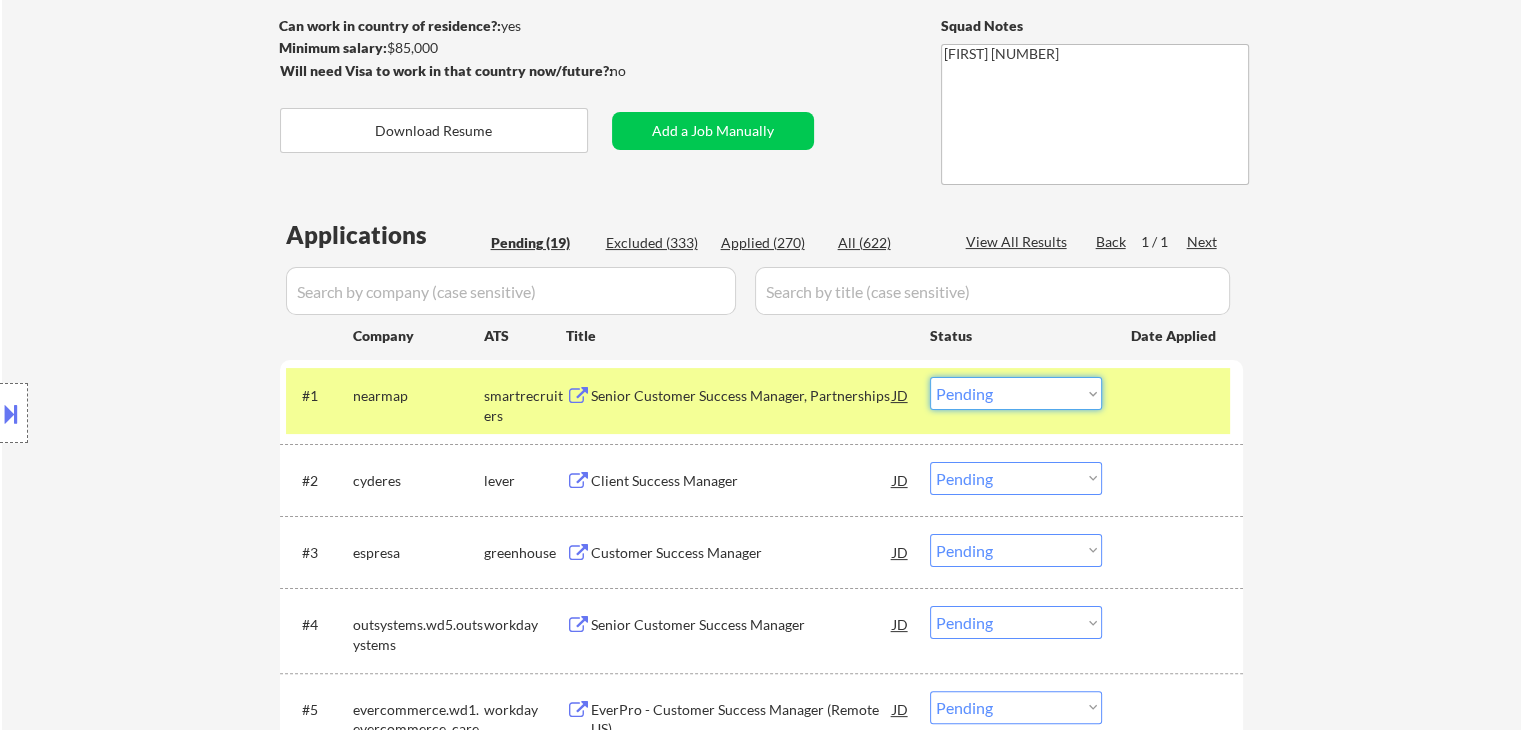 click on "Choose an option... Pending Applied Excluded (Questions) Excluded (Expired) Excluded (Location) Excluded (Bad Match) Excluded (Blocklist) Excluded (Salary) Excluded (Other)" at bounding box center (1016, 393) 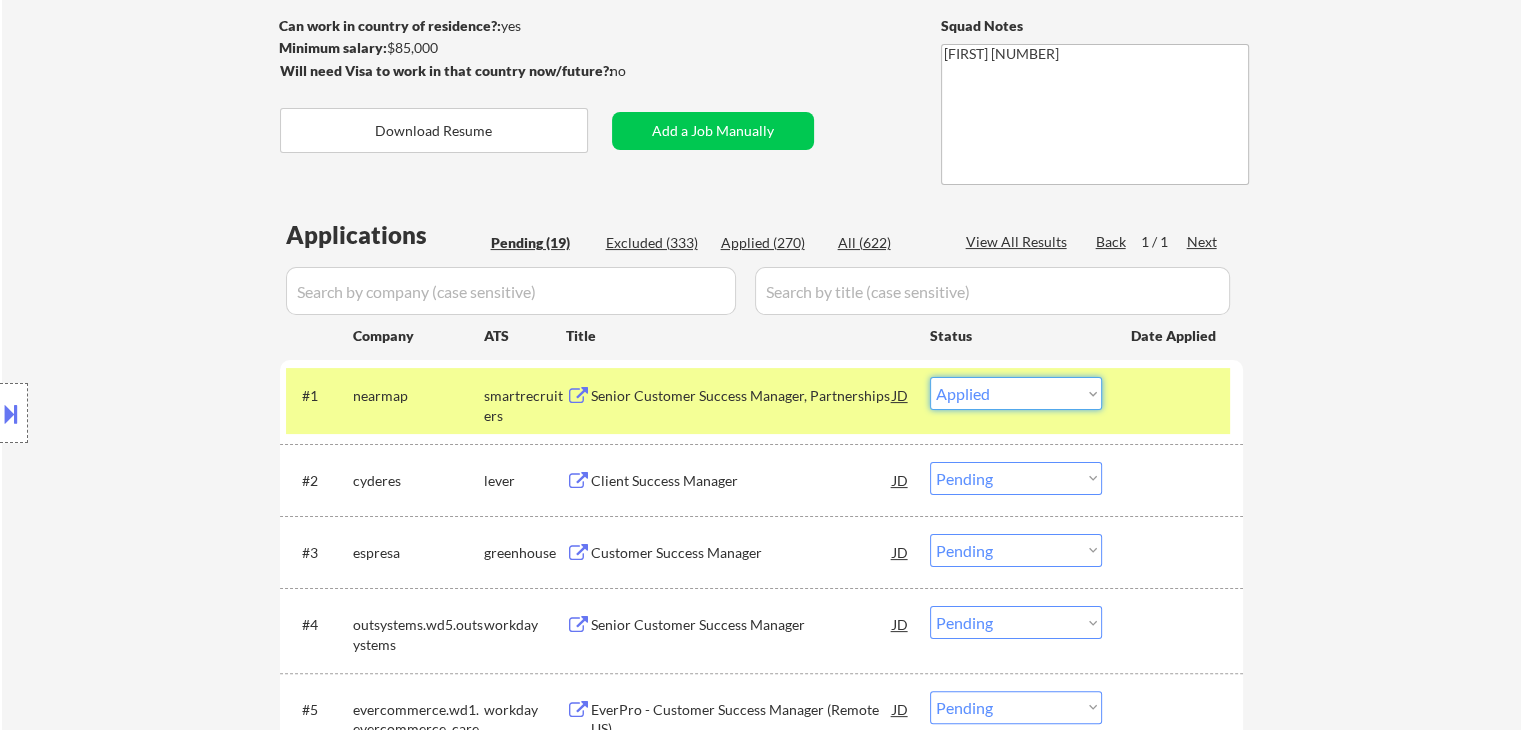 click on "Choose an option... Pending Applied Excluded (Questions) Excluded (Expired) Excluded (Location) Excluded (Bad Match) Excluded (Blocklist) Excluded (Salary) Excluded (Other)" at bounding box center (1016, 393) 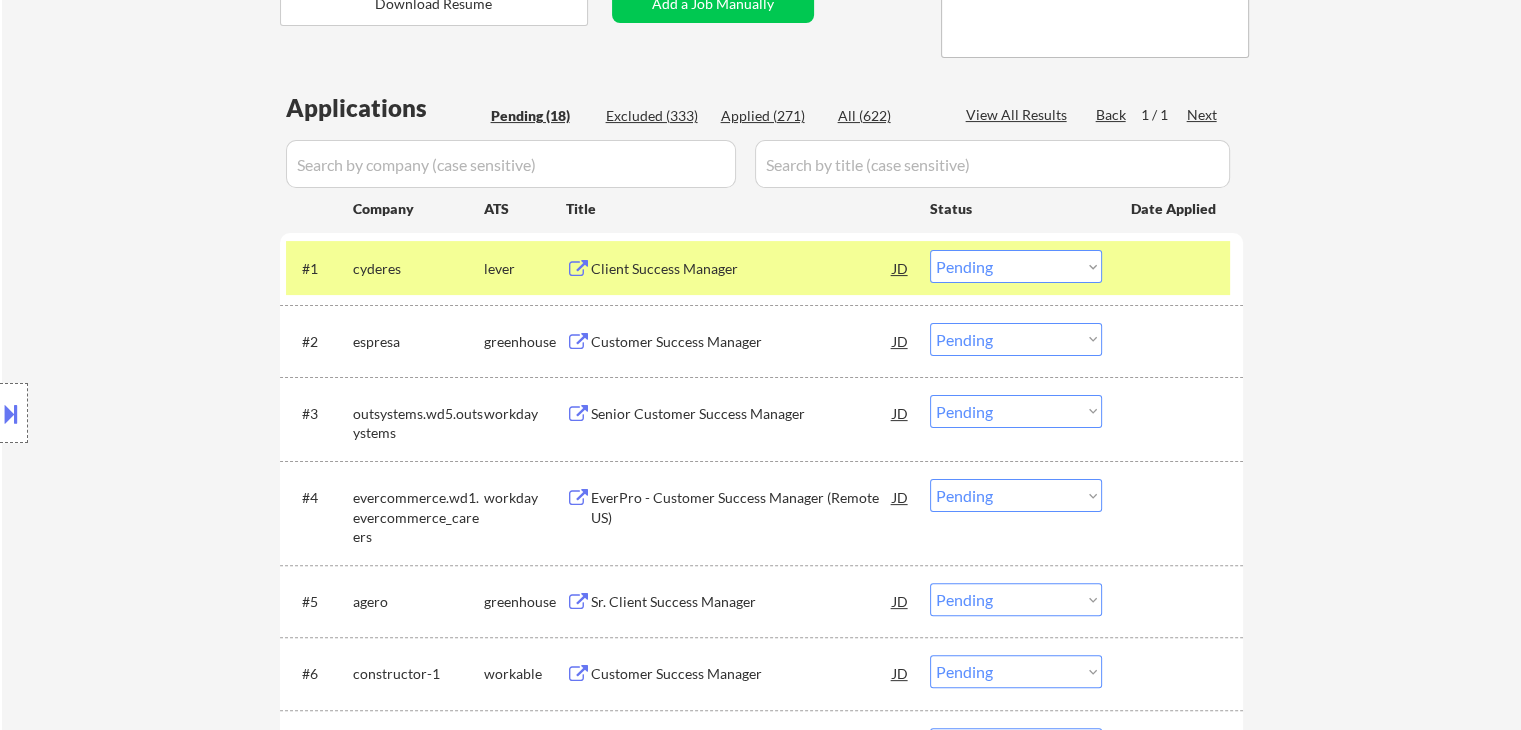 scroll, scrollTop: 428, scrollLeft: 0, axis: vertical 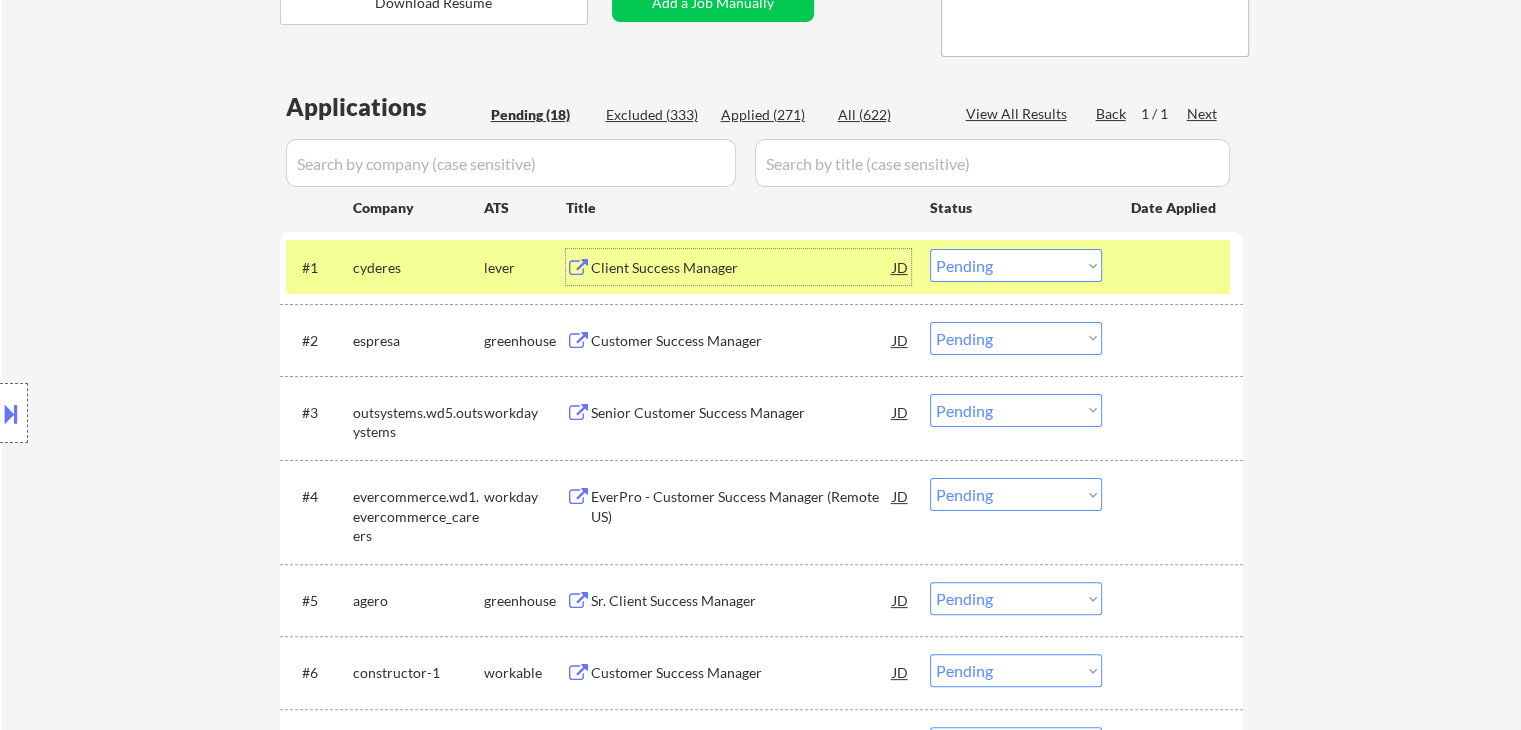 click on "Client Success Manager" at bounding box center (742, 268) 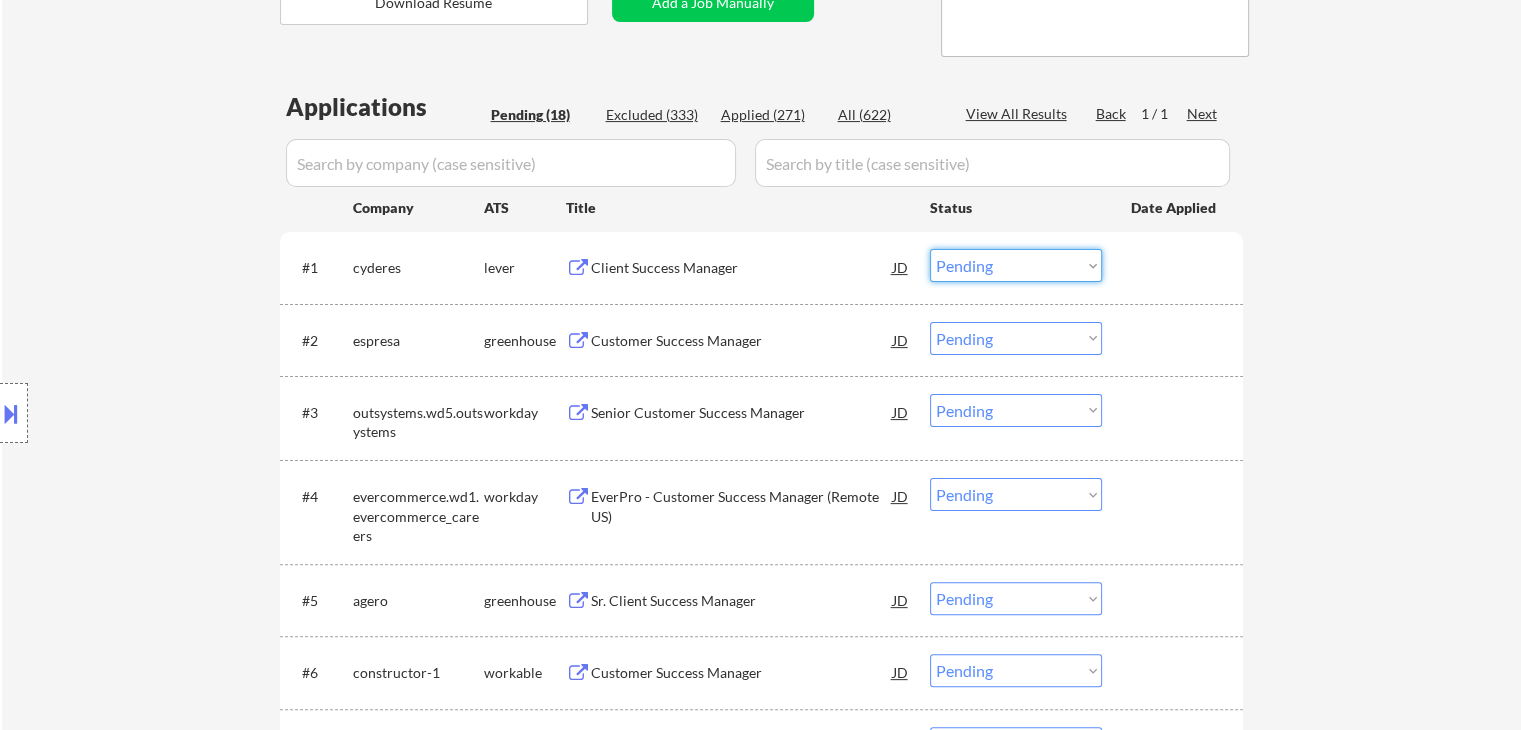 click on "Choose an option... Pending Applied Excluded (Questions) Excluded (Expired) Excluded (Location) Excluded (Bad Match) Excluded (Blocklist) Excluded (Salary) Excluded (Other)" at bounding box center [1016, 265] 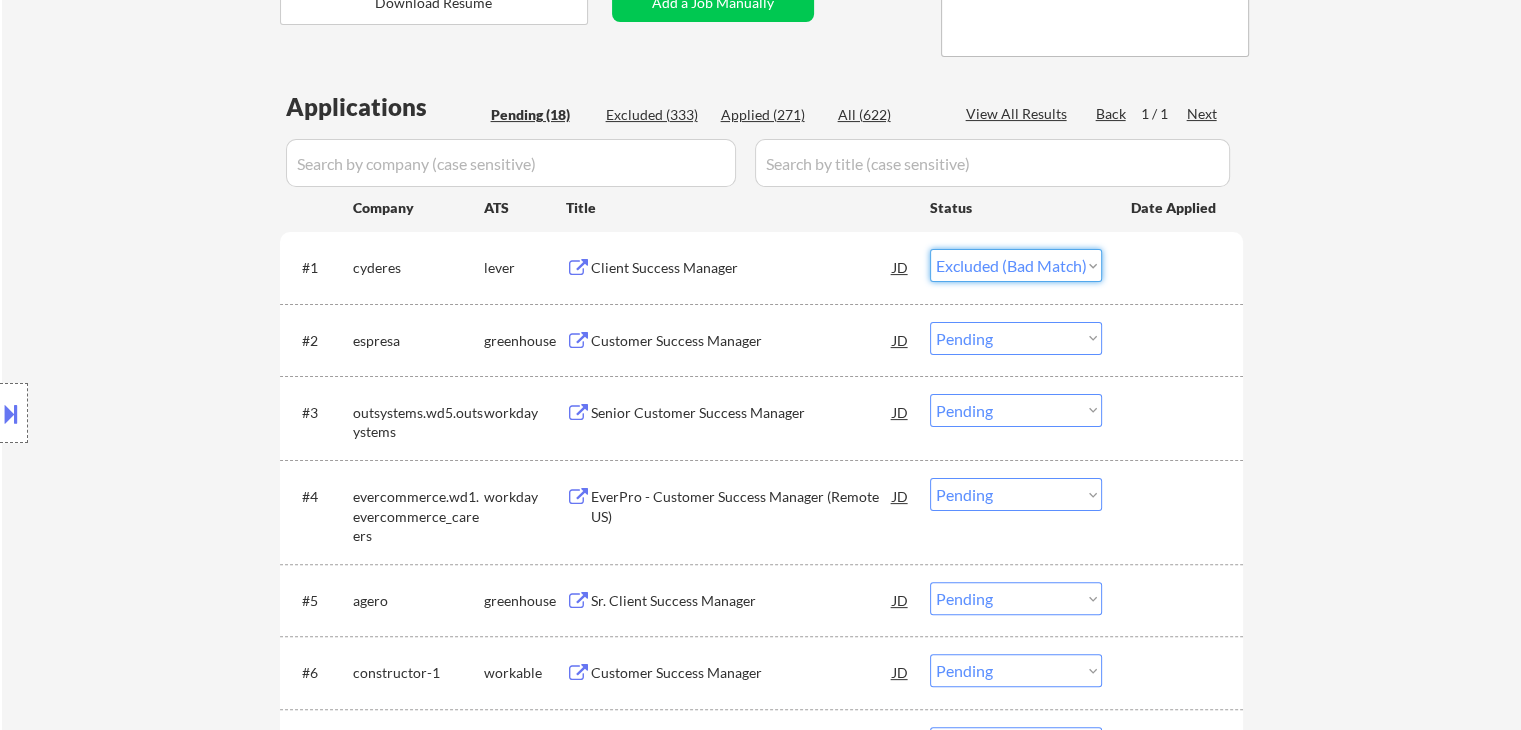 click on "Choose an option... Pending Applied Excluded (Questions) Excluded (Expired) Excluded (Location) Excluded (Bad Match) Excluded (Blocklist) Excluded (Salary) Excluded (Other)" at bounding box center (1016, 265) 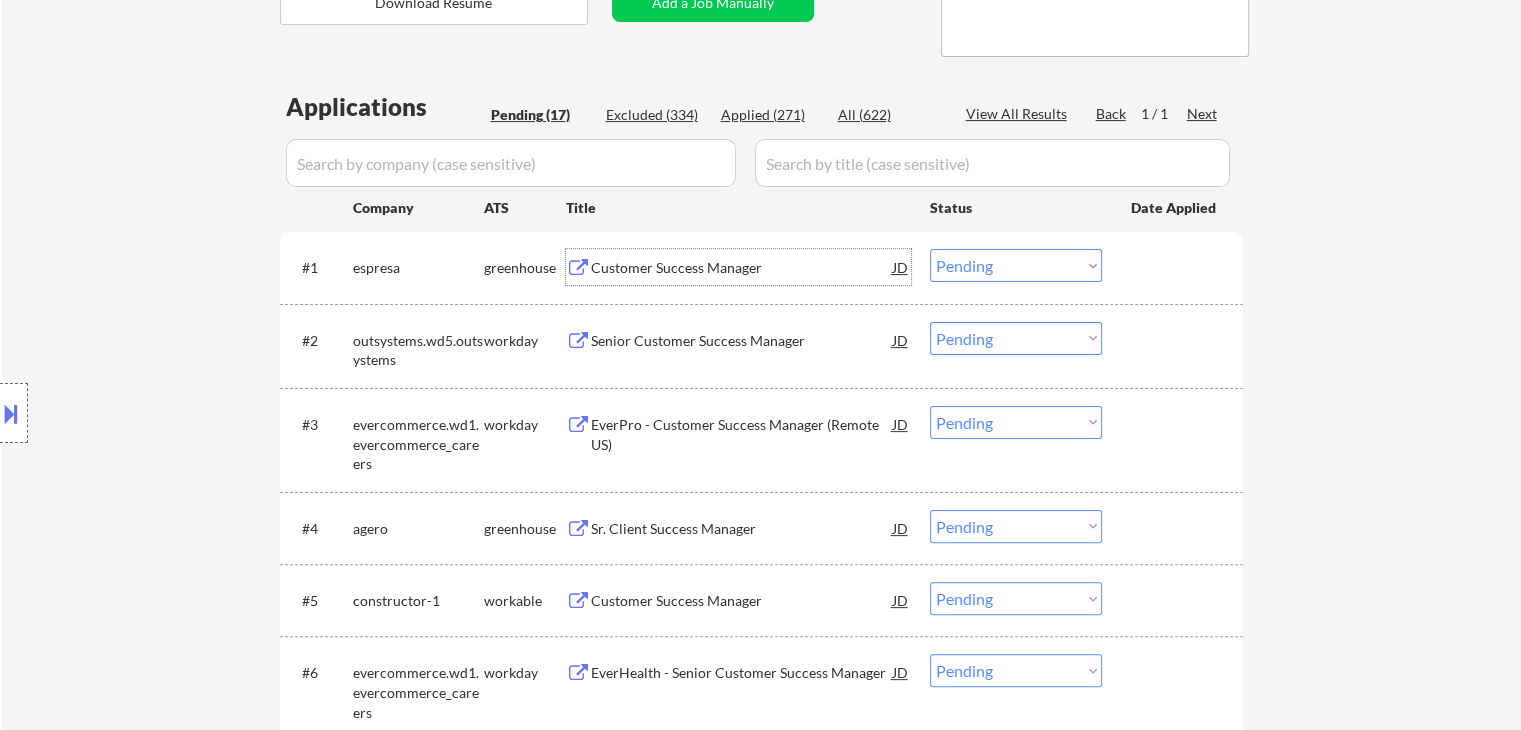 click on "Customer Success Manager" at bounding box center [742, 268] 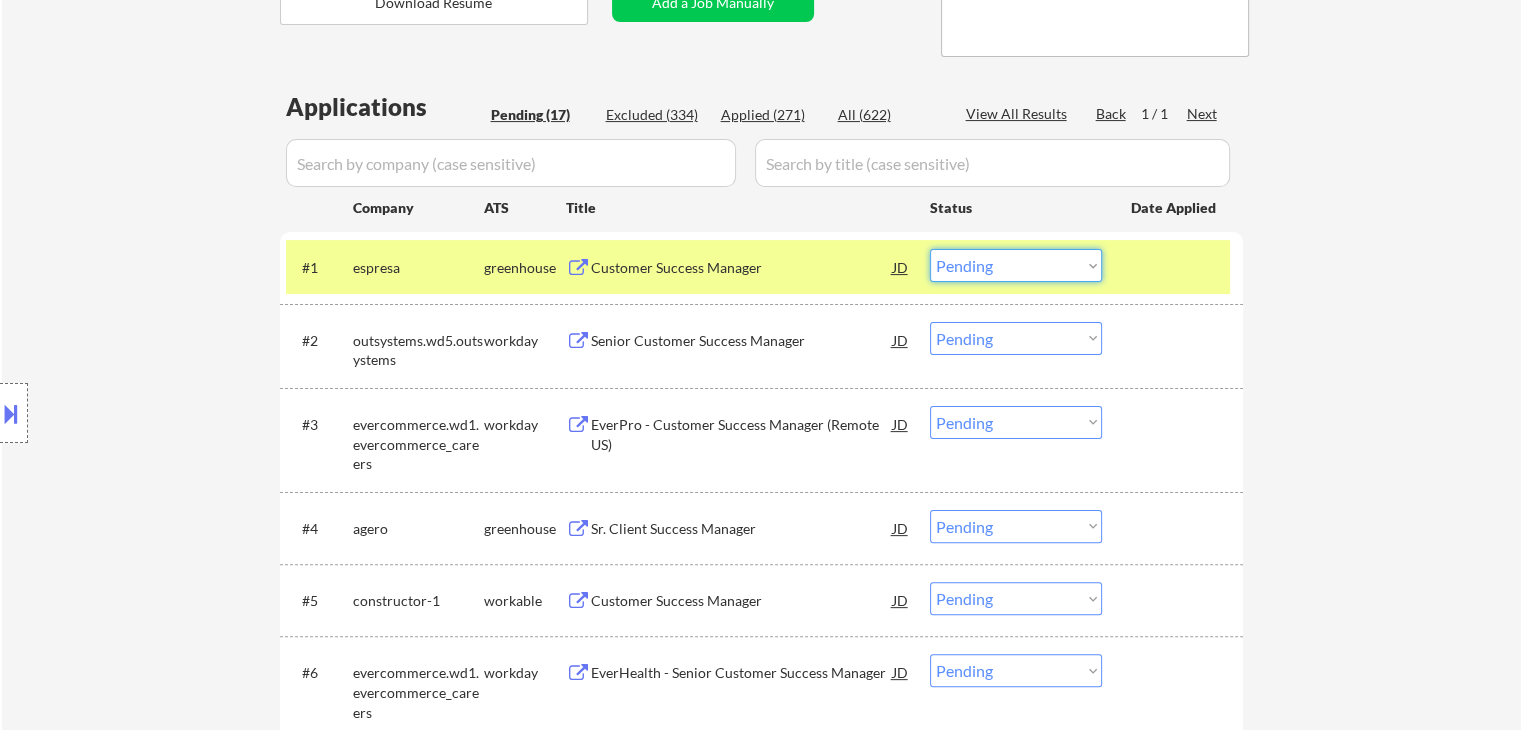 click on "Choose an option... Pending Applied Excluded (Questions) Excluded (Expired) Excluded (Location) Excluded (Bad Match) Excluded (Blocklist) Excluded (Salary) Excluded (Other)" at bounding box center [1016, 265] 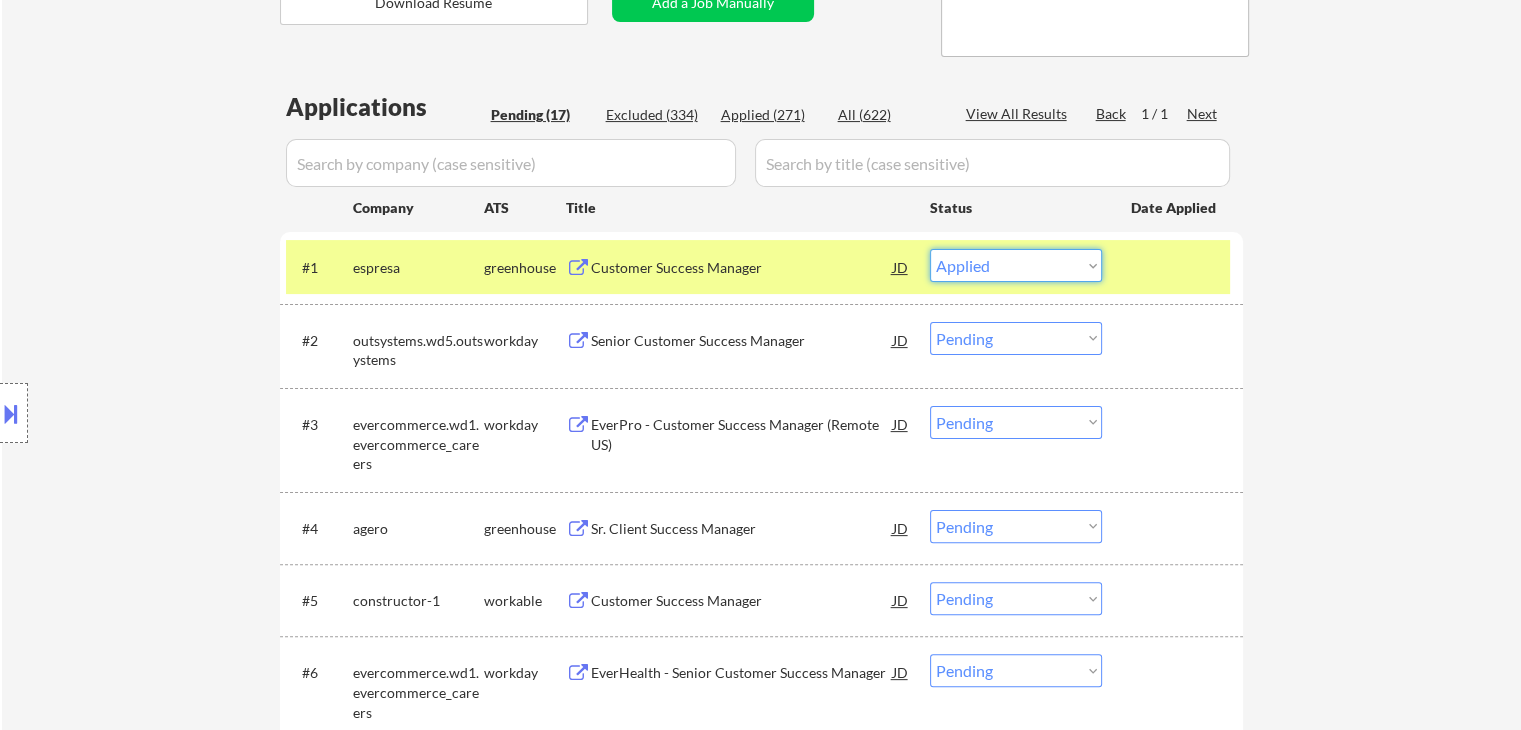 click on "Choose an option... Pending Applied Excluded (Questions) Excluded (Expired) Excluded (Location) Excluded (Bad Match) Excluded (Blocklist) Excluded (Salary) Excluded (Other)" at bounding box center (1016, 265) 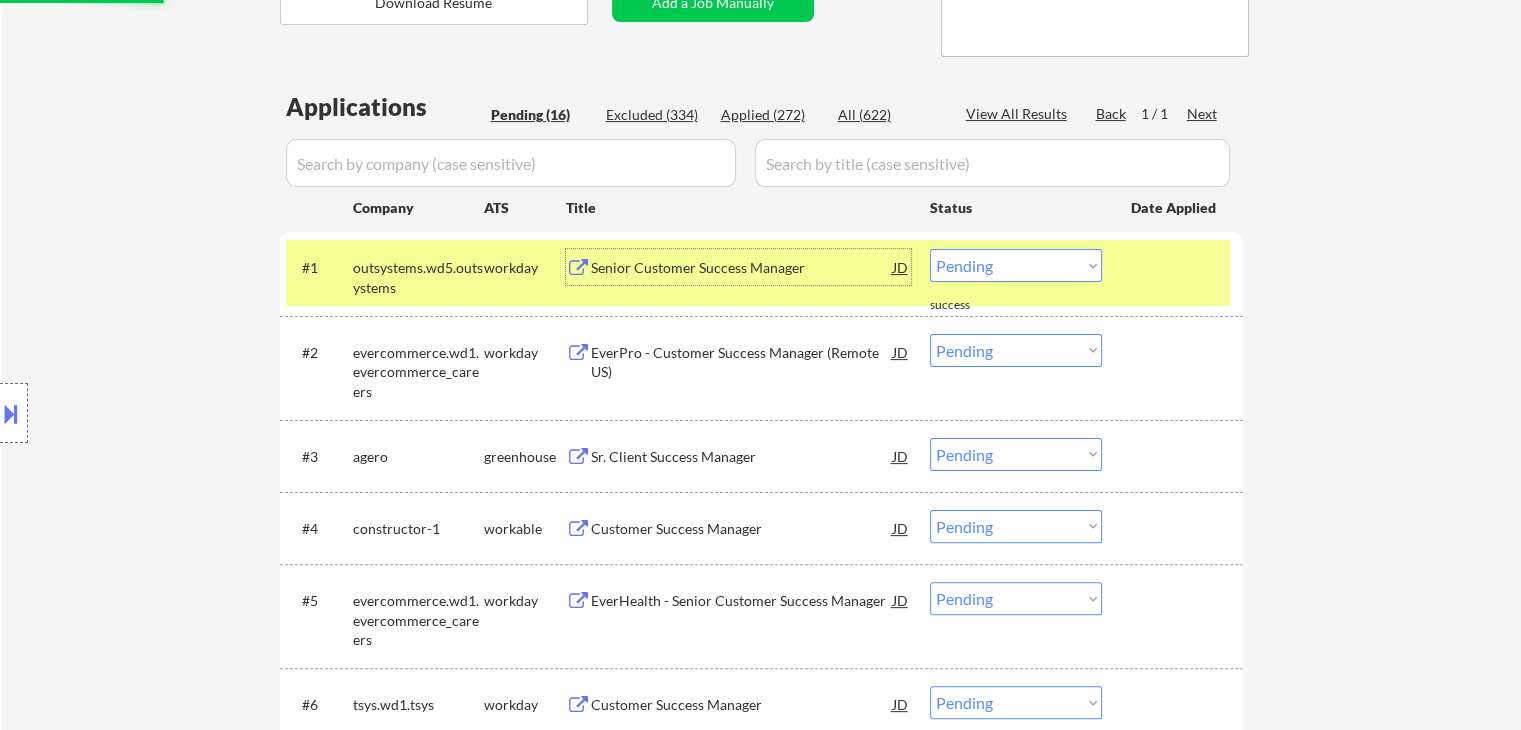 click on "Senior Customer Success Manager" at bounding box center [742, 268] 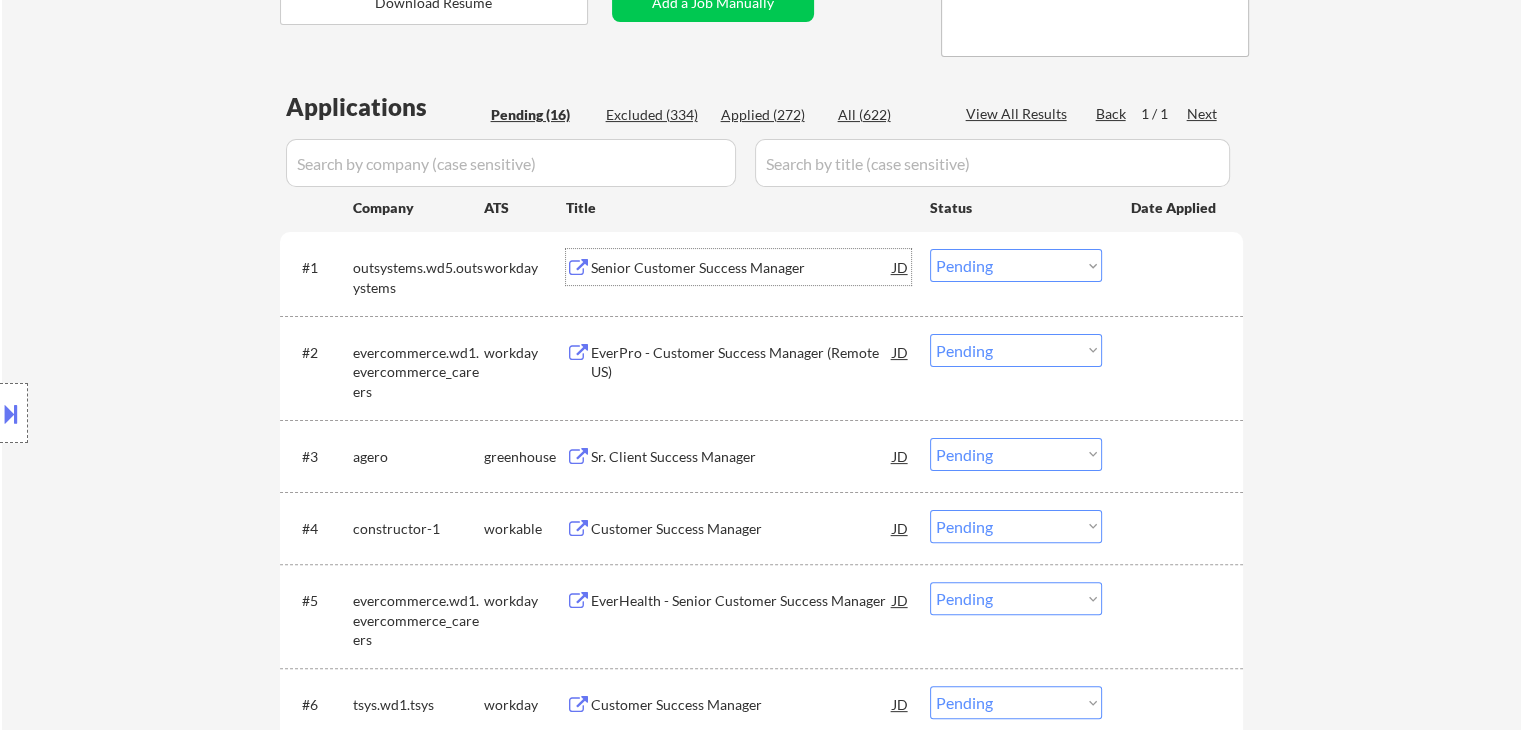 click on "Senior Customer Success Manager" at bounding box center [742, 268] 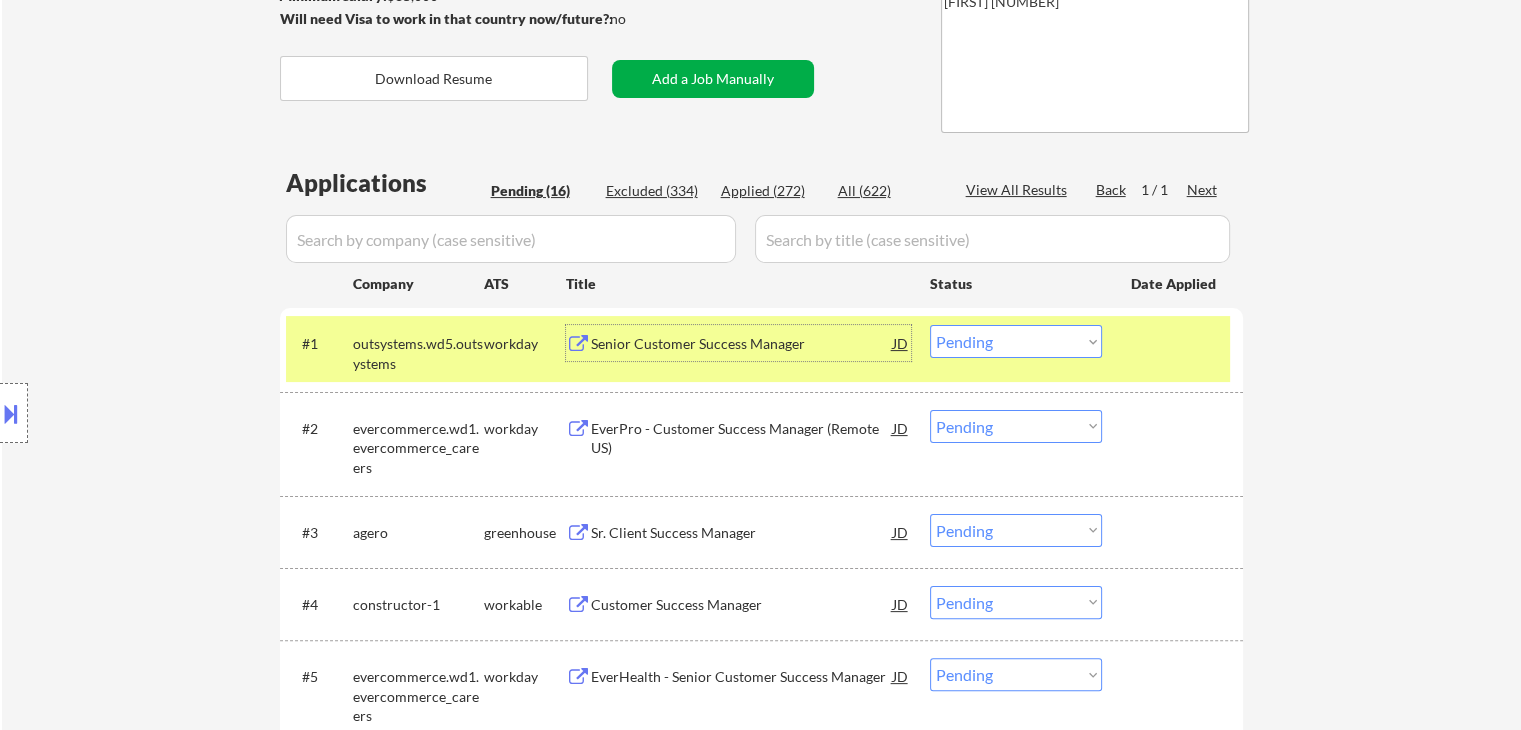 scroll, scrollTop: 352, scrollLeft: 0, axis: vertical 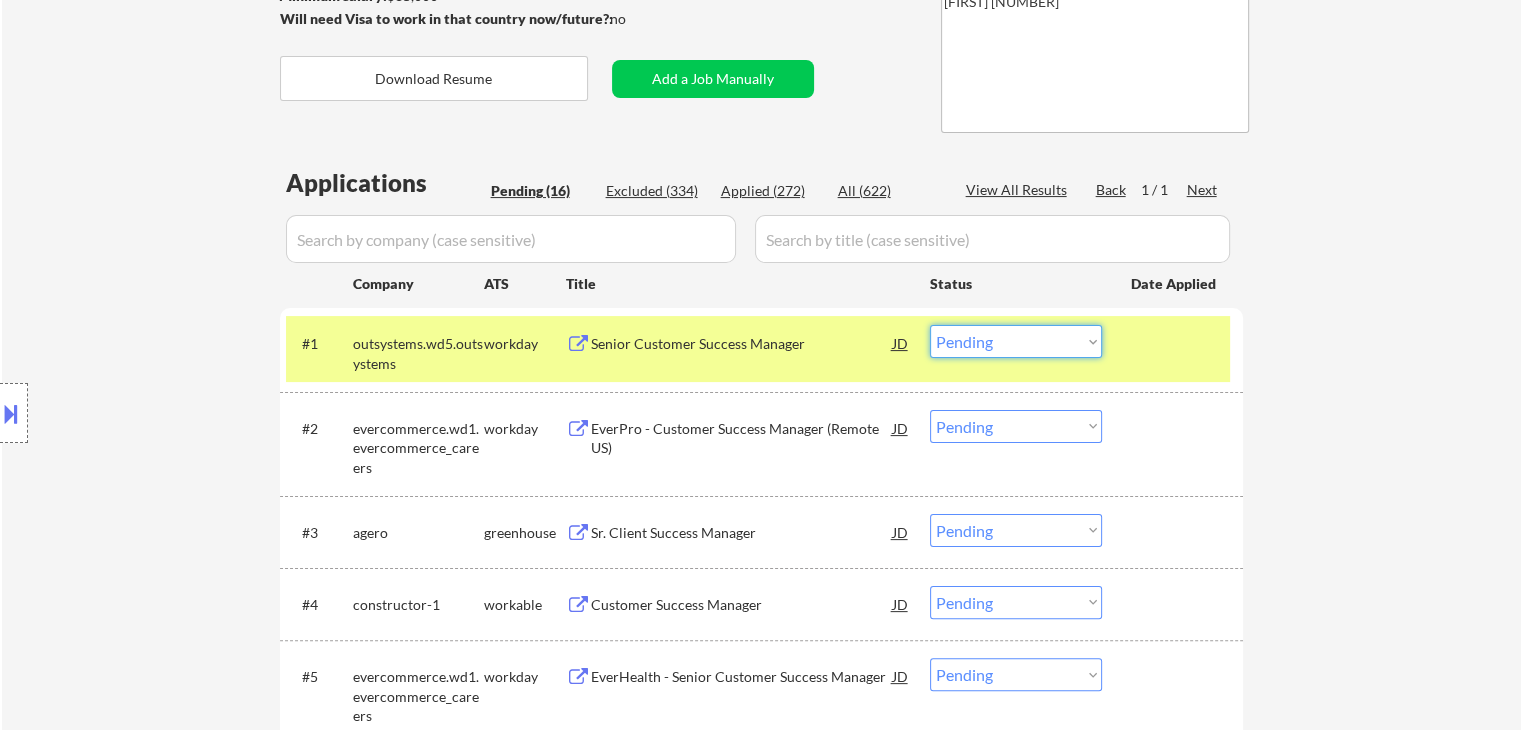 click on "Choose an option... Pending Applied Excluded (Questions) Excluded (Expired) Excluded (Location) Excluded (Bad Match) Excluded (Blocklist) Excluded (Salary) Excluded (Other)" at bounding box center (1016, 341) 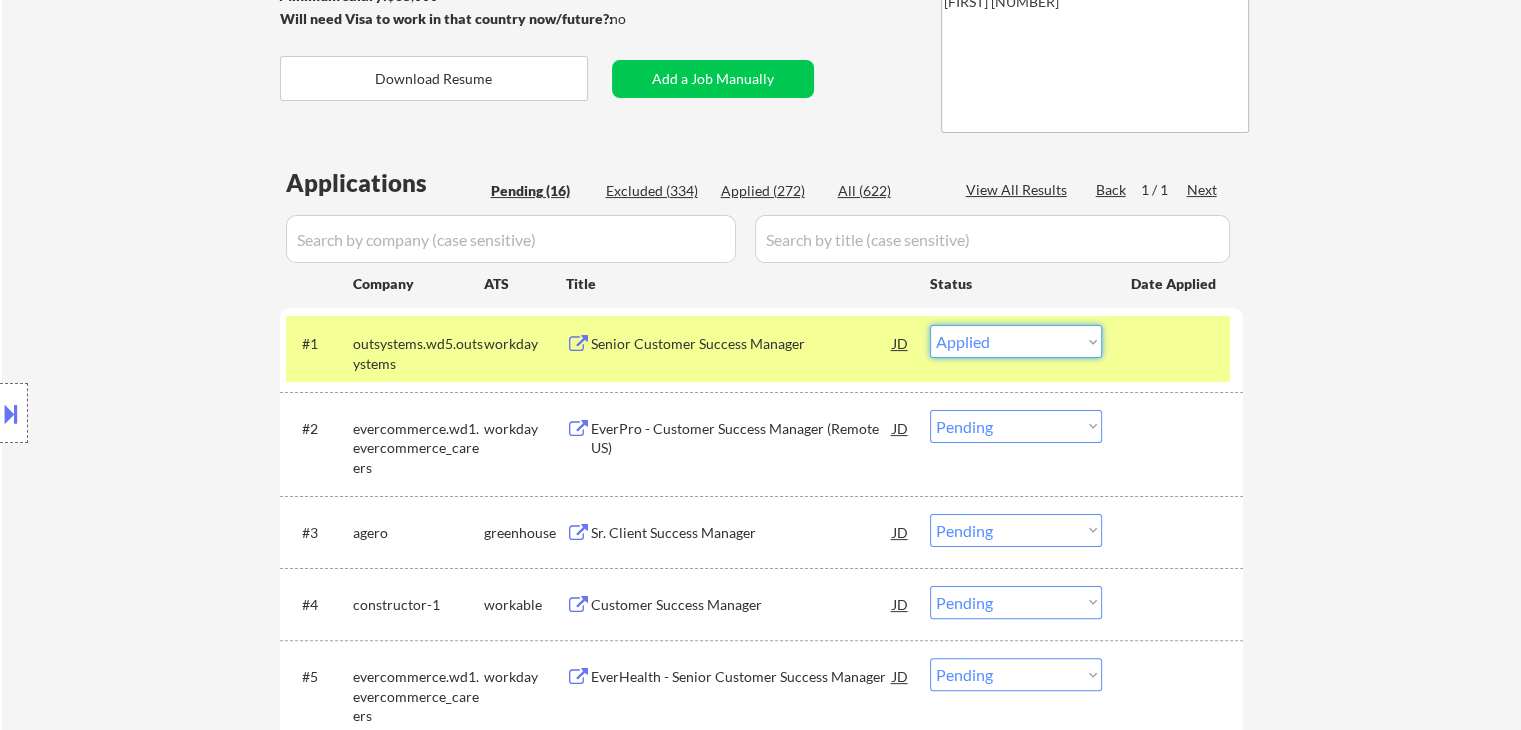 click on "Choose an option... Pending Applied Excluded (Questions) Excluded (Expired) Excluded (Location) Excluded (Bad Match) Excluded (Blocklist) Excluded (Salary) Excluded (Other)" at bounding box center (1016, 341) 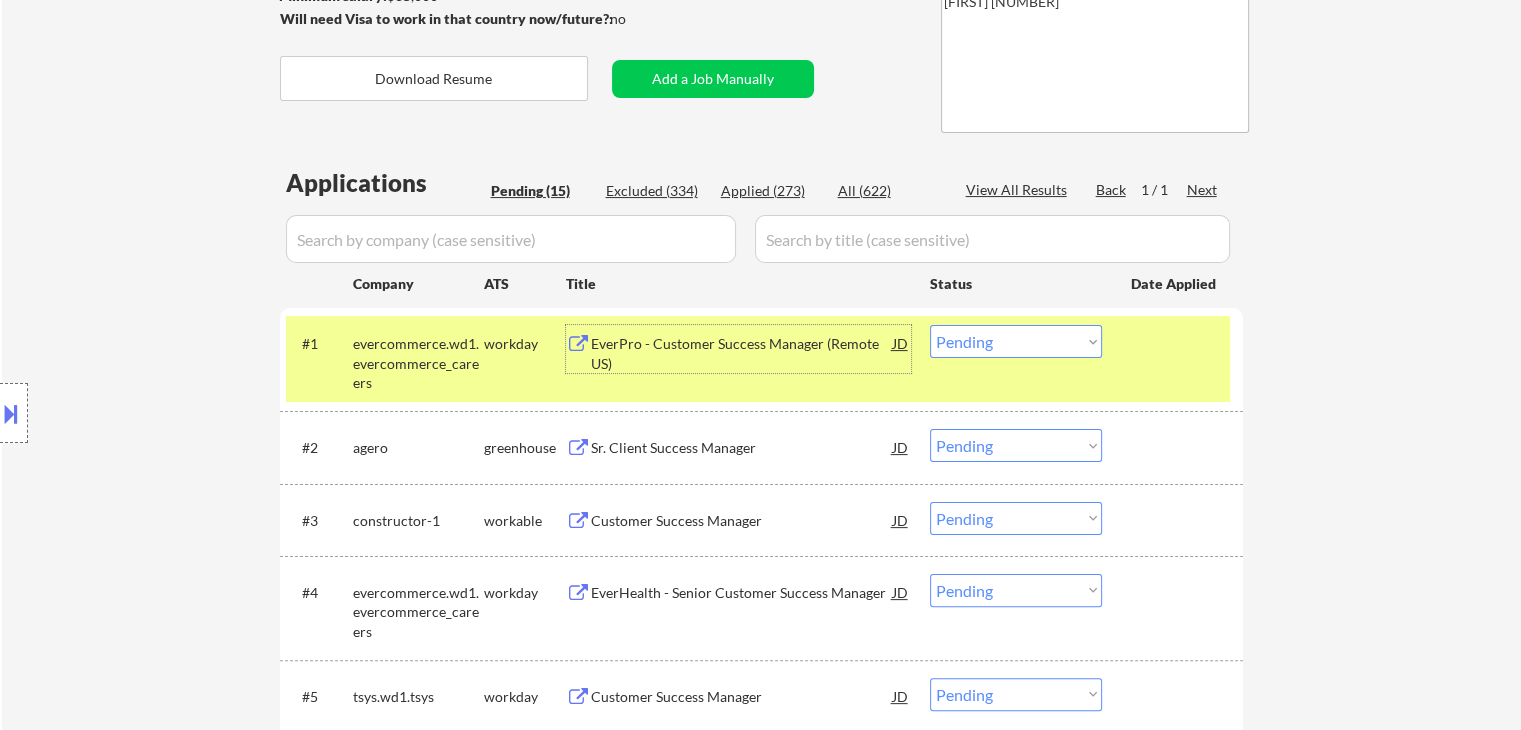 click on "EverPro - Customer Success Manager (Remote US)" at bounding box center (742, 353) 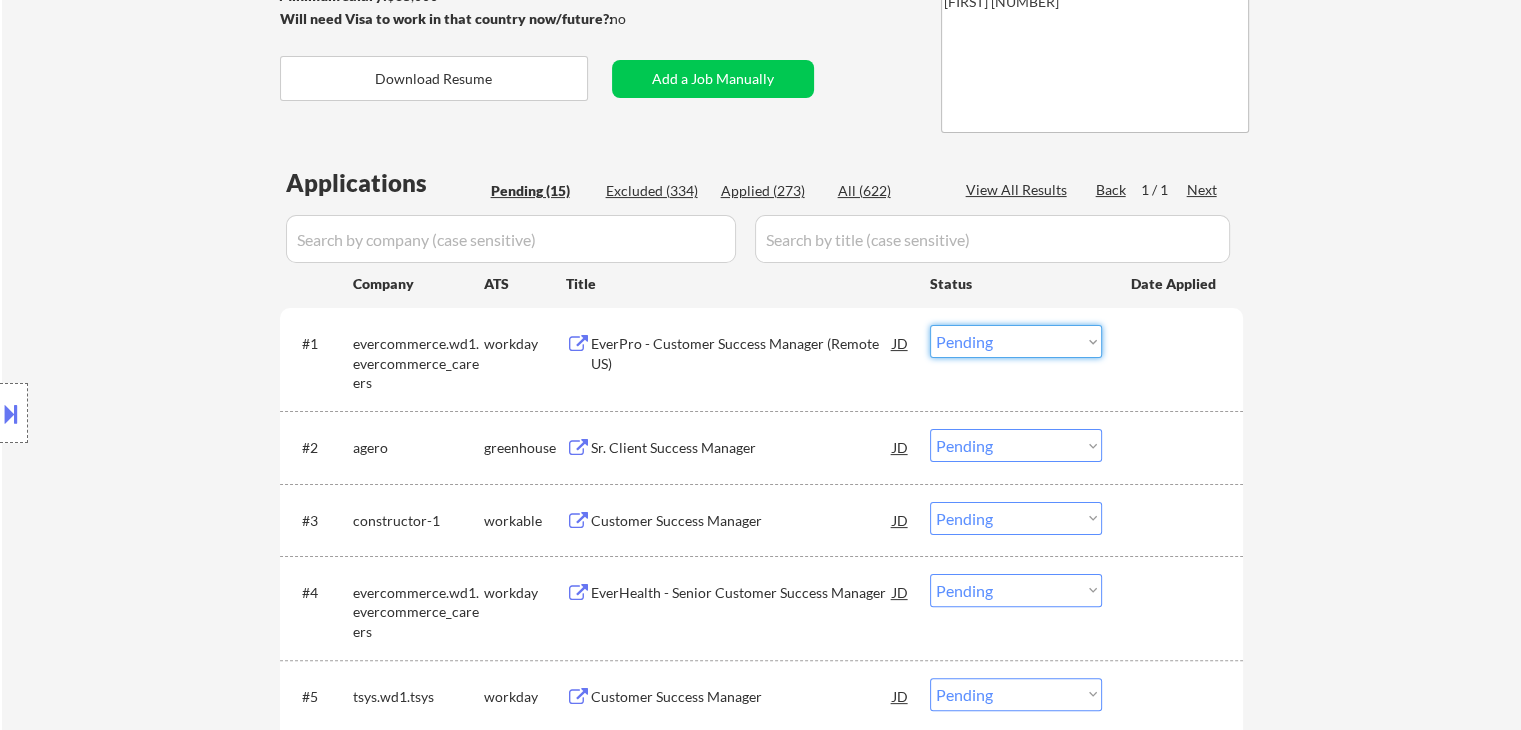 click on "Choose an option... Pending Applied Excluded (Questions) Excluded (Expired) Excluded (Location) Excluded (Bad Match) Excluded (Blocklist) Excluded (Salary) Excluded (Other)" at bounding box center (1016, 341) 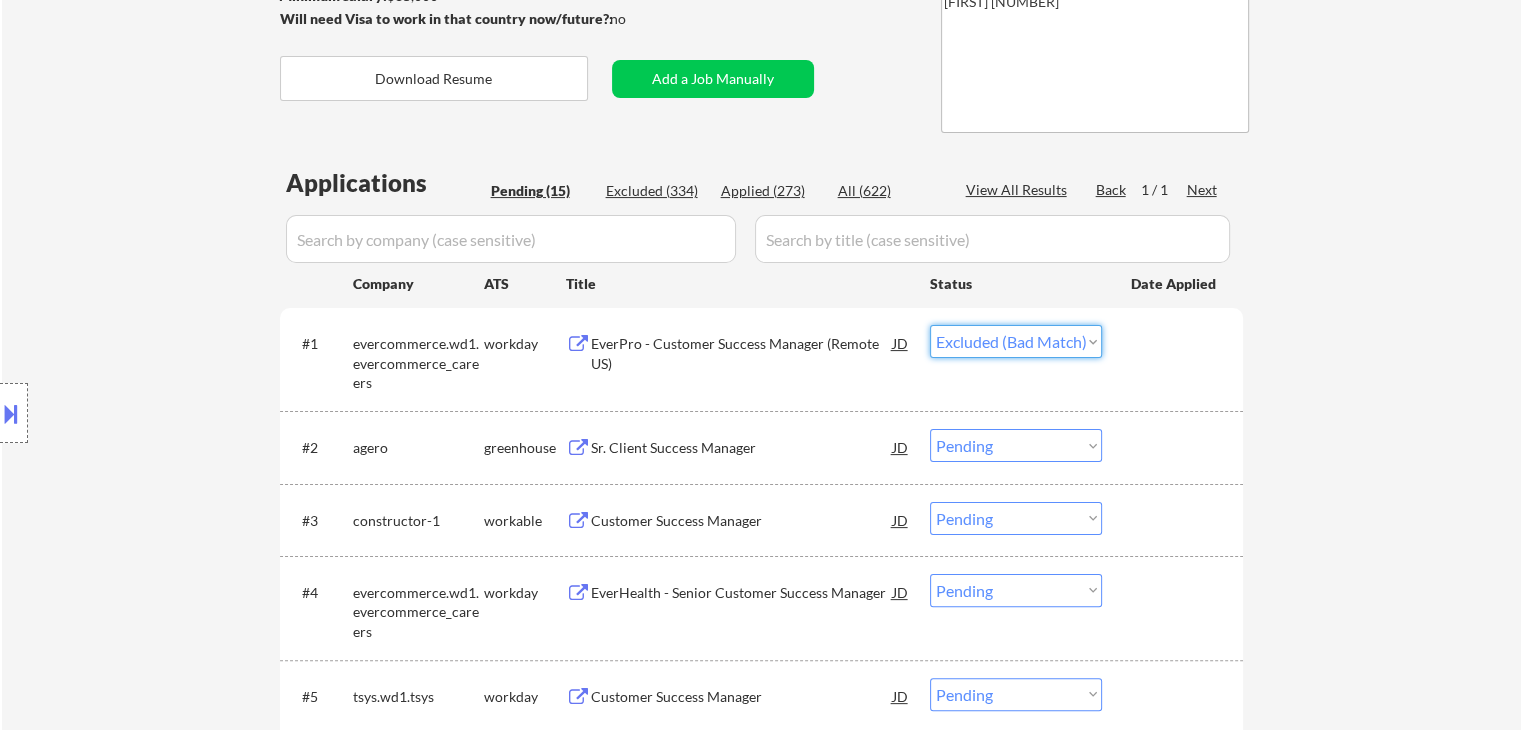 click on "Choose an option... Pending Applied Excluded (Questions) Excluded (Expired) Excluded (Location) Excluded (Bad Match) Excluded (Blocklist) Excluded (Salary) Excluded (Other)" at bounding box center (1016, 341) 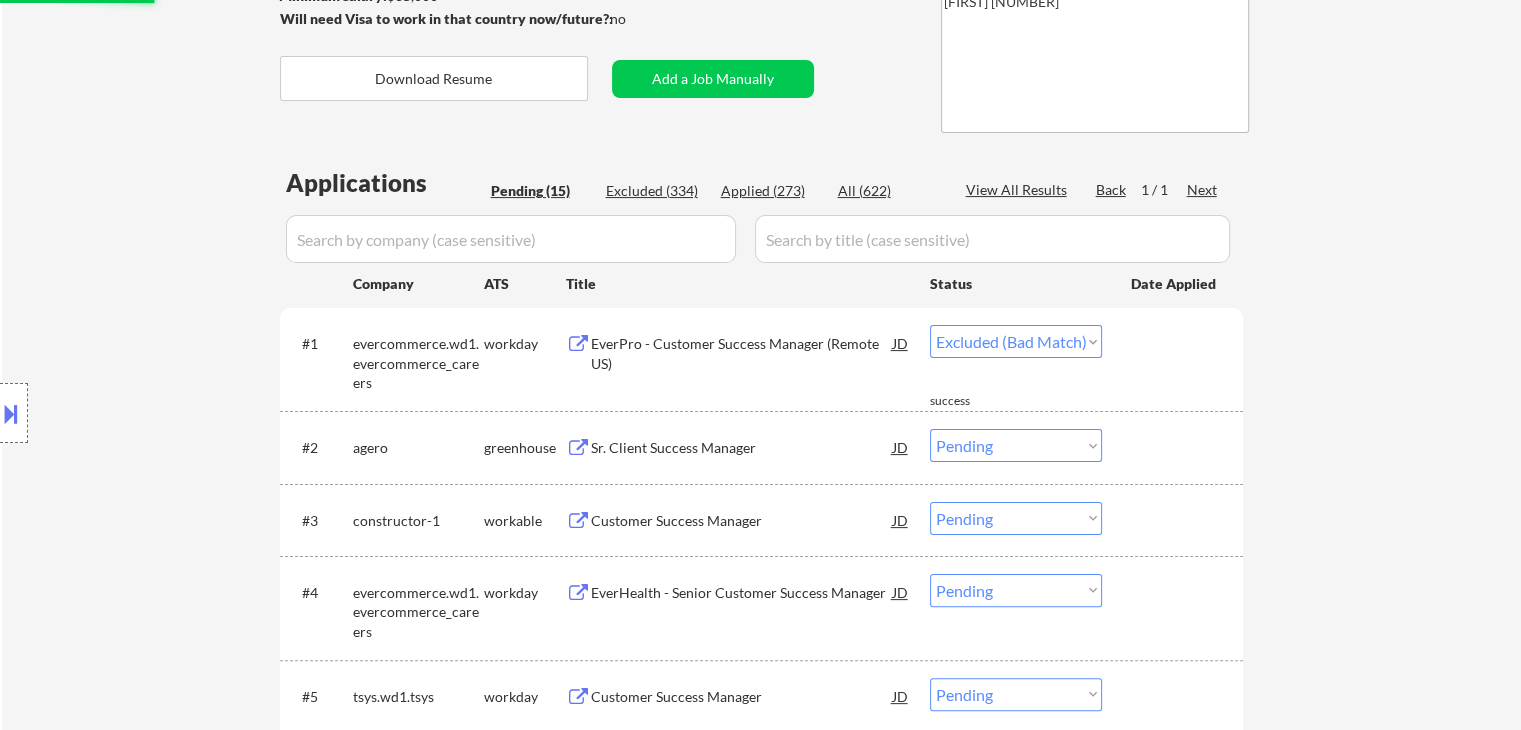 select on ""pending"" 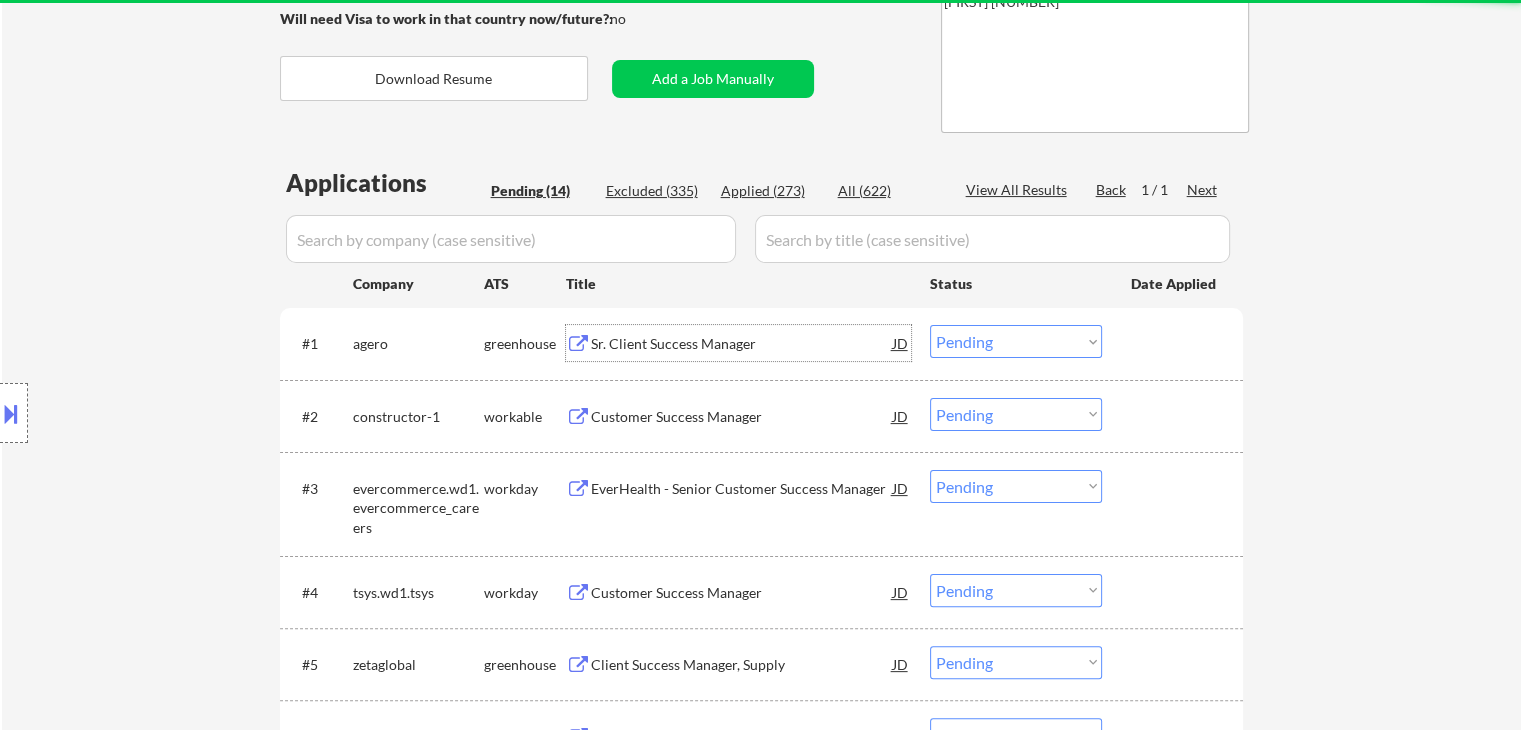 click on "Sr. Client Success Manager" at bounding box center (742, 343) 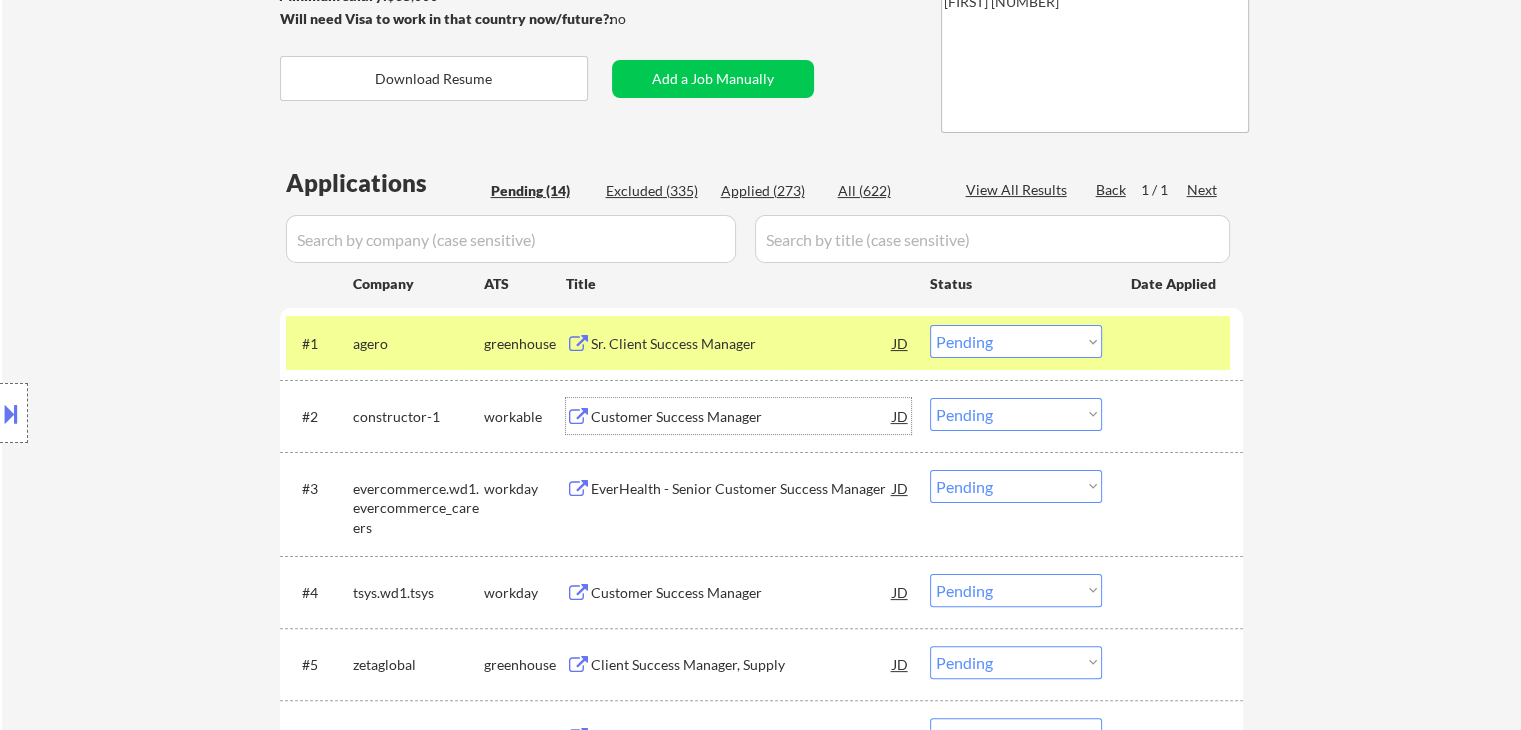 click on "Customer Success Manager" at bounding box center (742, 416) 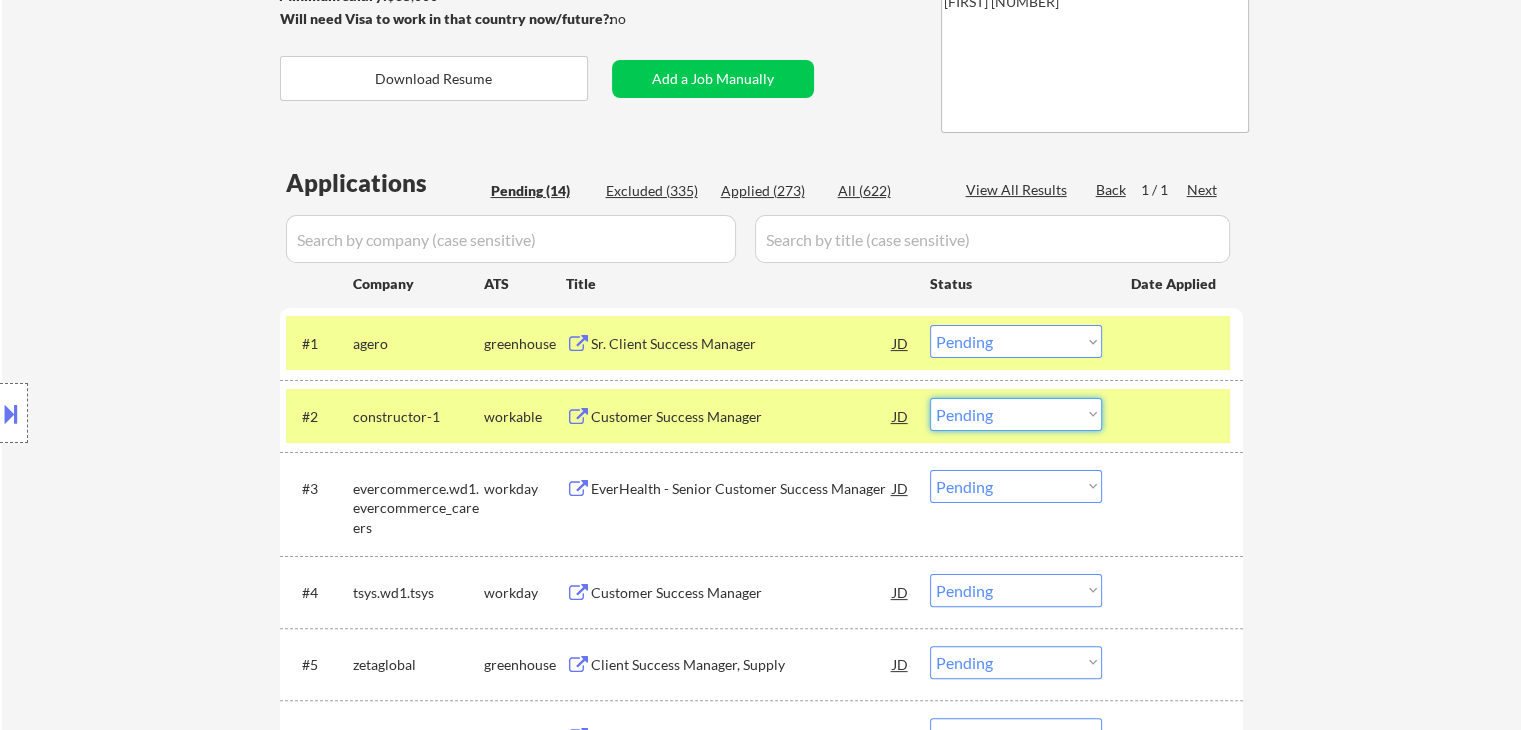 click on "Choose an option... Pending Applied Excluded (Questions) Excluded (Expired) Excluded (Location) Excluded (Bad Match) Excluded (Blocklist) Excluded (Salary) Excluded (Other)" at bounding box center (1016, 414) 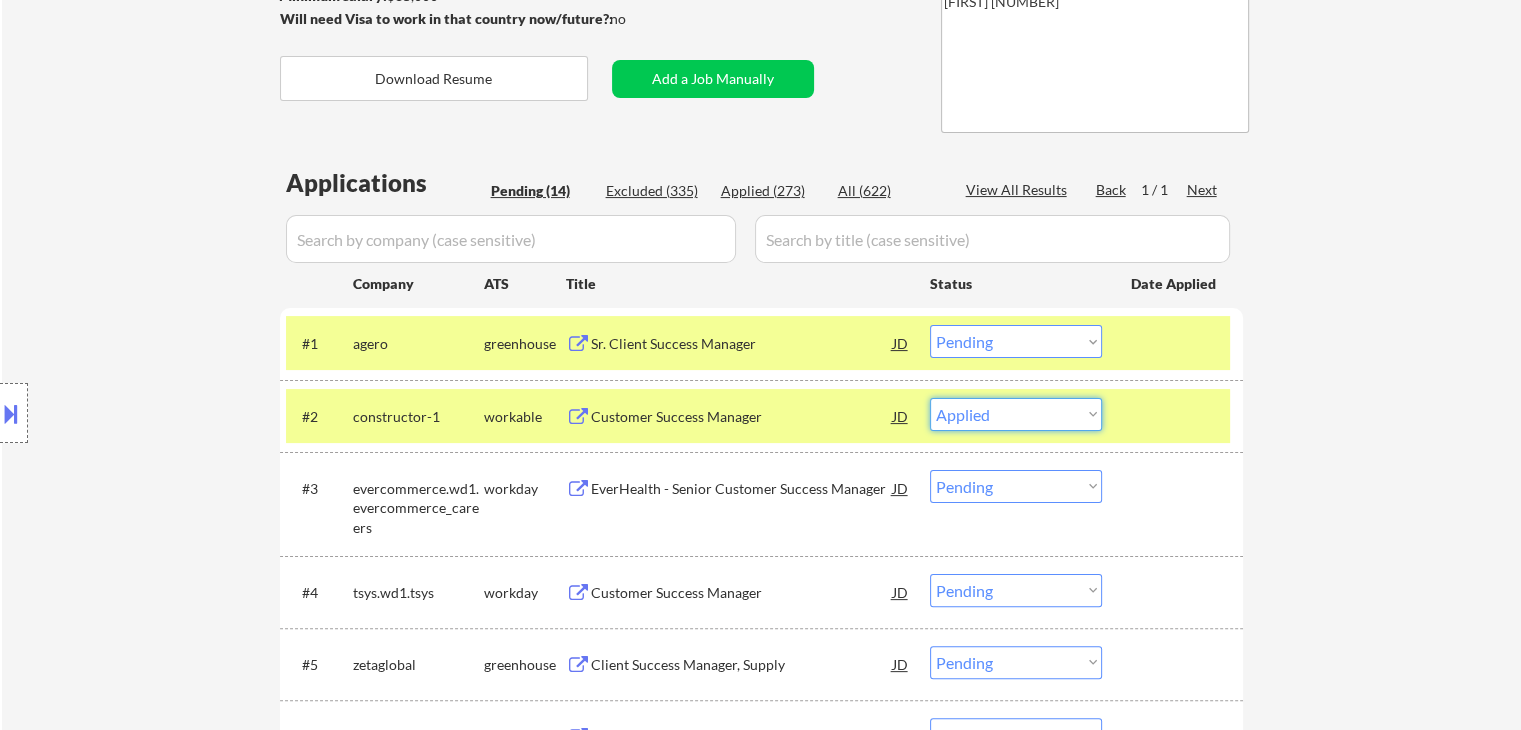 click on "Choose an option... Pending Applied Excluded (Questions) Excluded (Expired) Excluded (Location) Excluded (Bad Match) Excluded (Blocklist) Excluded (Salary) Excluded (Other)" at bounding box center (1016, 414) 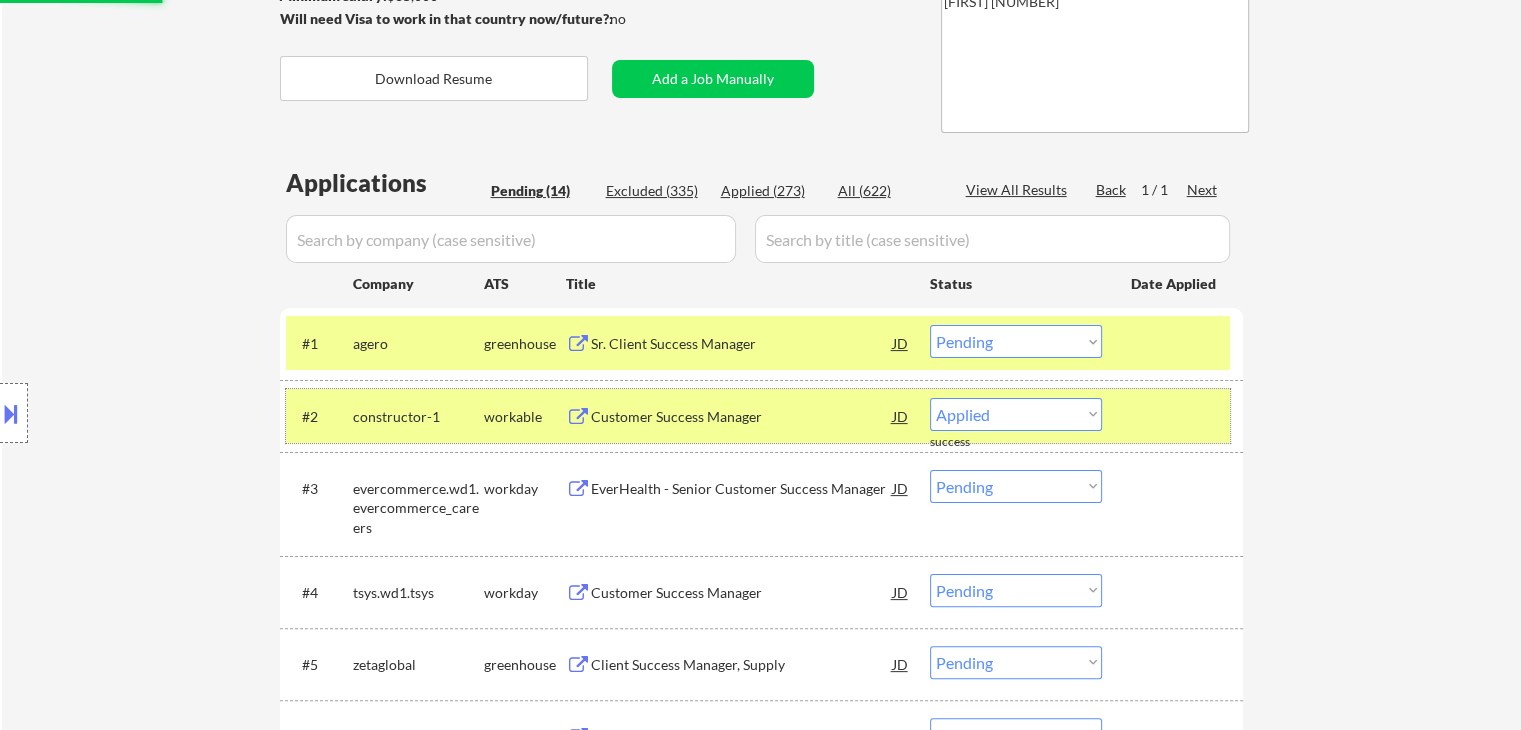 click on "constructor-1" at bounding box center [418, 417] 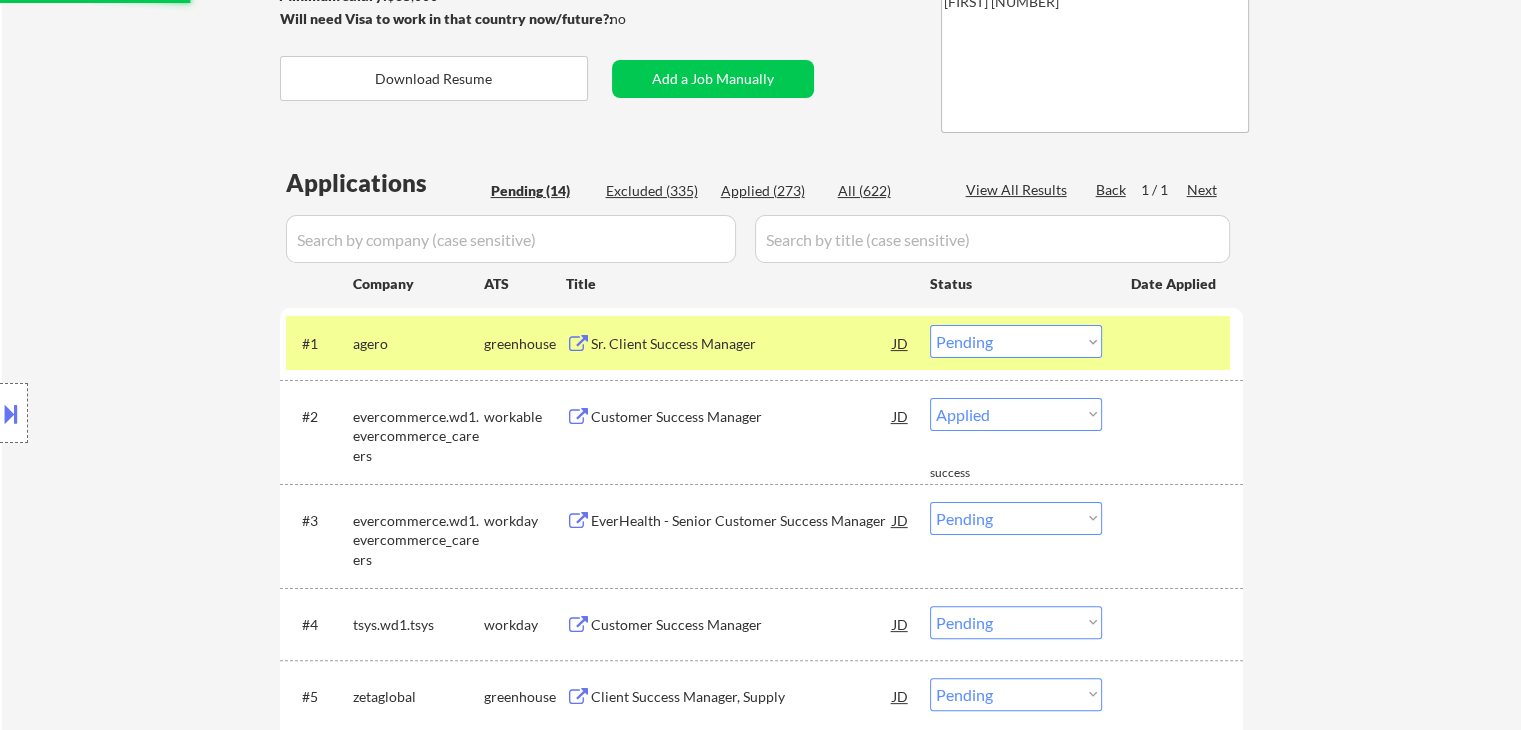 select on ""pending"" 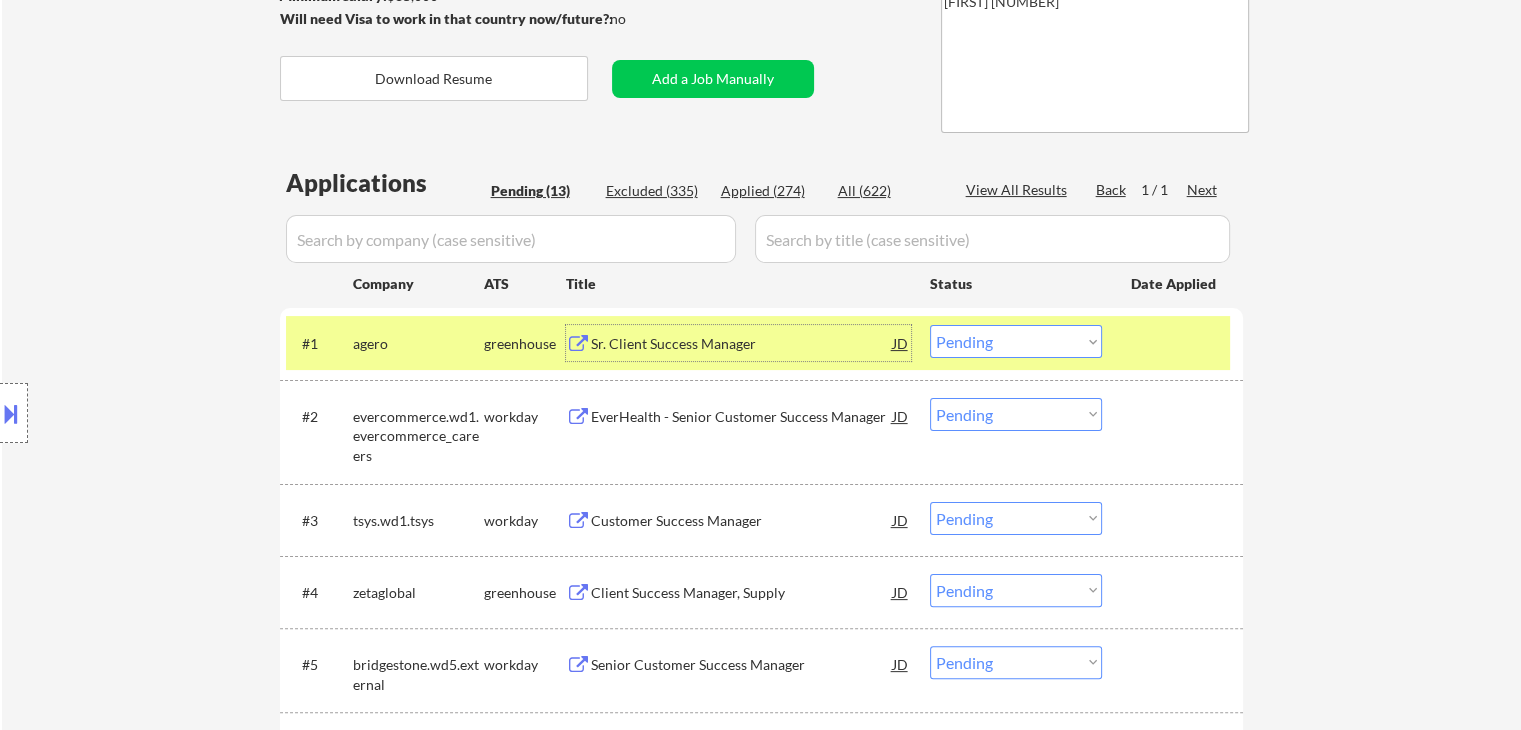 click on "Sr. Client Success Manager" at bounding box center (742, 344) 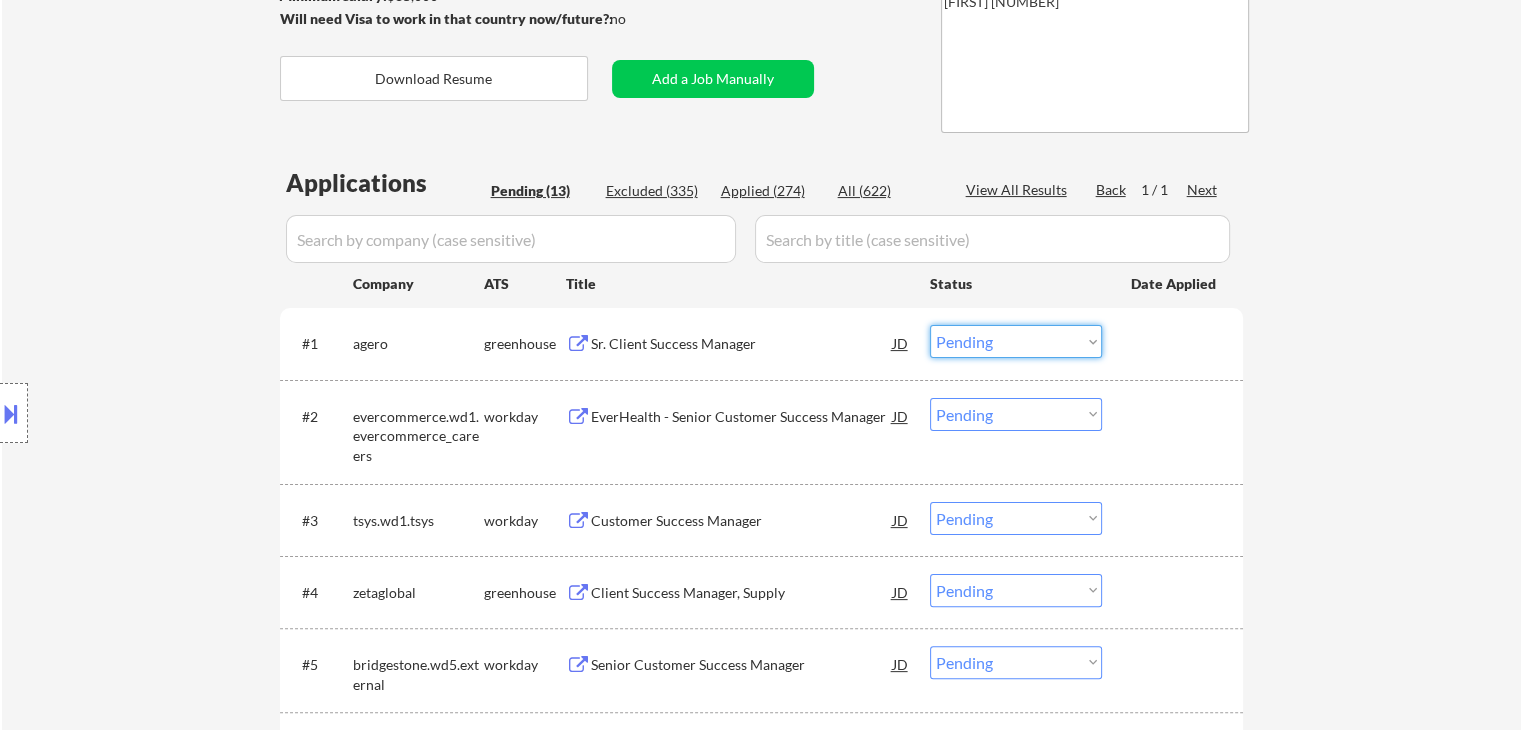 click on "Choose an option... Pending Applied Excluded (Questions) Excluded (Expired) Excluded (Location) Excluded (Bad Match) Excluded (Blocklist) Excluded (Salary) Excluded (Other)" at bounding box center [1016, 341] 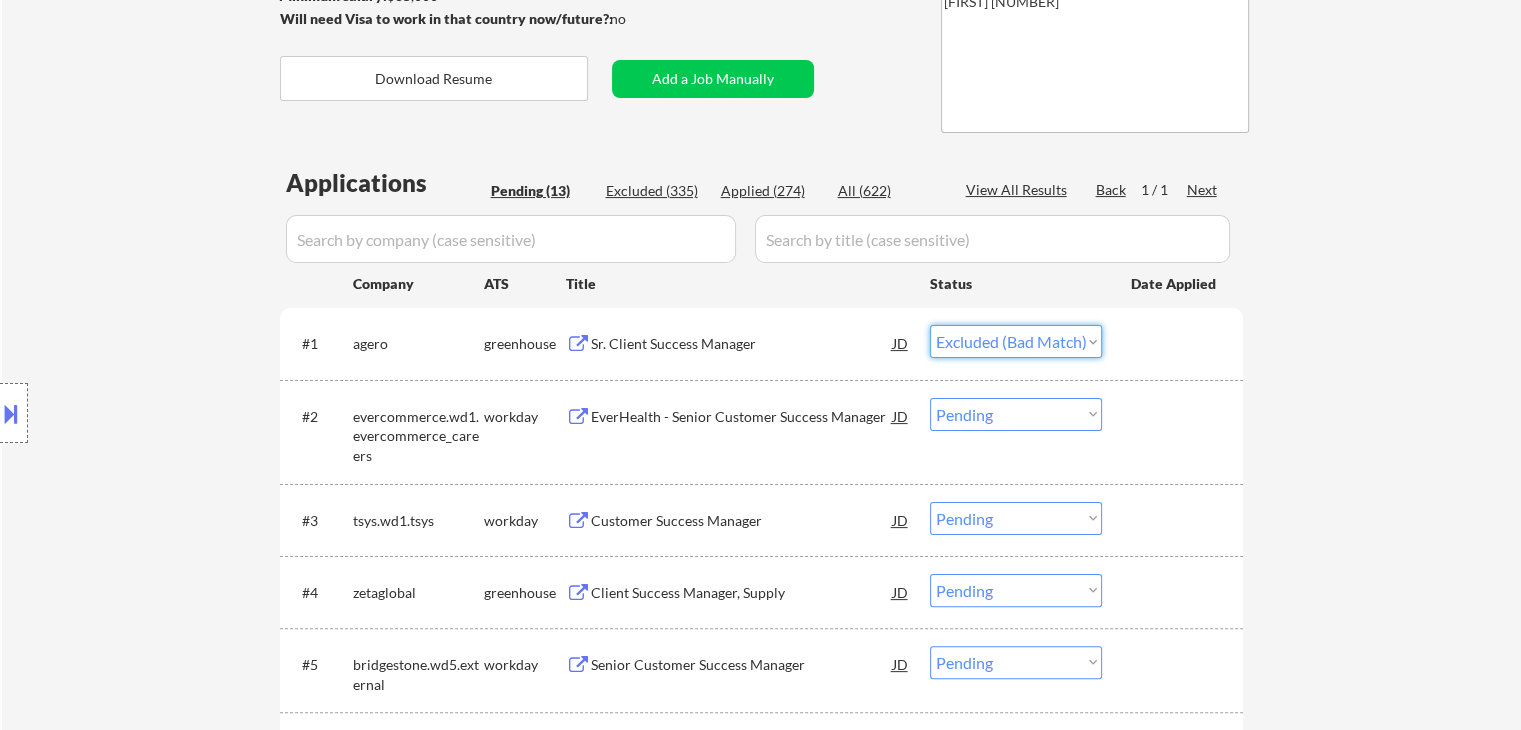 click on "Choose an option... Pending Applied Excluded (Questions) Excluded (Expired) Excluded (Location) Excluded (Bad Match) Excluded (Blocklist) Excluded (Salary) Excluded (Other)" at bounding box center (1016, 341) 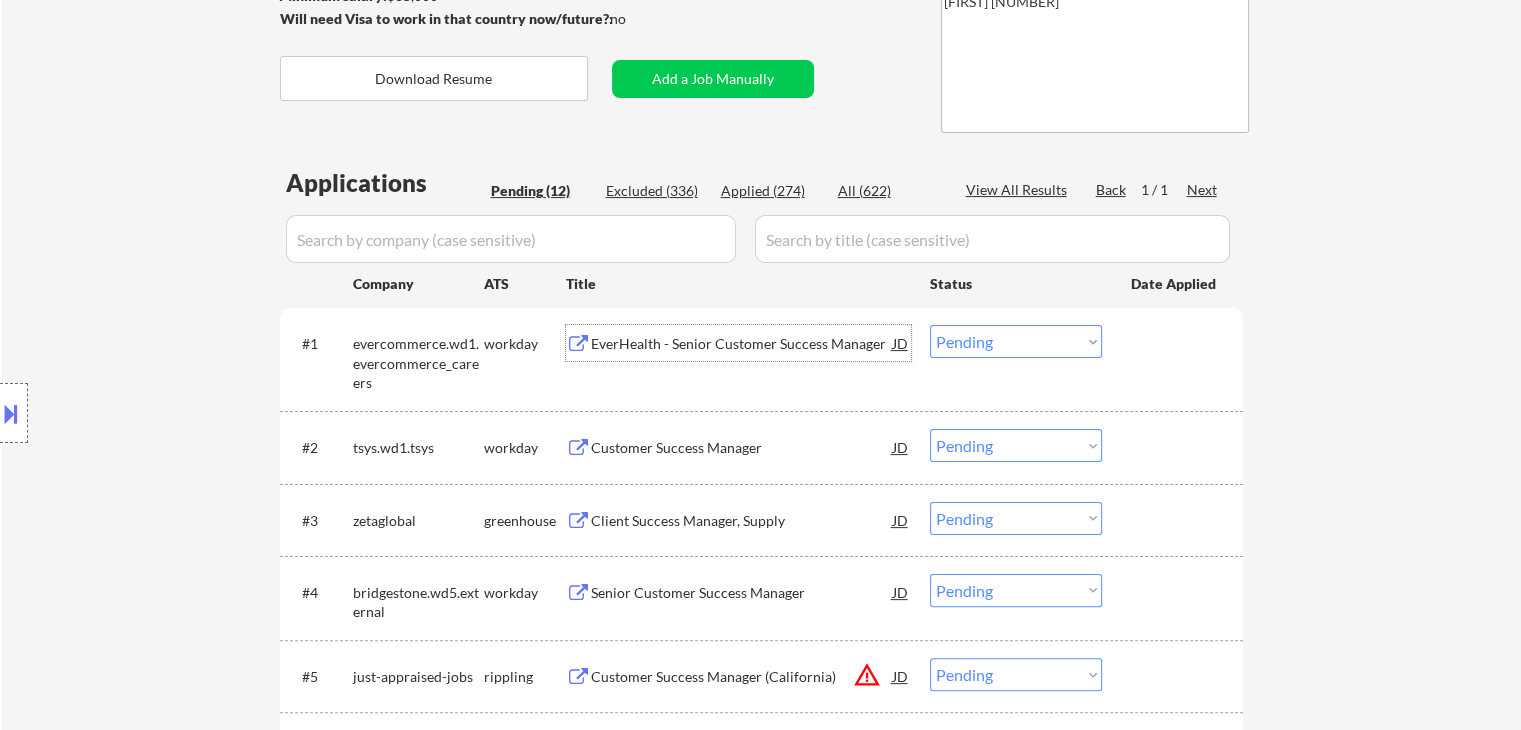 click on "EverHealth - Senior Customer Success Manager" at bounding box center (742, 344) 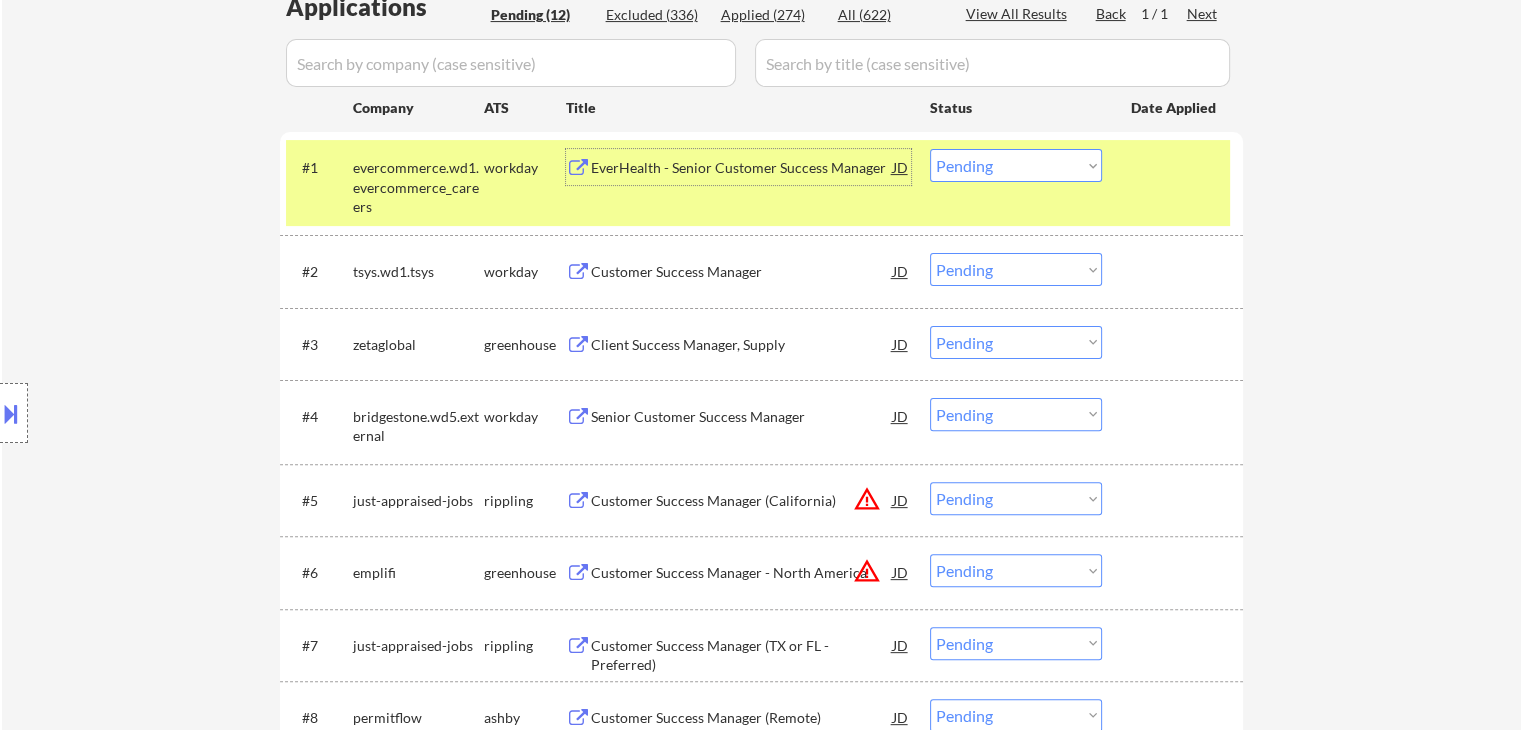 scroll, scrollTop: 528, scrollLeft: 0, axis: vertical 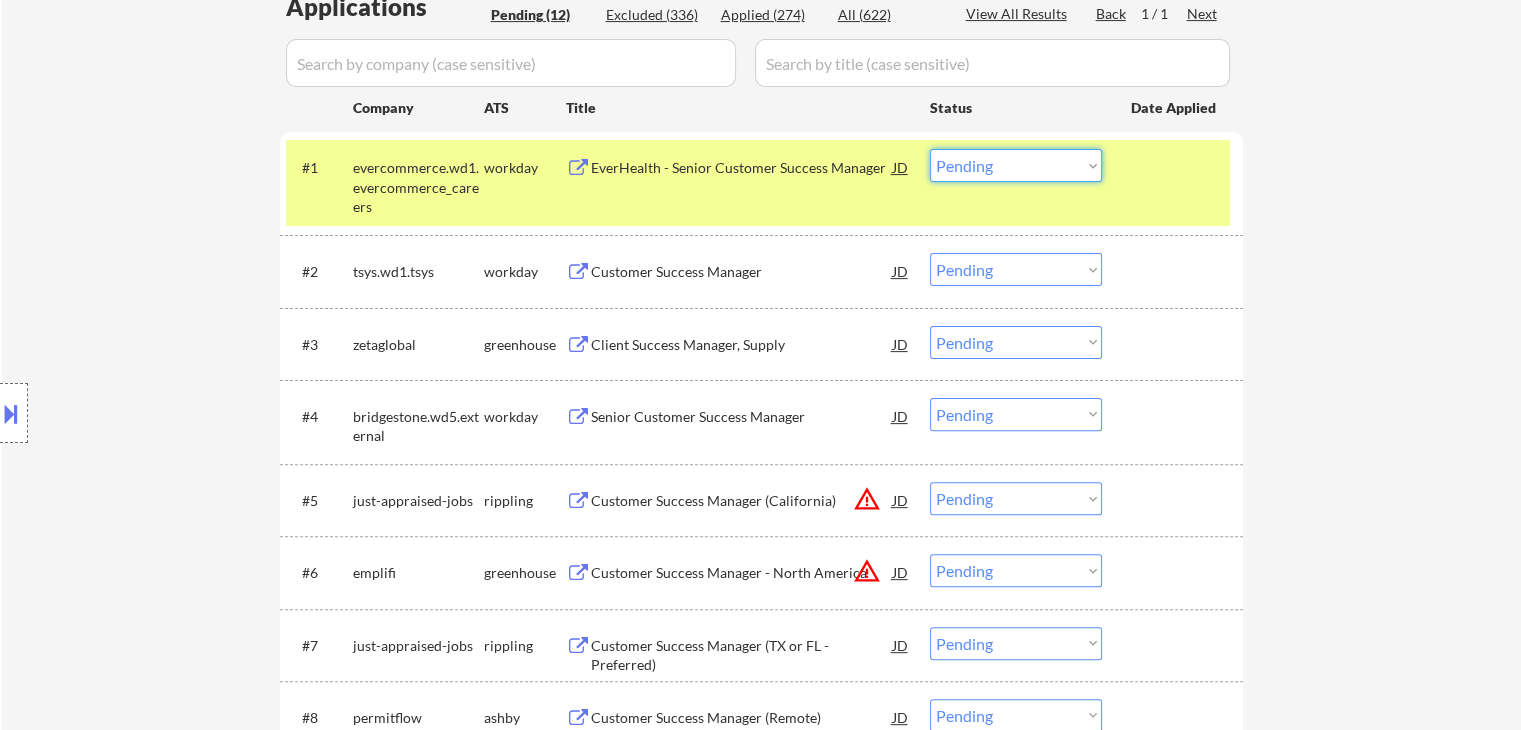 click on "Choose an option... Pending Applied Excluded (Questions) Excluded (Expired) Excluded (Location) Excluded (Bad Match) Excluded (Blocklist) Excluded (Salary) Excluded (Other)" at bounding box center [1016, 165] 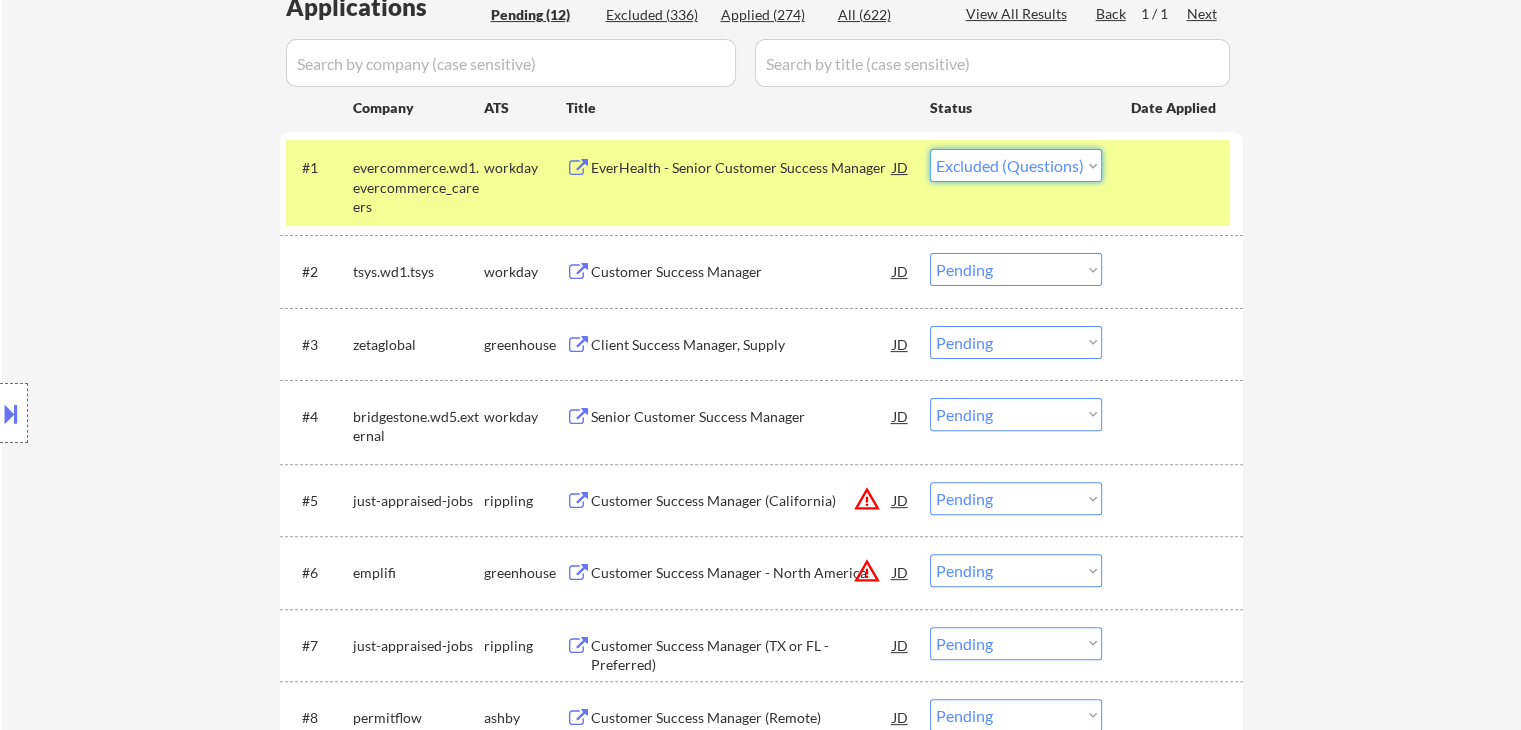 click on "Choose an option... Pending Applied Excluded (Questions) Excluded (Expired) Excluded (Location) Excluded (Bad Match) Excluded (Blocklist) Excluded (Salary) Excluded (Other)" at bounding box center (1016, 165) 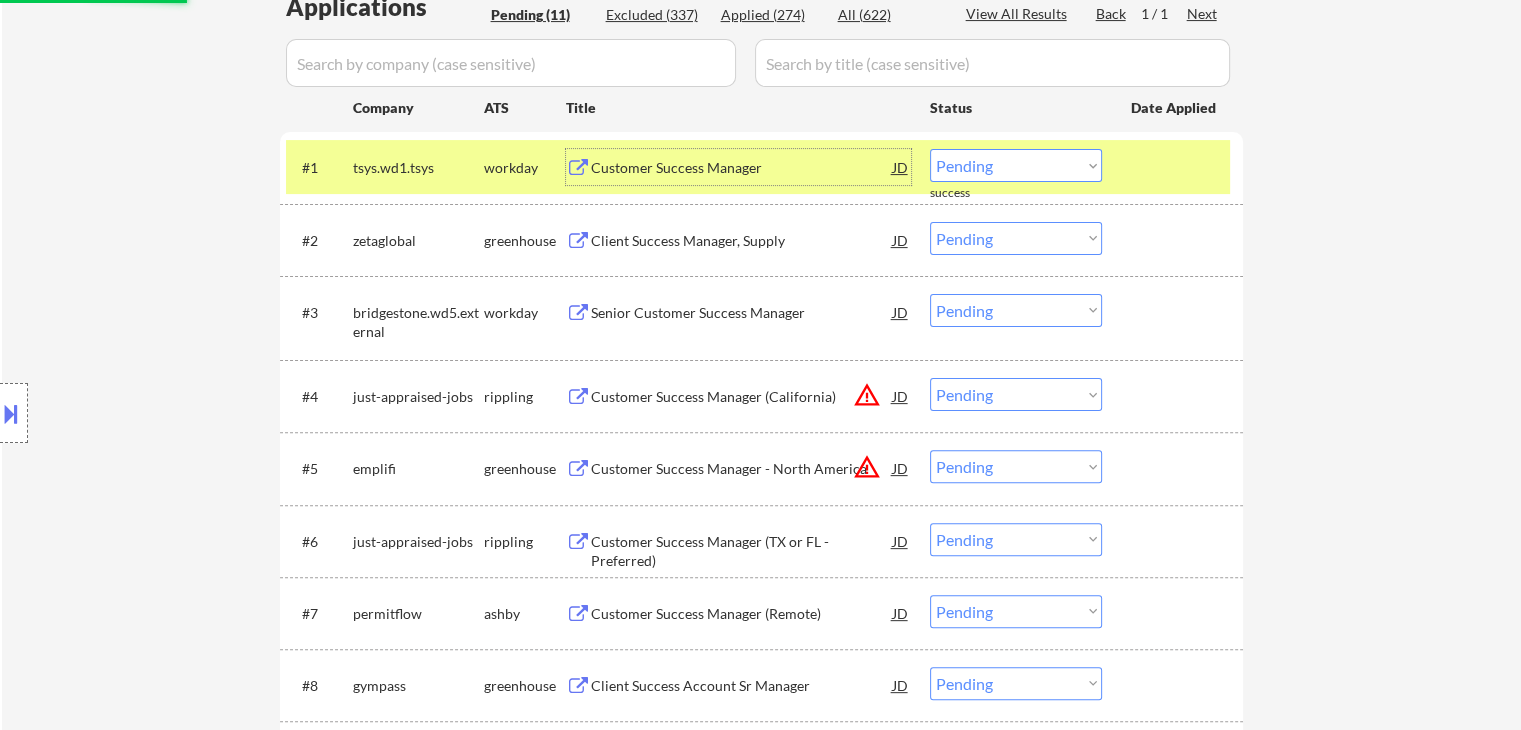 click on "Customer Success Manager" at bounding box center [742, 168] 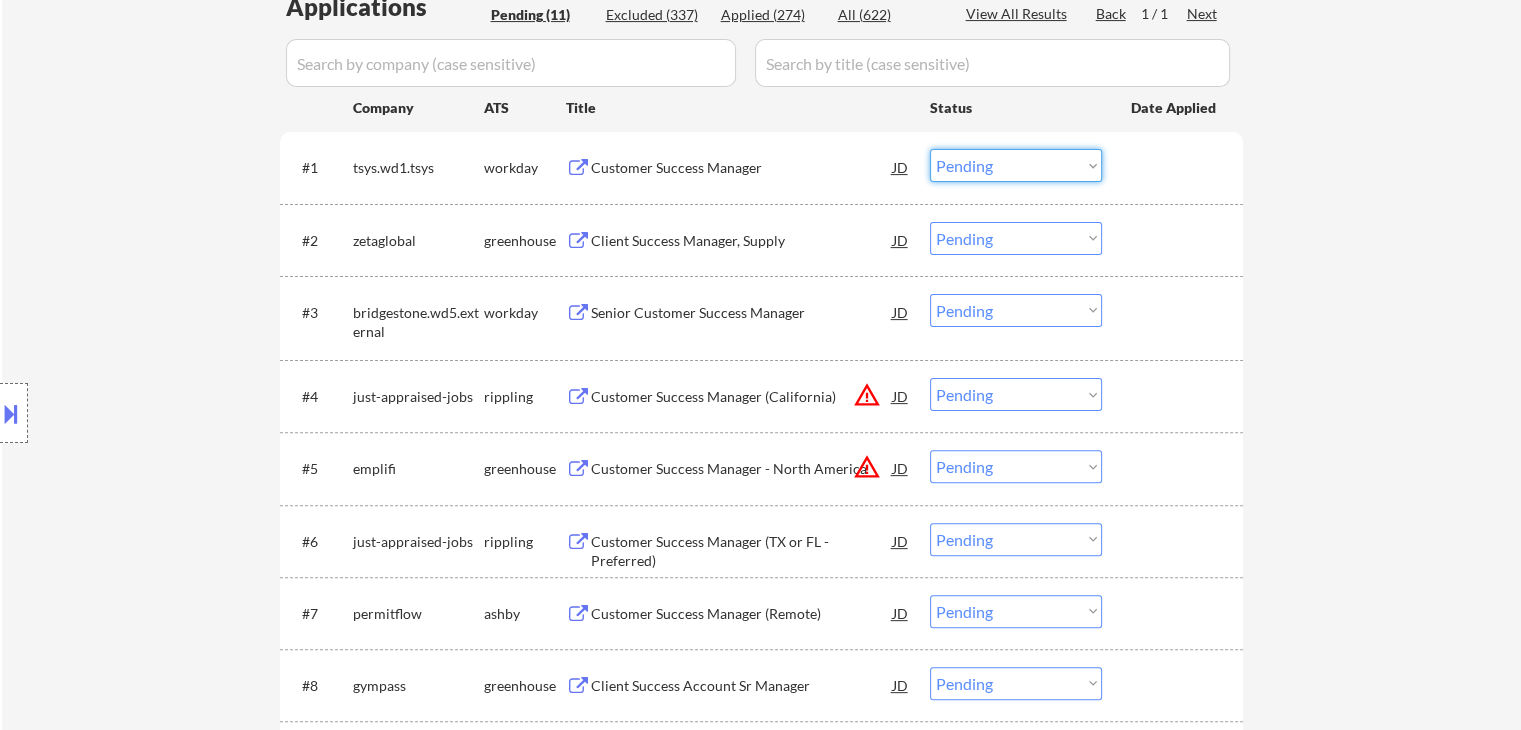 drag, startPoint x: 1046, startPoint y: 164, endPoint x: 1045, endPoint y: 224, distance: 60.00833 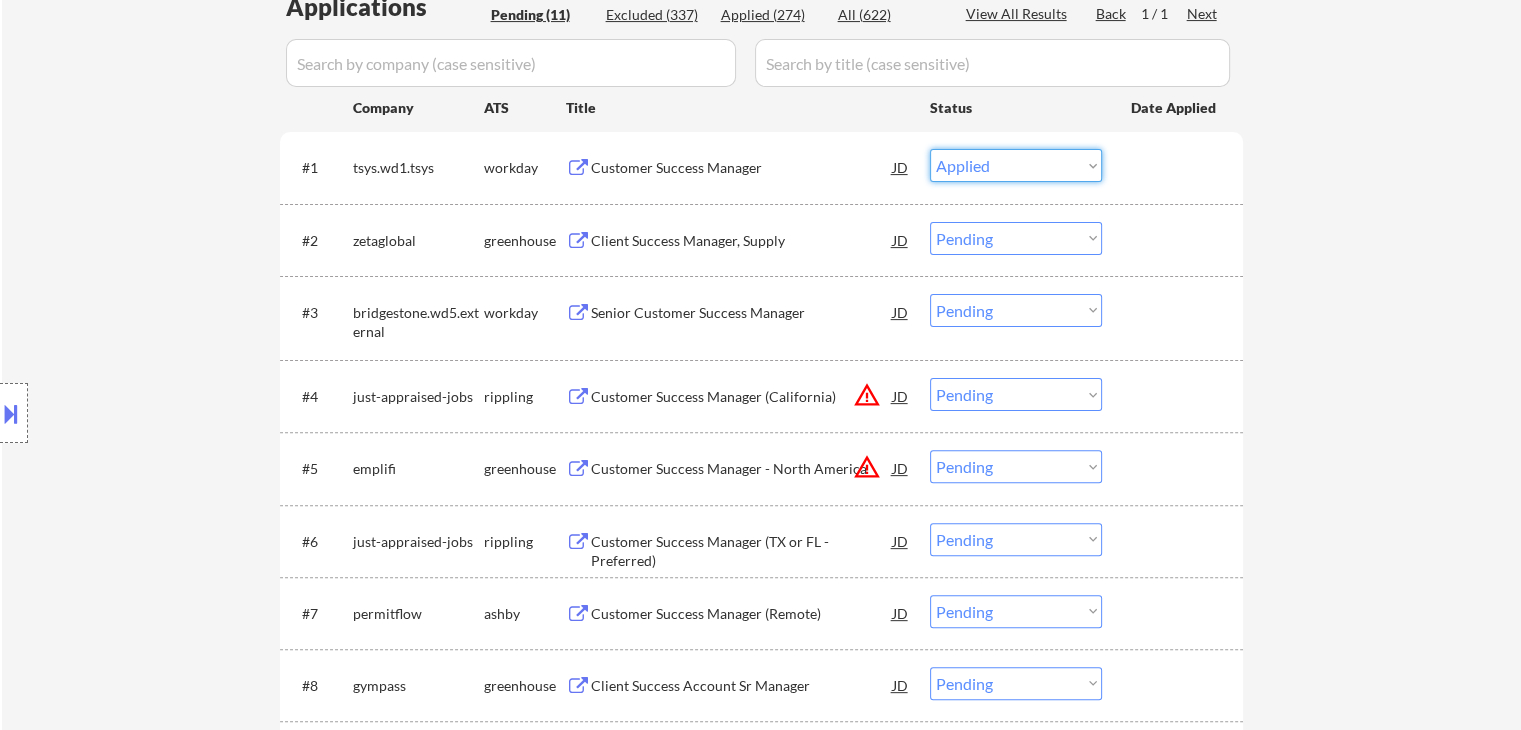 click on "Choose an option... Pending Applied Excluded (Questions) Excluded (Expired) Excluded (Location) Excluded (Bad Match) Excluded (Blocklist) Excluded (Salary) Excluded (Other)" at bounding box center [1016, 165] 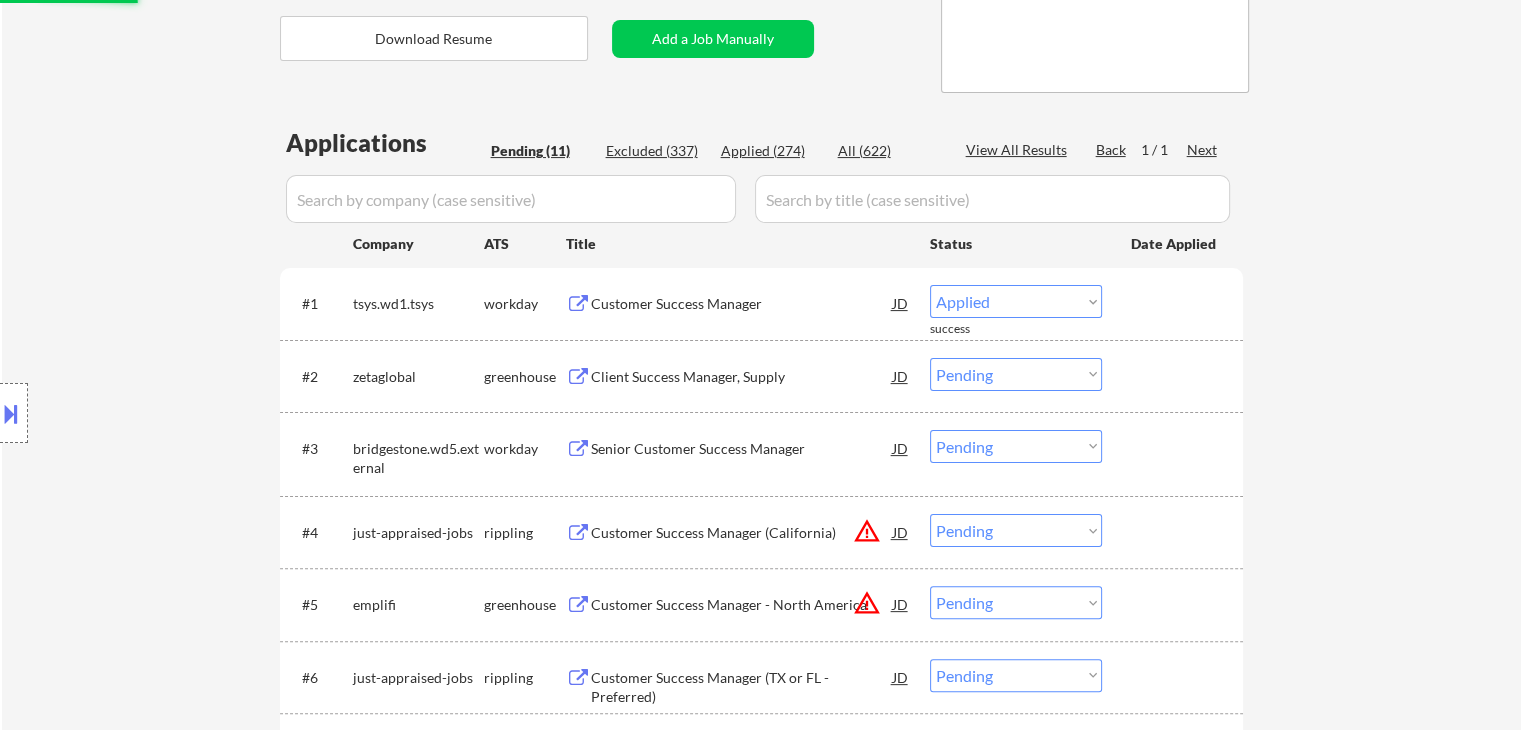 scroll, scrollTop: 390, scrollLeft: 0, axis: vertical 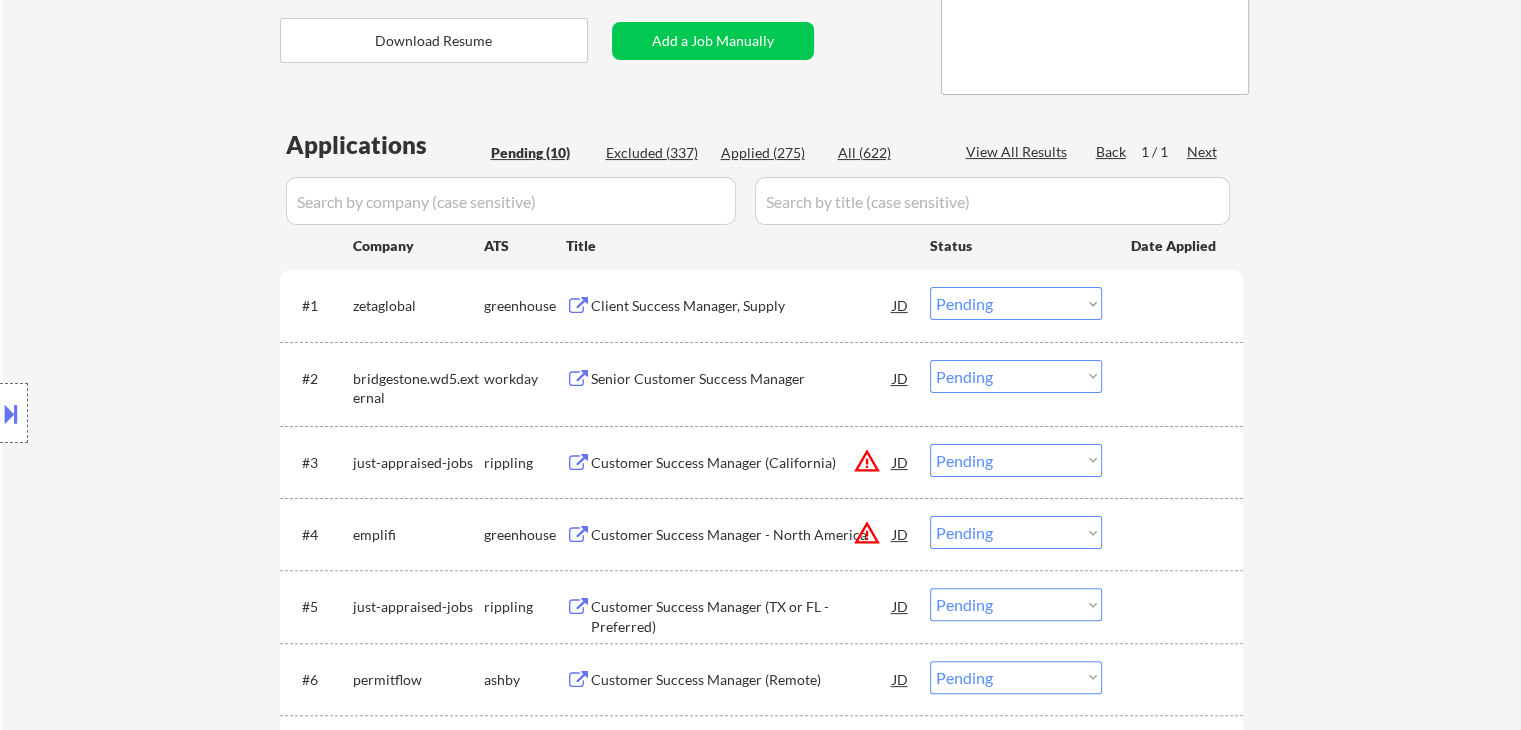 click on "#1 zetaglobal greenhouse Client Success Manager, Supply JD Choose an option... Pending Applied Excluded (Questions) Excluded (Expired) Excluded (Location) Excluded (Bad Match) Excluded (Blocklist) Excluded (Salary) Excluded (Other)" at bounding box center [758, 305] 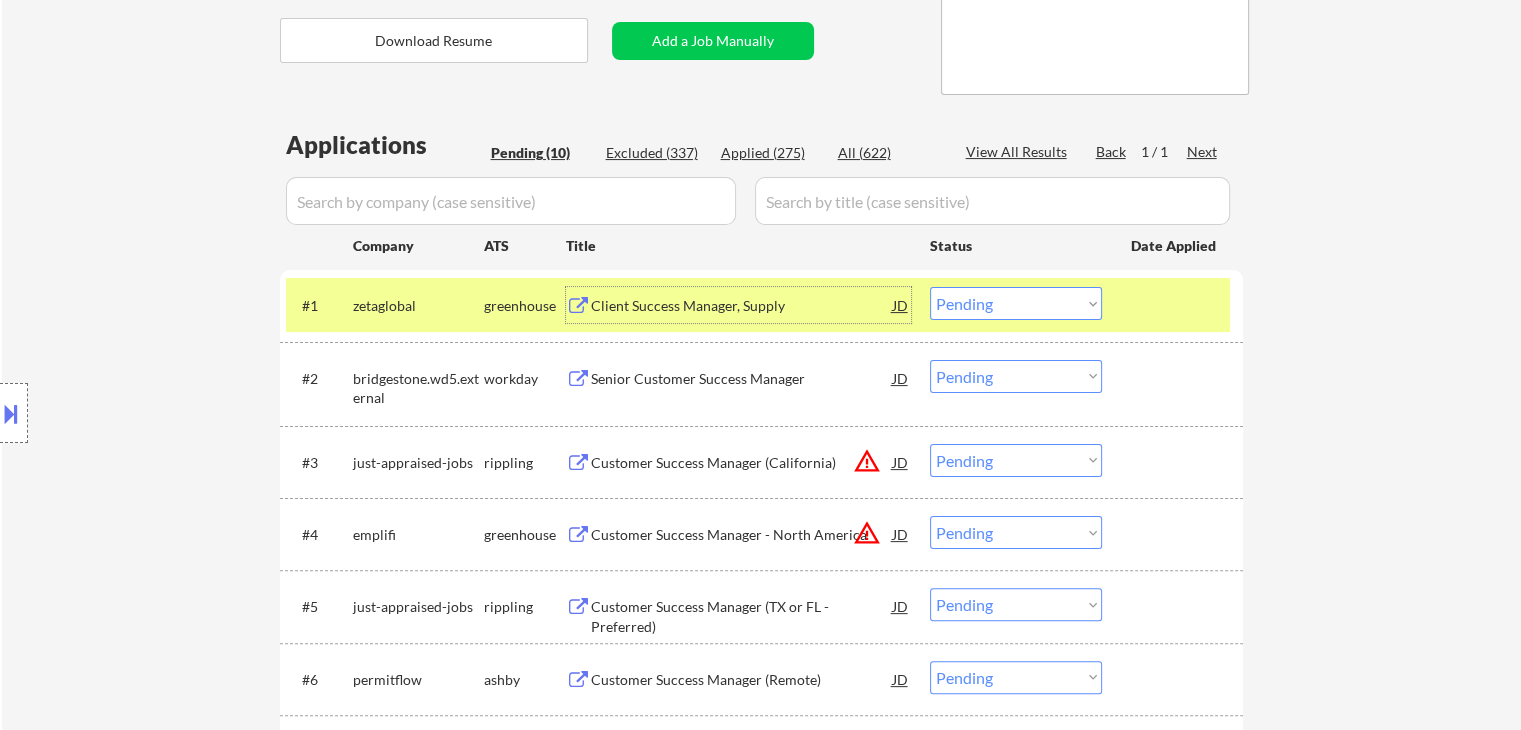 click on "Client Success Manager, Supply" at bounding box center (742, 306) 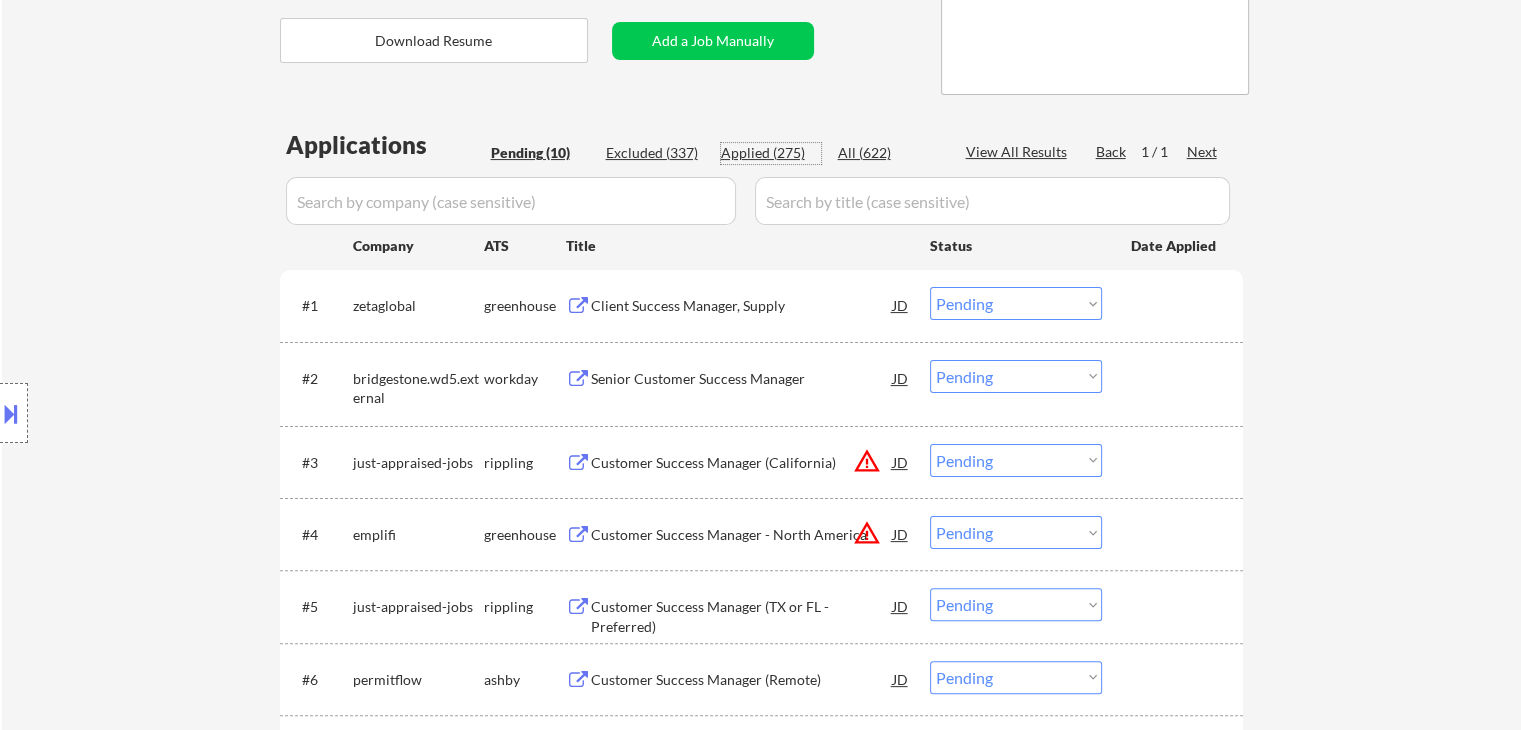 click on "Applied (275)" at bounding box center (771, 153) 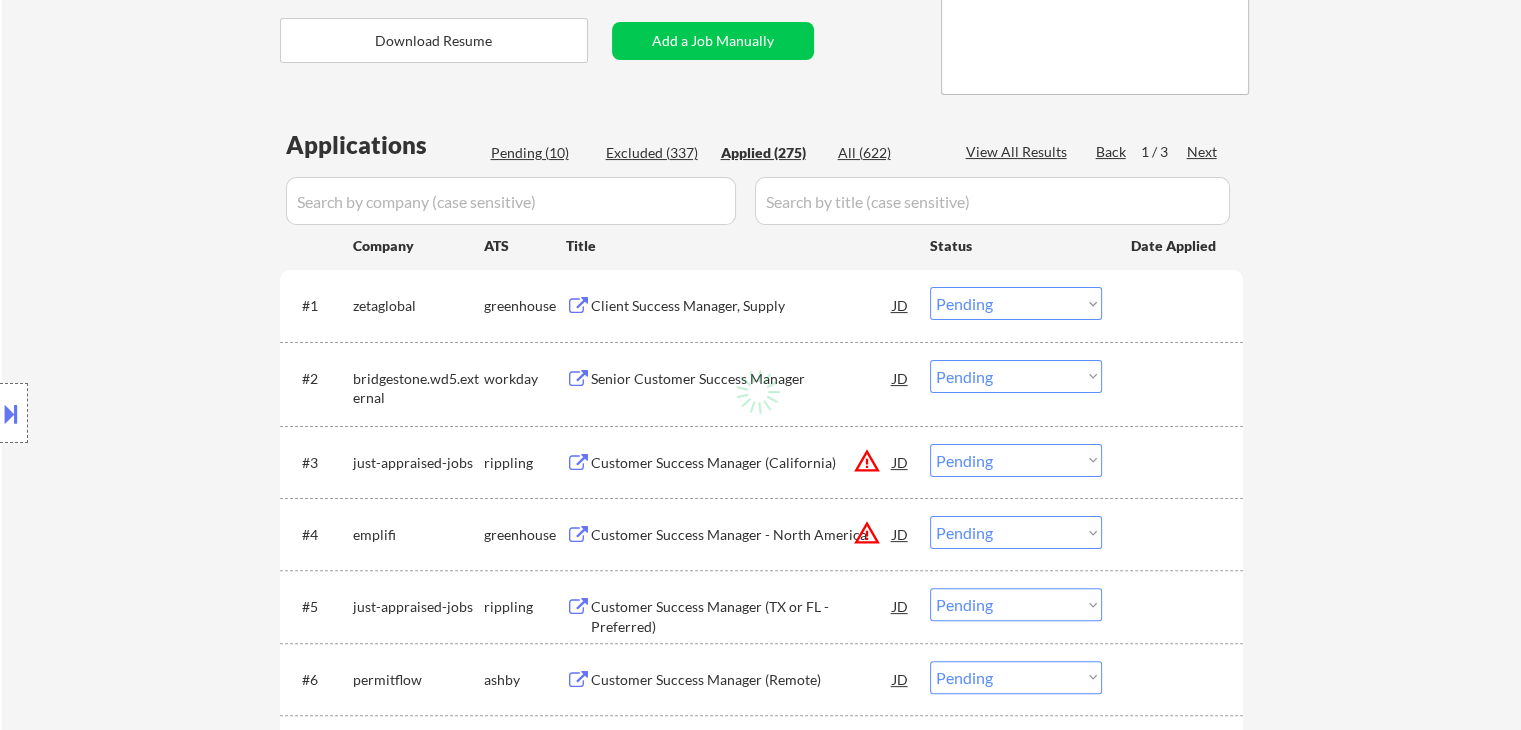 select on ""applied"" 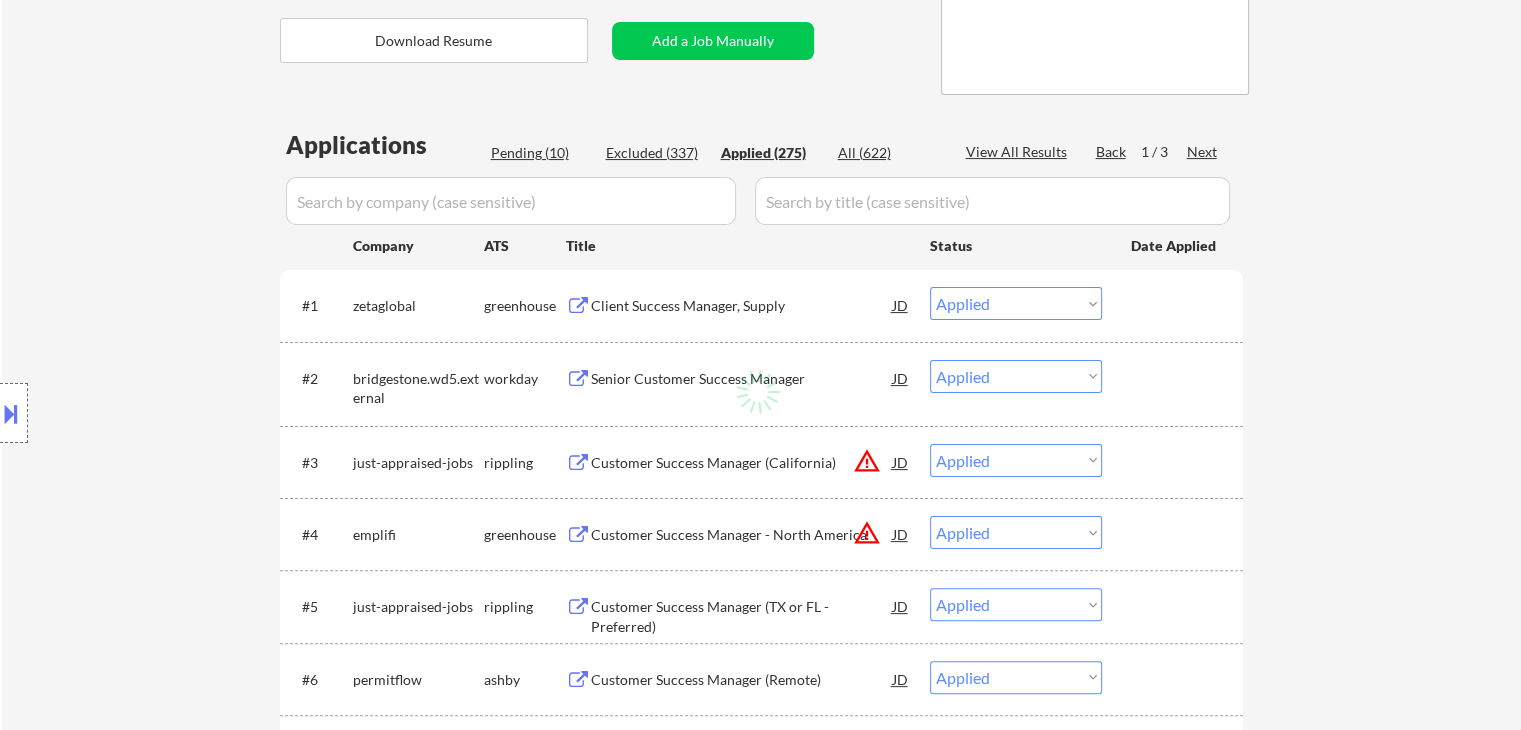 select on ""applied"" 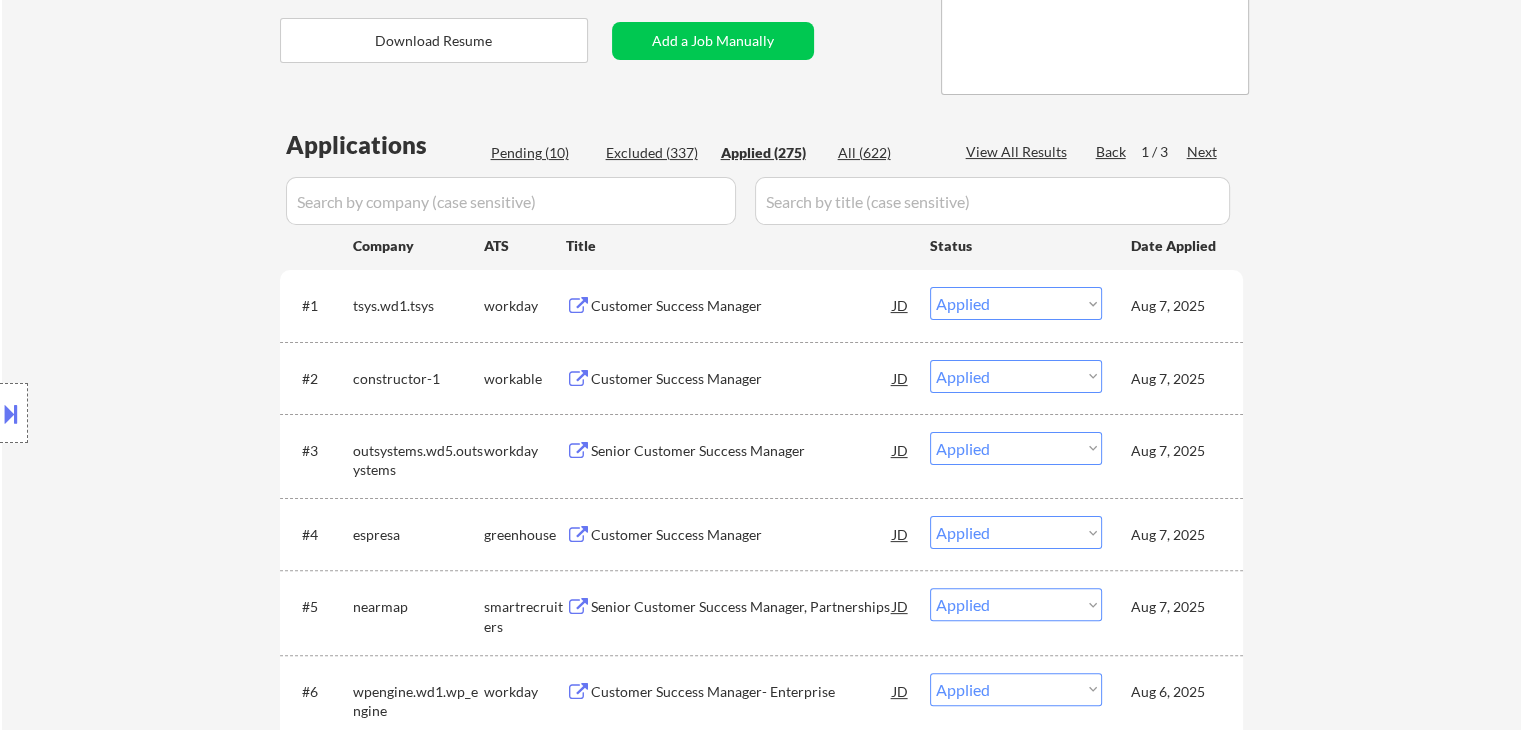select on ""applied"" 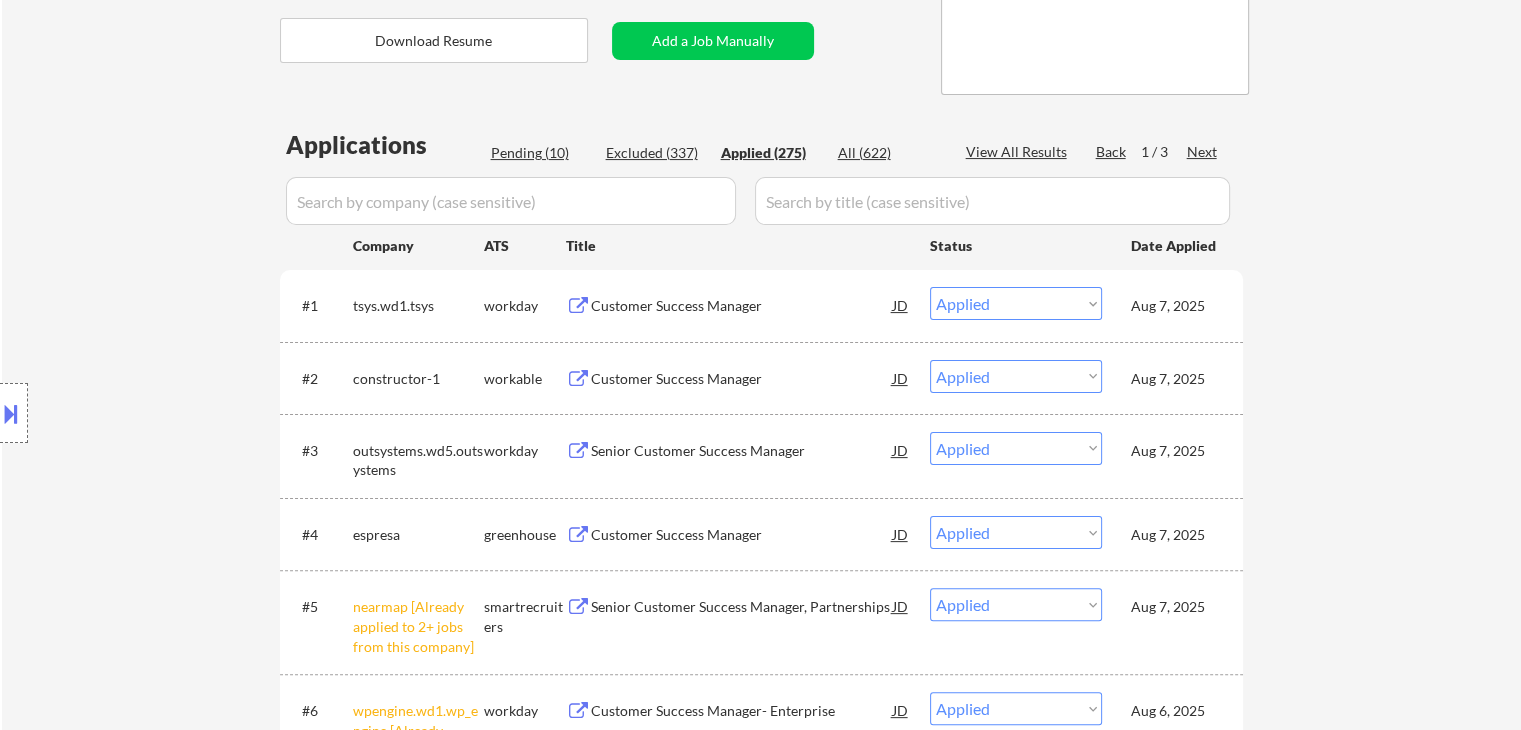 click on "Applications Pending (10) Excluded (337) Applied (275) All (622) View All Results Back 1 / 3
Next Company ATS Title Status Date Applied #1 tsys.wd1.tsys workday Customer Success Manager JD Choose an option... Pending Applied Excluded (Questions) Excluded (Expired) Excluded (Location) Excluded (Bad Match) Excluded (Blocklist) Excluded (Salary) Excluded (Other) Aug 7, 2025 success #2 constructor-1 workable Customer Success Manager JD Choose an option... Pending Applied Excluded (Questions) Excluded (Expired) Excluded (Location) Excluded (Bad Match) Excluded (Blocklist) Excluded (Salary) Excluded (Other) Aug 7, 2025 success #3 outsystems.wd5.outsystems workday Senior Customer Success Manager JD warning_amber Choose an option... Pending Applied Excluded (Questions) Excluded (Expired) Excluded (Location) Excluded (Bad Match) Excluded (Blocklist) Excluded (Salary) Excluded (Other) Aug 7, 2025 #4 espresa greenhouse Customer Success Manager JD warning_amber Choose an option... Pending Applied Excluded (Questions) #5" at bounding box center [761, 4224] 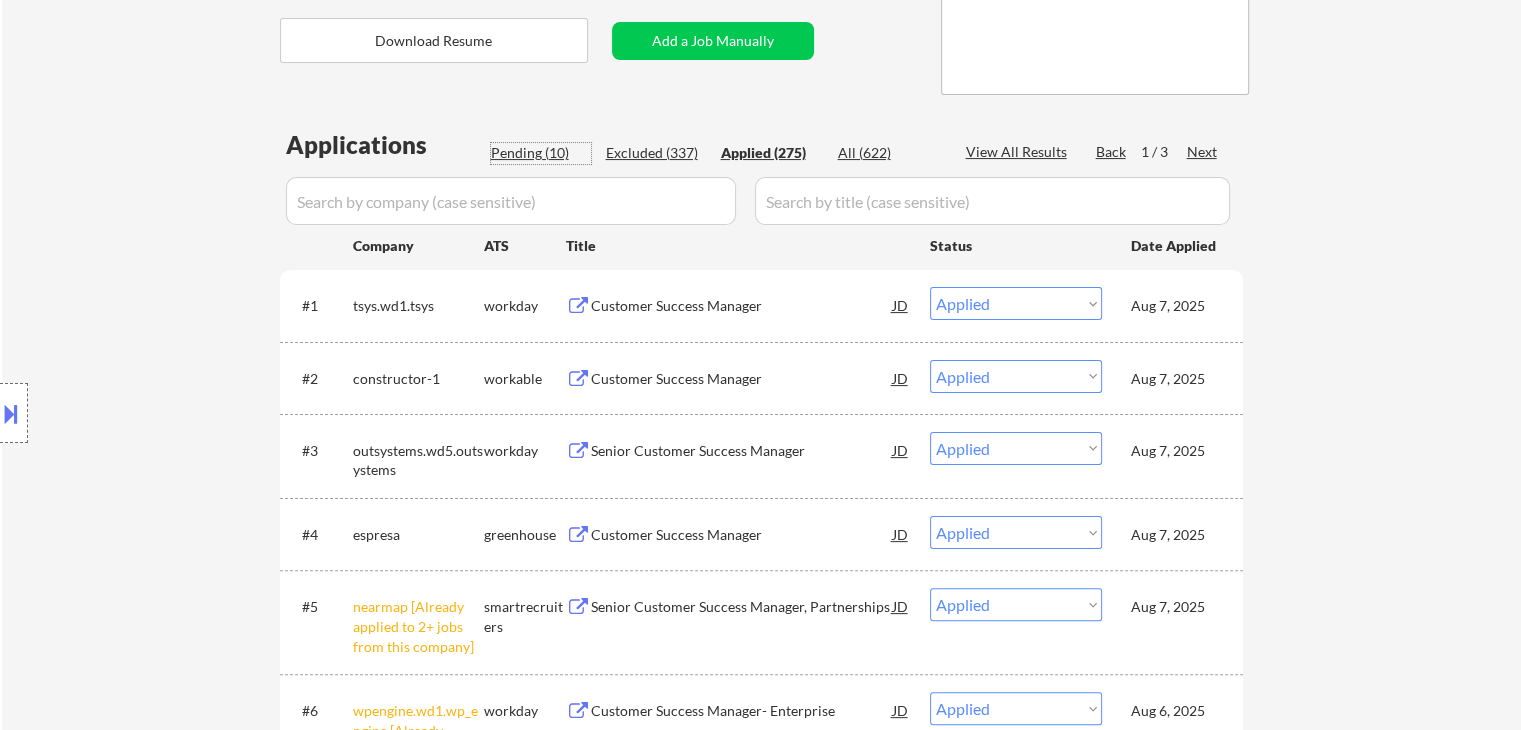 click on "Pending (10)" at bounding box center [541, 153] 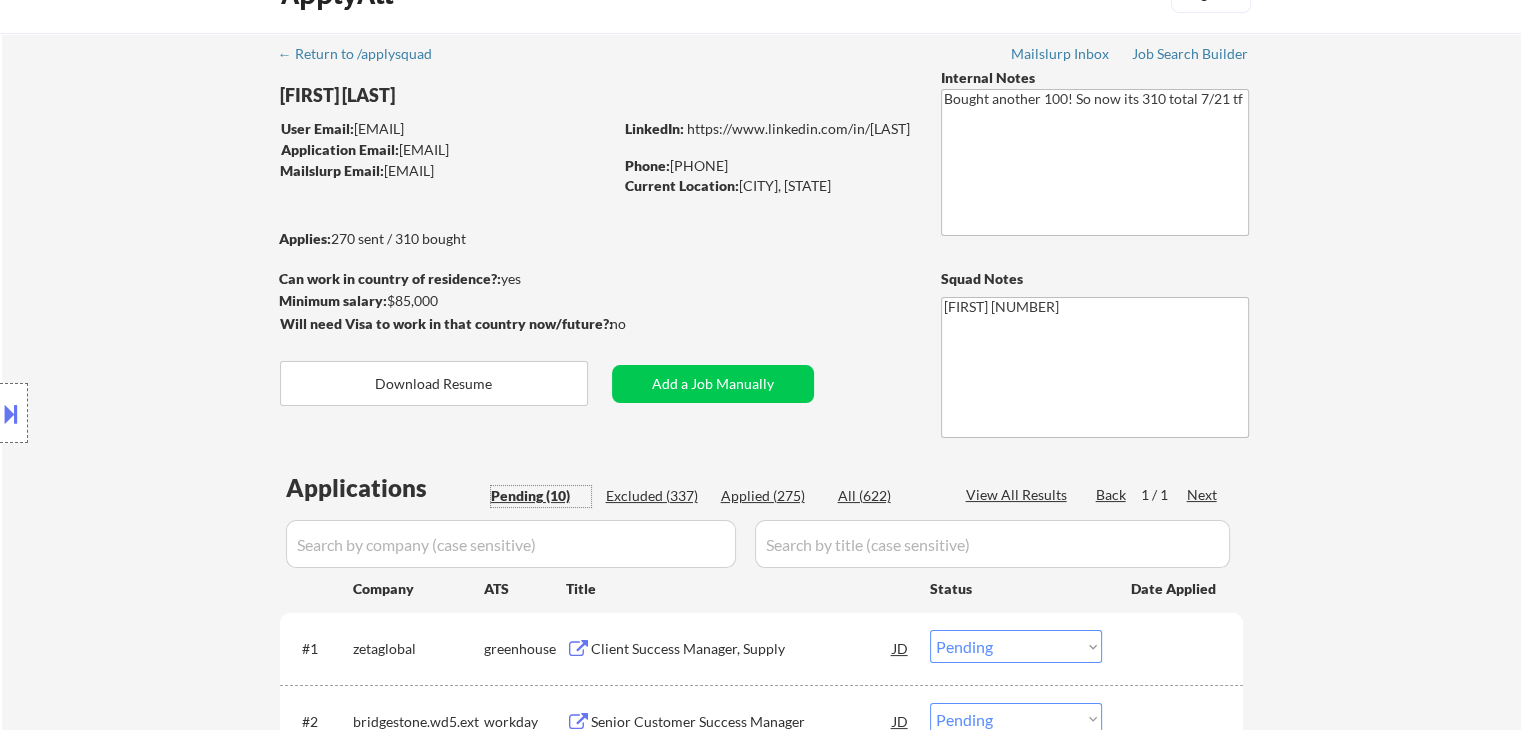 scroll, scrollTop: 135, scrollLeft: 0, axis: vertical 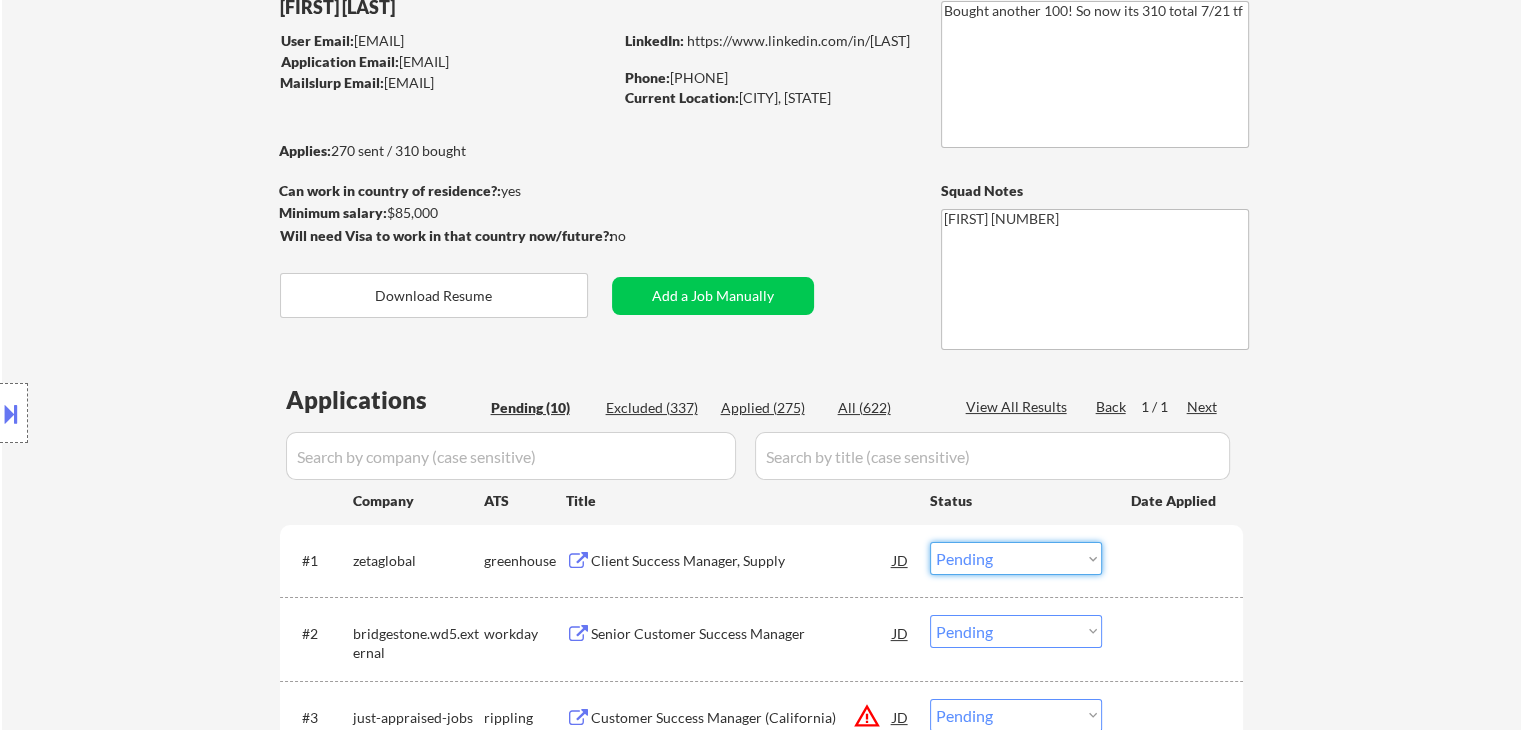 click on "Choose an option... Pending Applied Excluded (Questions) Excluded (Expired) Excluded (Location) Excluded (Bad Match) Excluded (Blocklist) Excluded (Salary) Excluded (Other)" at bounding box center (1016, 558) 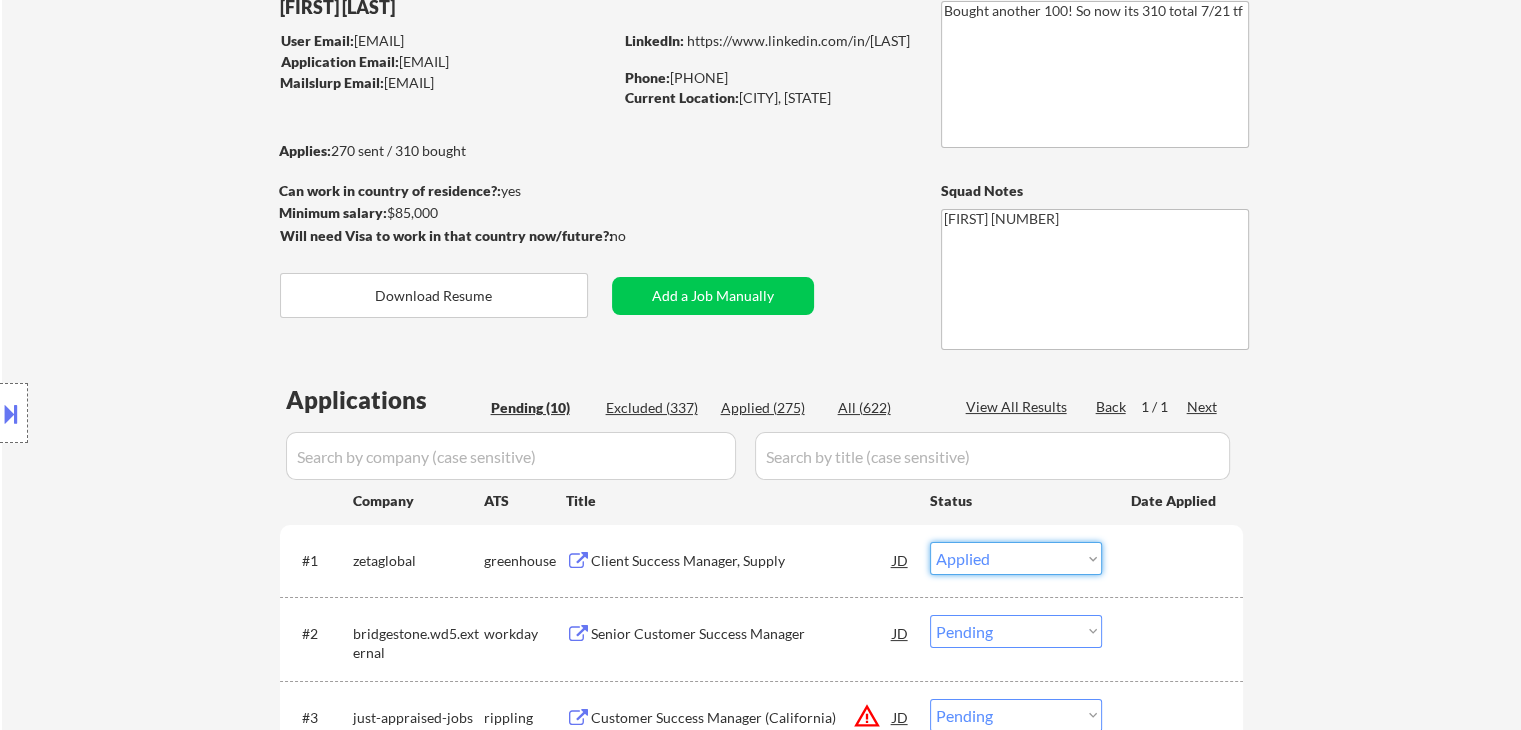 click on "Choose an option... Pending Applied Excluded (Questions) Excluded (Expired) Excluded (Location) Excluded (Bad Match) Excluded (Blocklist) Excluded (Salary) Excluded (Other)" at bounding box center [1016, 558] 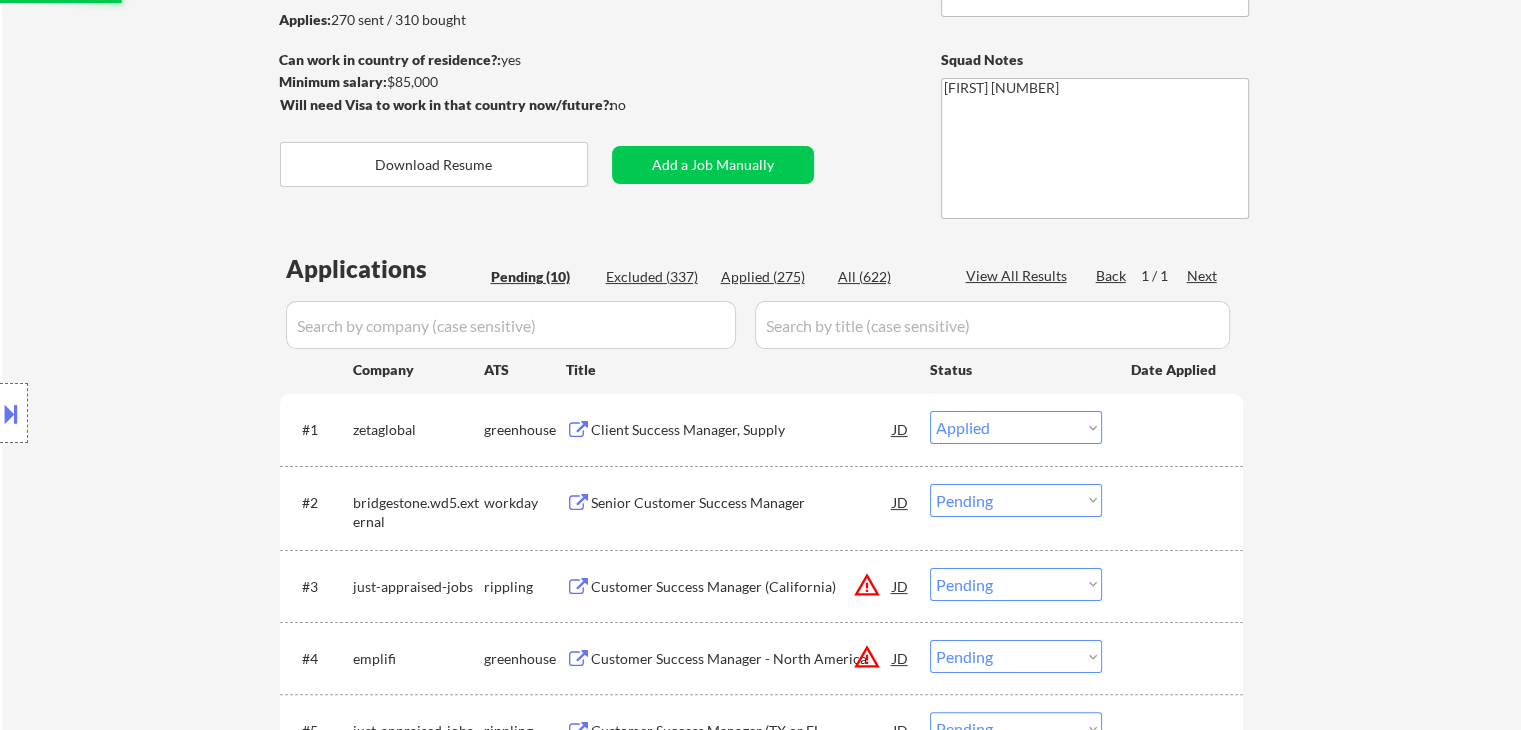 scroll, scrollTop: 268, scrollLeft: 0, axis: vertical 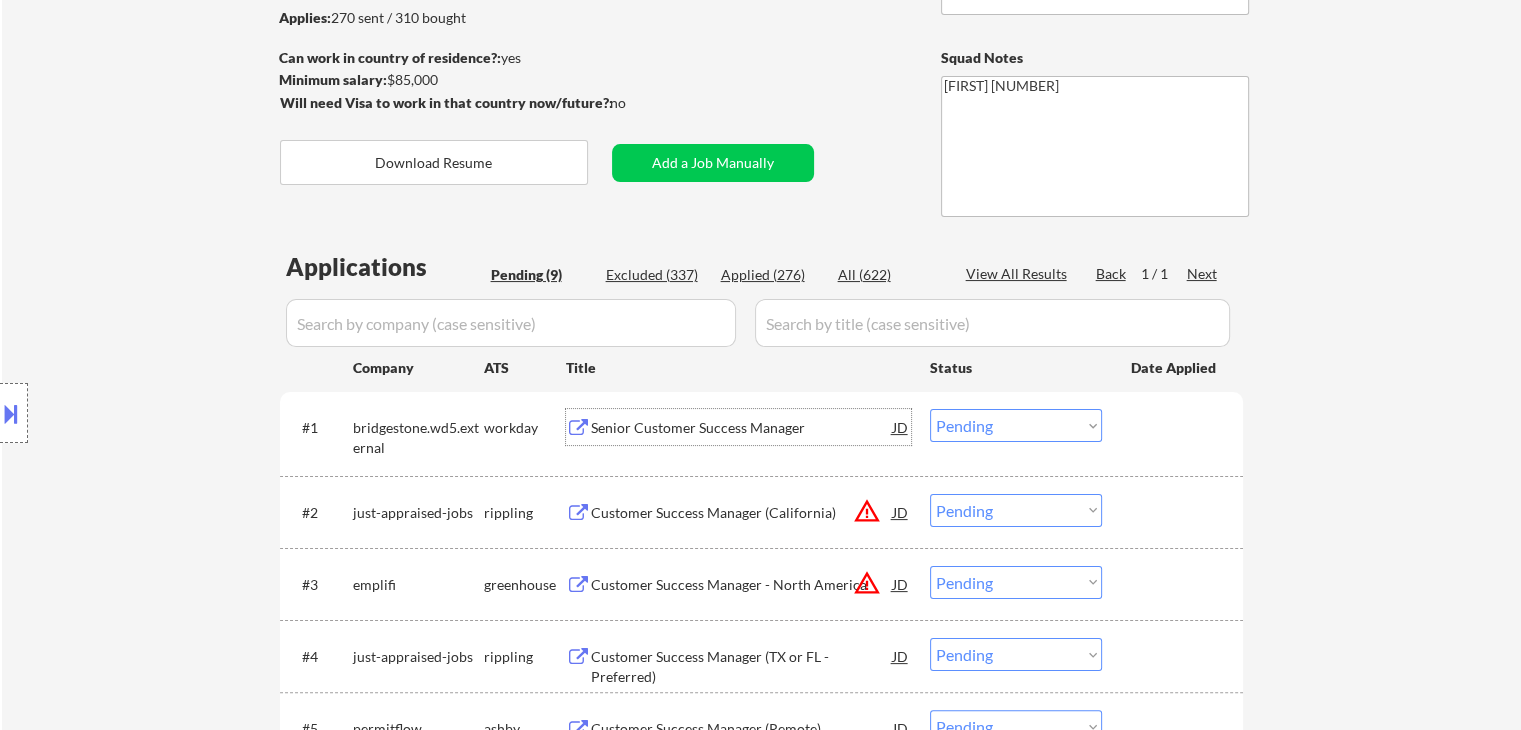 click on "Senior Customer Success Manager" at bounding box center (742, 428) 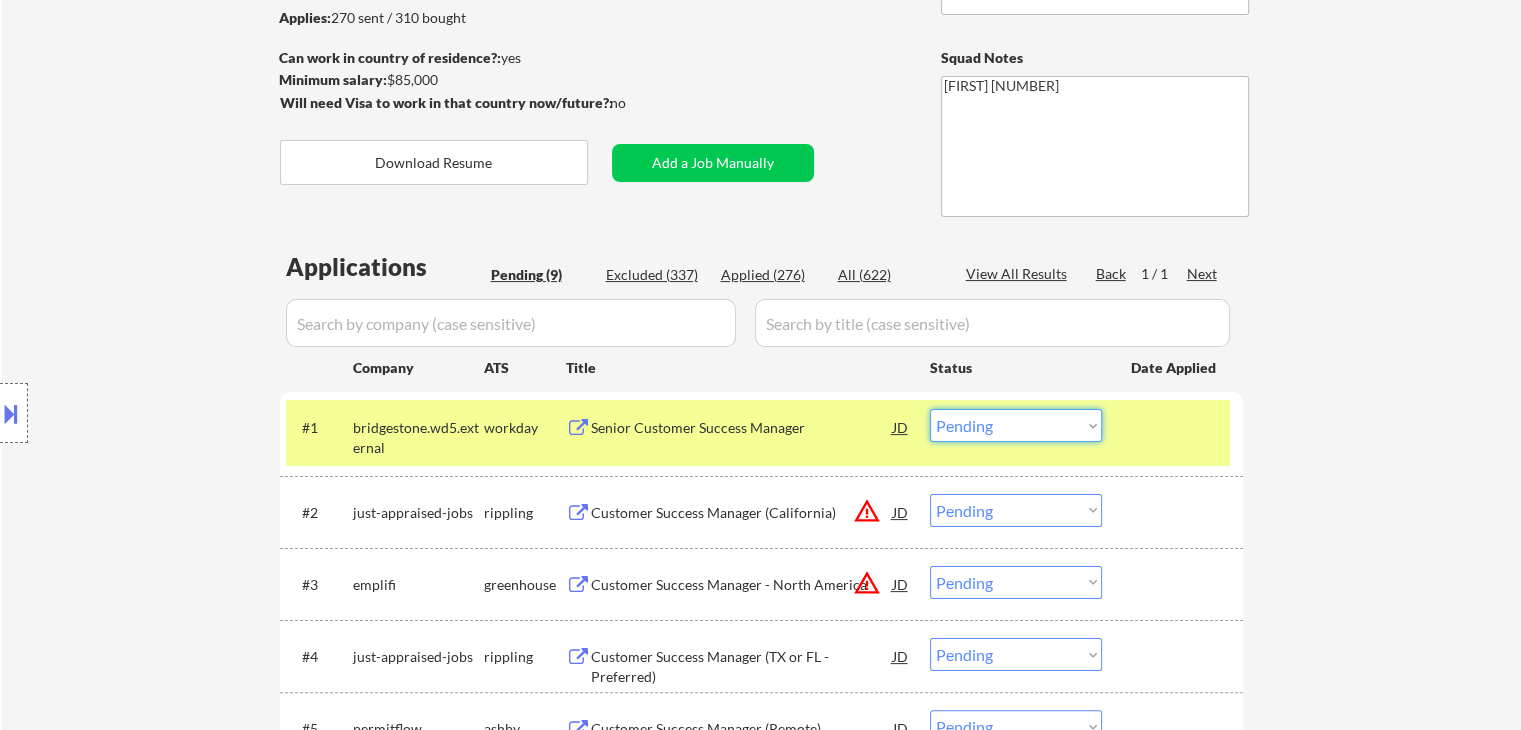 click on "Choose an option... Pending Applied Excluded (Questions) Excluded (Expired) Excluded (Location) Excluded (Bad Match) Excluded (Blocklist) Excluded (Salary) Excluded (Other)" at bounding box center [1016, 425] 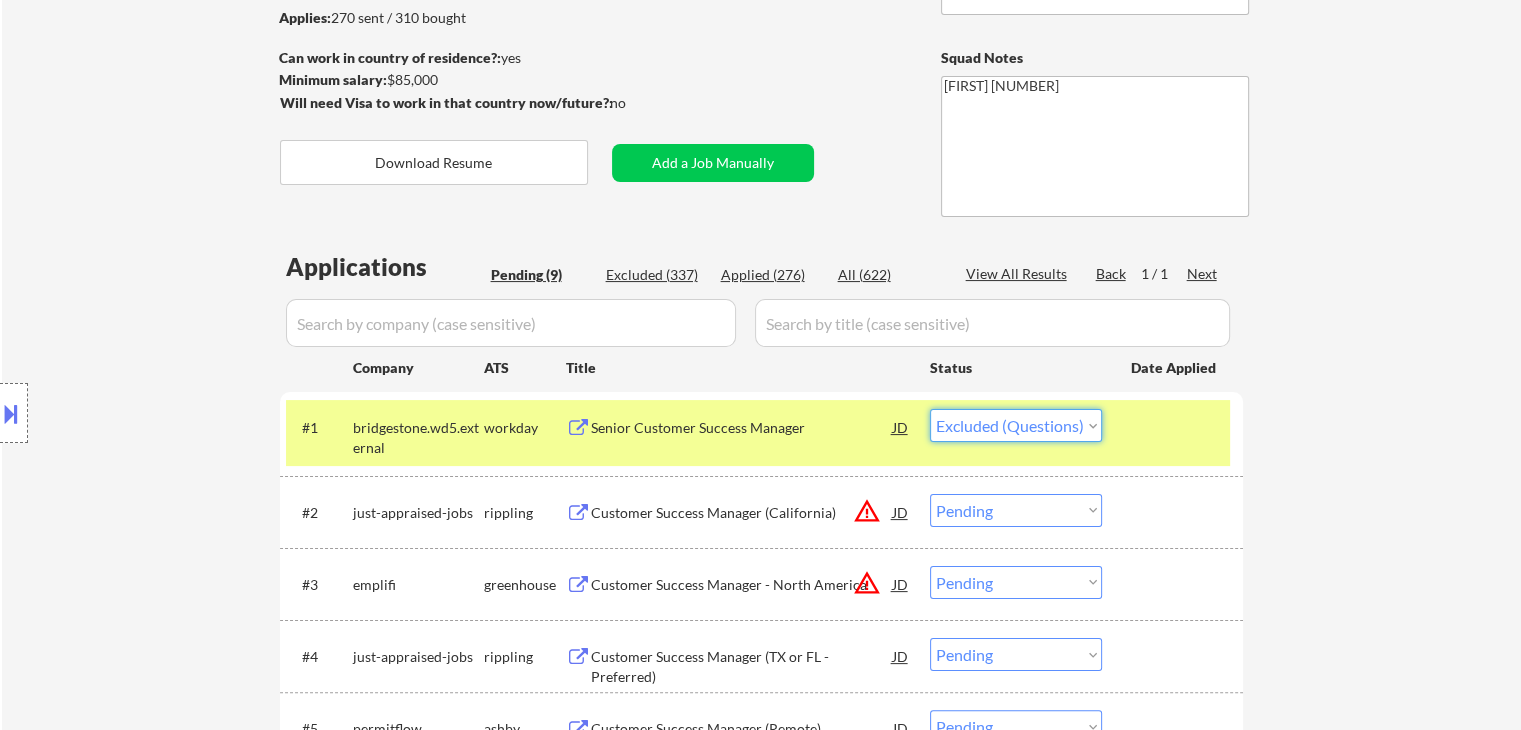 click on "Choose an option... Pending Applied Excluded (Questions) Excluded (Expired) Excluded (Location) Excluded (Bad Match) Excluded (Blocklist) Excluded (Salary) Excluded (Other)" at bounding box center [1016, 425] 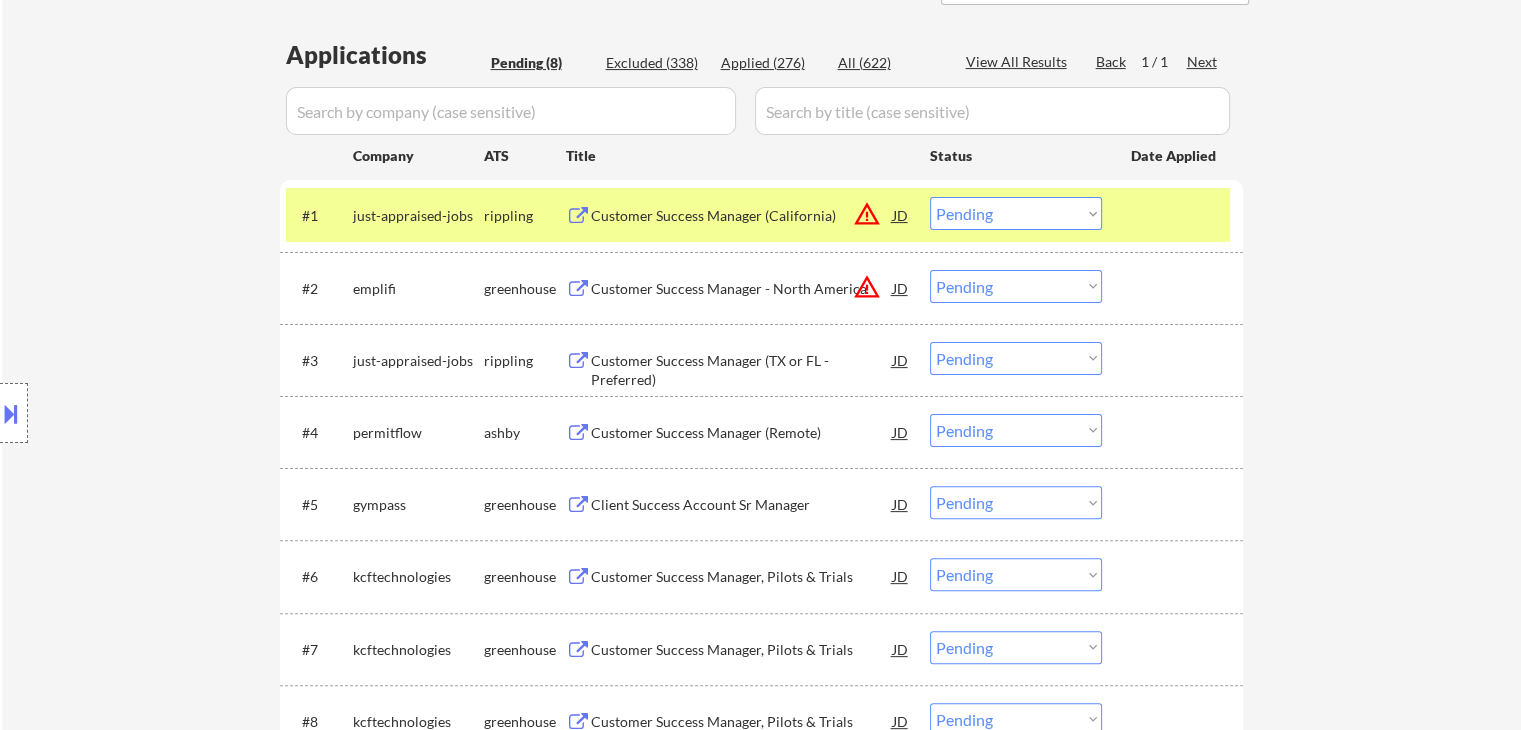 scroll, scrollTop: 487, scrollLeft: 0, axis: vertical 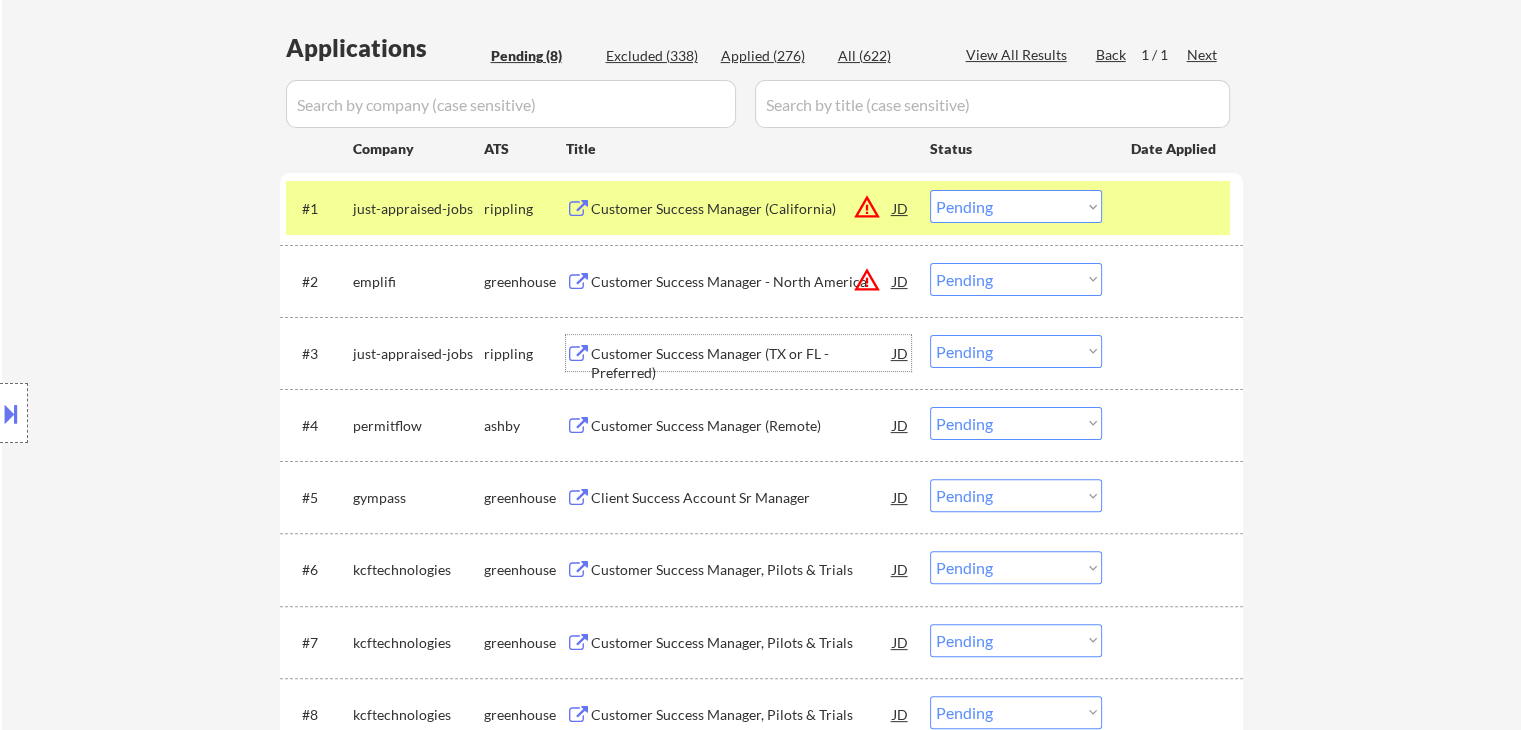 click on "Customer Success Manager (TX or FL - Preferred)" at bounding box center (742, 363) 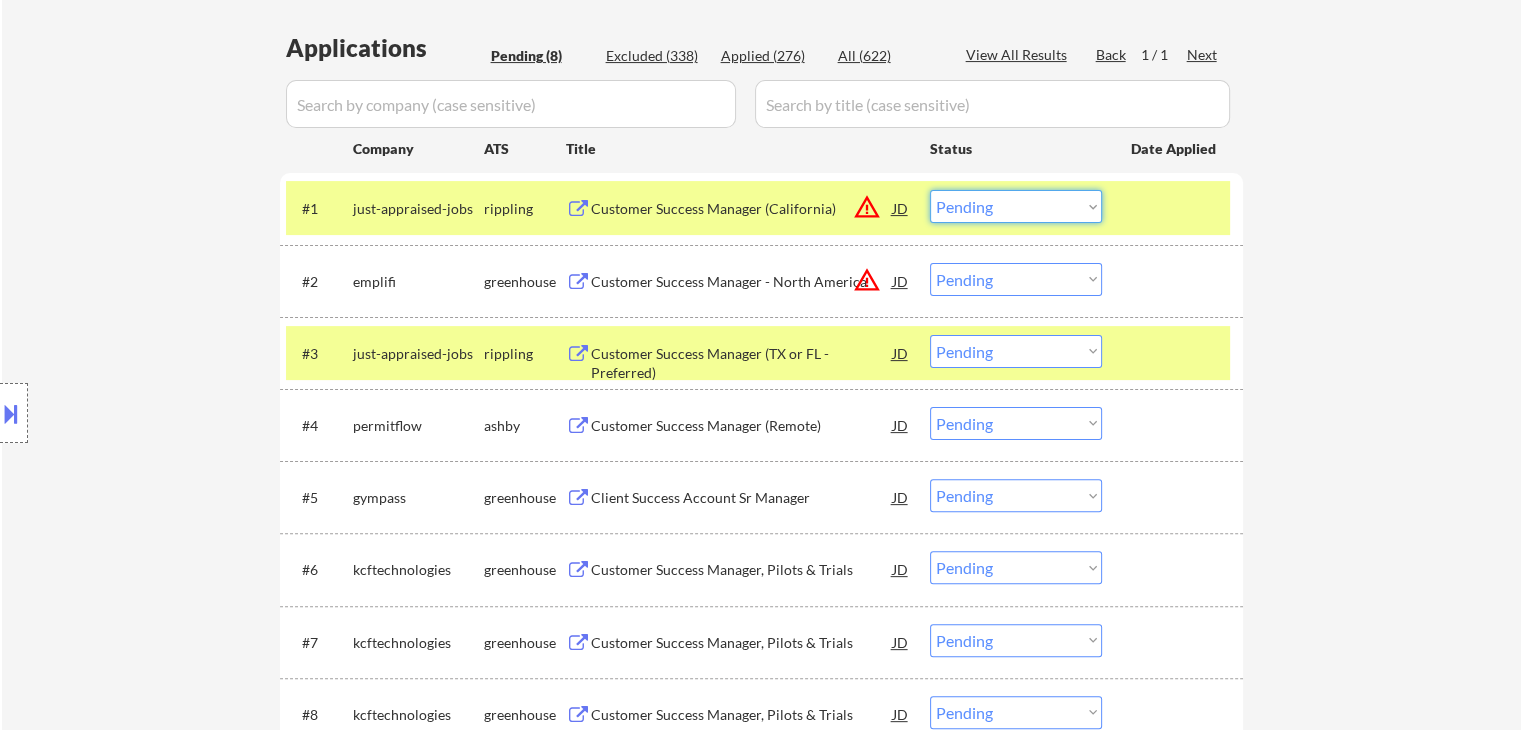 drag, startPoint x: 1011, startPoint y: 206, endPoint x: 1005, endPoint y: 341, distance: 135.13327 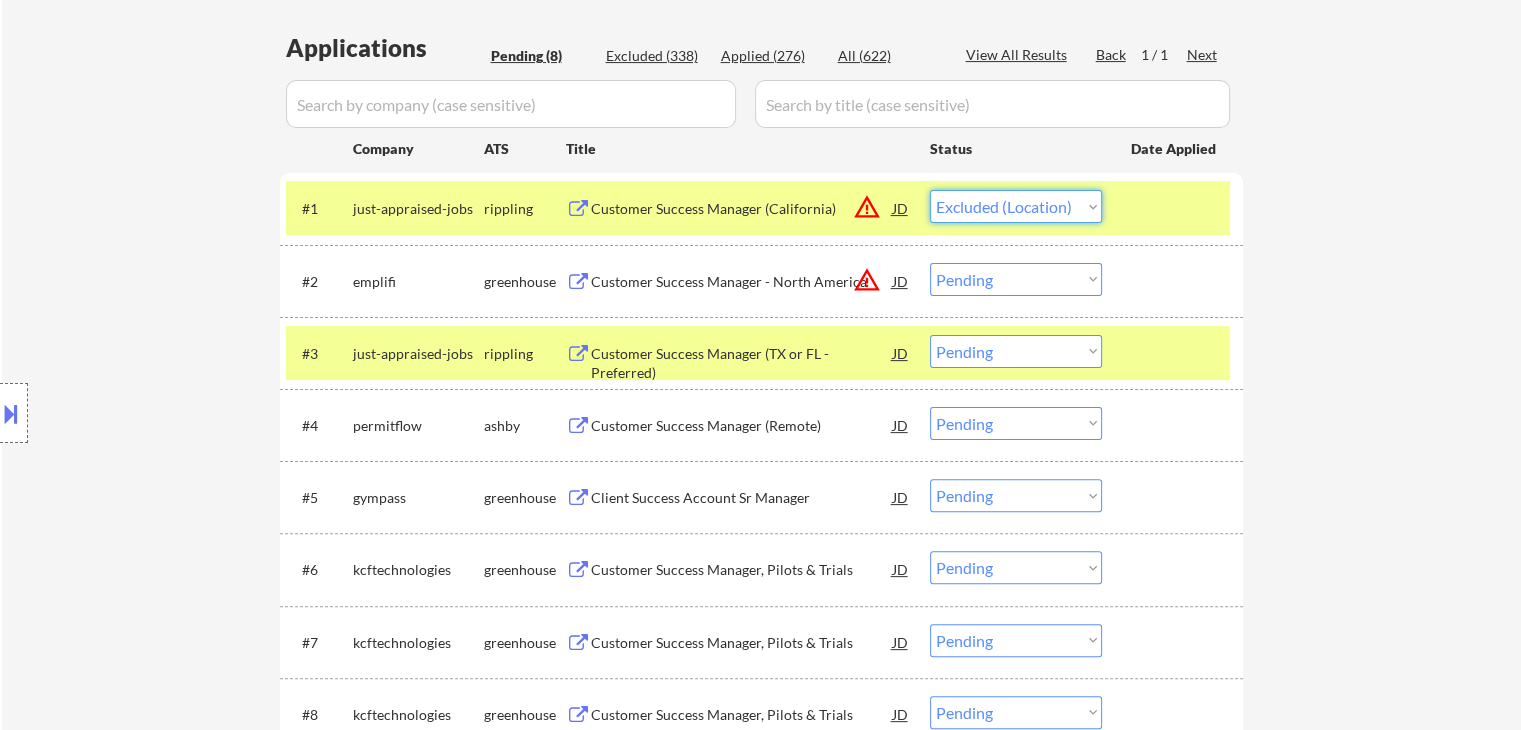 click on "Choose an option... Pending Applied Excluded (Questions) Excluded (Expired) Excluded (Location) Excluded (Bad Match) Excluded (Blocklist) Excluded (Salary) Excluded (Other)" at bounding box center [1016, 206] 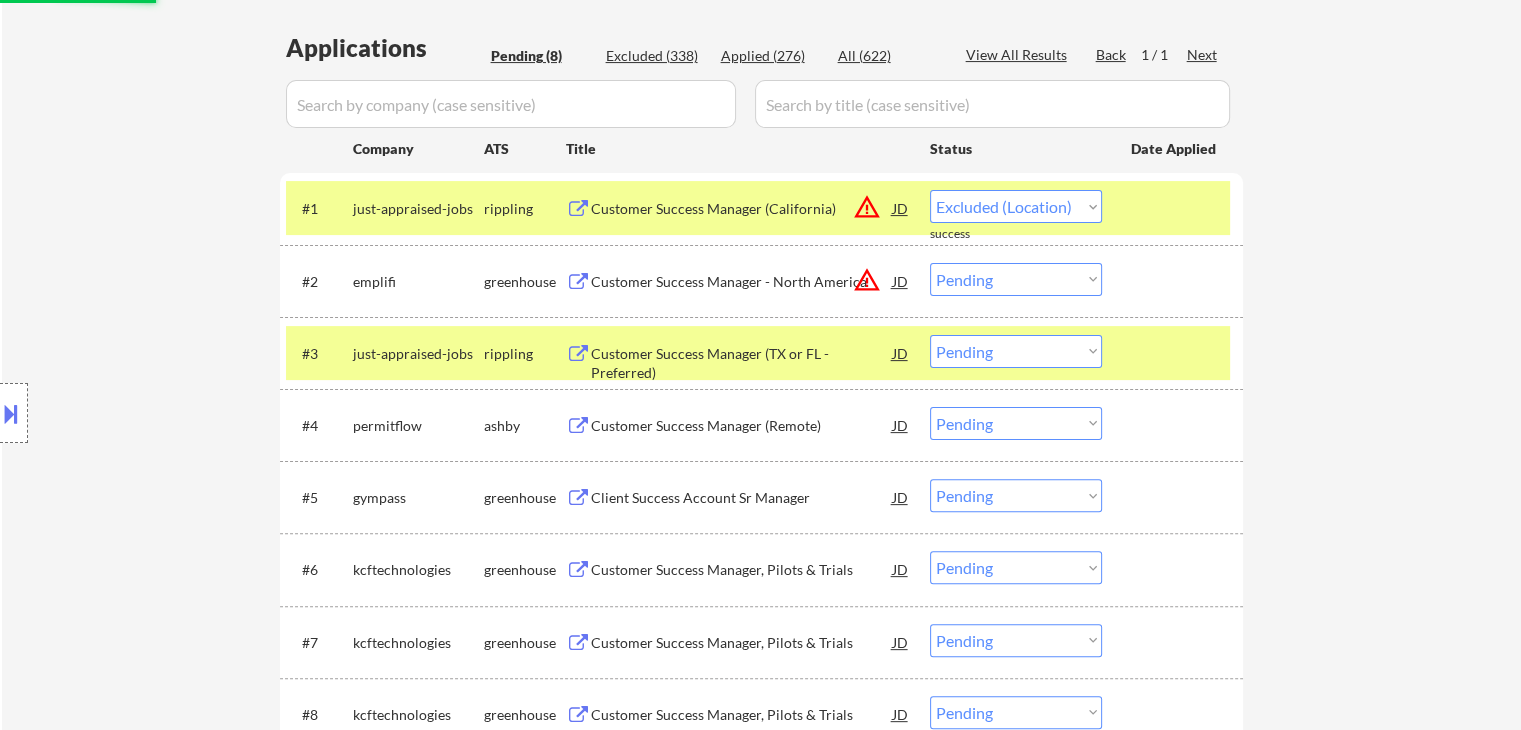 select on ""pending"" 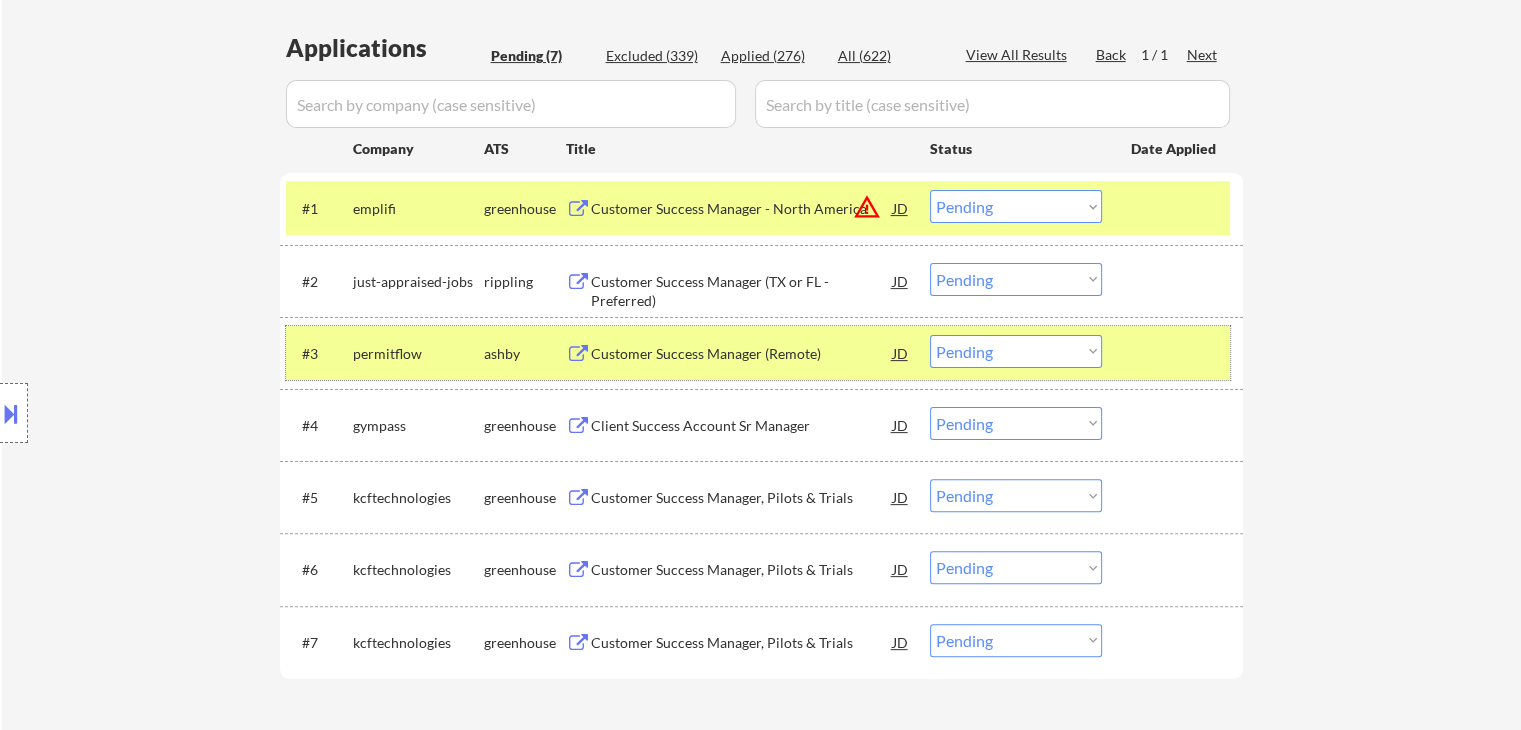 click on "permitflow" at bounding box center [418, 353] 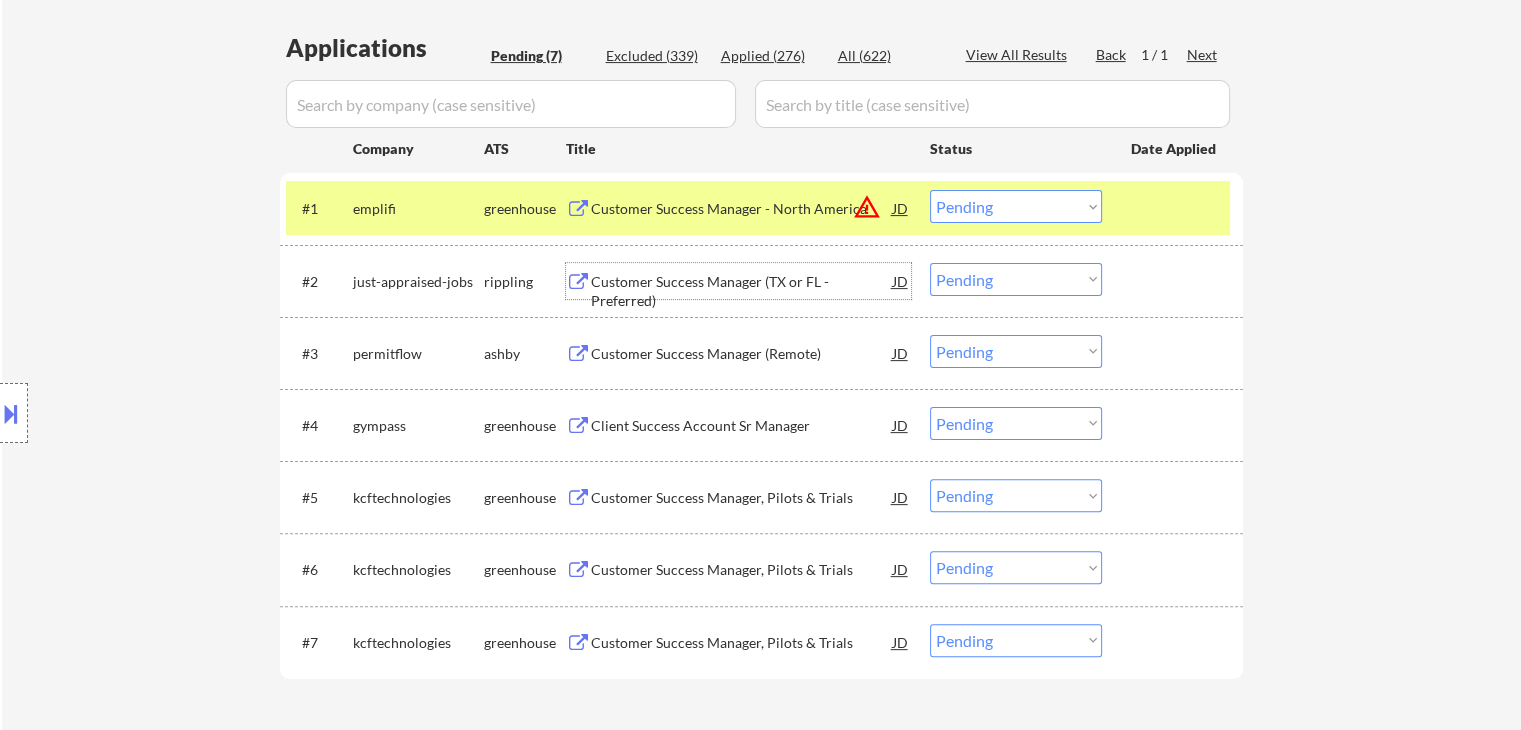 click on "Customer Success Manager (TX or FL - Preferred)" at bounding box center [742, 281] 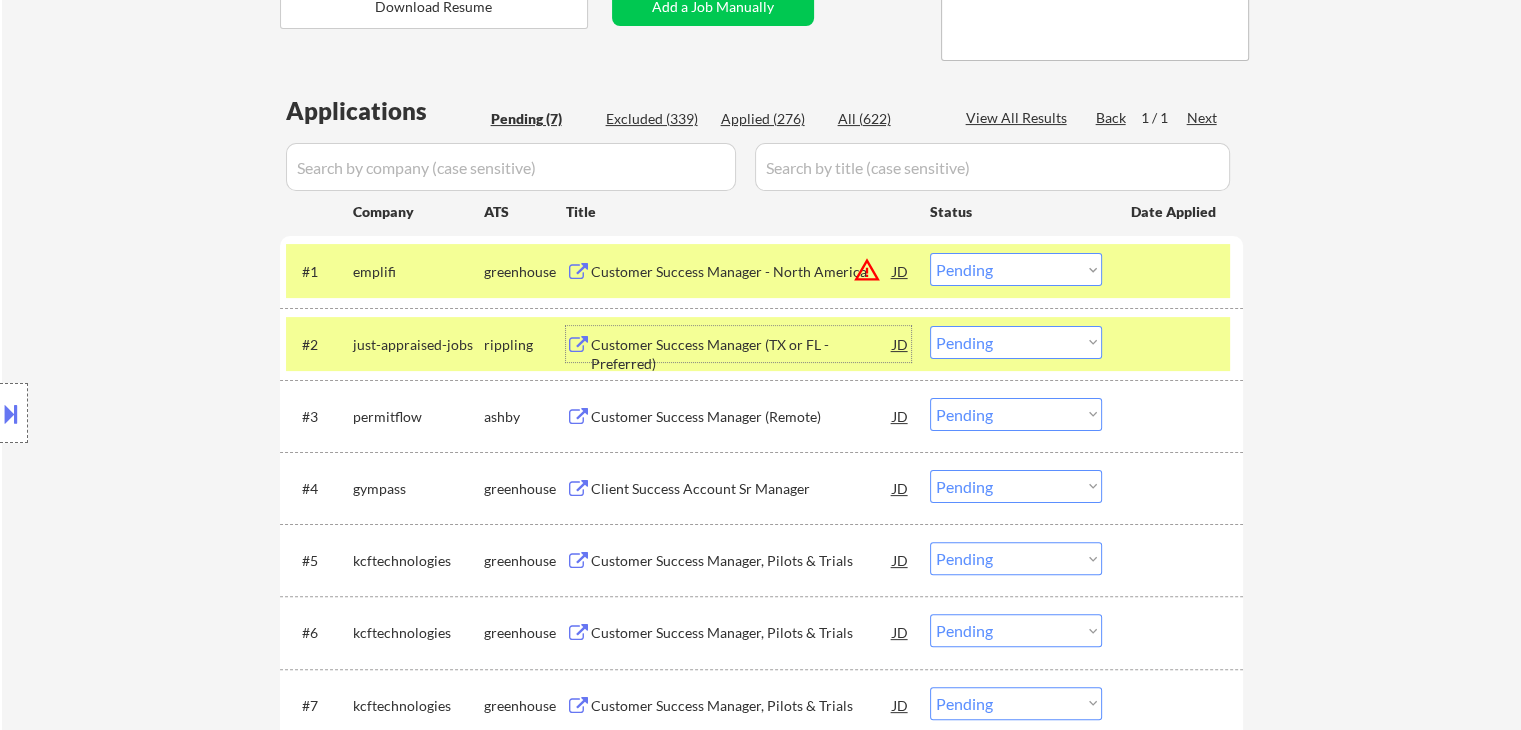 scroll, scrollTop: 426, scrollLeft: 0, axis: vertical 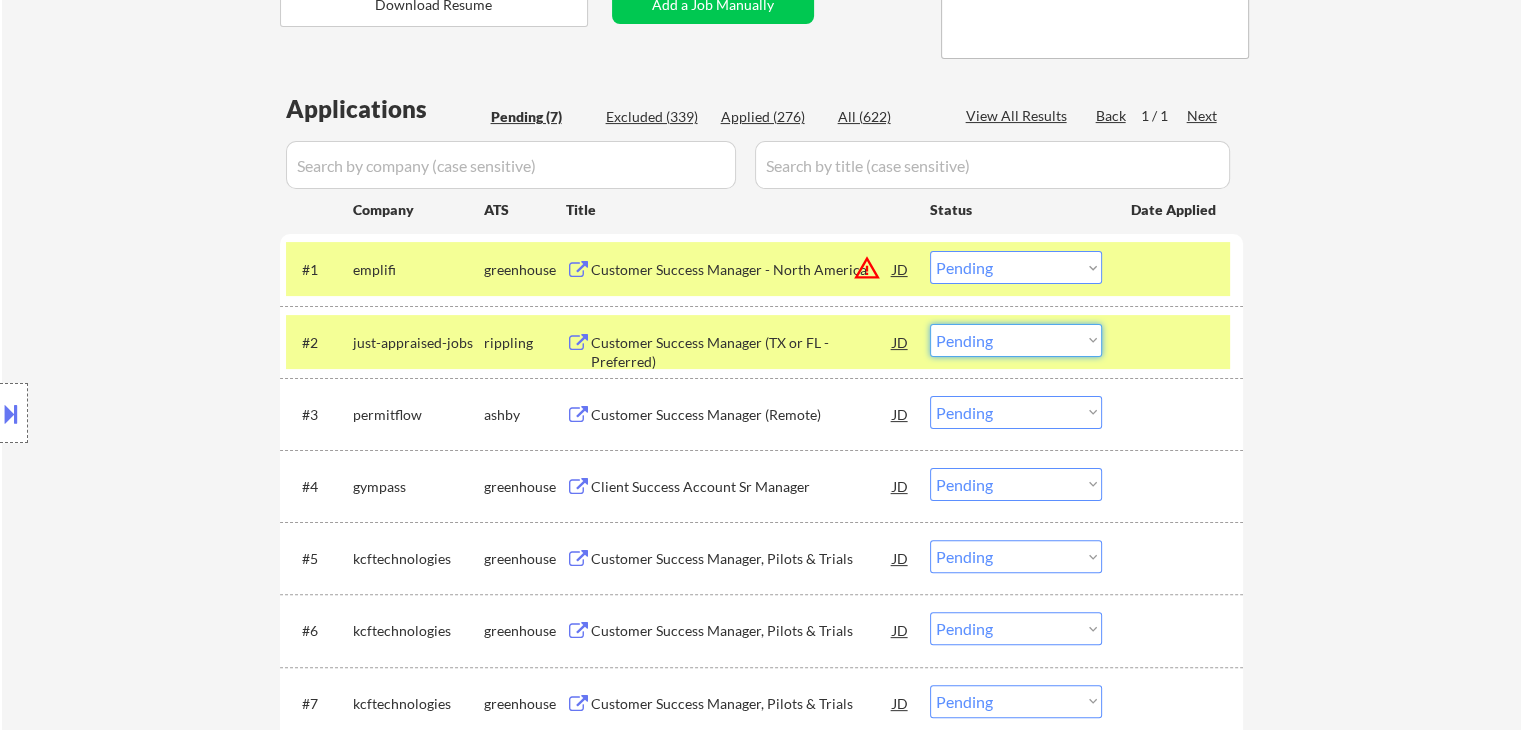 click on "Choose an option... Pending Applied Excluded (Questions) Excluded (Expired) Excluded (Location) Excluded (Bad Match) Excluded (Blocklist) Excluded (Salary) Excluded (Other)" at bounding box center [1016, 340] 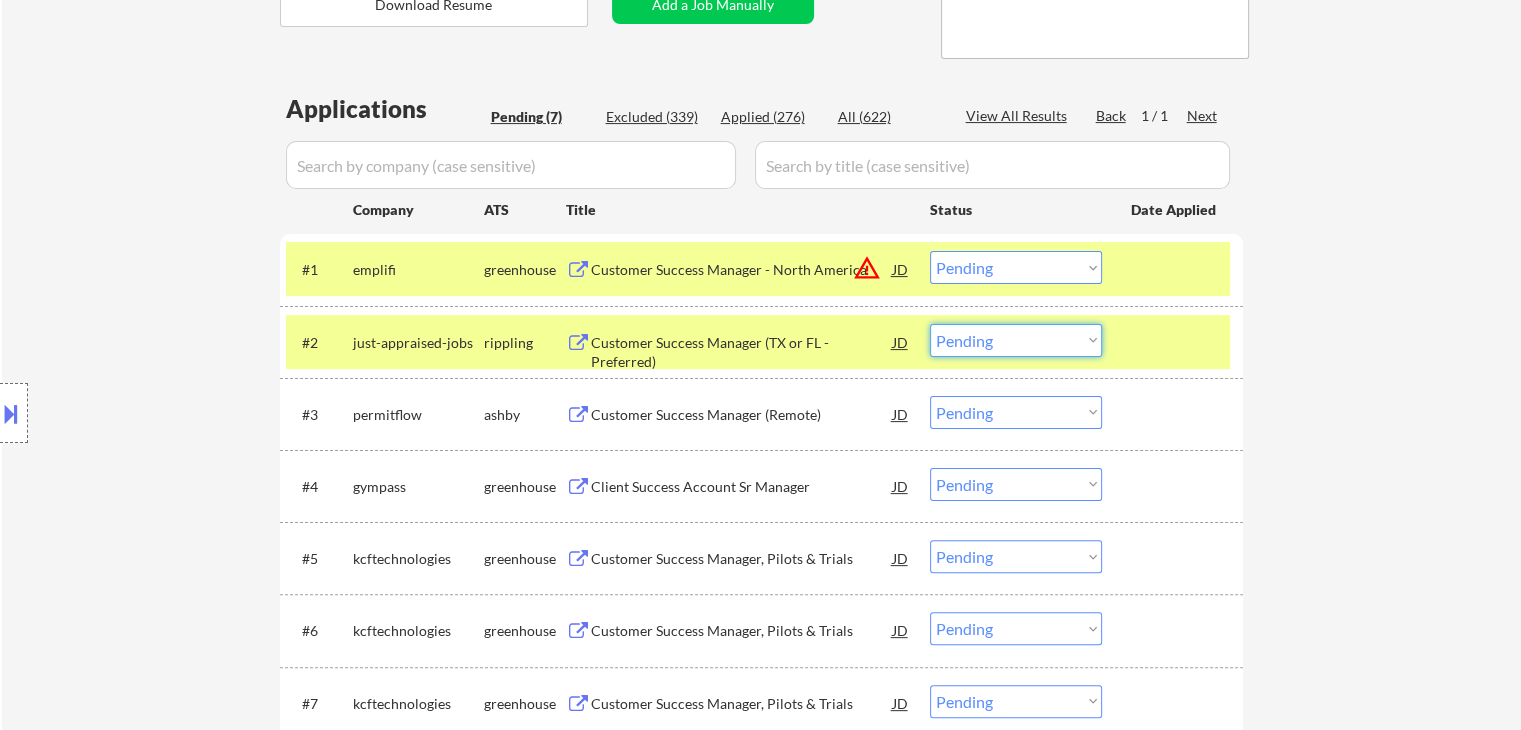 click on "Choose an option... Pending Applied Excluded (Questions) Excluded (Expired) Excluded (Location) Excluded (Bad Match) Excluded (Blocklist) Excluded (Salary) Excluded (Other)" at bounding box center (1016, 340) 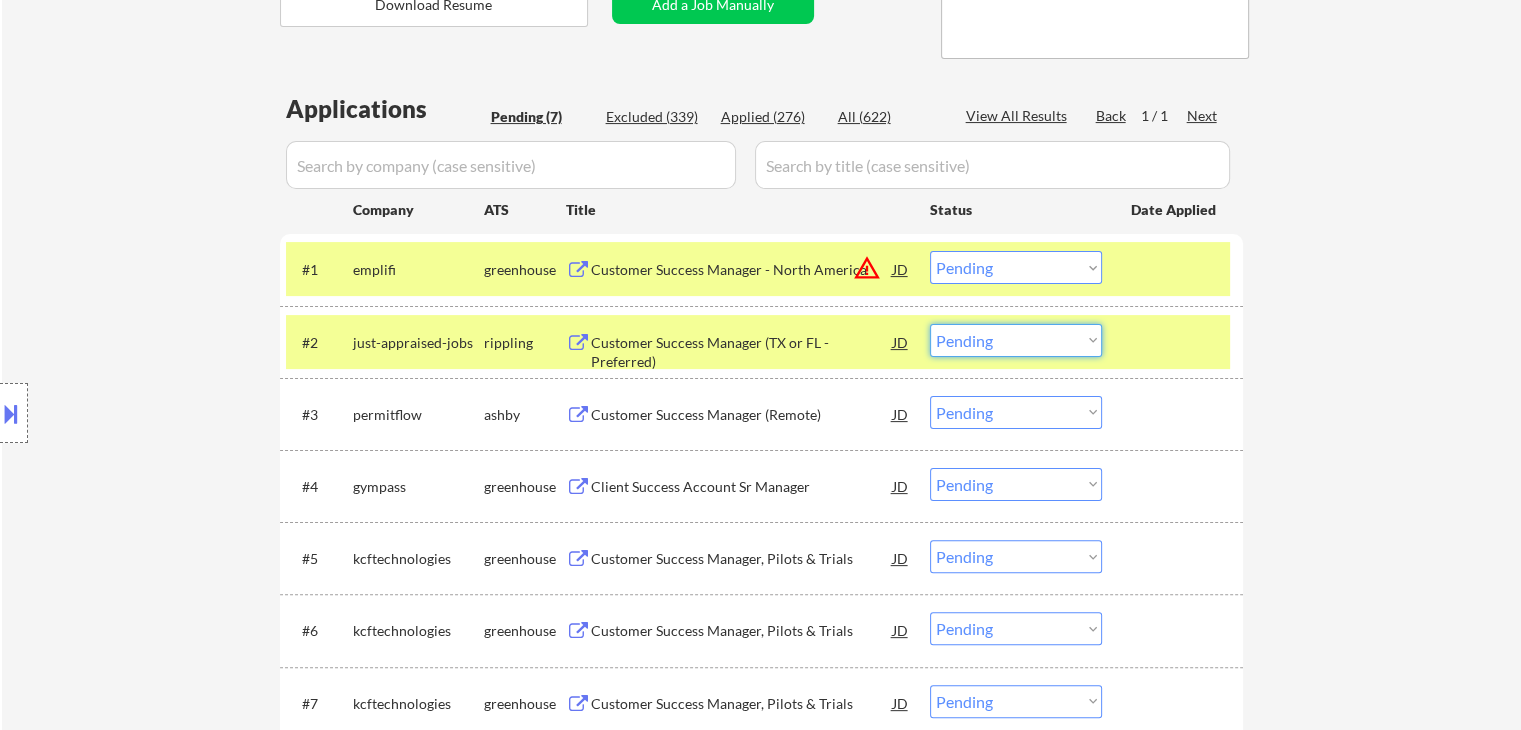 click on "Choose an option... Pending Applied Excluded (Questions) Excluded (Expired) Excluded (Location) Excluded (Bad Match) Excluded (Blocklist) Excluded (Salary) Excluded (Other)" at bounding box center (1016, 340) 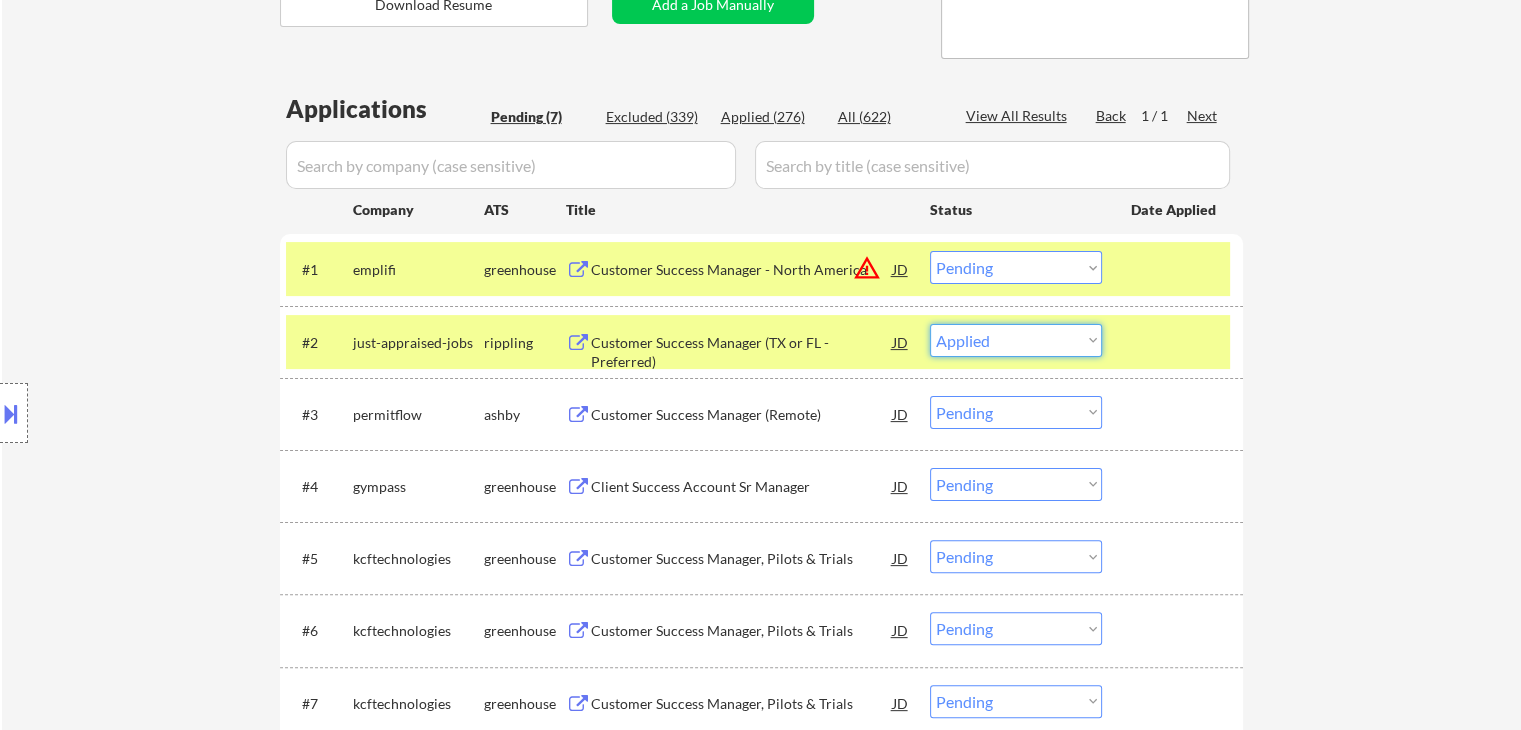 click on "Choose an option... Pending Applied Excluded (Questions) Excluded (Expired) Excluded (Location) Excluded (Bad Match) Excluded (Blocklist) Excluded (Salary) Excluded (Other)" at bounding box center (1016, 340) 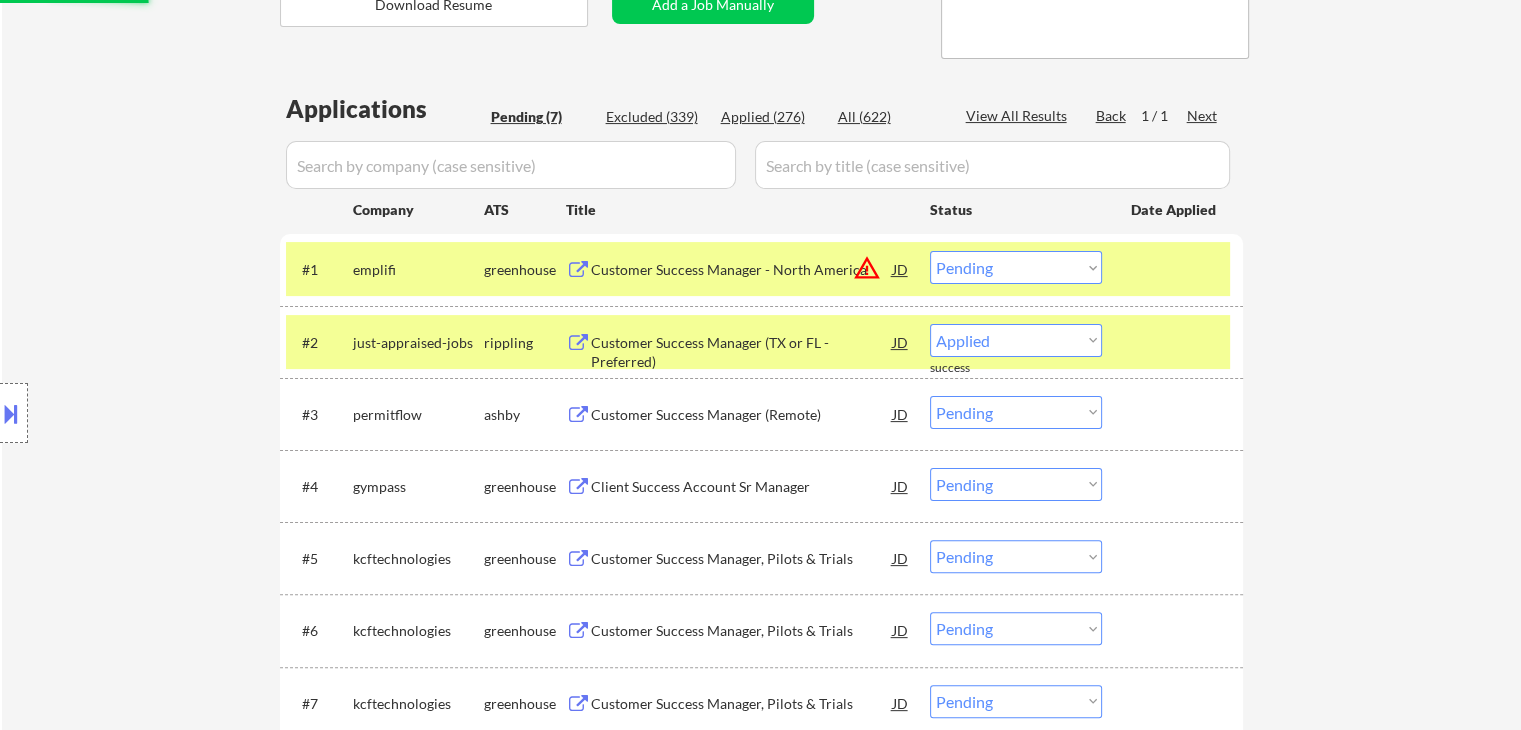 select on ""pending"" 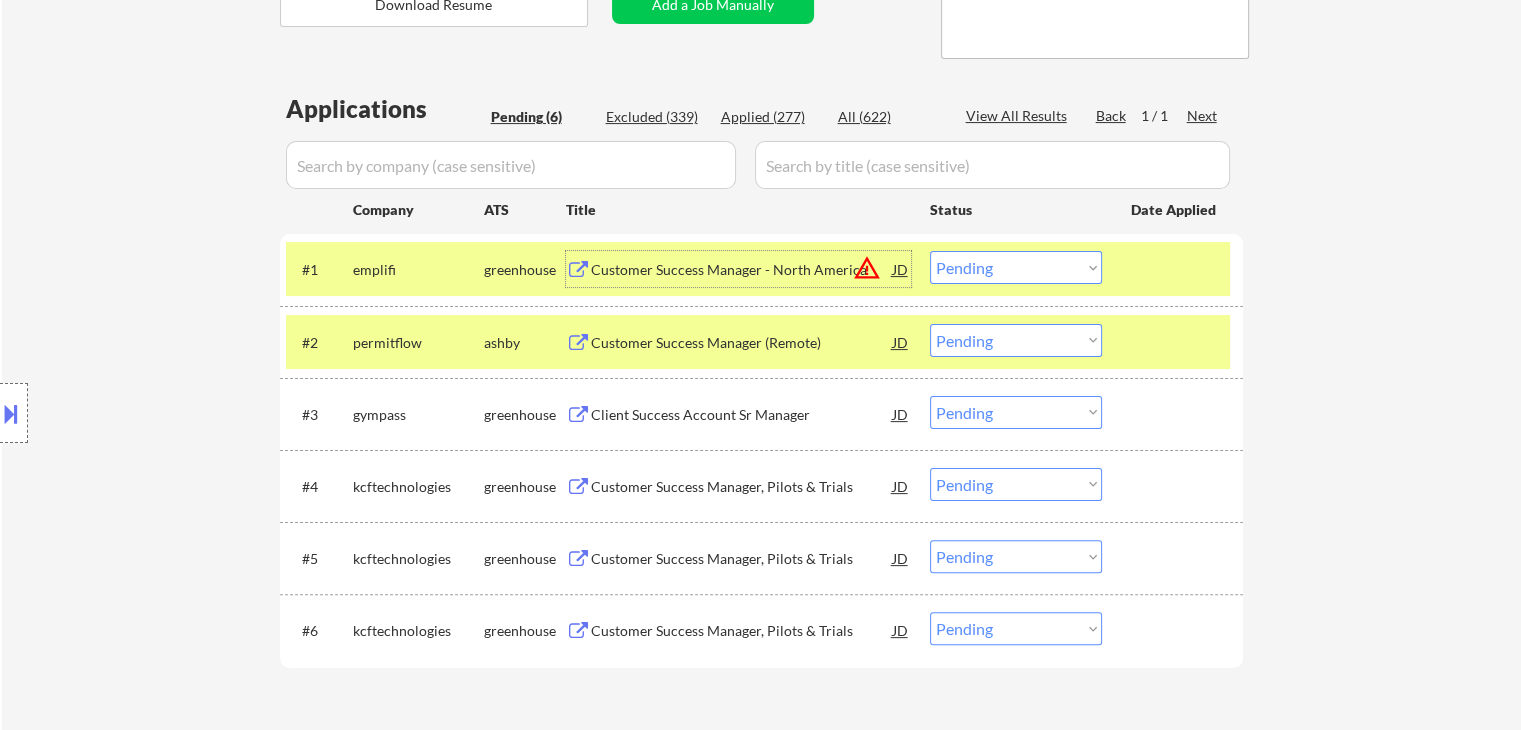 click on "Customer Success Manager - North America" at bounding box center [742, 270] 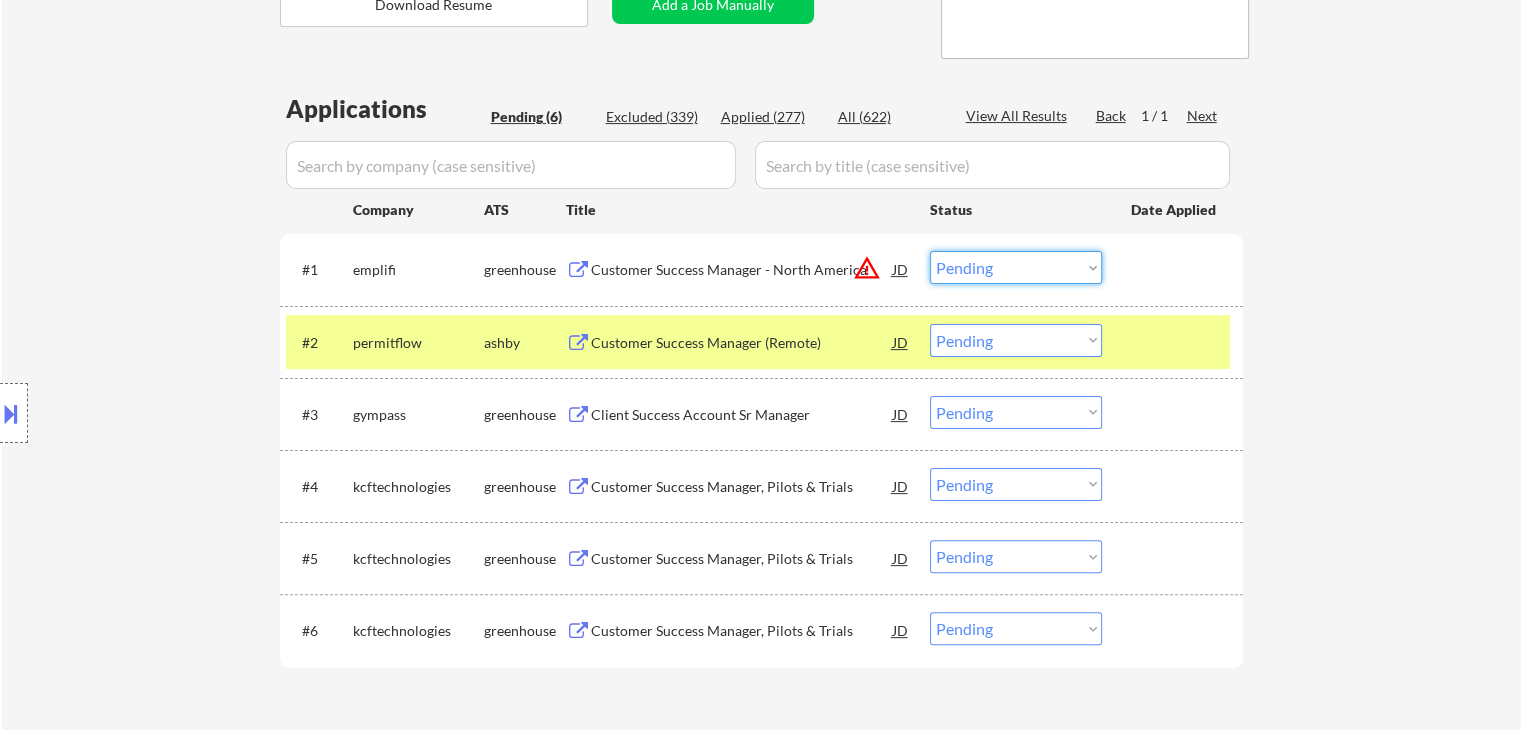 click on "Choose an option... Pending Applied Excluded (Questions) Excluded (Expired) Excluded (Location) Excluded (Bad Match) Excluded (Blocklist) Excluded (Salary) Excluded (Other)" at bounding box center [1016, 267] 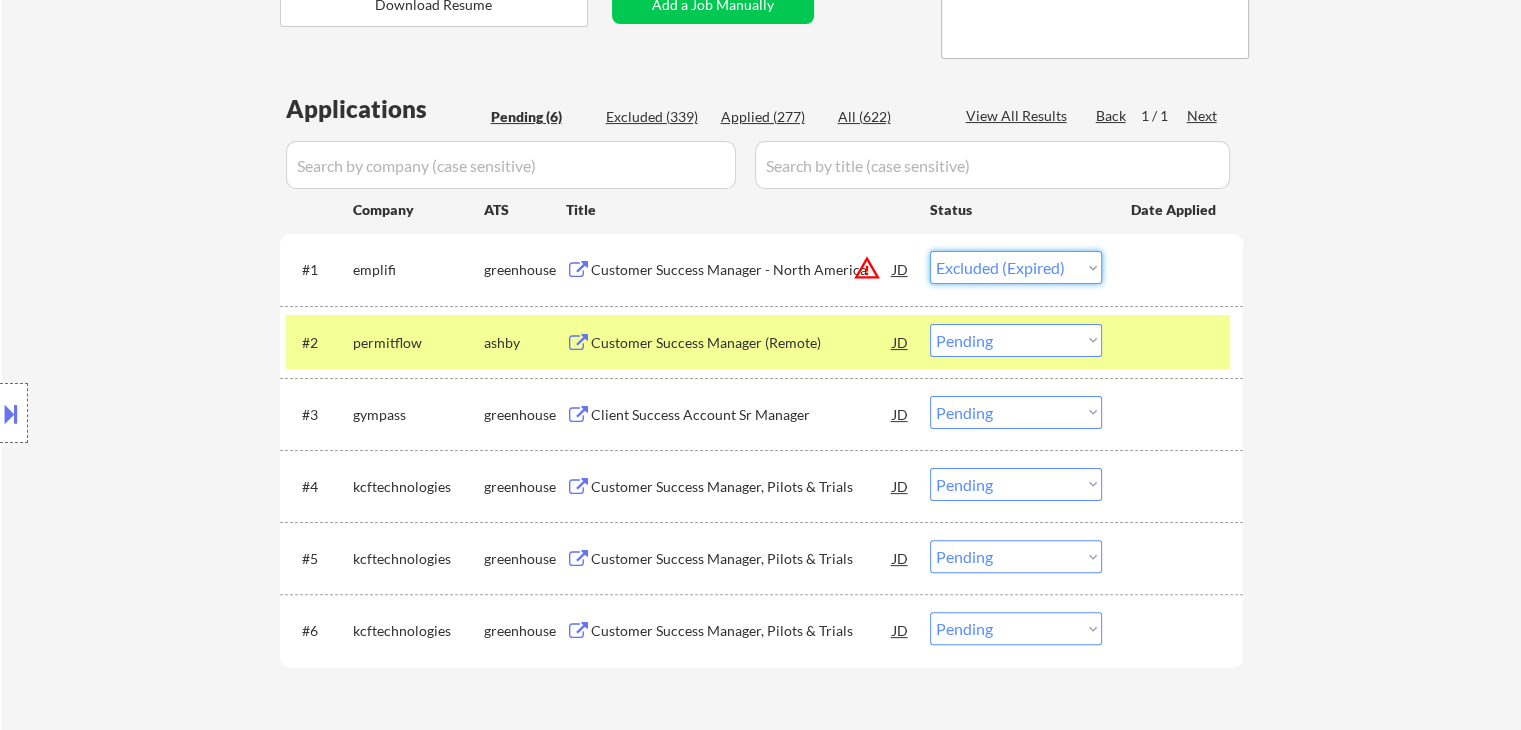 click on "Choose an option... Pending Applied Excluded (Questions) Excluded (Expired) Excluded (Location) Excluded (Bad Match) Excluded (Blocklist) Excluded (Salary) Excluded (Other)" at bounding box center (1016, 267) 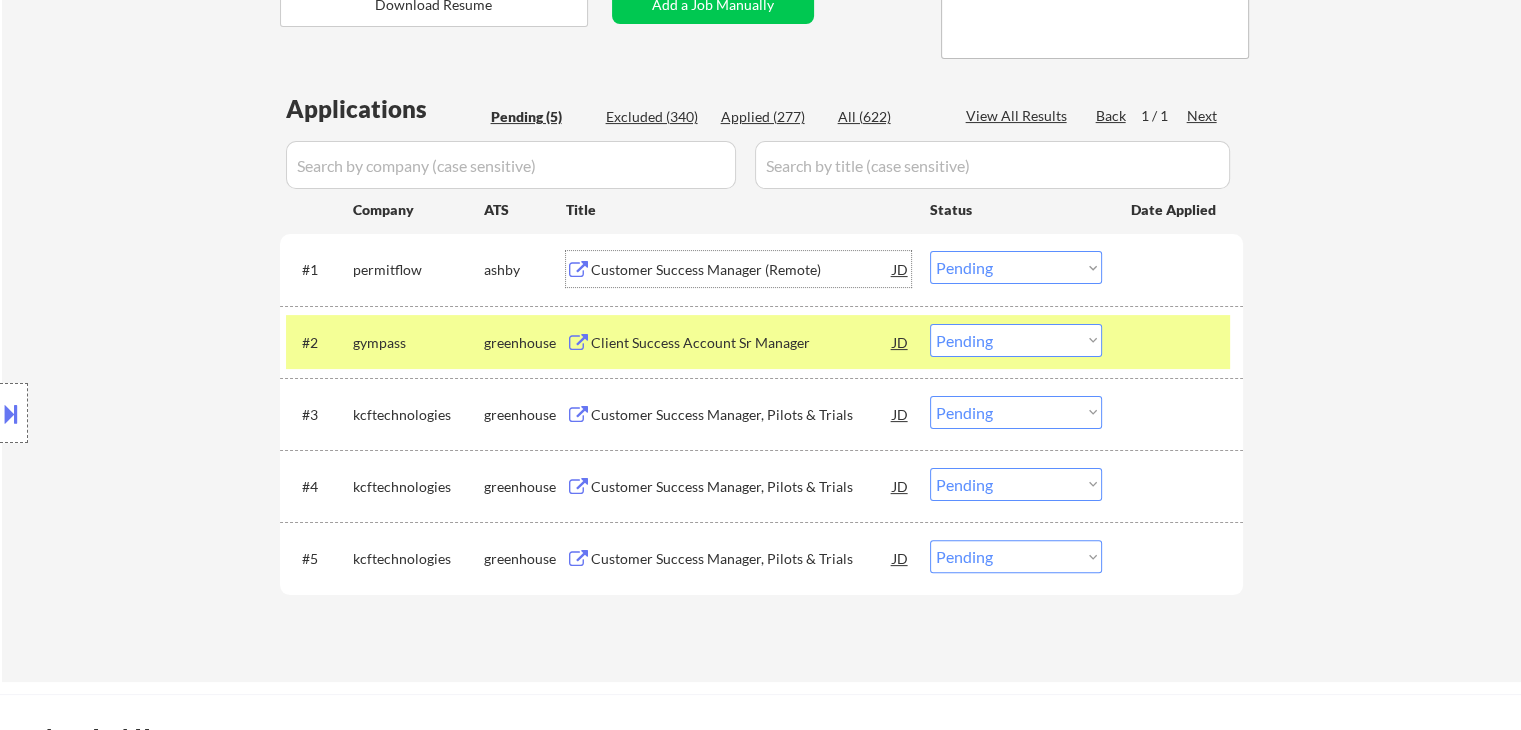 click on "Customer Success Manager (Remote)" at bounding box center (742, 270) 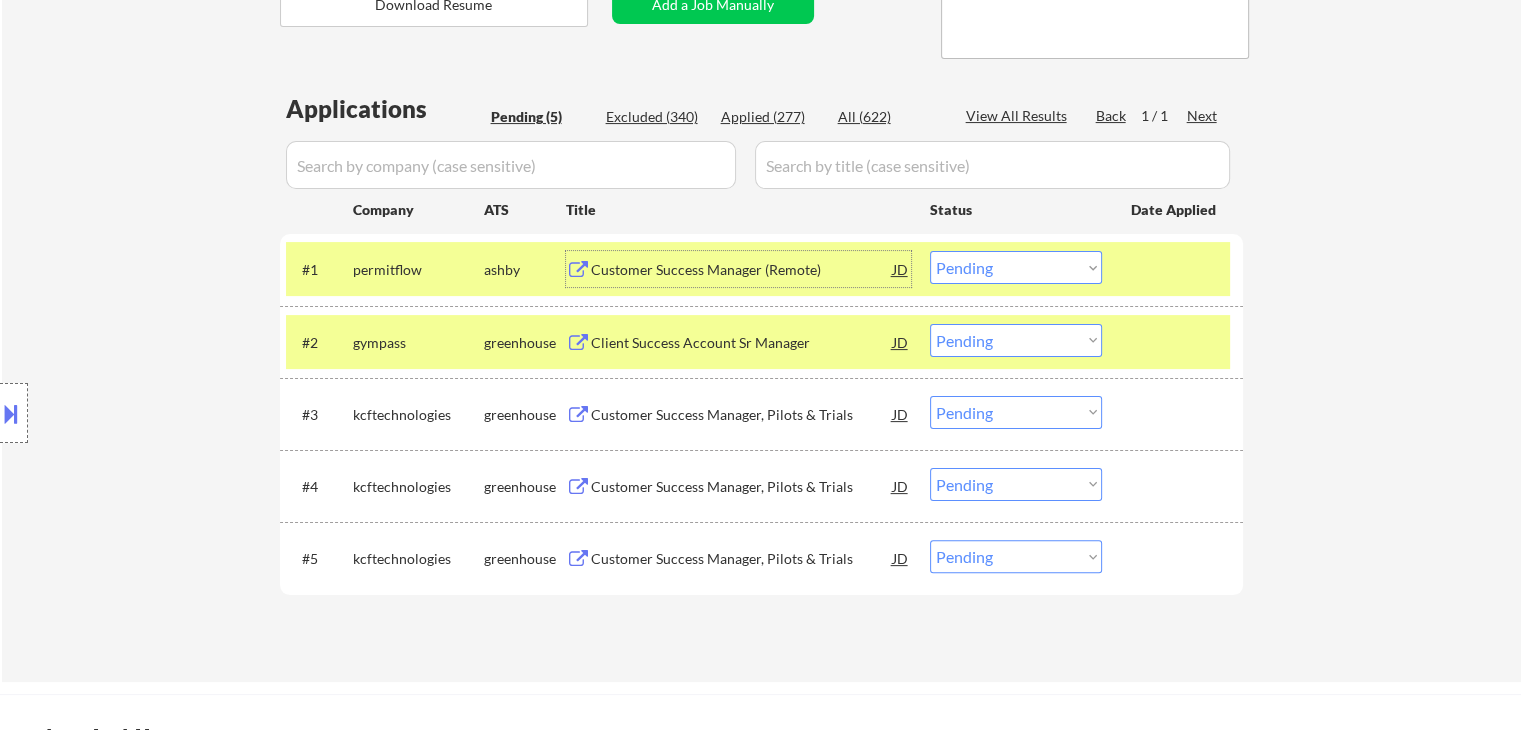 click on "Excluded (340)" at bounding box center (656, 117) 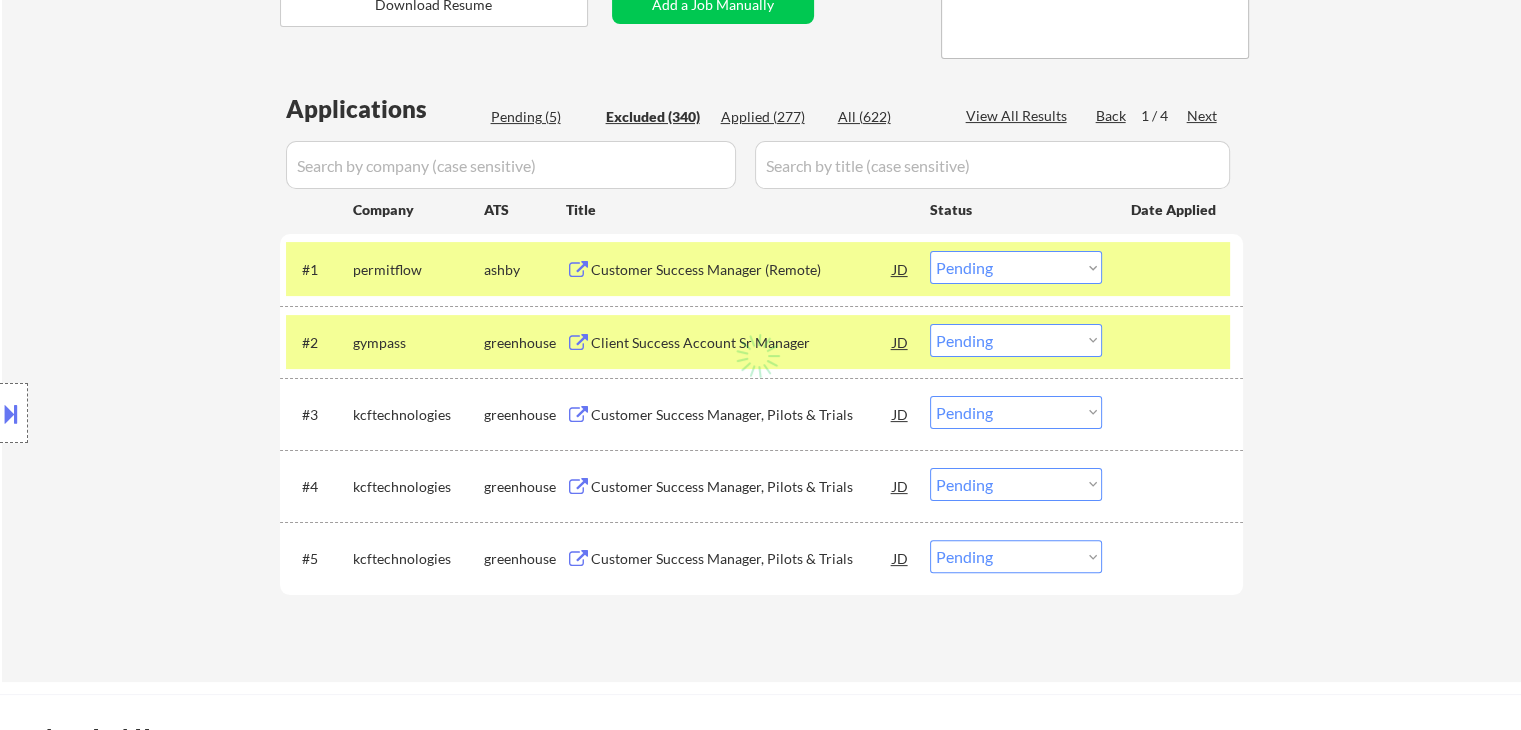 select on ""excluded__expired_"" 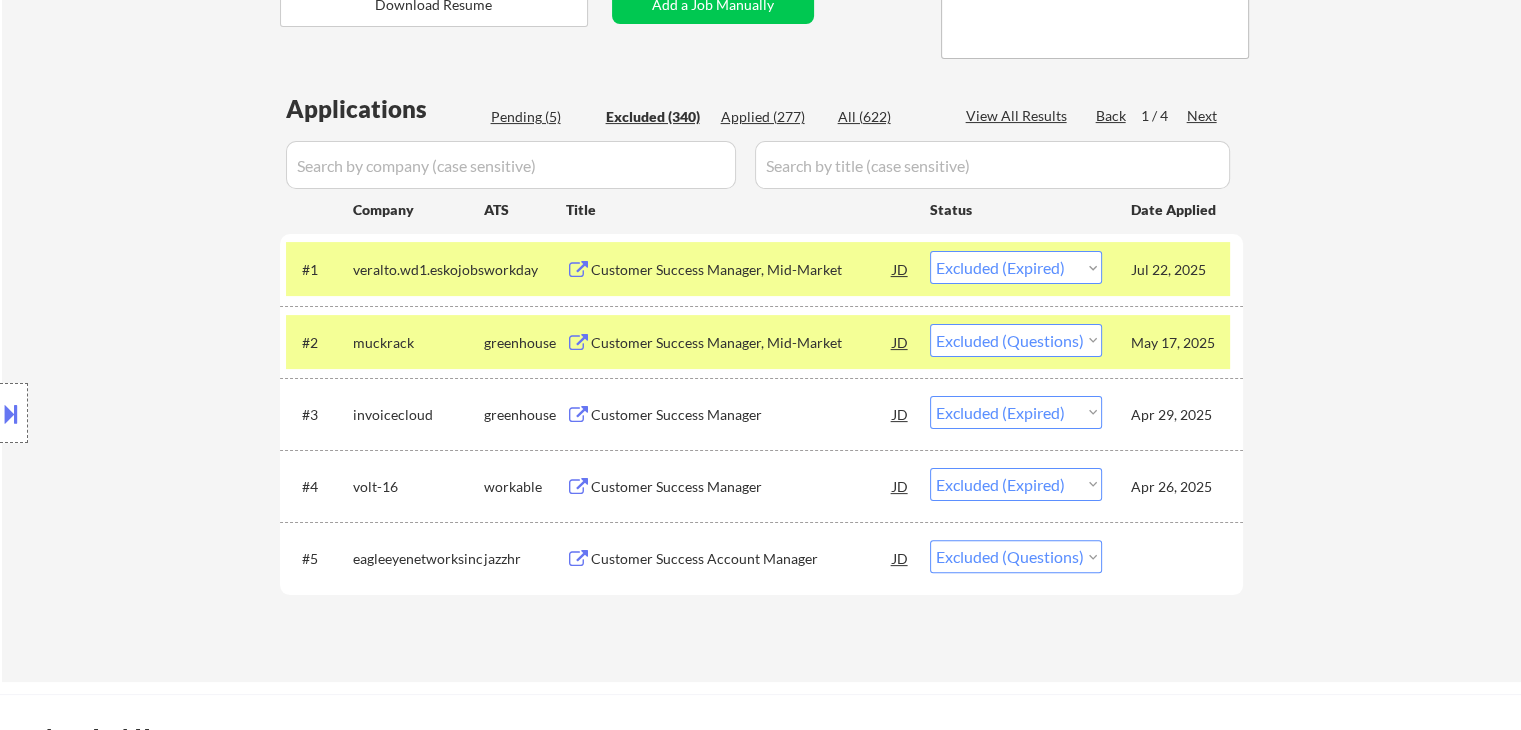 select on ""excluded__salary_"" 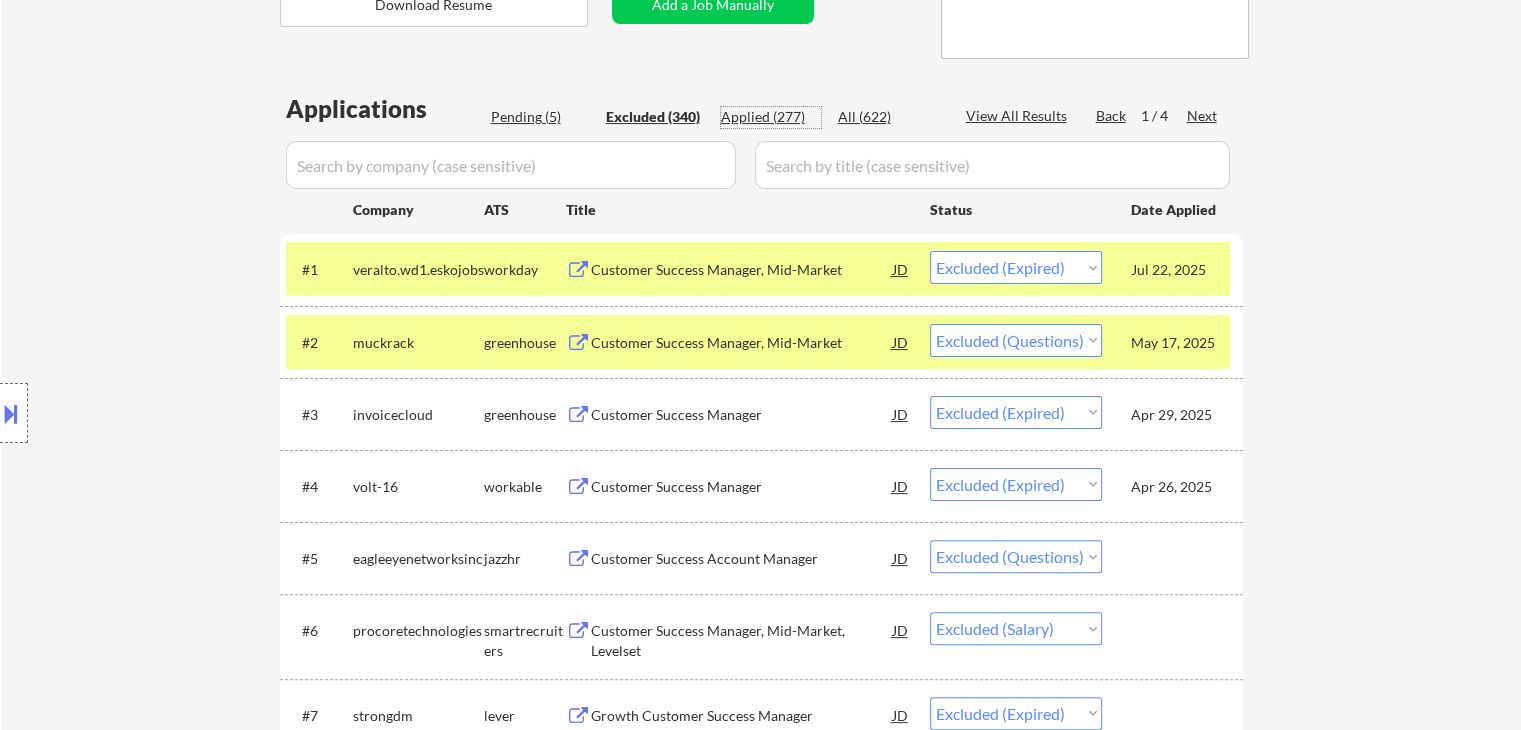 click on "Applied (277)" at bounding box center [771, 117] 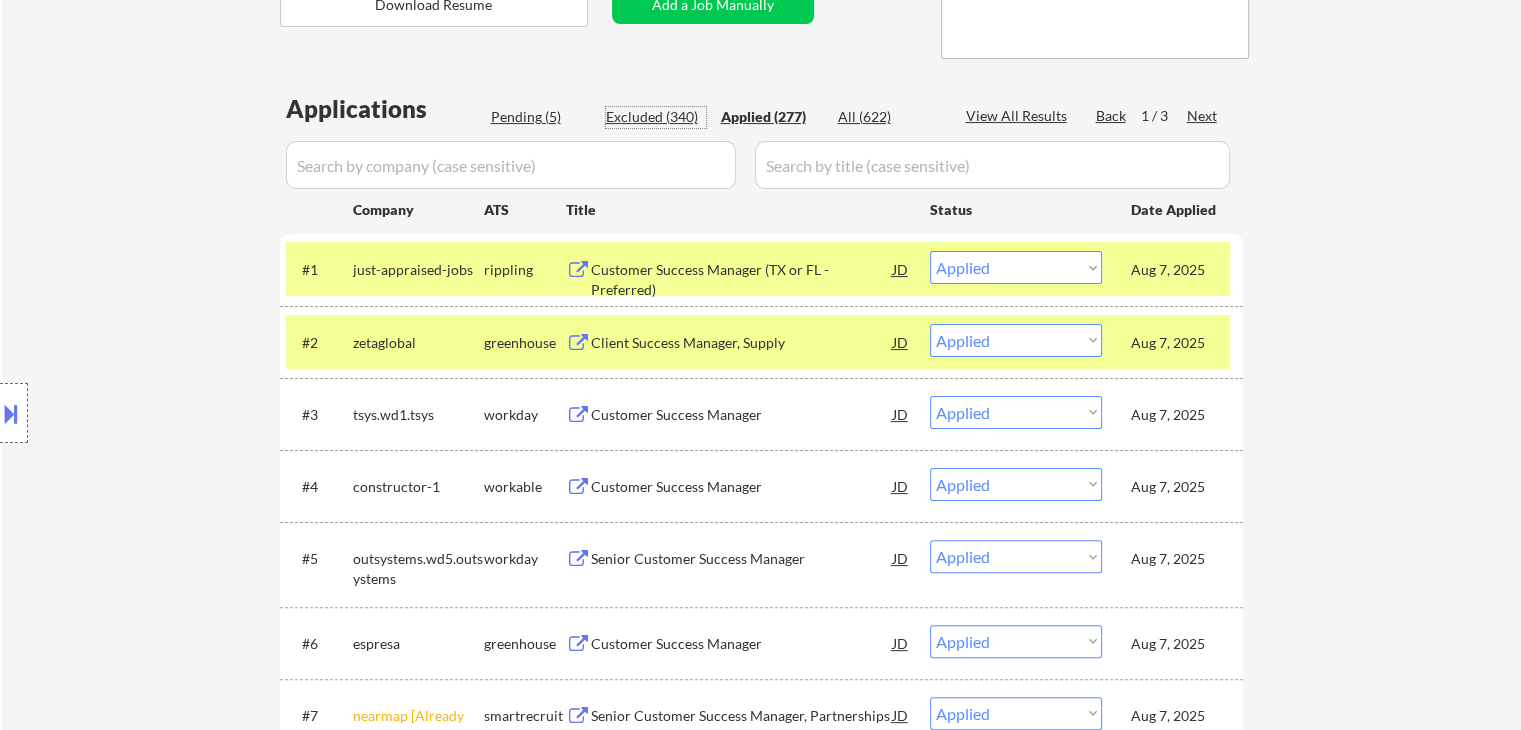 click on "Excluded (340)" at bounding box center (656, 117) 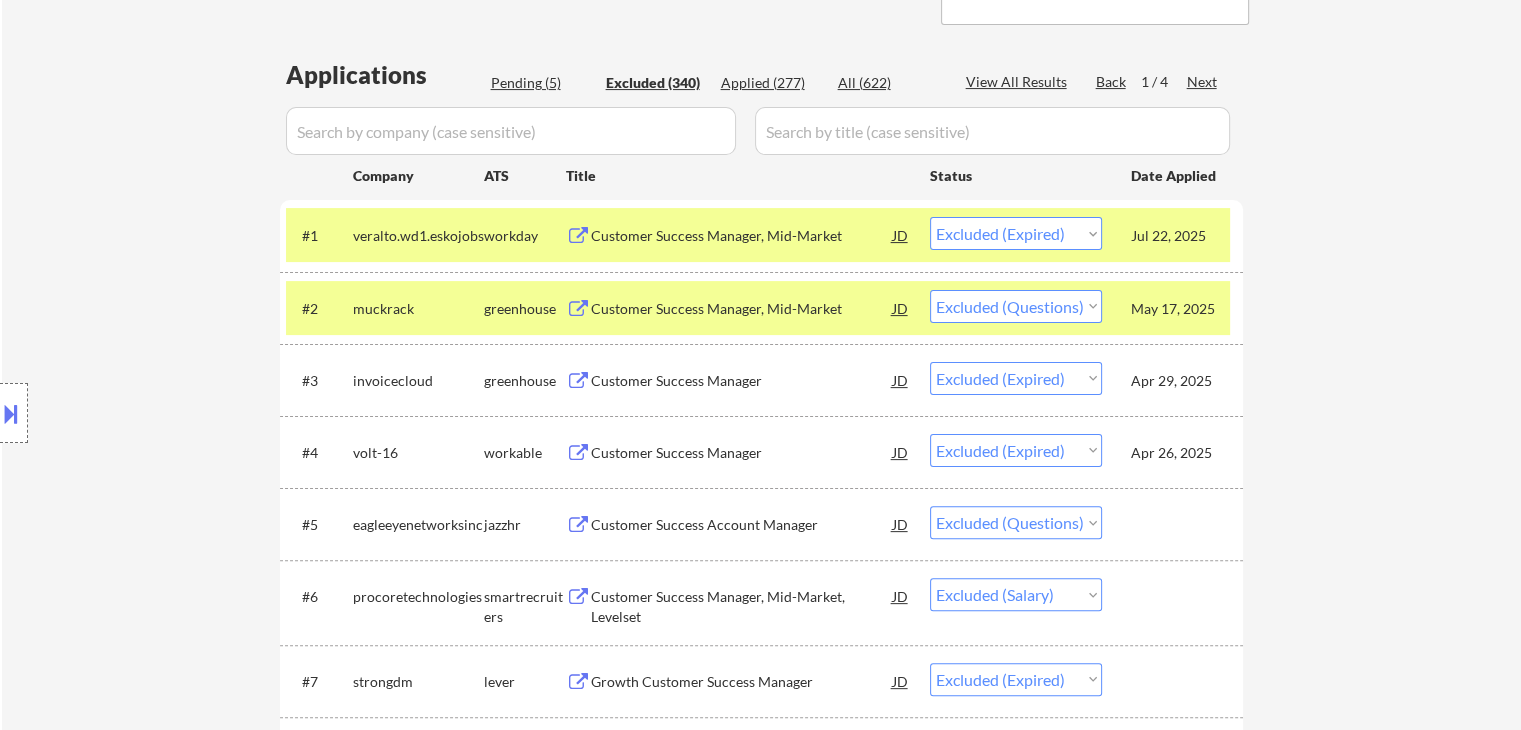 scroll, scrollTop: 355, scrollLeft: 0, axis: vertical 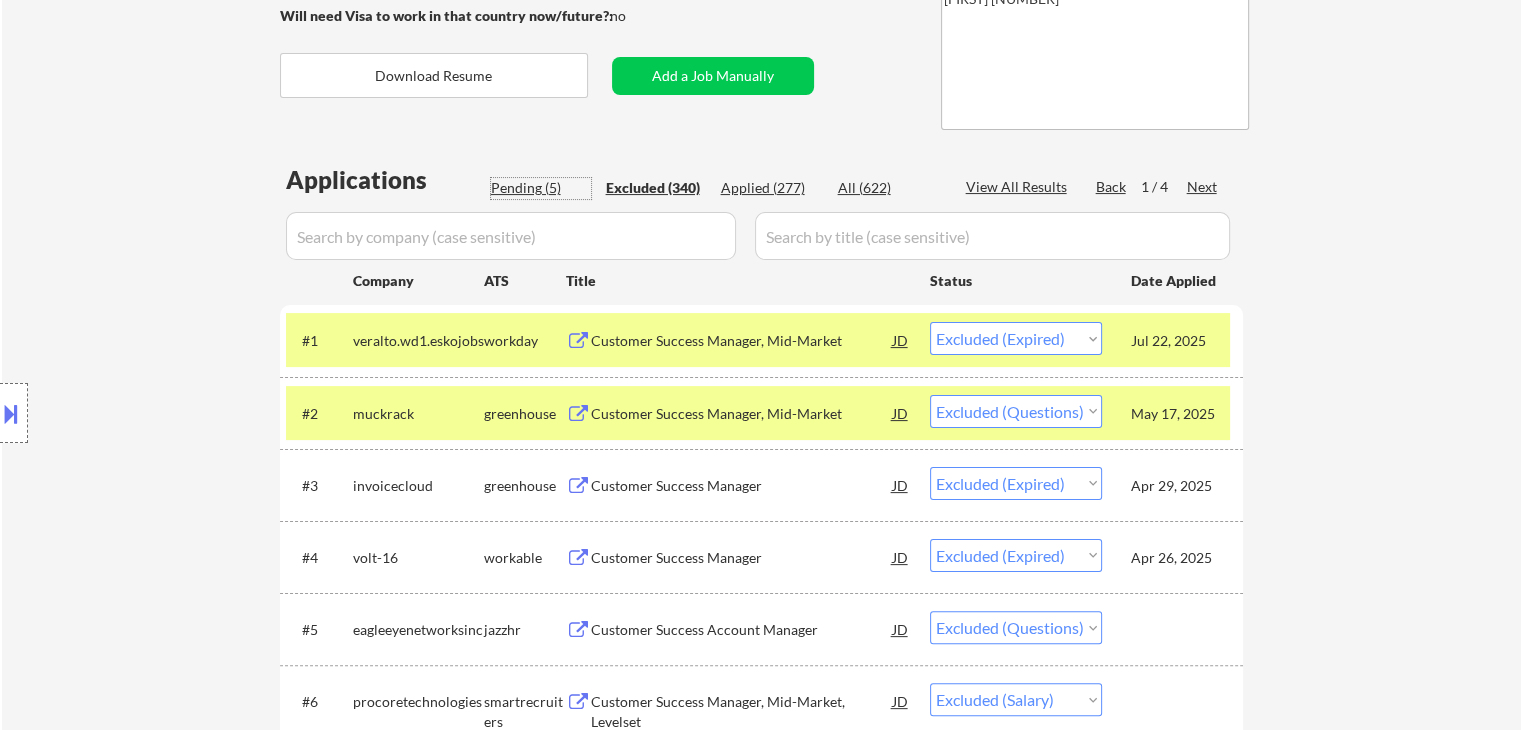 click on "Pending (5)" at bounding box center [541, 188] 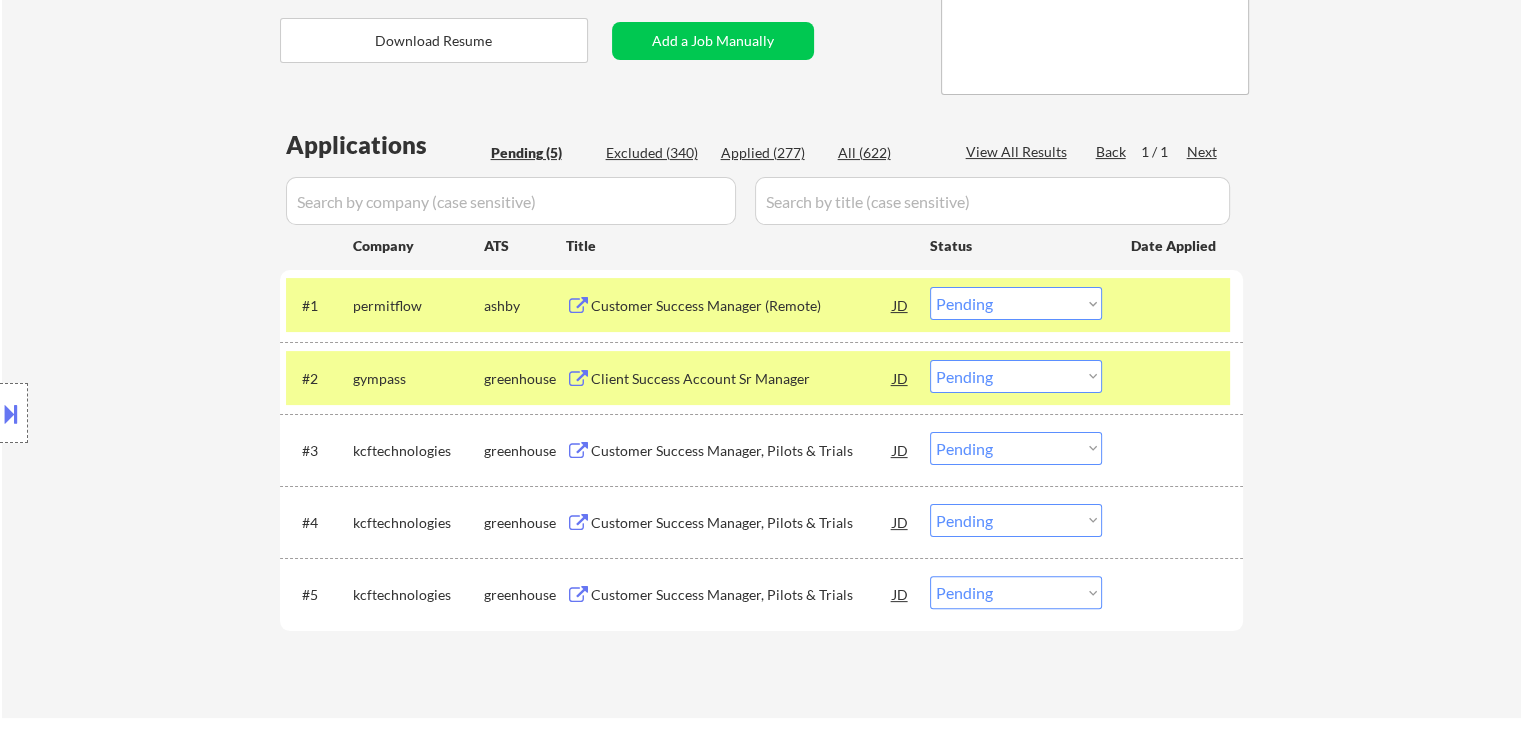 scroll, scrollTop: 391, scrollLeft: 0, axis: vertical 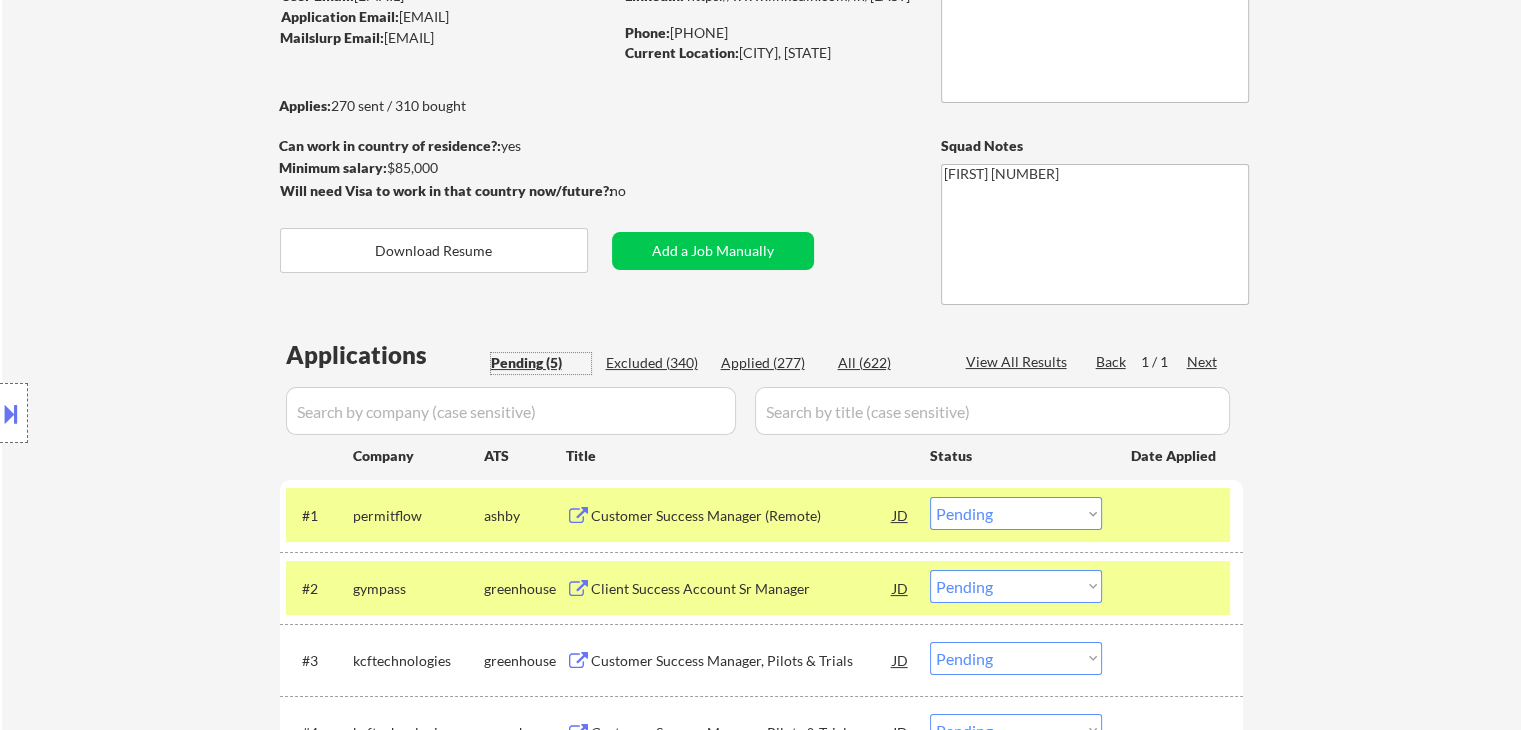 click on "Choose an option... Pending Applied Excluded (Questions) Excluded (Expired) Excluded (Location) Excluded (Bad Match) Excluded (Blocklist) Excluded (Salary) Excluded (Other)" at bounding box center (1016, 513) 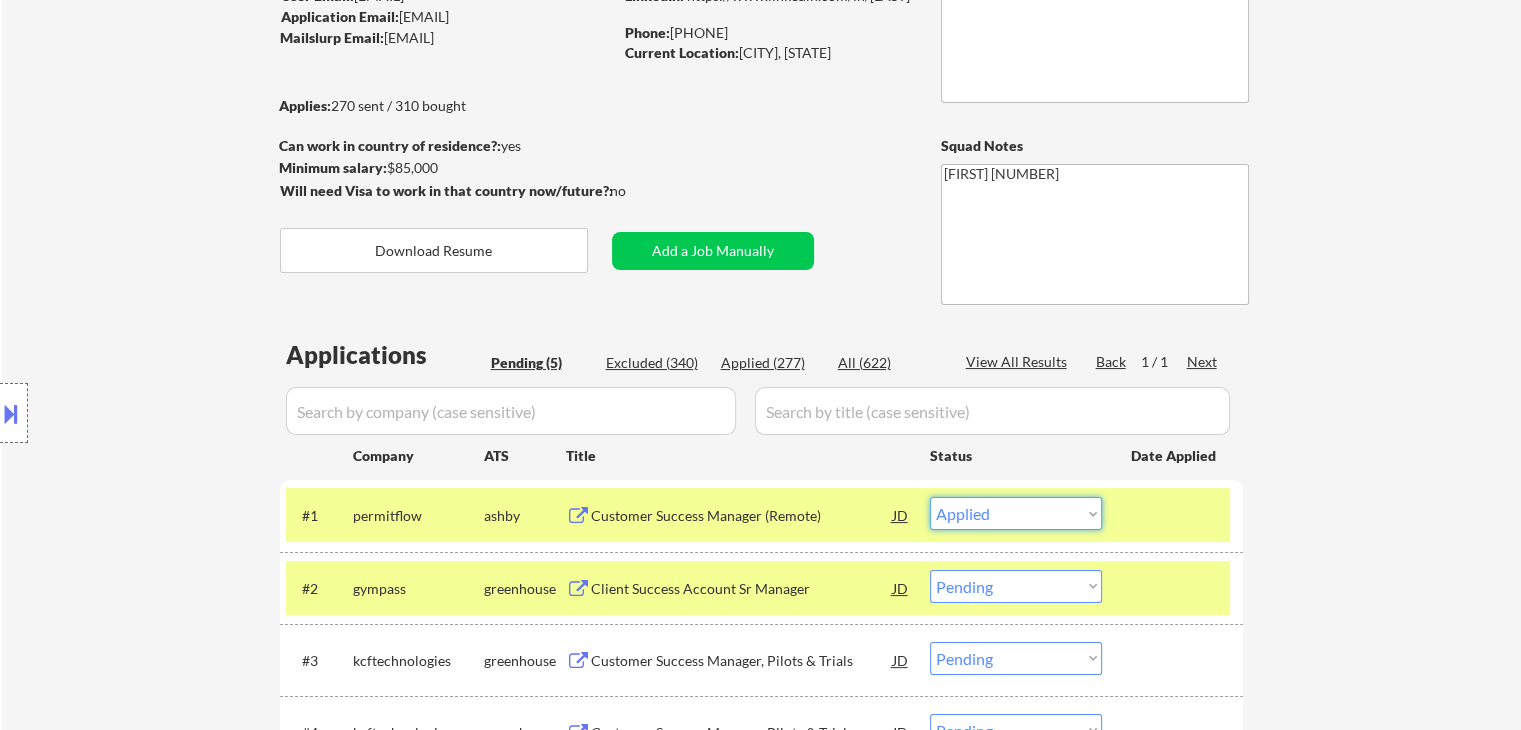 click on "Choose an option... Pending Applied Excluded (Questions) Excluded (Expired) Excluded (Location) Excluded (Bad Match) Excluded (Blocklist) Excluded (Salary) Excluded (Other)" at bounding box center (1016, 513) 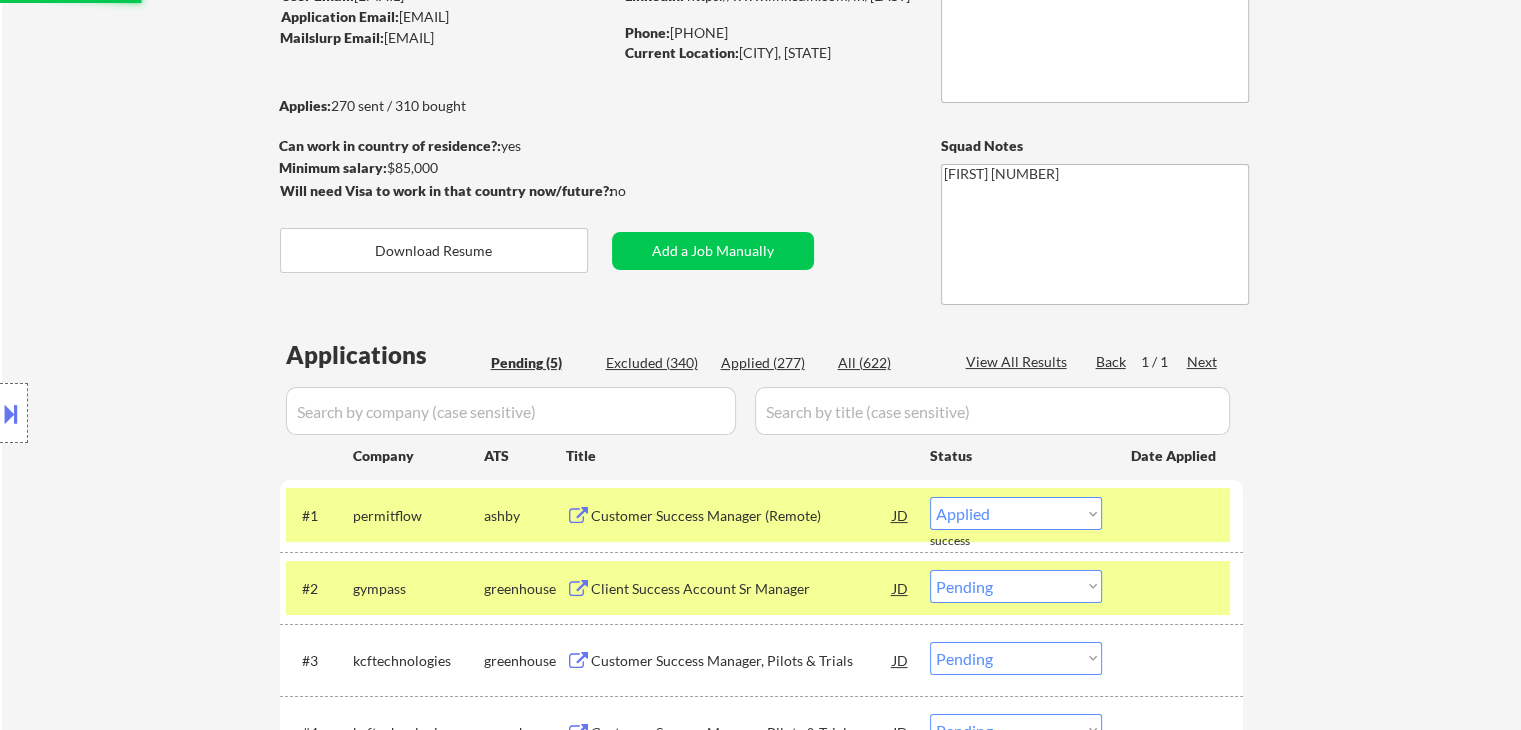click on "gympass" at bounding box center [418, 589] 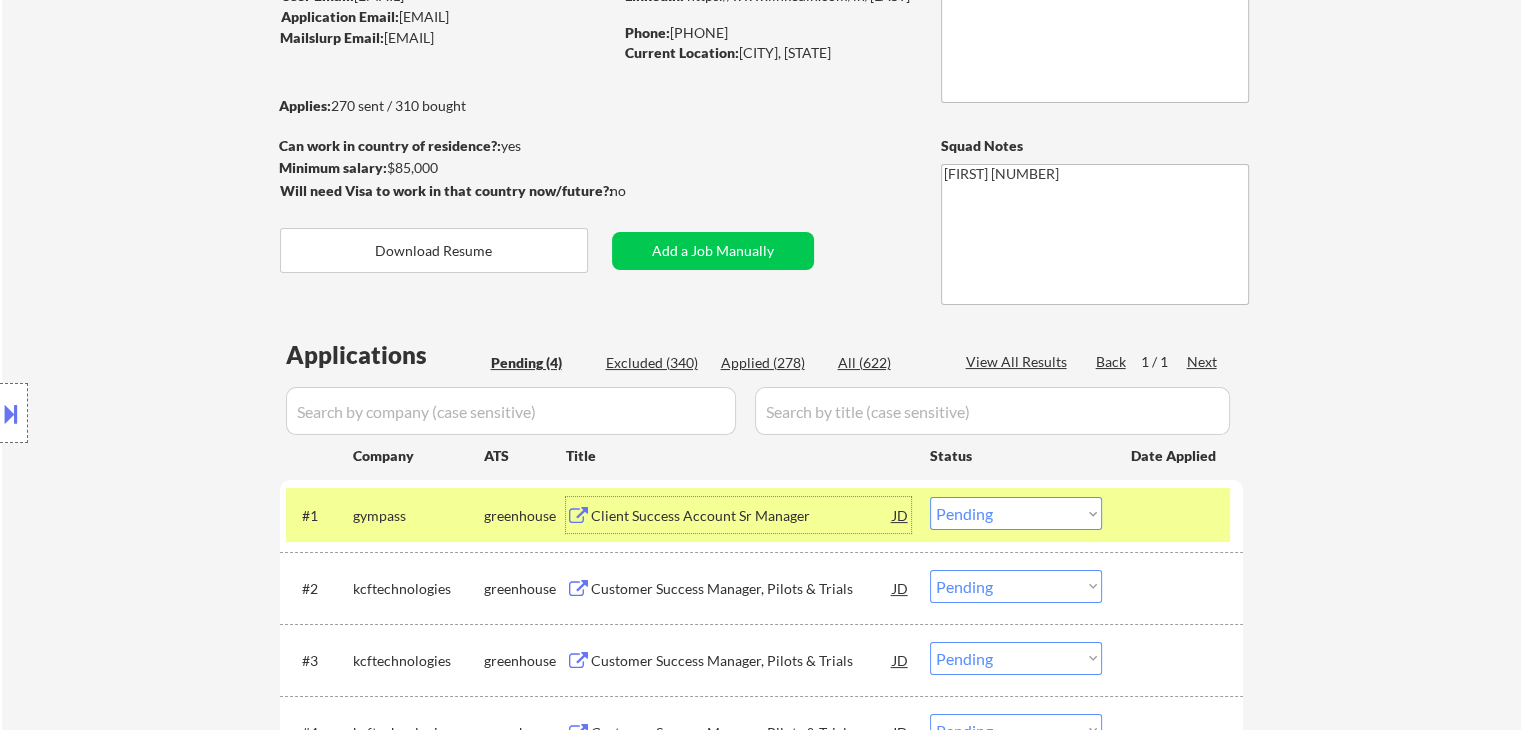 click on "Client Success Account Sr Manager" at bounding box center [742, 516] 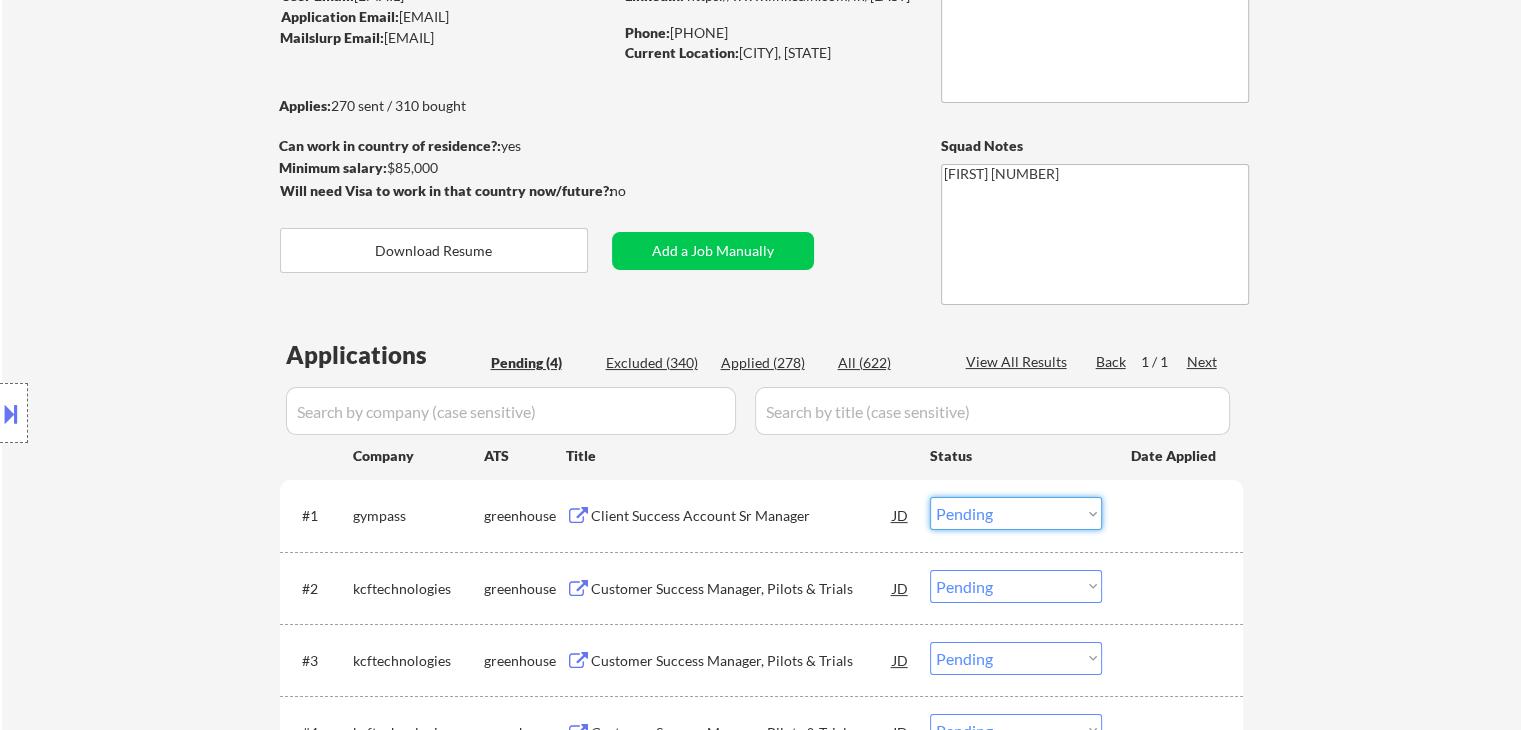 click on "Choose an option... Pending Applied Excluded (Questions) Excluded (Expired) Excluded (Location) Excluded (Bad Match) Excluded (Blocklist) Excluded (Salary) Excluded (Other)" at bounding box center [1016, 513] 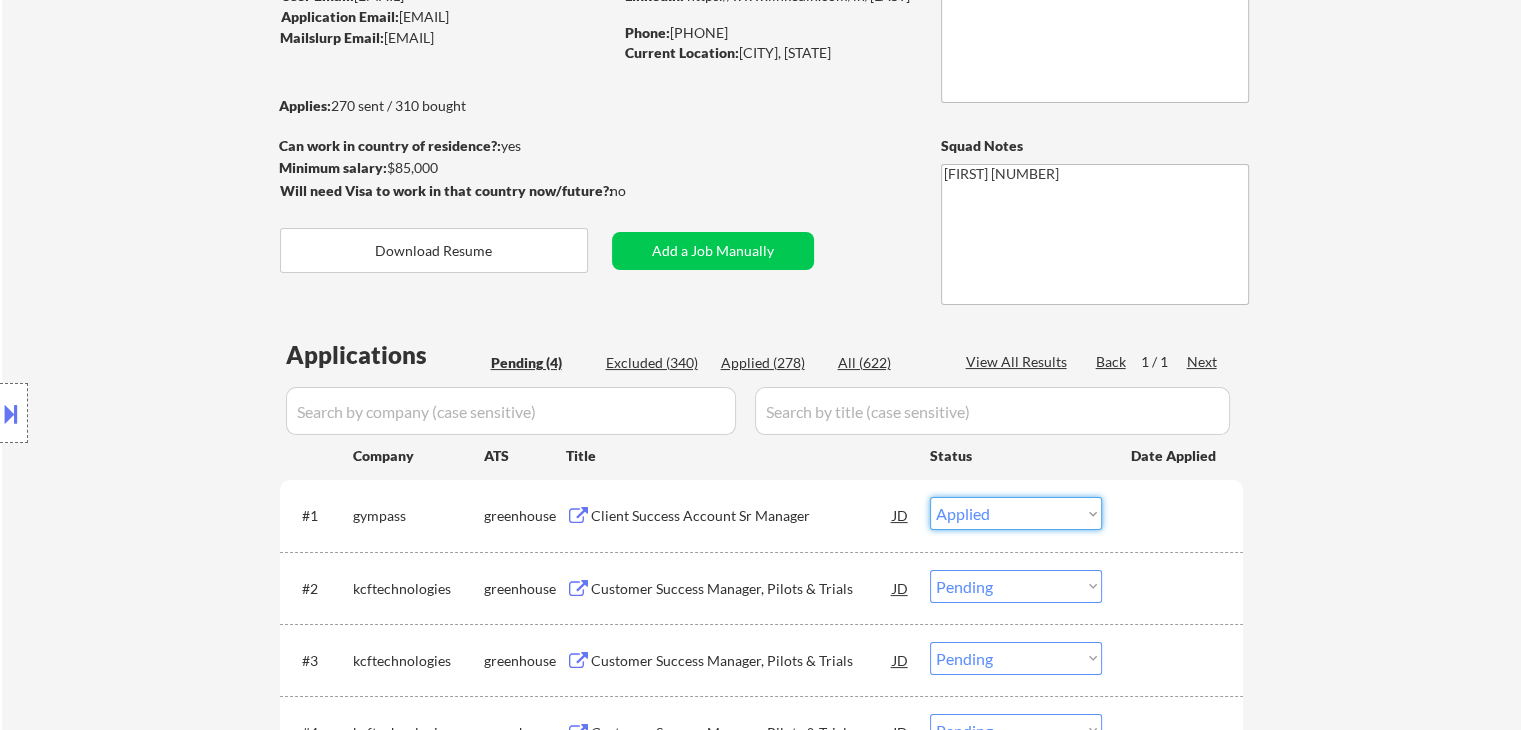 click on "Choose an option... Pending Applied Excluded (Questions) Excluded (Expired) Excluded (Location) Excluded (Bad Match) Excluded (Blocklist) Excluded (Salary) Excluded (Other)" at bounding box center (1016, 513) 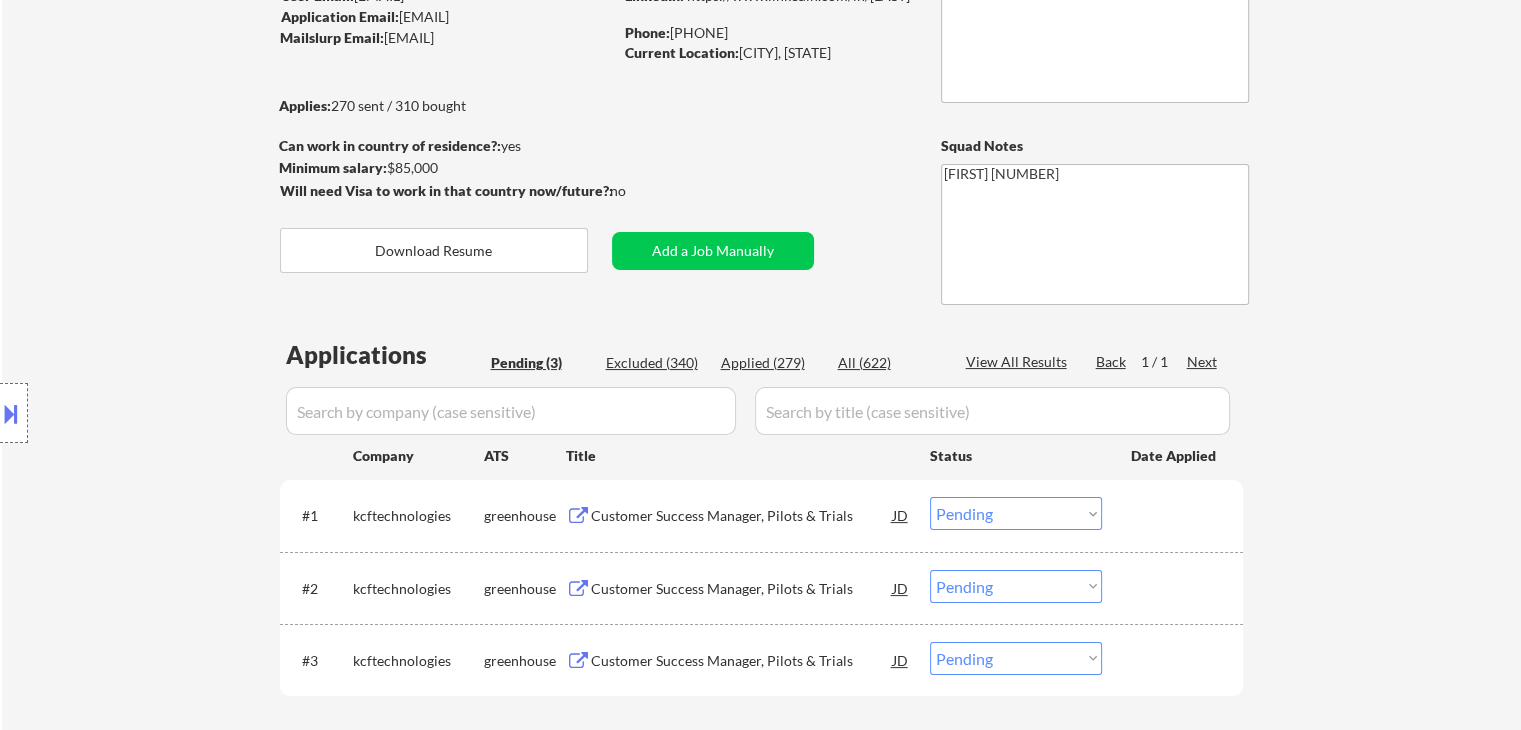 scroll, scrollTop: 263, scrollLeft: 0, axis: vertical 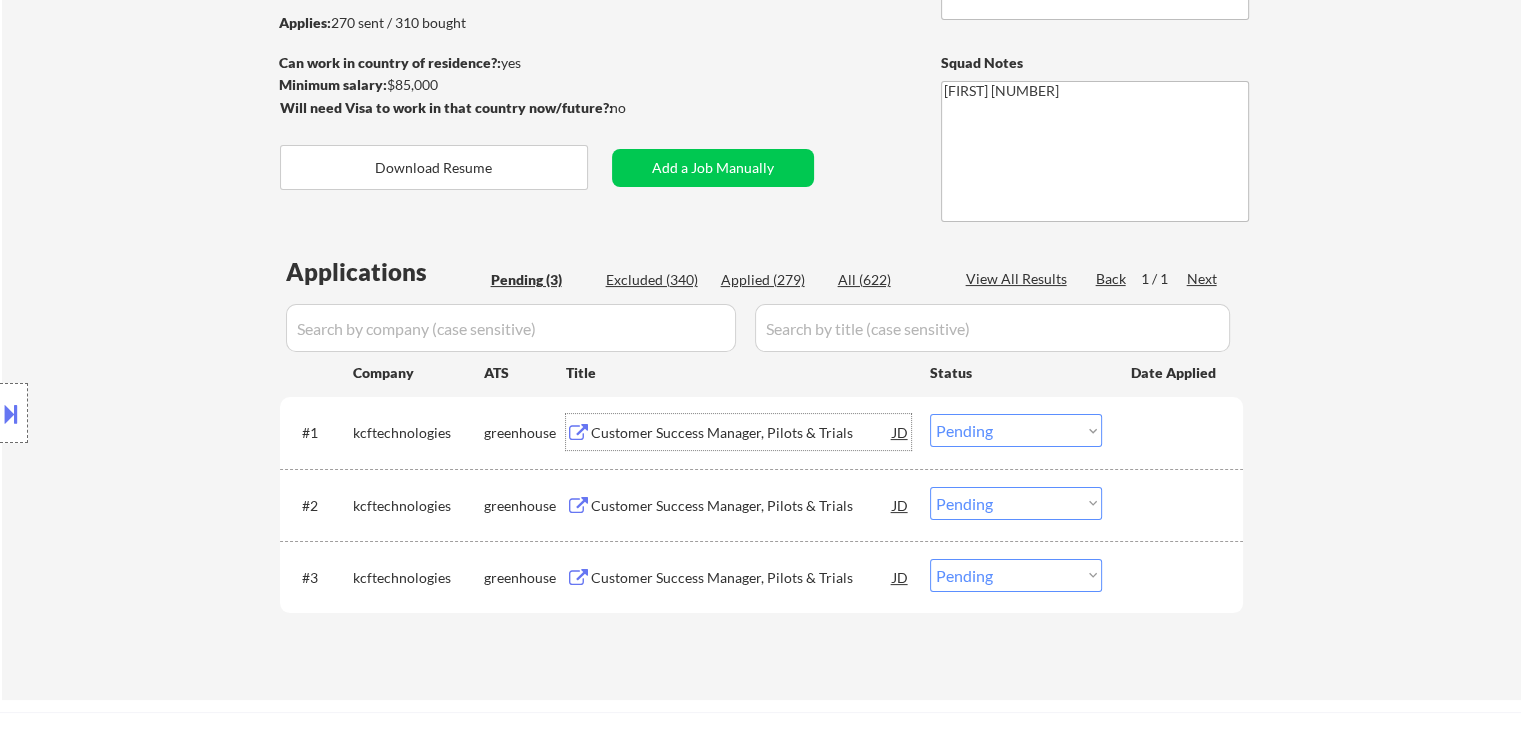 click on "Customer Success Manager, Pilots & Trials" at bounding box center [742, 433] 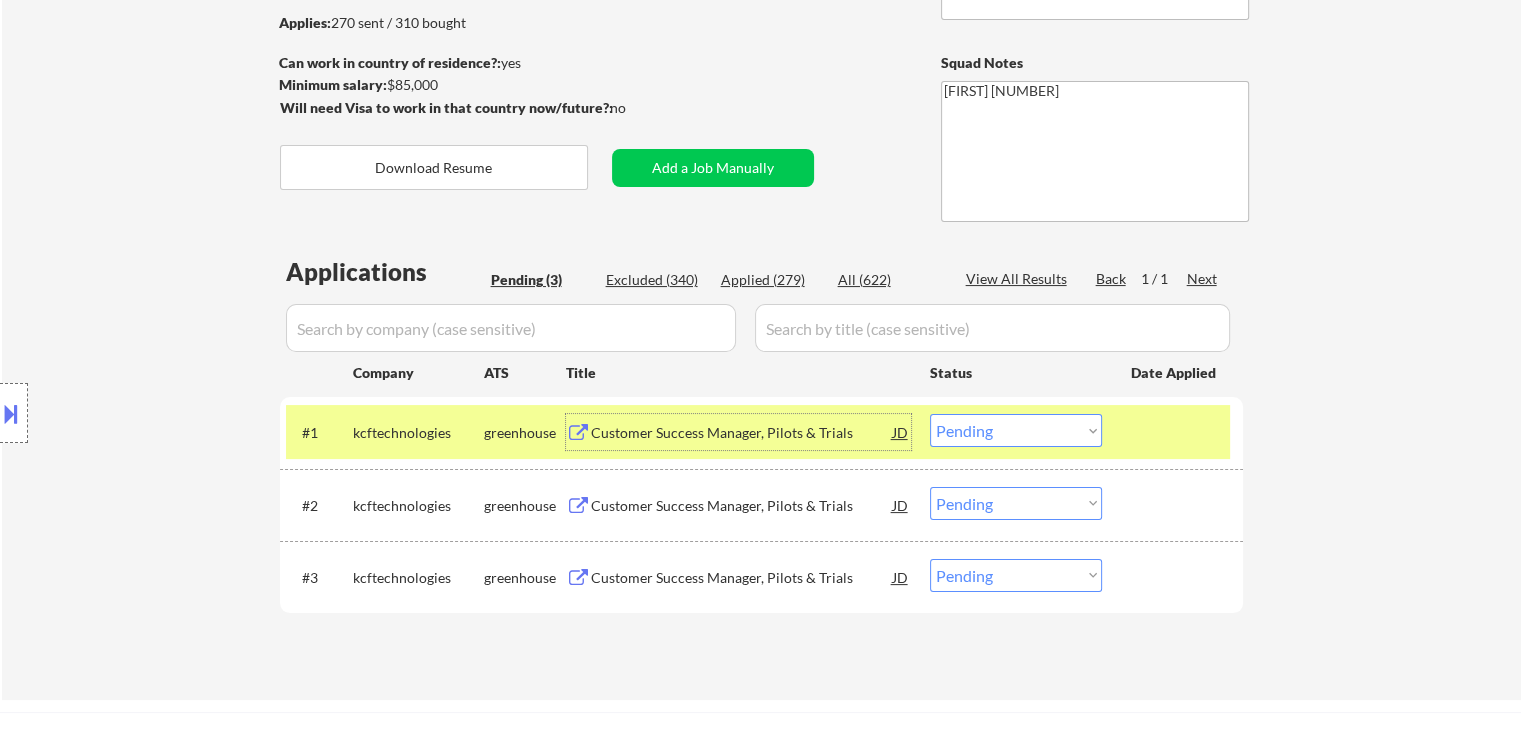 click on "Choose an option... Pending Applied Excluded (Questions) Excluded (Expired) Excluded (Location) Excluded (Bad Match) Excluded (Blocklist) Excluded (Salary) Excluded (Other)" at bounding box center [1016, 430] 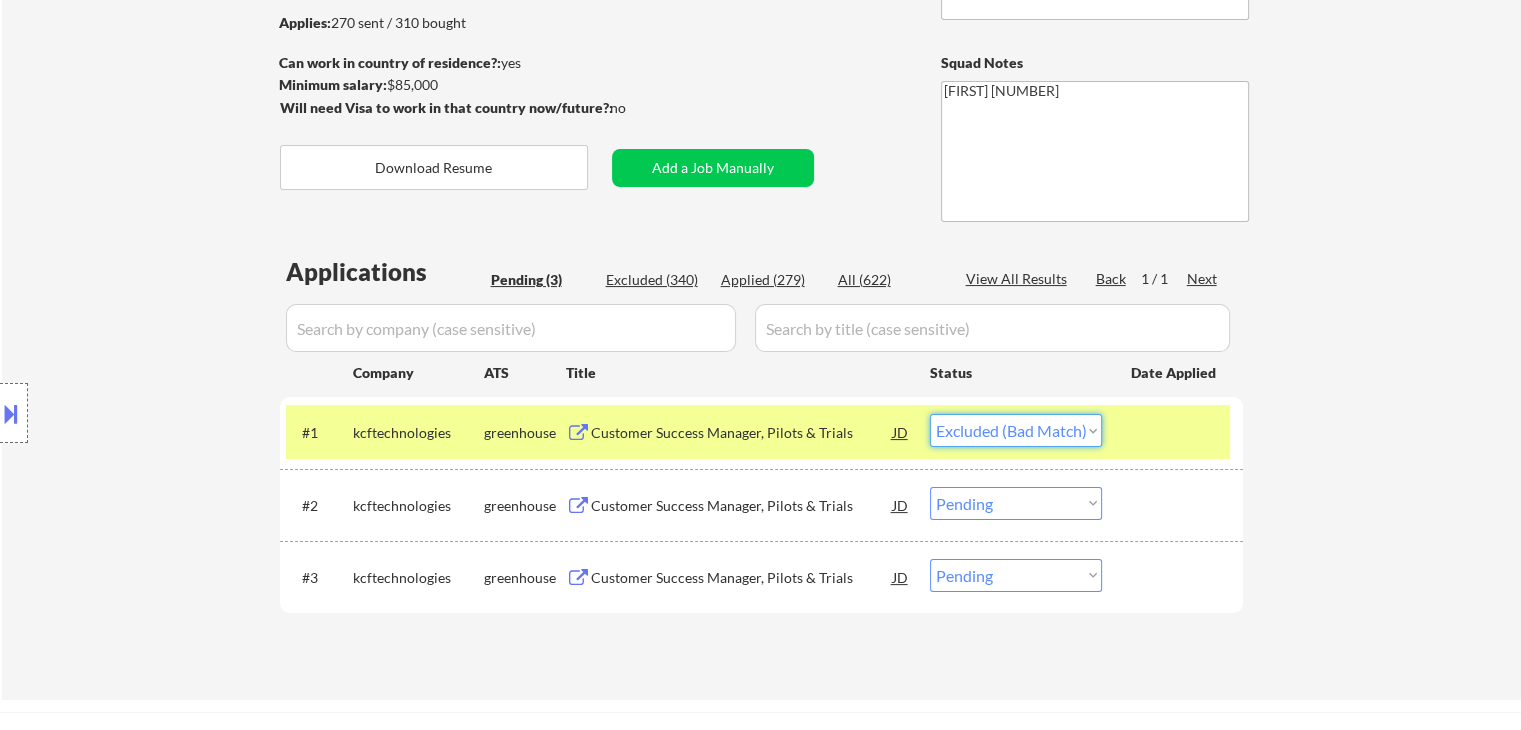click on "Choose an option... Pending Applied Excluded (Questions) Excluded (Expired) Excluded (Location) Excluded (Bad Match) Excluded (Blocklist) Excluded (Salary) Excluded (Other)" at bounding box center (1016, 430) 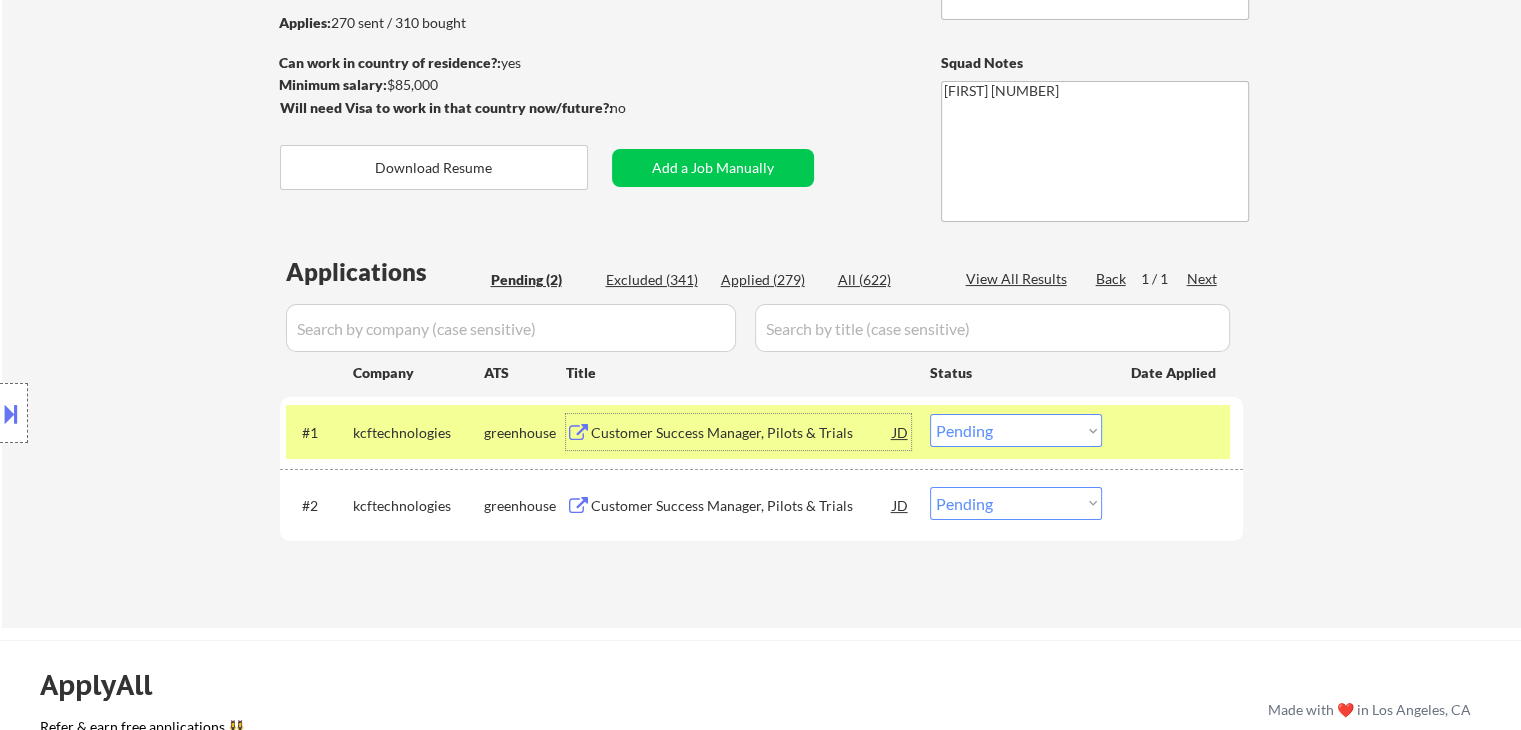 click on "Customer Success Manager, Pilots & Trials" at bounding box center (742, 433) 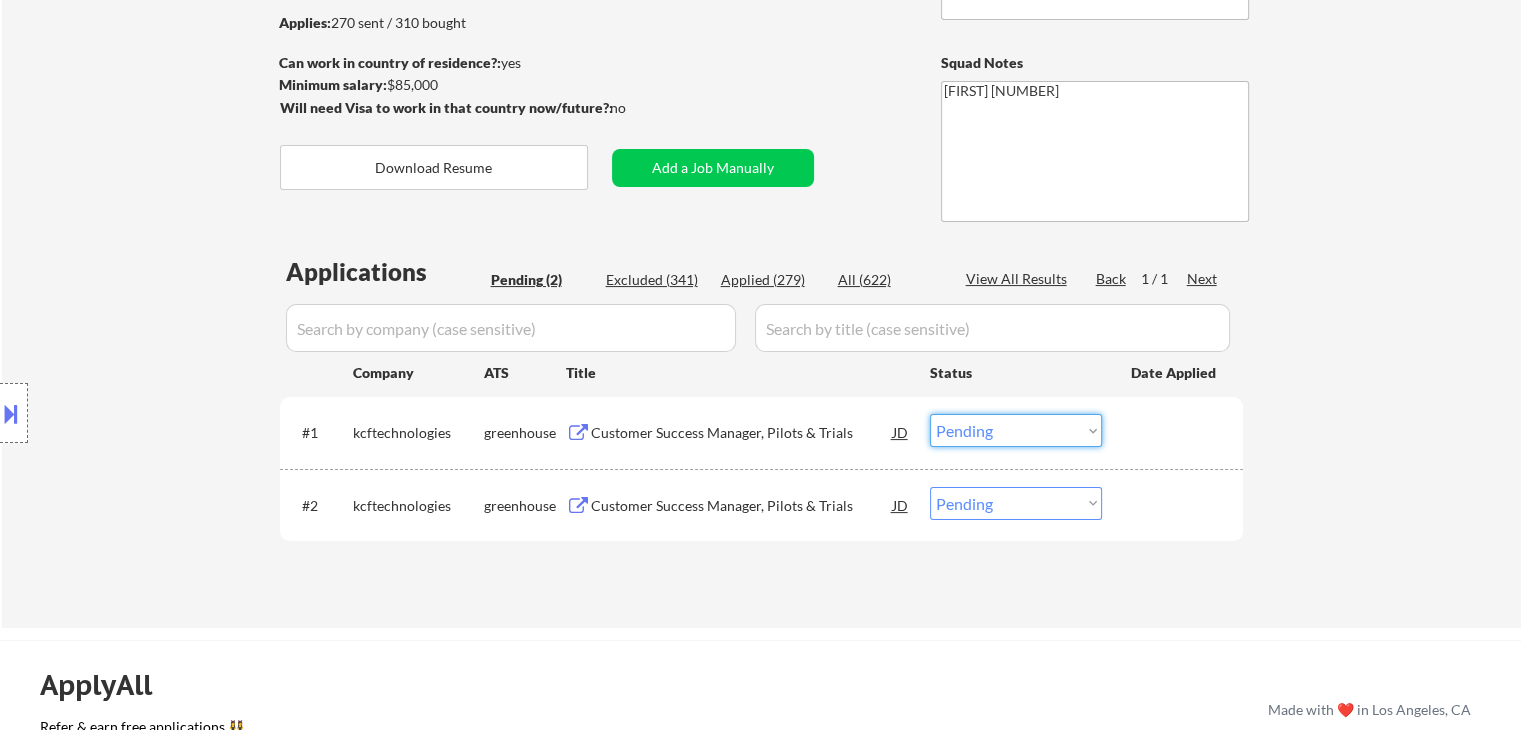 drag, startPoint x: 976, startPoint y: 430, endPoint x: 1001, endPoint y: 597, distance: 168.86089 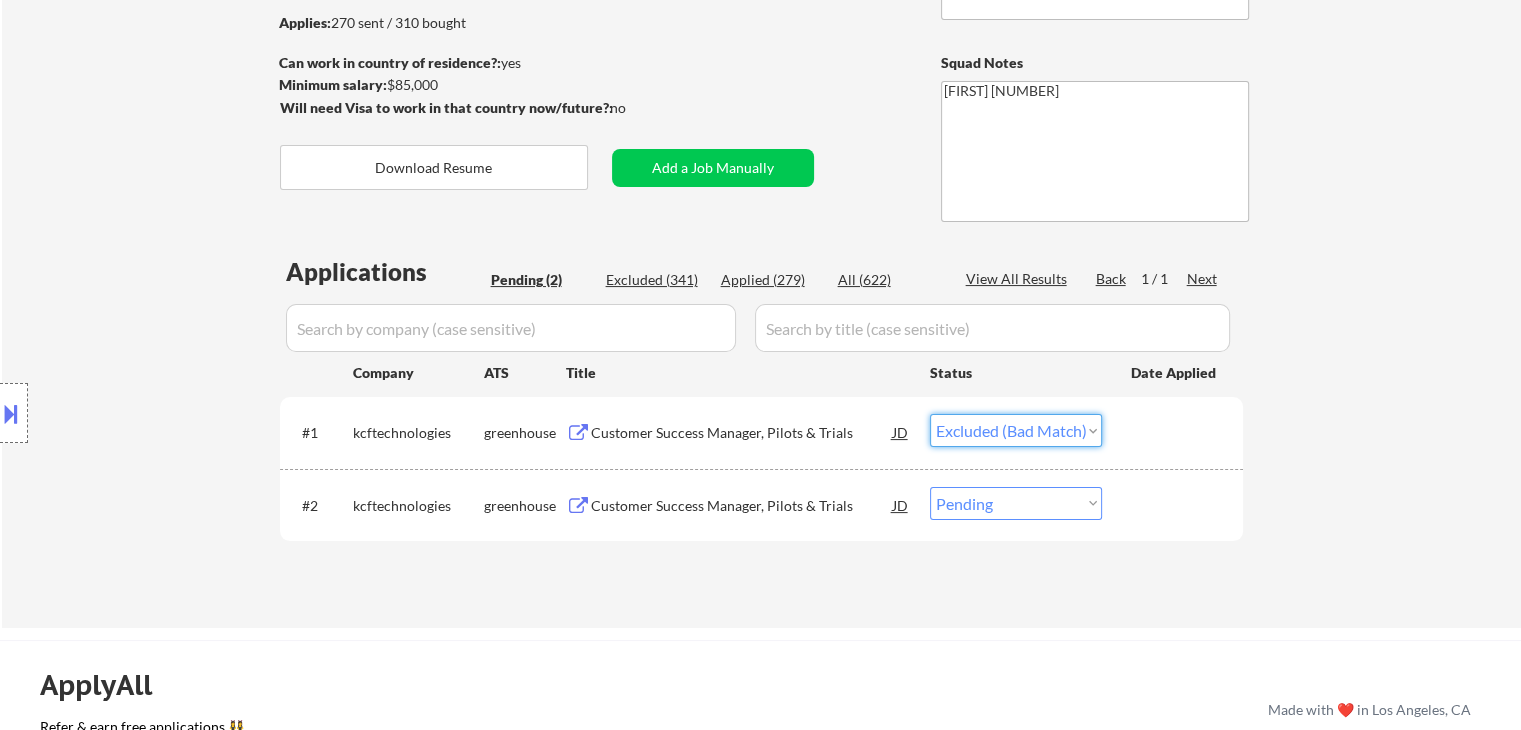 click on "Choose an option... Pending Applied Excluded (Questions) Excluded (Expired) Excluded (Location) Excluded (Bad Match) Excluded (Blocklist) Excluded (Salary) Excluded (Other)" at bounding box center (1016, 430) 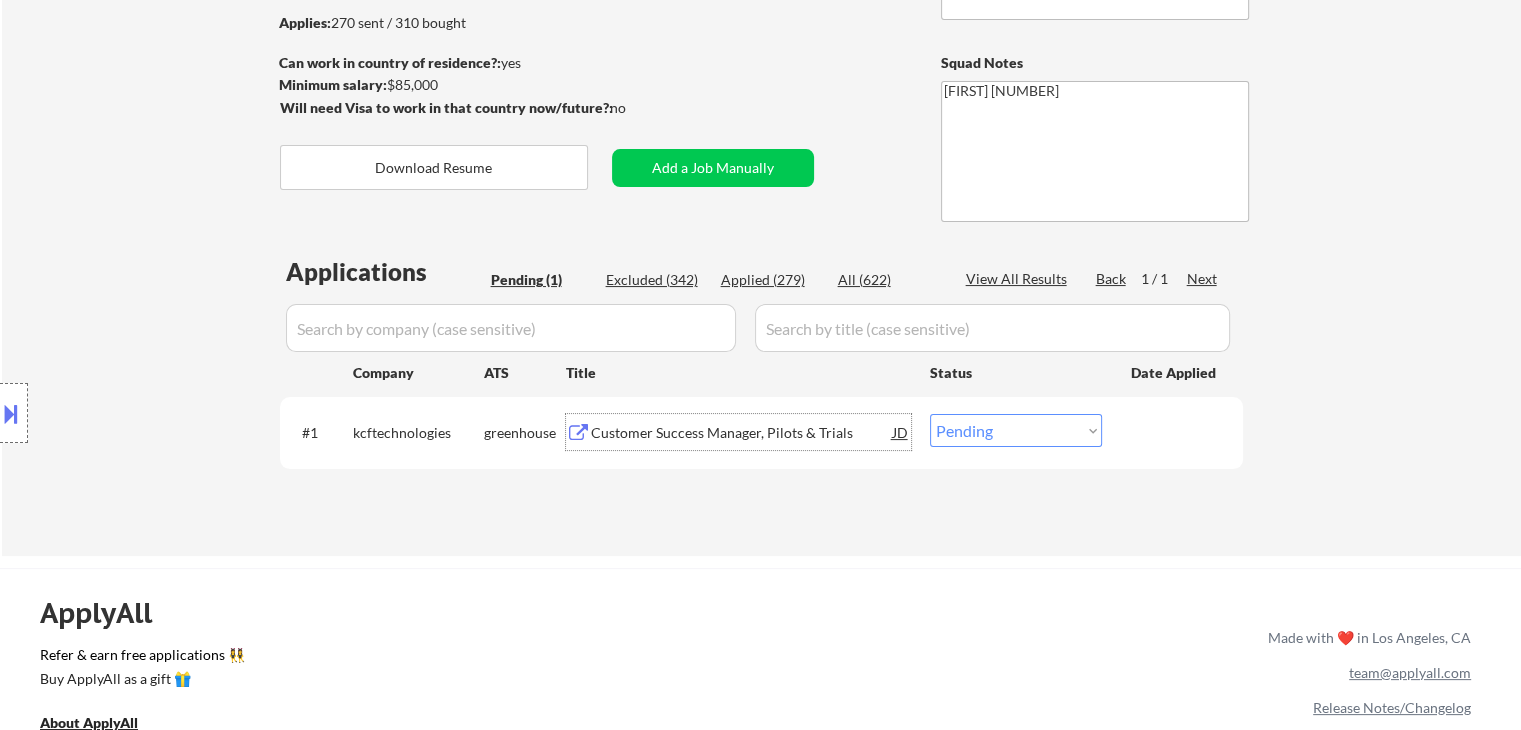 click on "Customer Success Manager, Pilots & Trials" at bounding box center [742, 432] 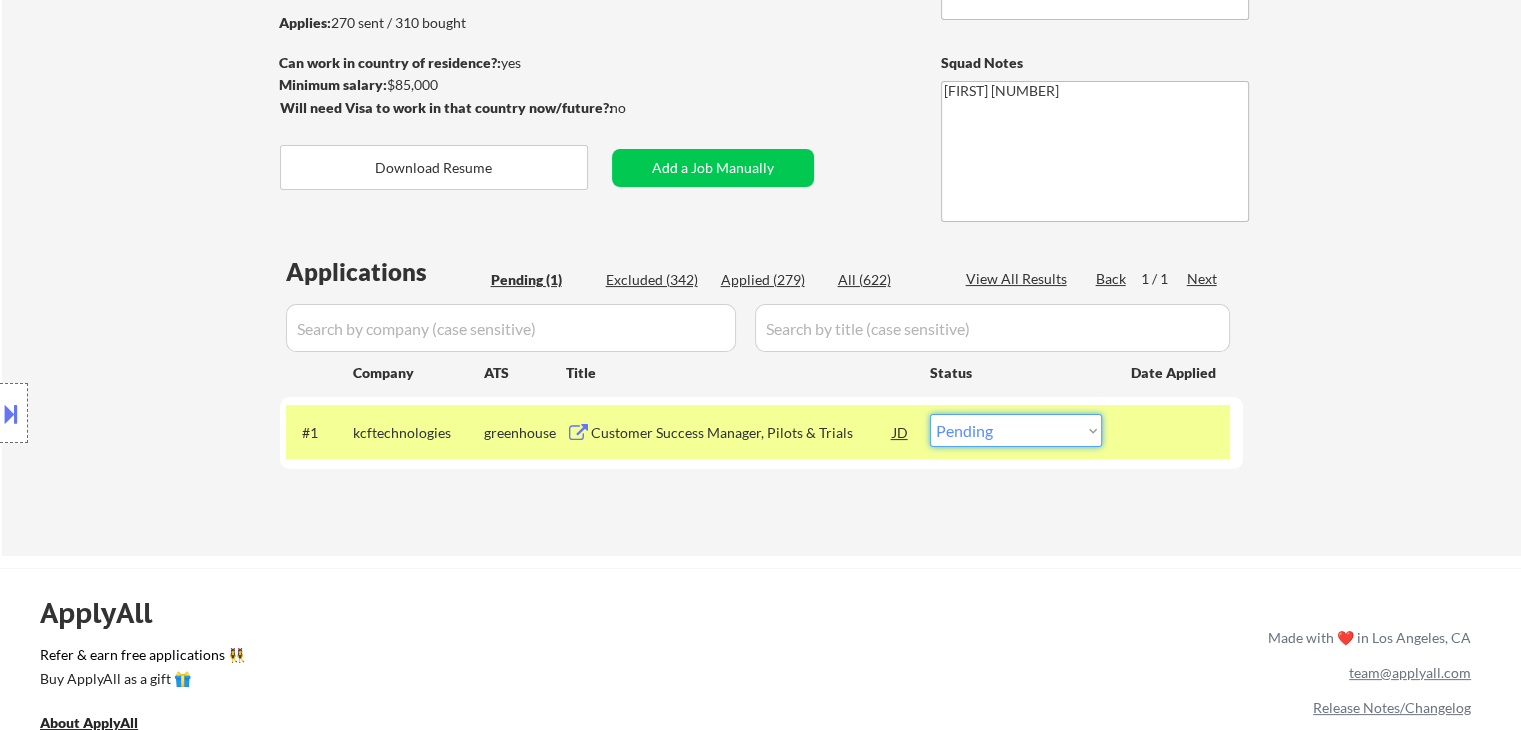 click on "Choose an option... Pending Applied Excluded (Questions) Excluded (Expired) Excluded (Location) Excluded (Bad Match) Excluded (Blocklist) Excluded (Salary) Excluded (Other)" at bounding box center [1016, 430] 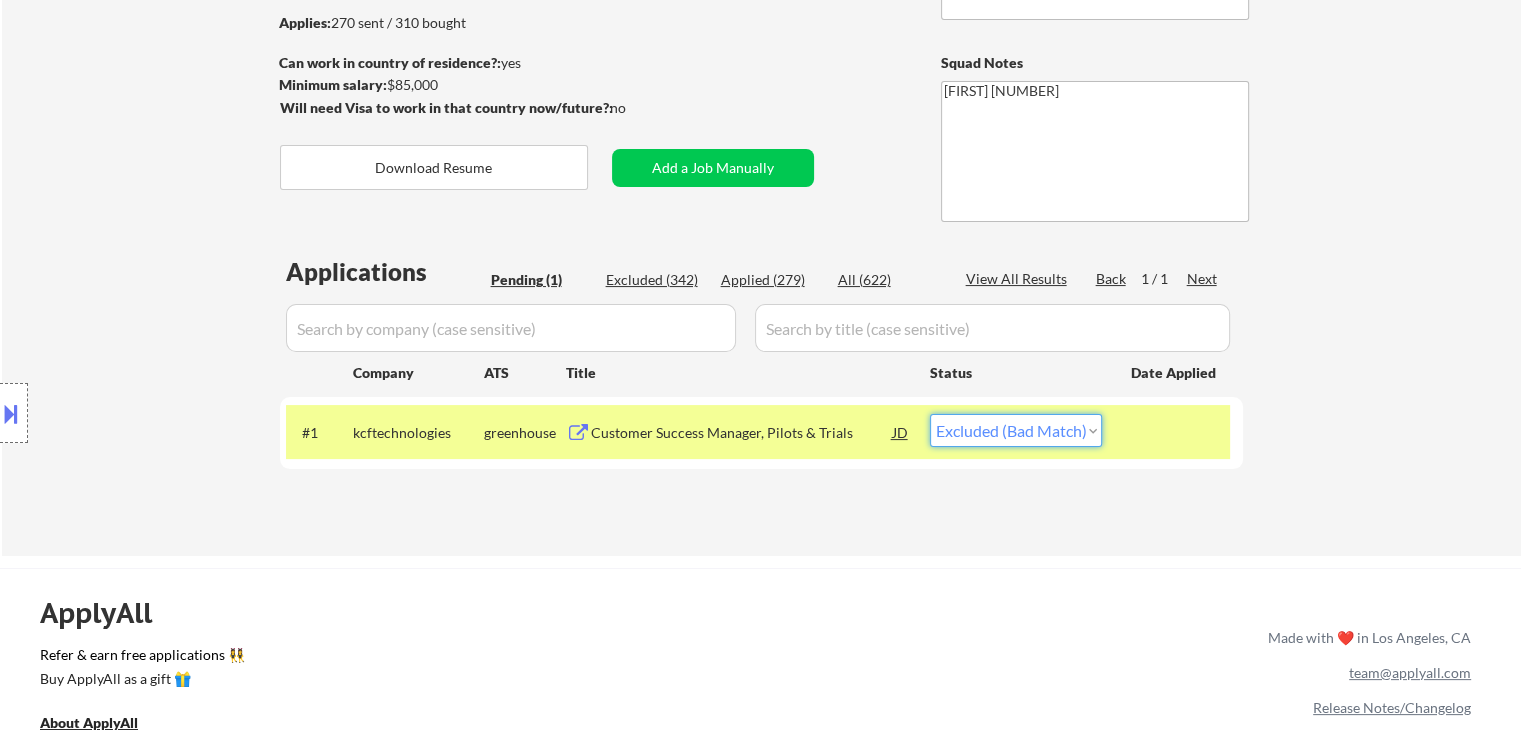 click on "Choose an option... Pending Applied Excluded (Questions) Excluded (Expired) Excluded (Location) Excluded (Bad Match) Excluded (Blocklist) Excluded (Salary) Excluded (Other)" at bounding box center (1016, 430) 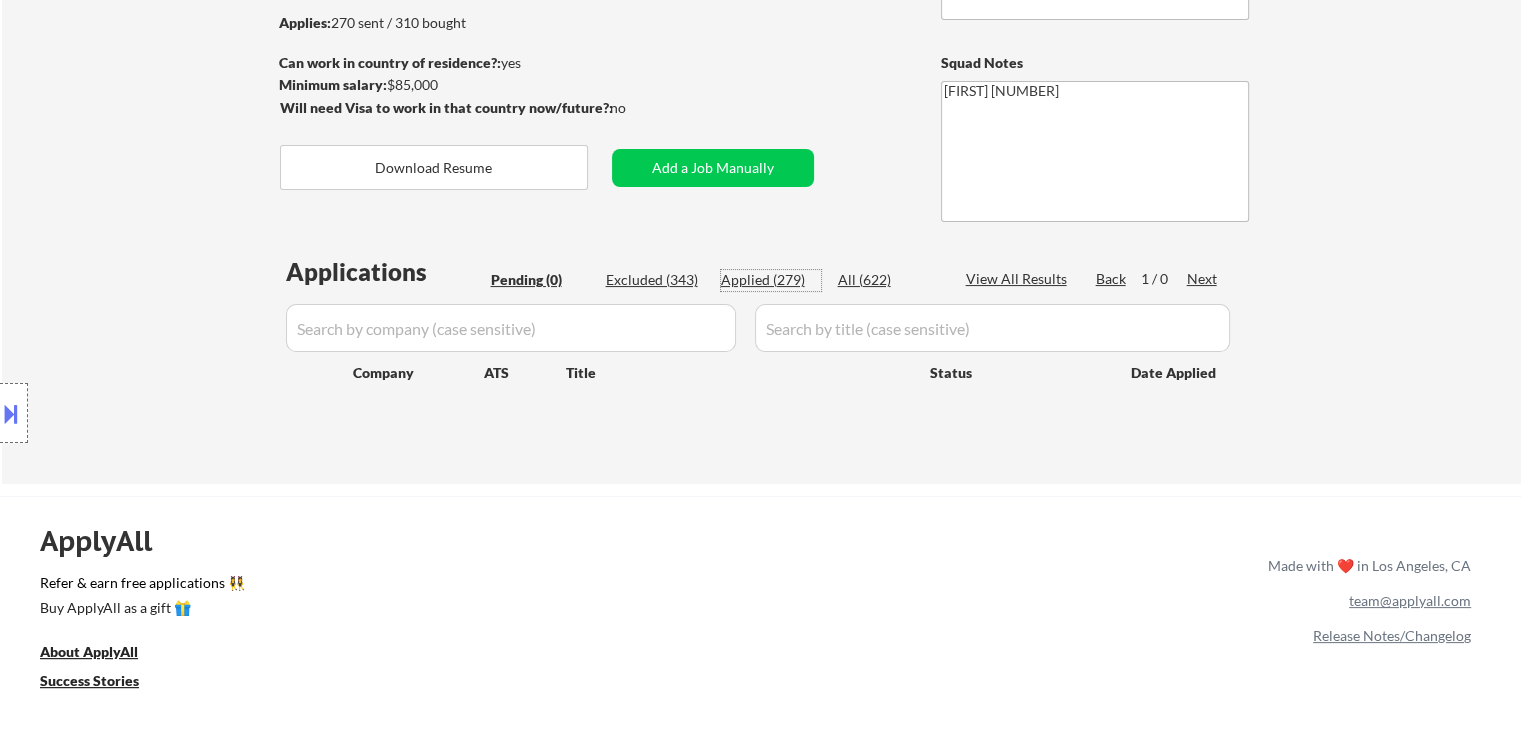 click on "Applied (279)" at bounding box center (771, 280) 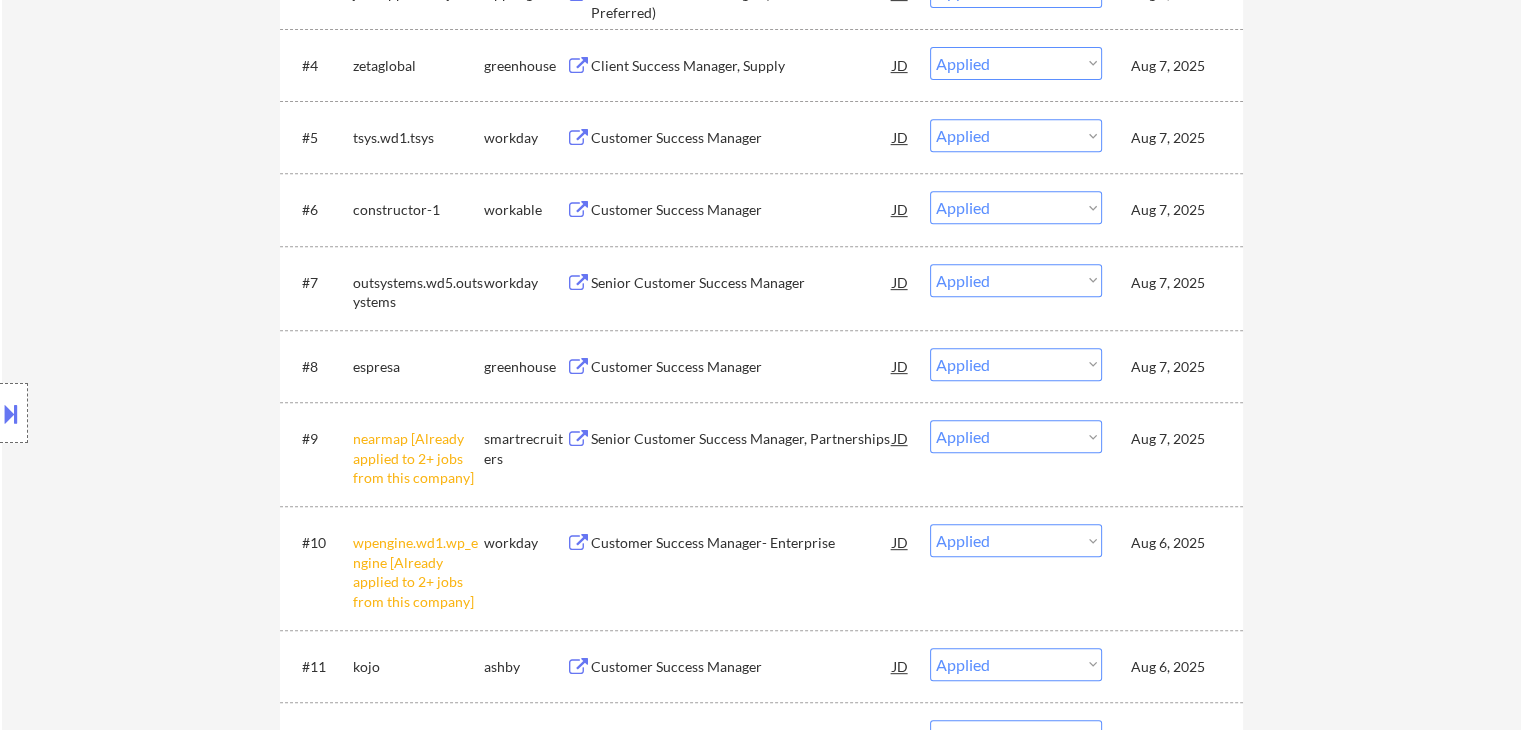 scroll, scrollTop: 846, scrollLeft: 0, axis: vertical 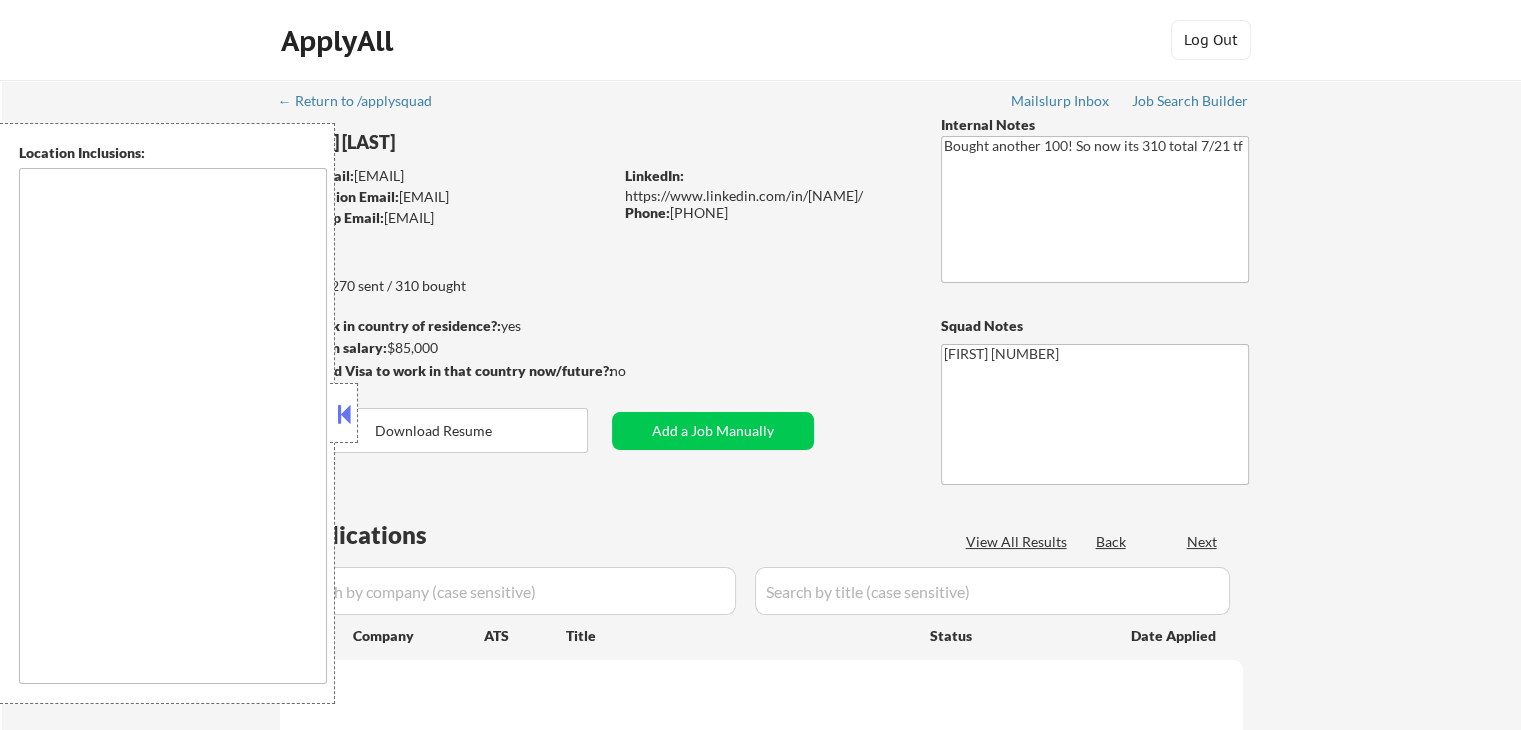 type on "[CITY], [STATE]   [CITY], [STATE]   [CITY], [STATE]   [CITY], [STATE]   [CITY], [STATE]   [CITY], [STATE]   [CITY], [STATE]   [CITY], [STATE]   [CITY], [STATE]   [CITY], [STATE]   [CITY], [STATE]   [CITY], [STATE]   [CITY], [STATE]   [CITY], [STATE]   [CITY], [STATE]   [CITY], [STATE]" 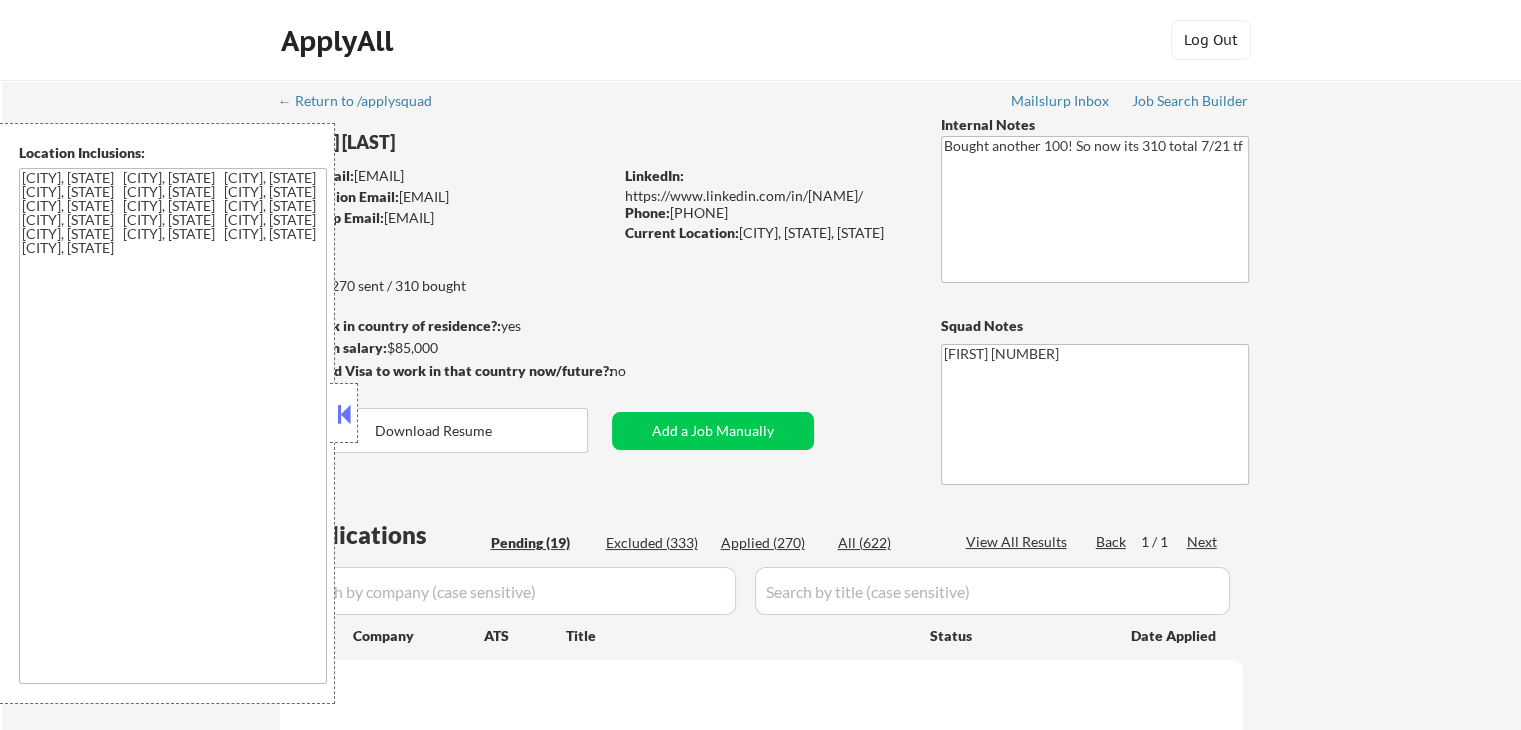 select on ""pending"" 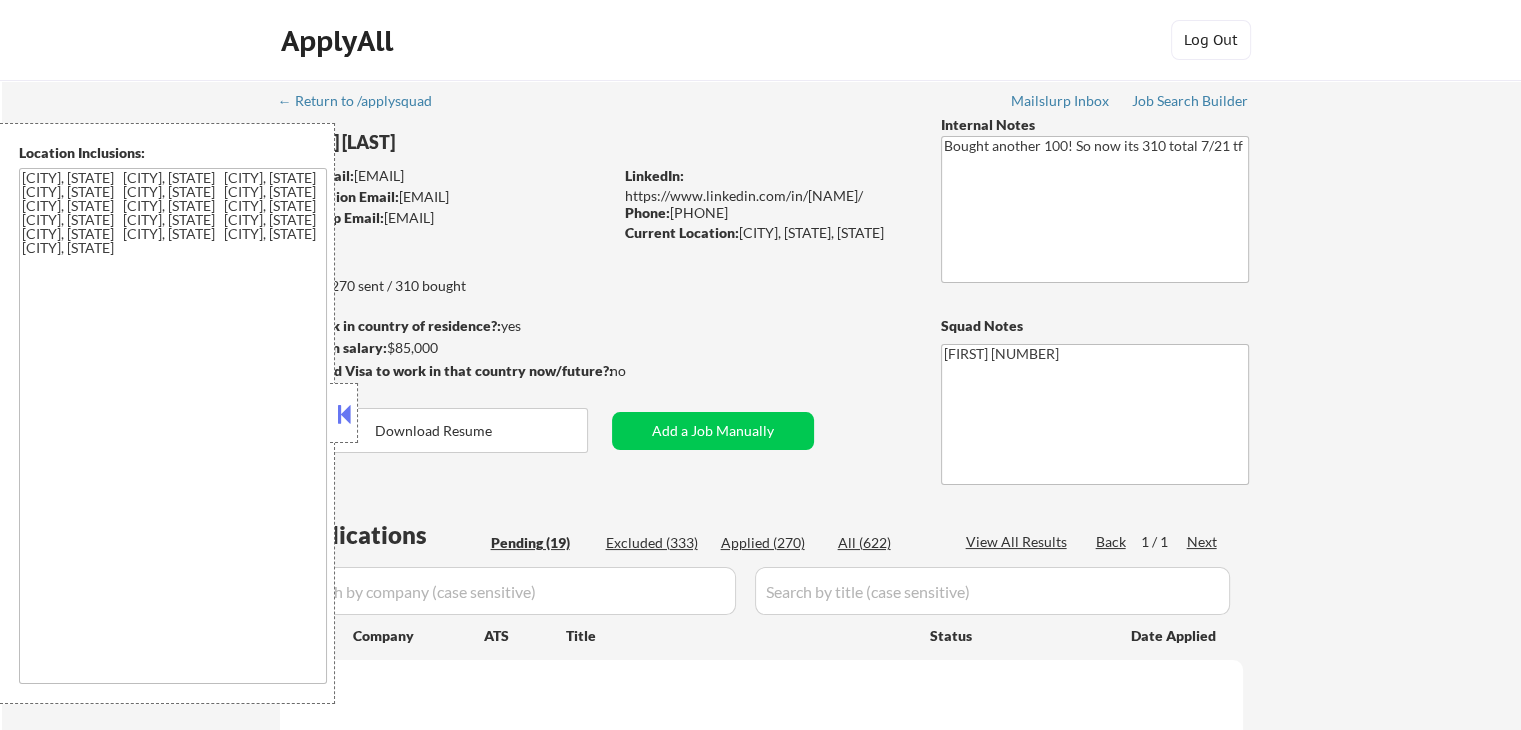 select on ""pending"" 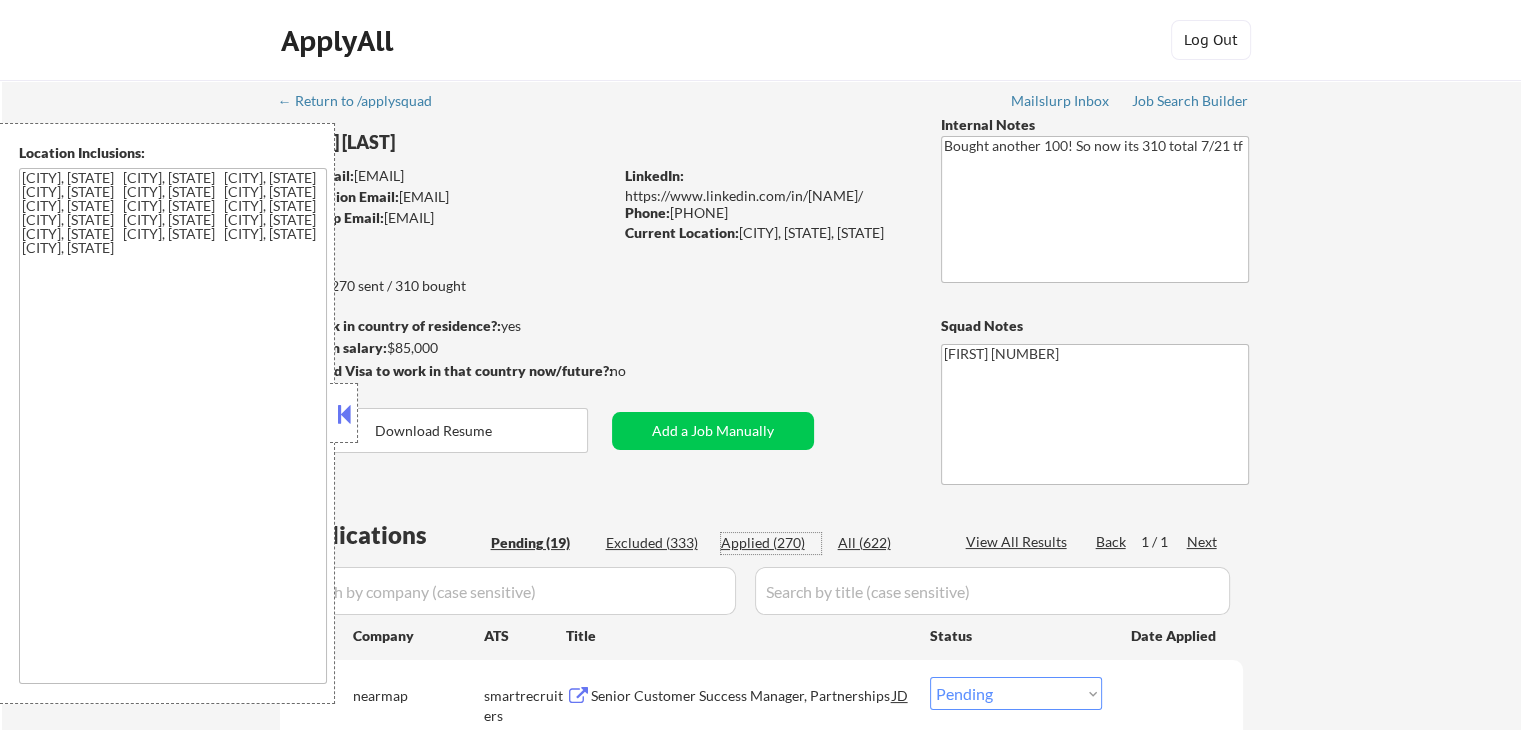 drag, startPoint x: 758, startPoint y: 549, endPoint x: 713, endPoint y: 540, distance: 45.891174 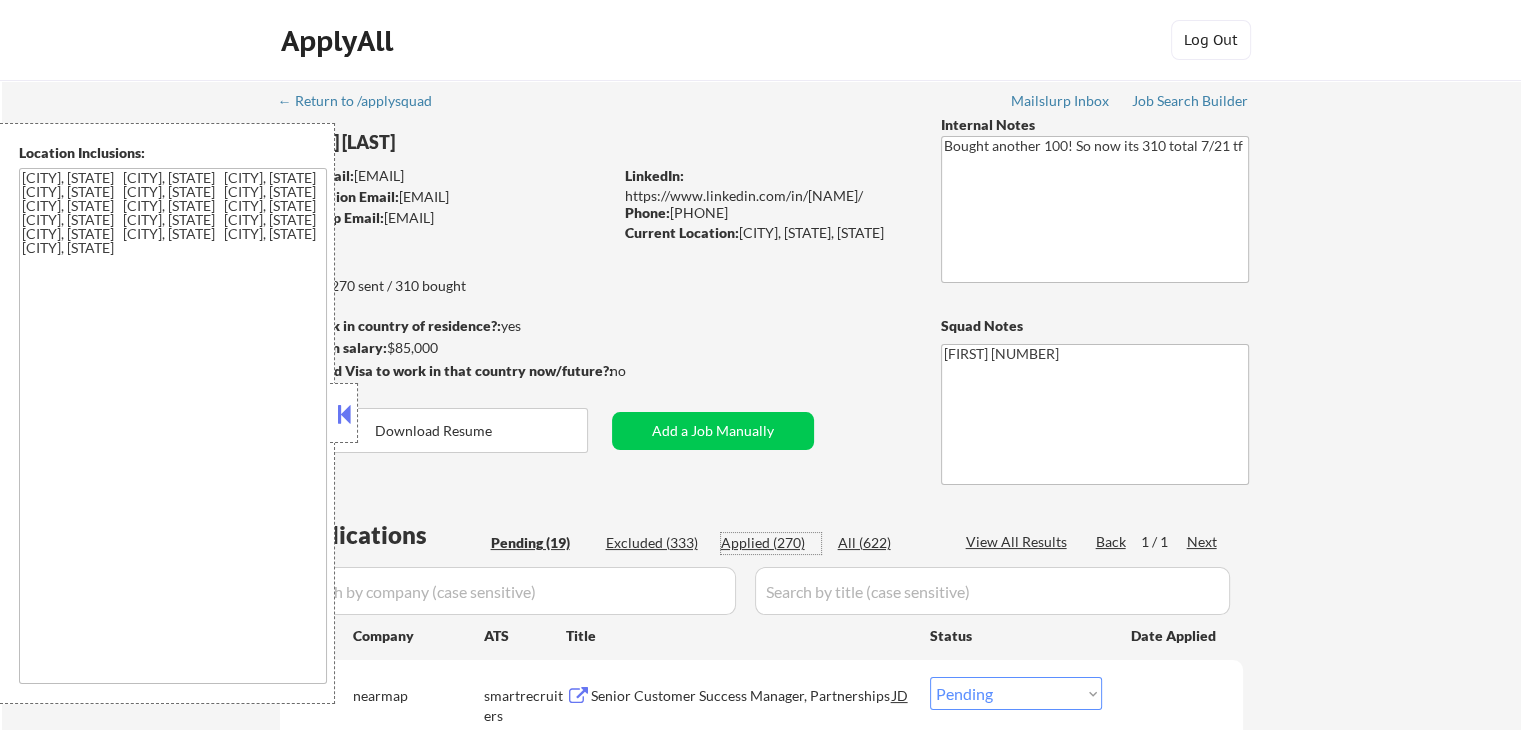 click on "Applied (270)" at bounding box center (771, 543) 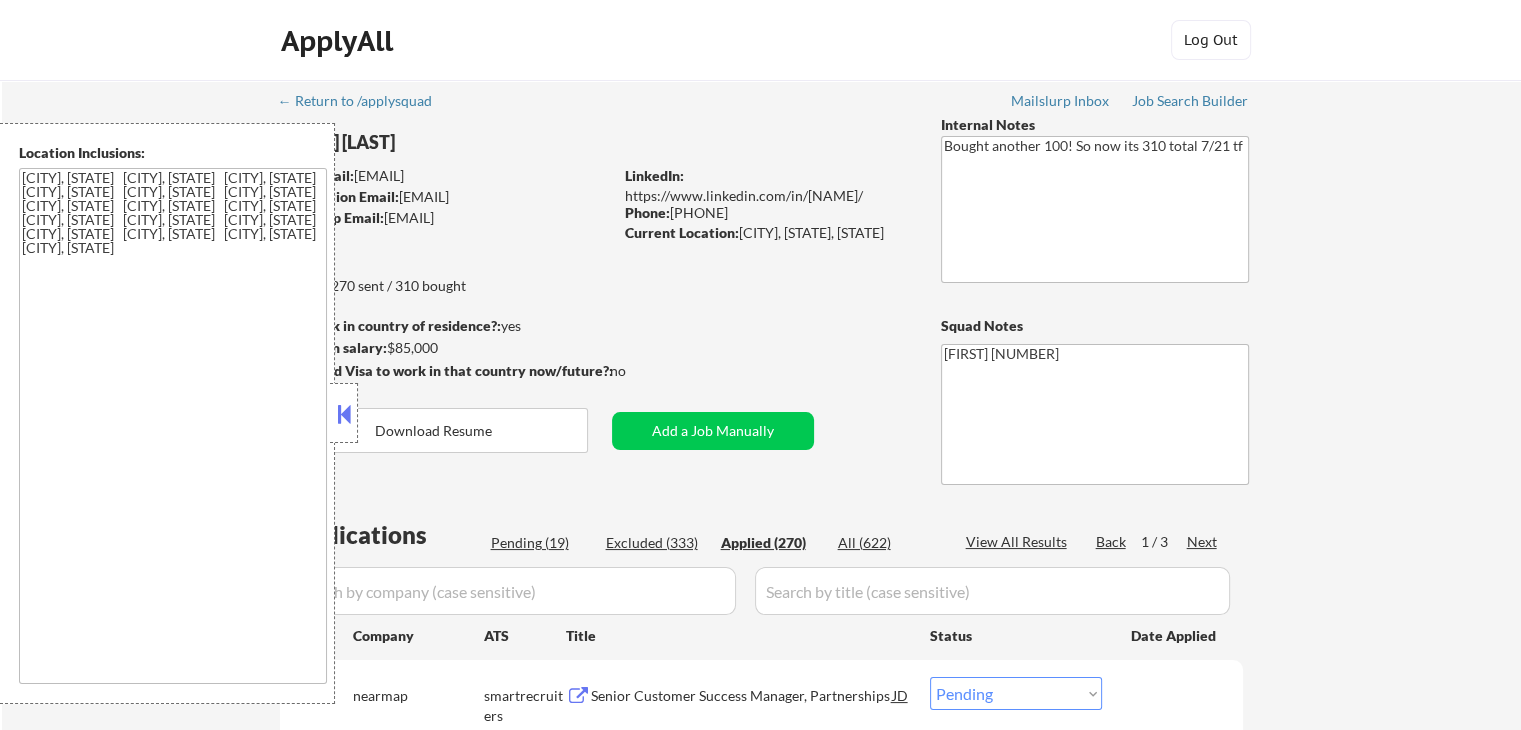 drag, startPoint x: 329, startPoint y: 396, endPoint x: 348, endPoint y: 413, distance: 25.495098 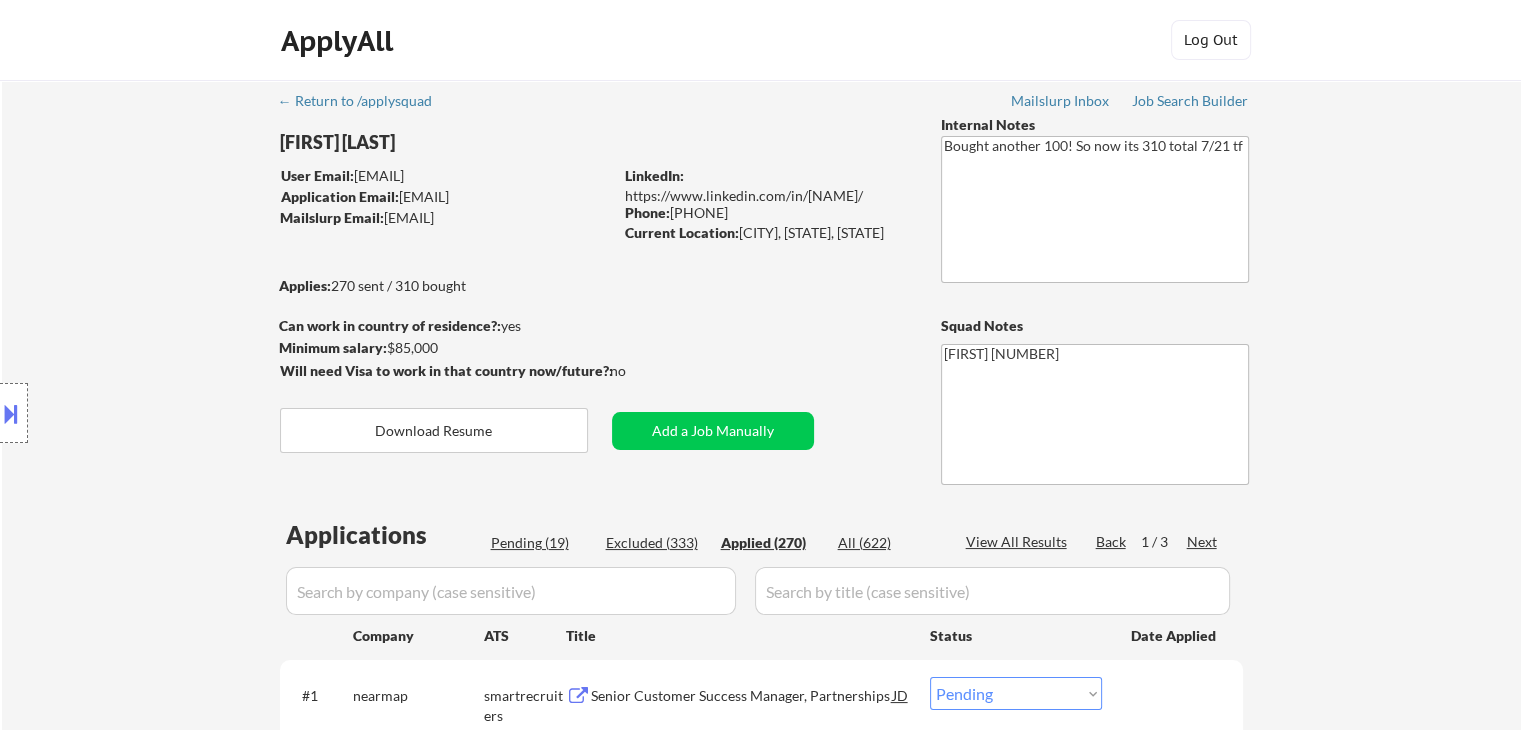 select on ""applied"" 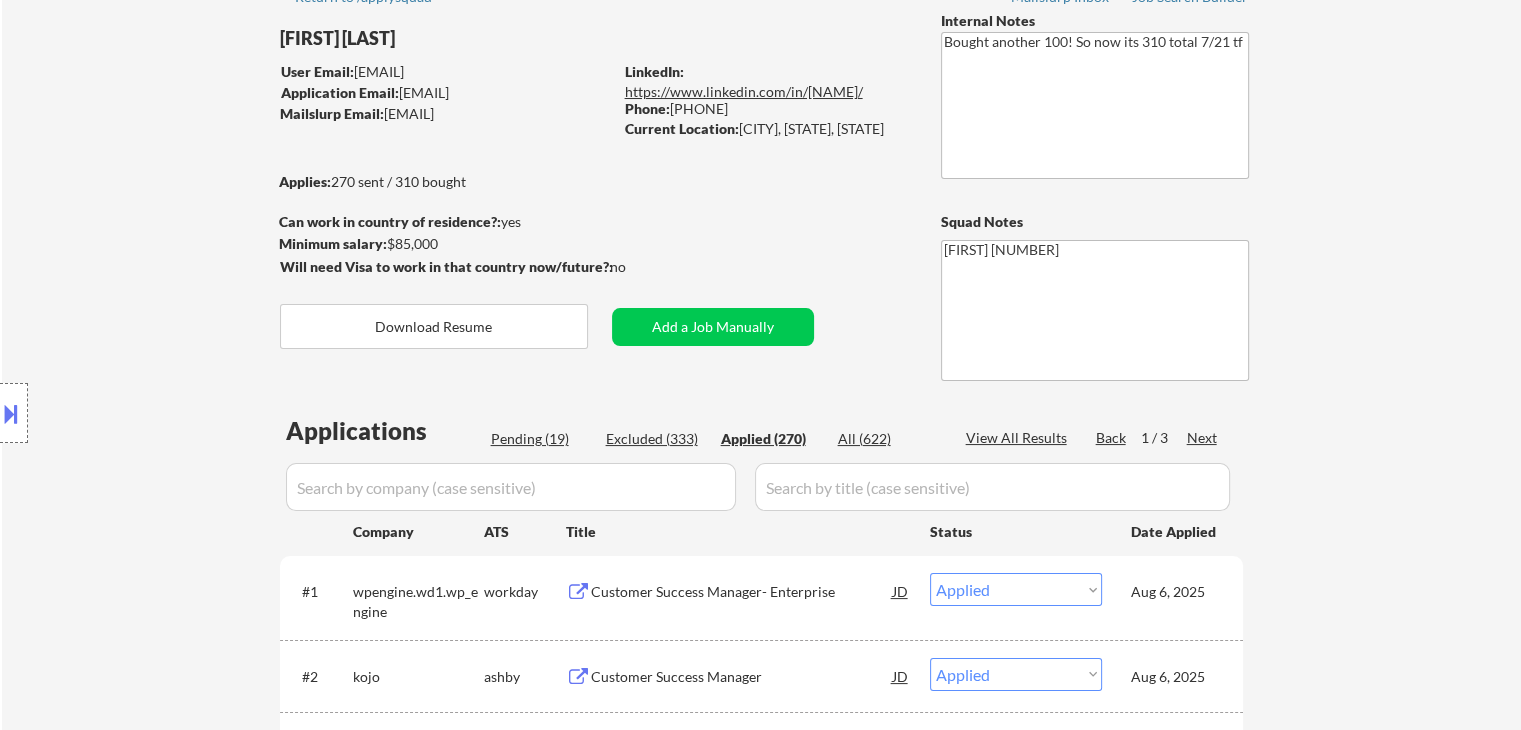 scroll, scrollTop: 200, scrollLeft: 0, axis: vertical 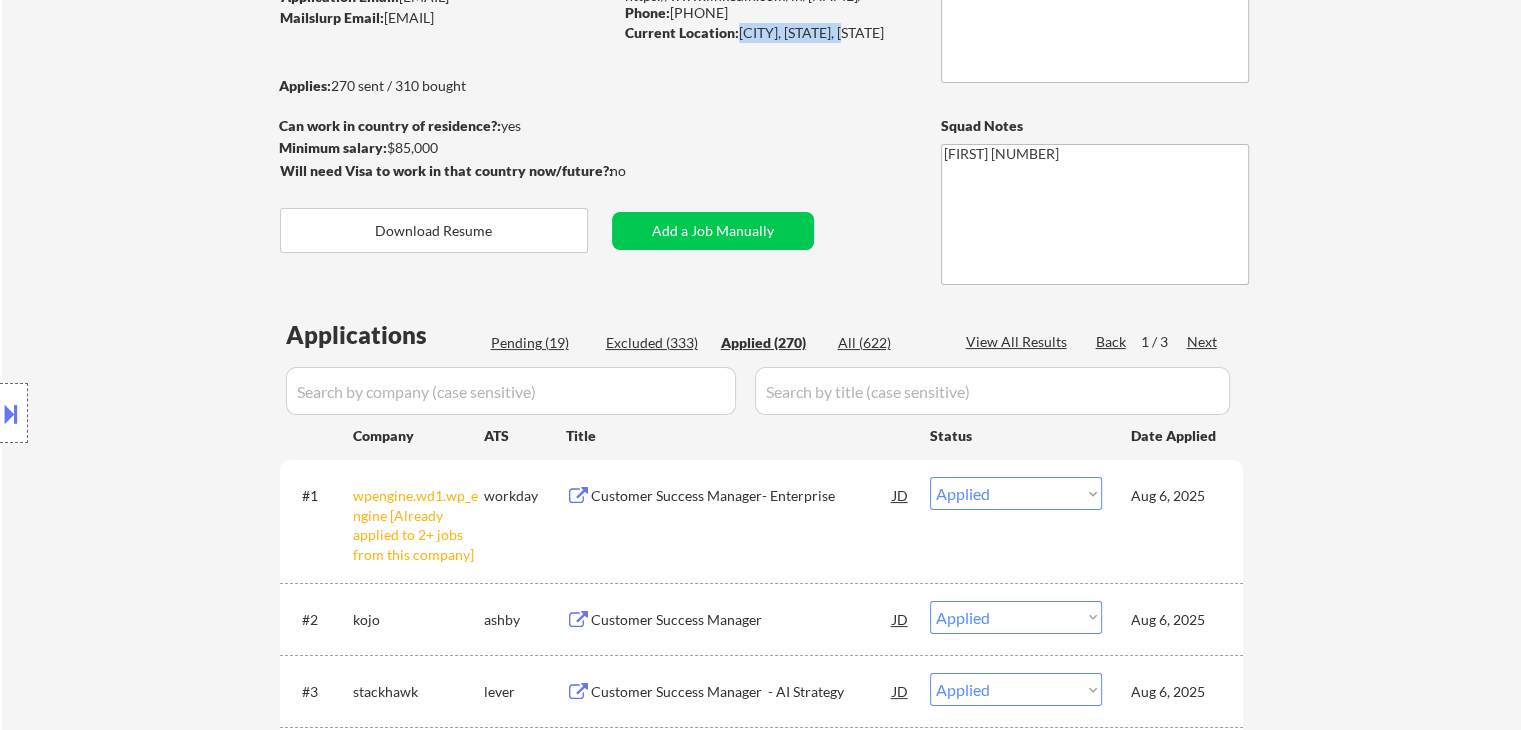 drag, startPoint x: 737, startPoint y: 36, endPoint x: 841, endPoint y: 36, distance: 104 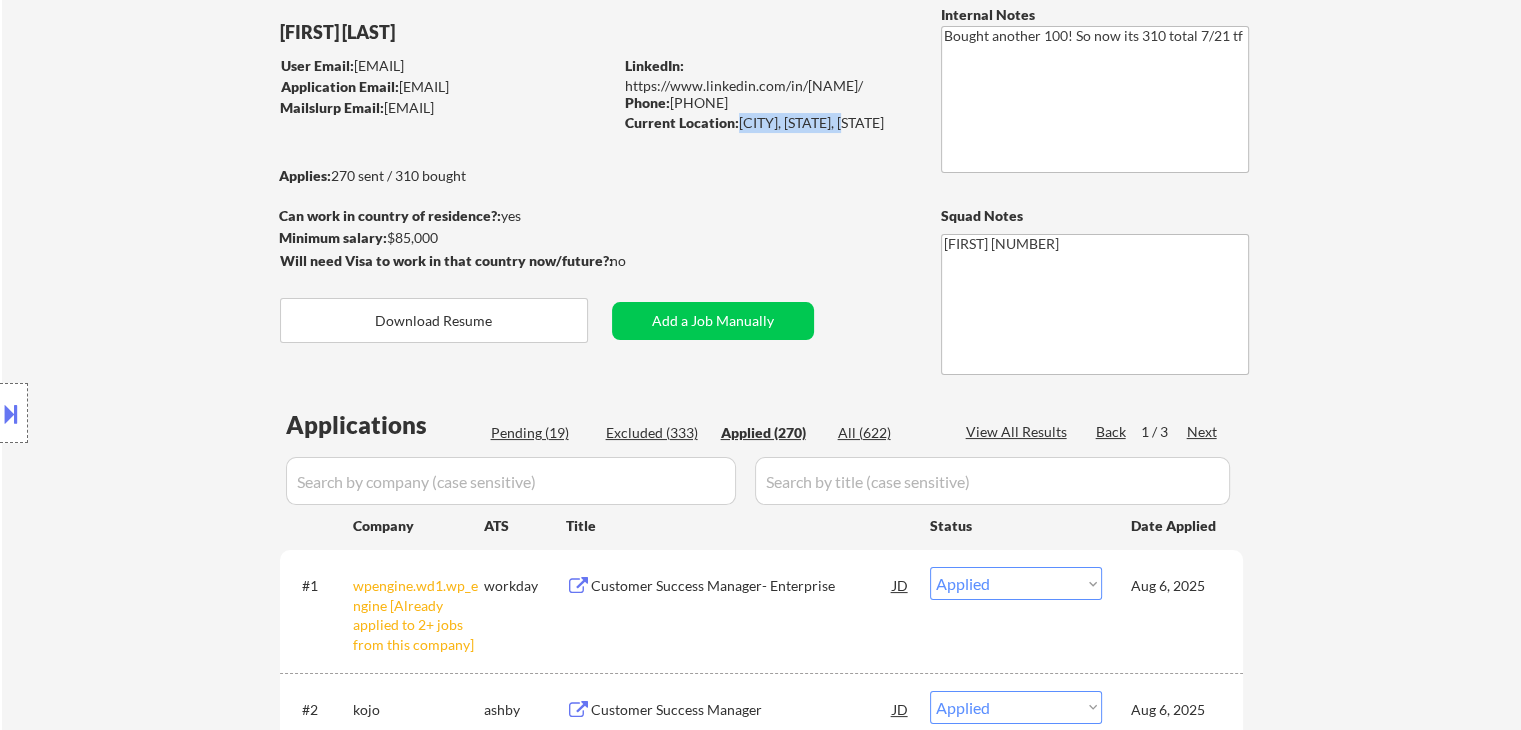 scroll, scrollTop: 112, scrollLeft: 0, axis: vertical 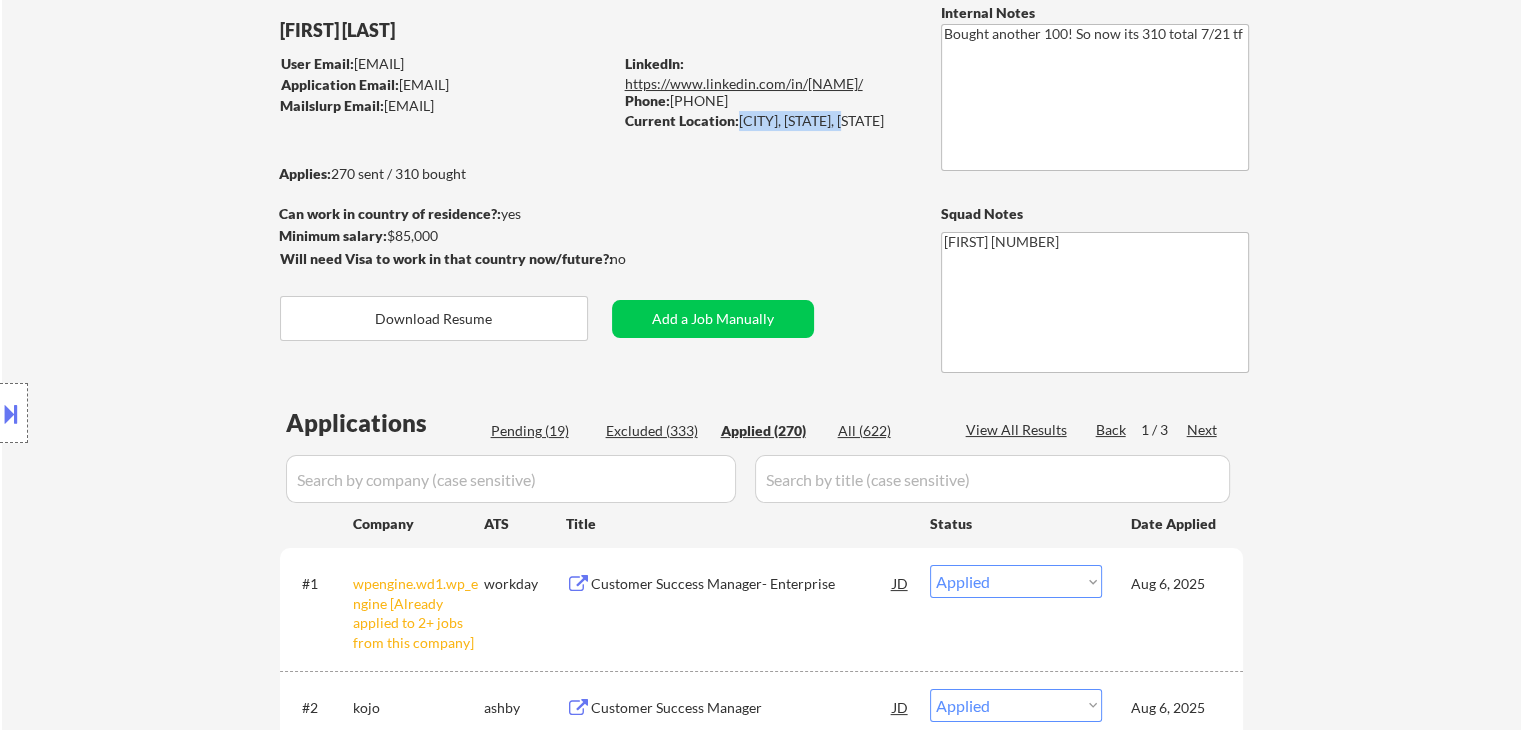 click on "https://www.linkedin.com/in/melissabogel/" at bounding box center [744, 83] 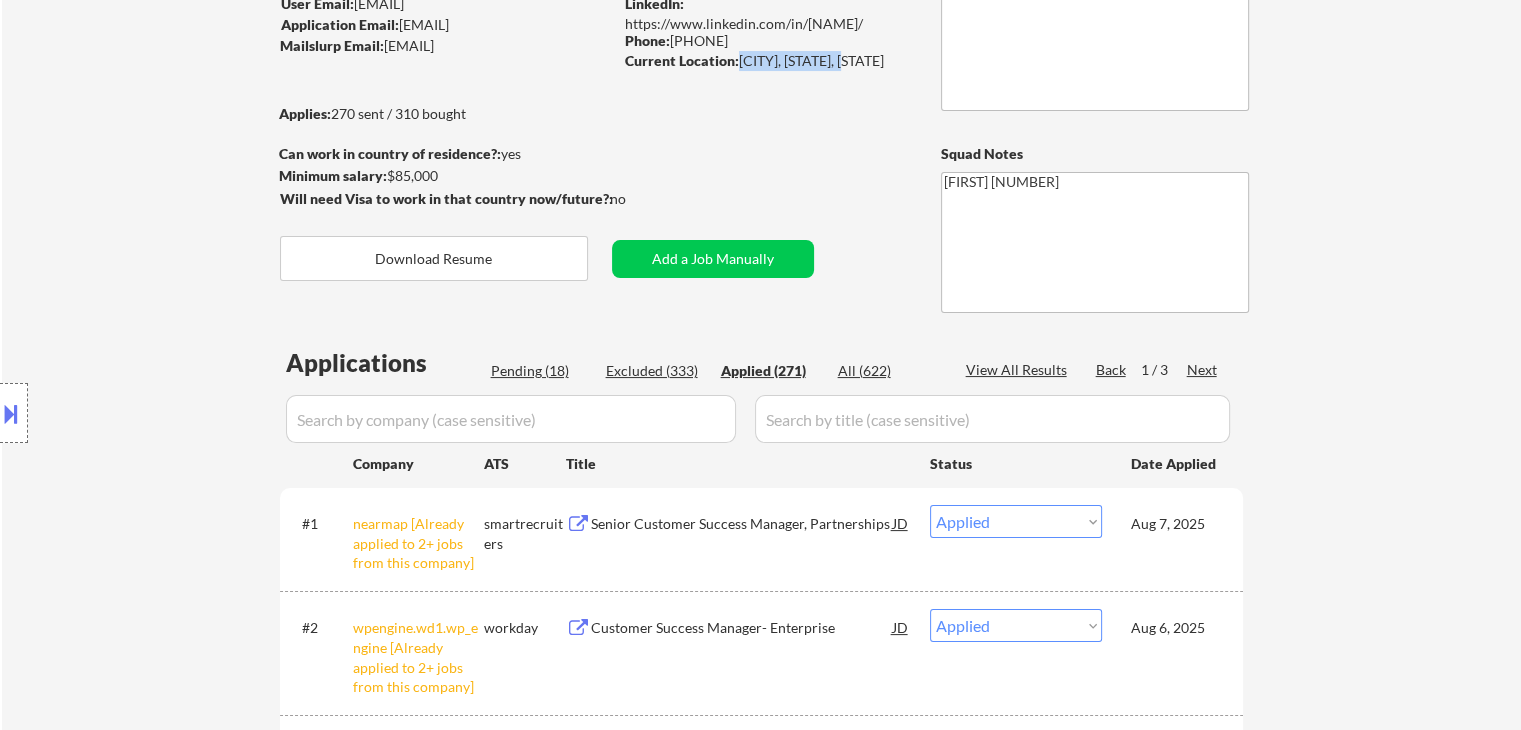 scroll, scrollTop: 172, scrollLeft: 0, axis: vertical 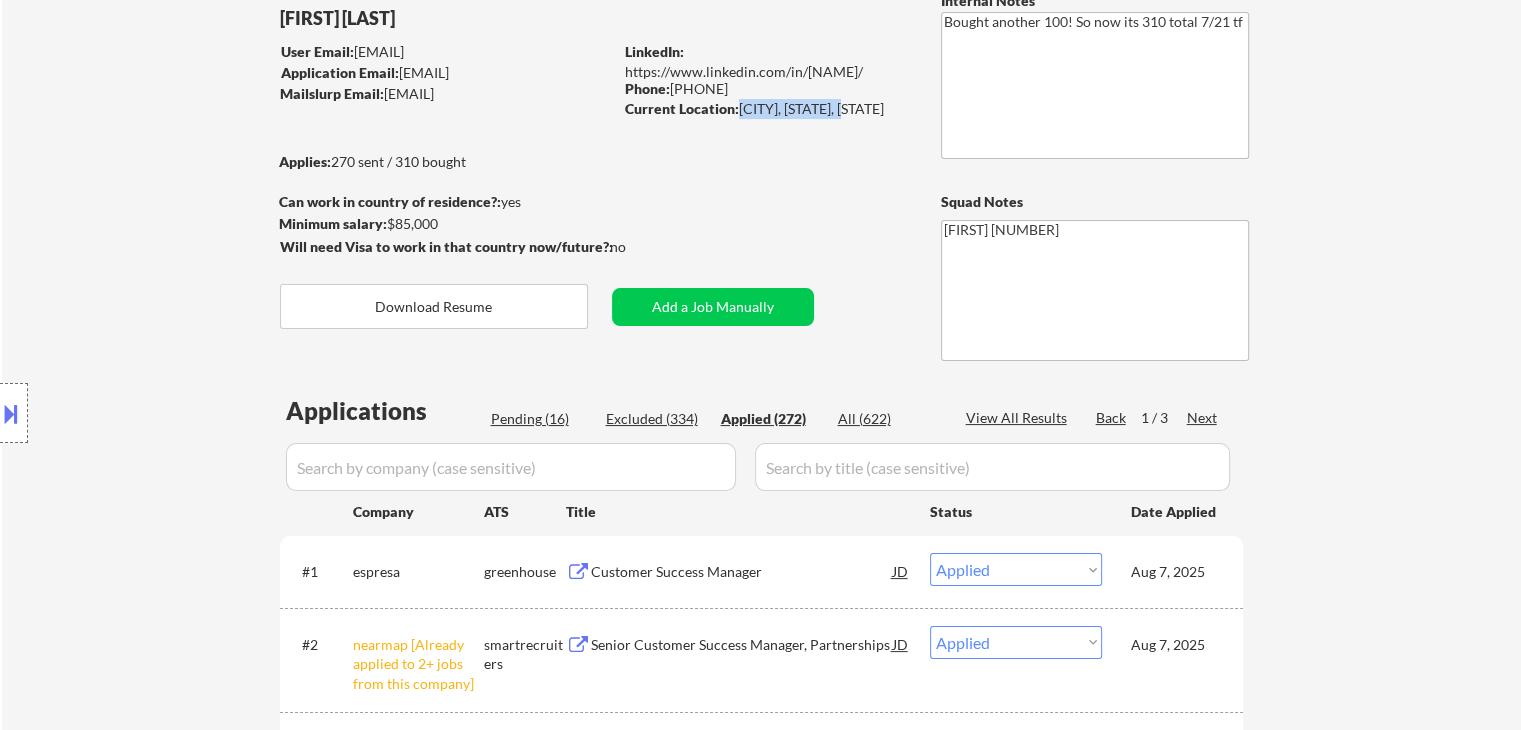 copy on "melissa.bogel@mailflux.com" 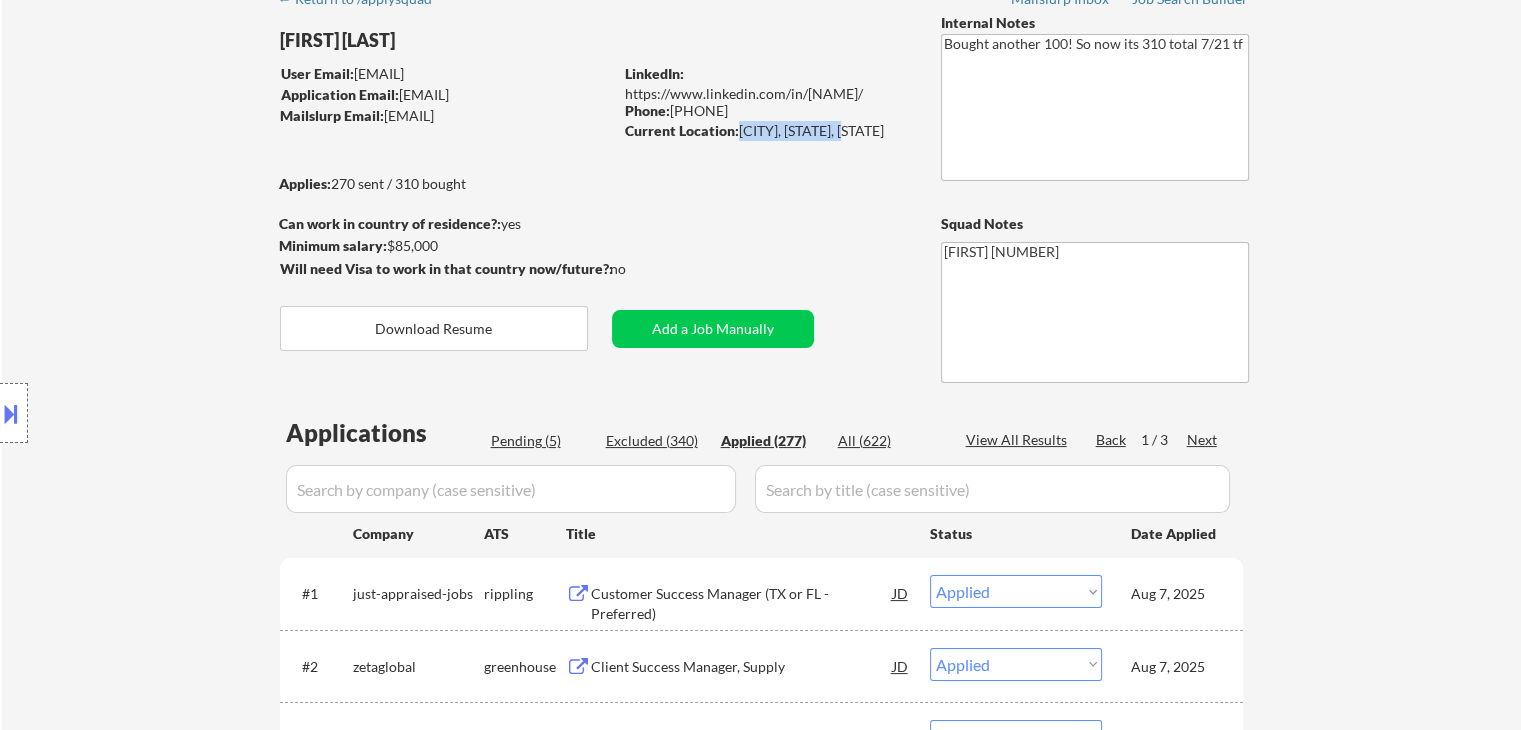 scroll, scrollTop: 104, scrollLeft: 0, axis: vertical 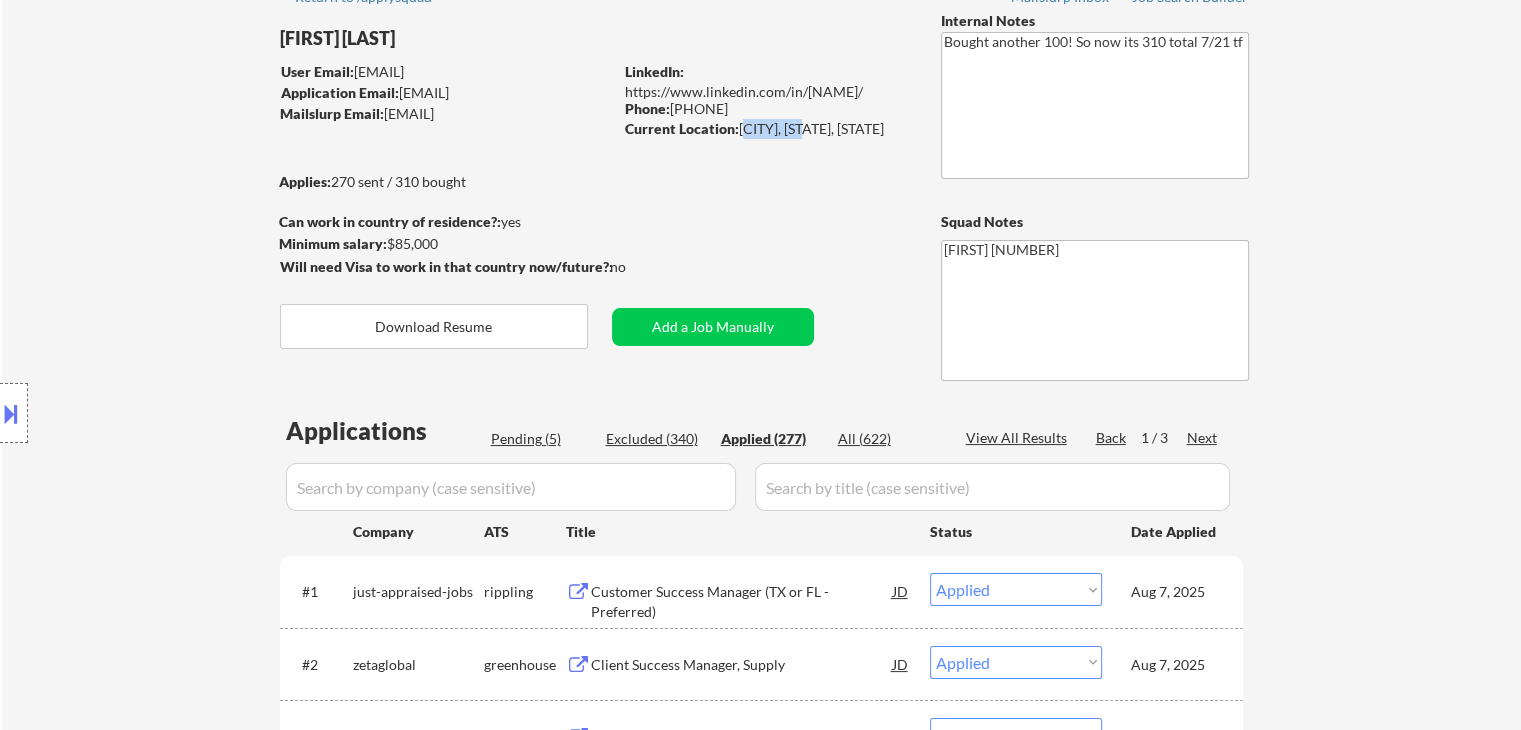 drag, startPoint x: 738, startPoint y: 133, endPoint x: 801, endPoint y: 137, distance: 63.126858 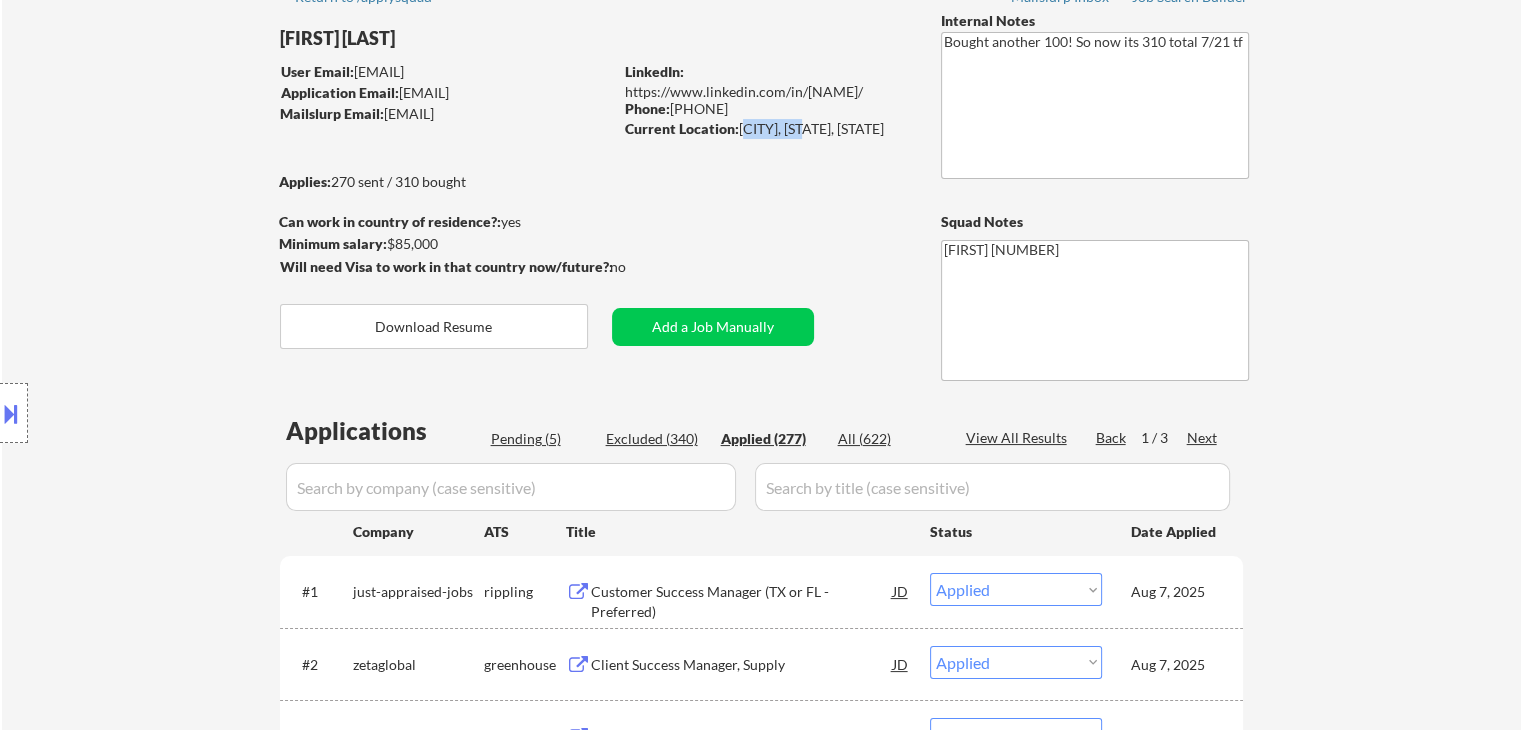 copy on "Austin, TX" 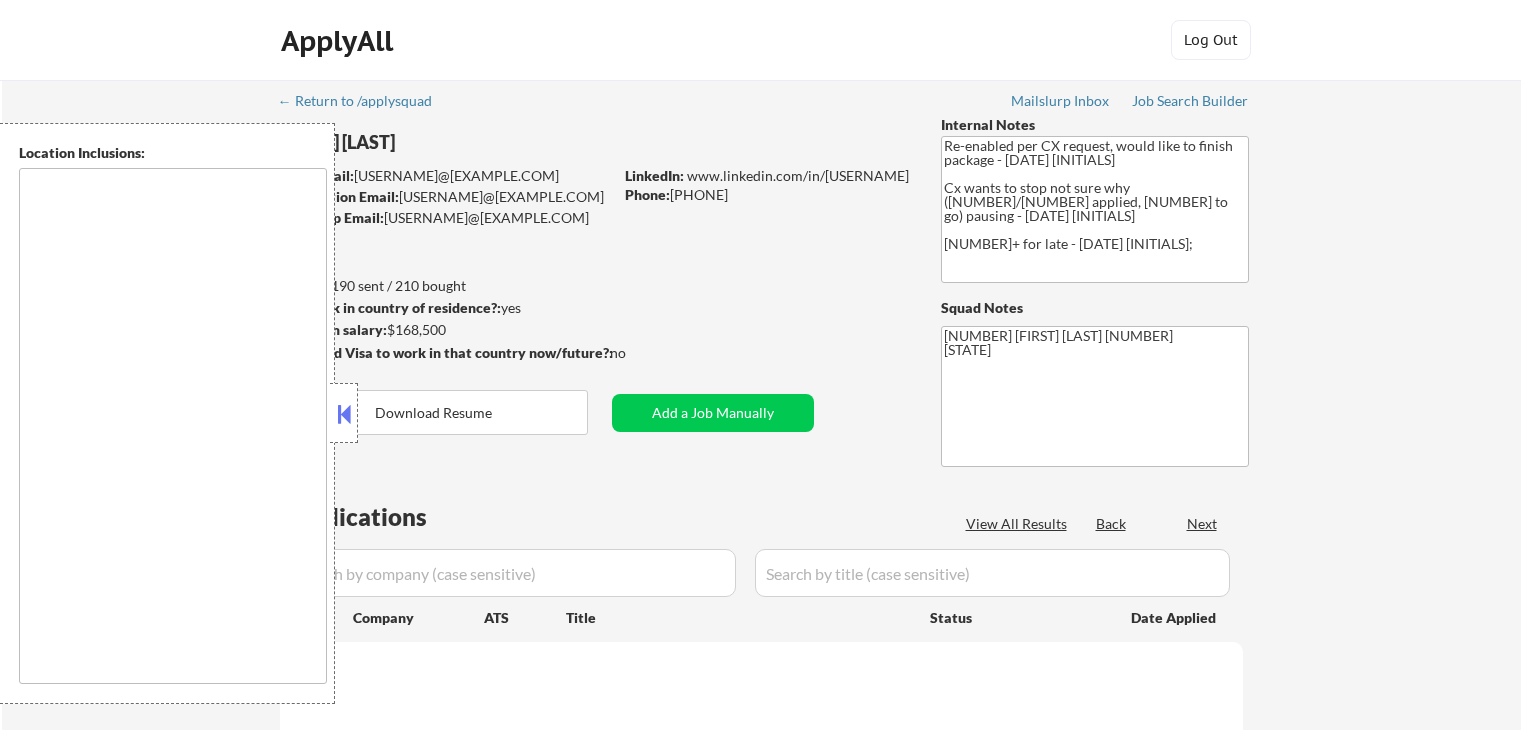 type on "Miami, FL Miami Beach, FL Coral Gables, FL Key Biscayne, FL South Miami, FL West Miami, FL North Bay Village, FL El Portal, FL Miami Shores, FL Biscayne Park, FL North Miami, FL Hialeah, FL Hialeah Gardens, FL Medley, FL Doral, FL Virginia Gardens, FL Miami Springs, FL Westchester, FL Westwood Lakes, FL Sweetwater, FL University Park, FL Kendall, FL Pinecrest, FL Palmetto Bay, FL Cutler Bay, FL South Miami Heights, FL Richmond Heights, FL West Perrine, FL Glenvar Heights, FL Tamiami, FL Fountainebleau, FL West Little River, FL Brownsville, FL Gladeview, FL Opa-locka, FL Miami Gardens, FL Golden Glades, FL North Miami Beach, FL Aventura, FL Sunny Isles Beach, FL Bal Harbour, FL Bay Harbor Islands, FL Surfside, FL remote" 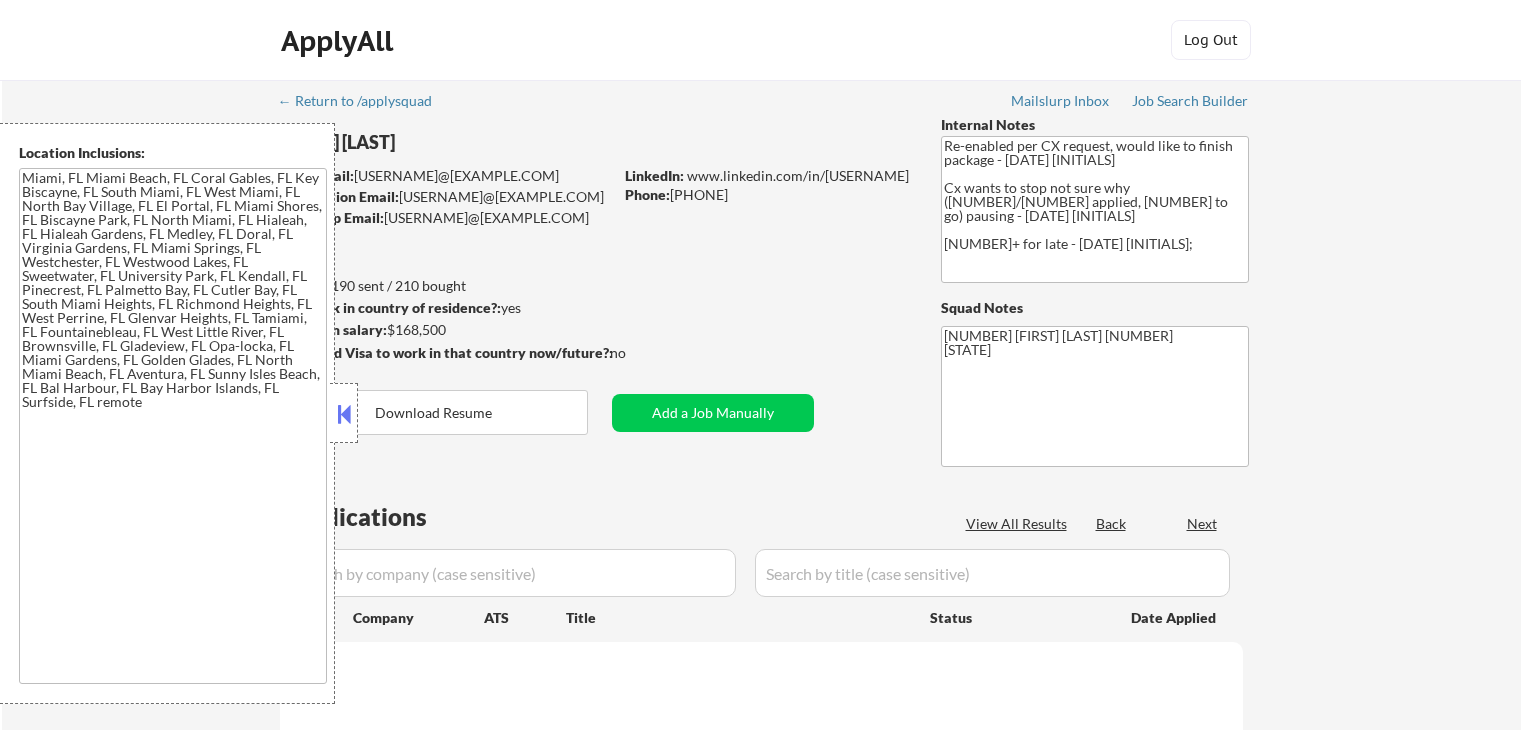 scroll, scrollTop: 0, scrollLeft: 0, axis: both 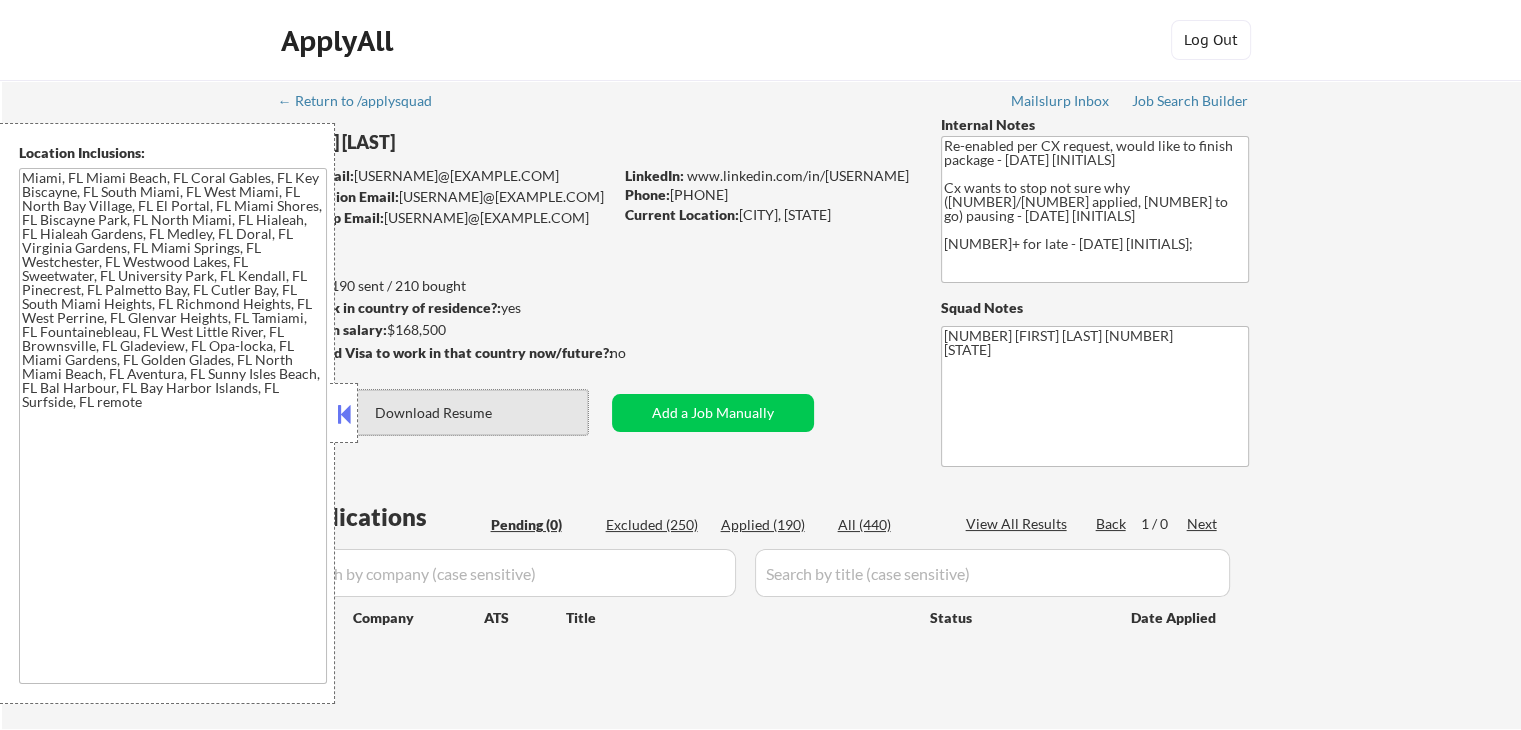 click on "Download Resume" at bounding box center (434, 412) 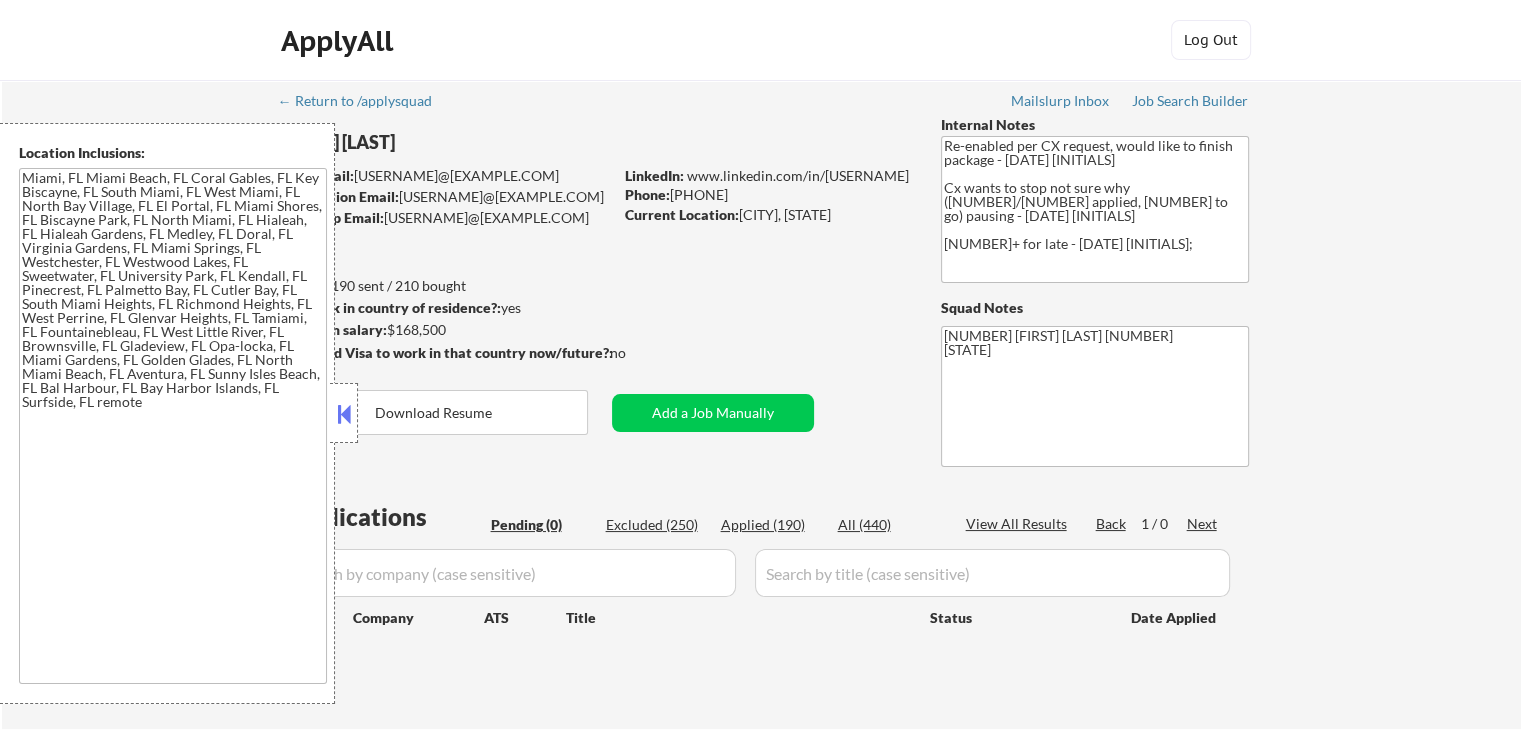 click at bounding box center [344, 414] 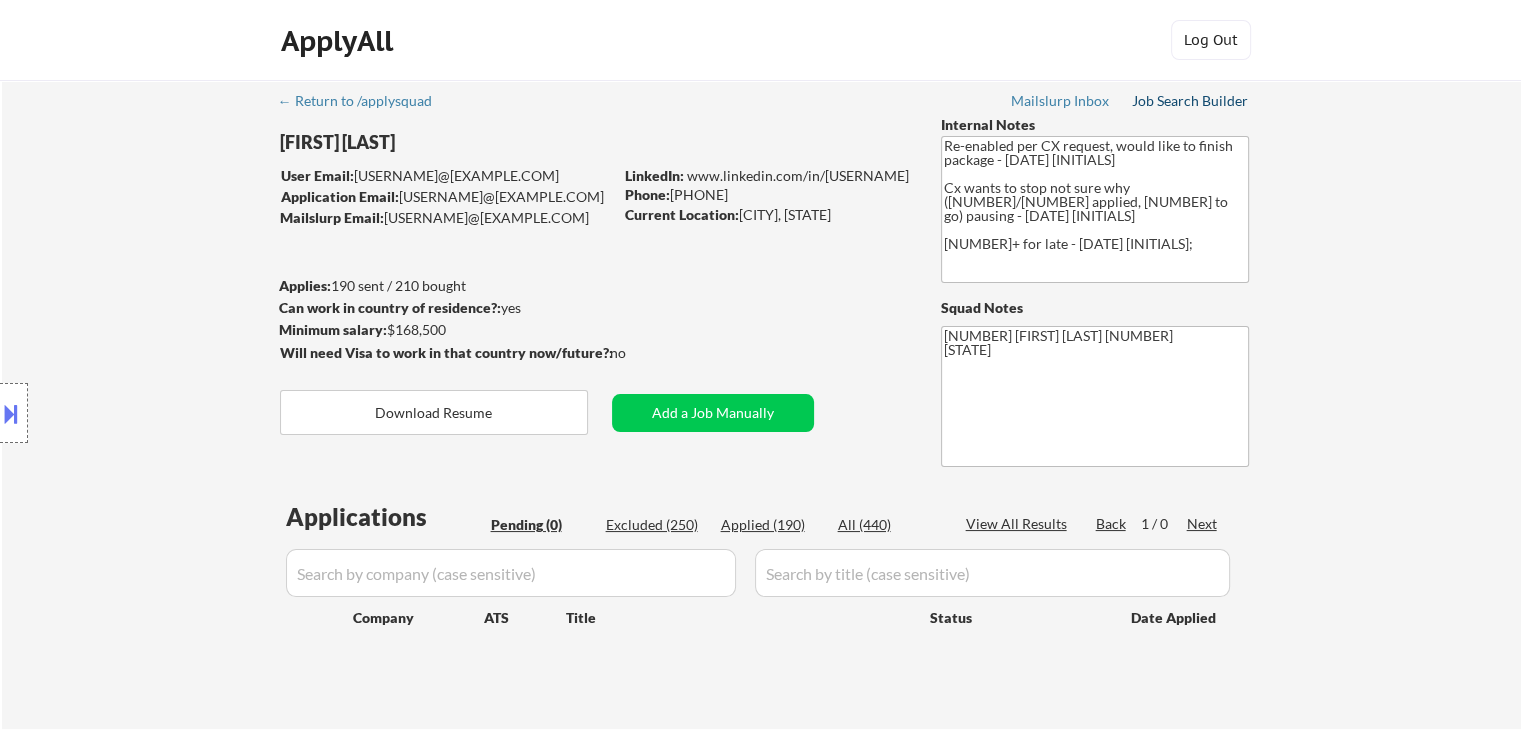 click on "Job Search Builder" at bounding box center [1190, 101] 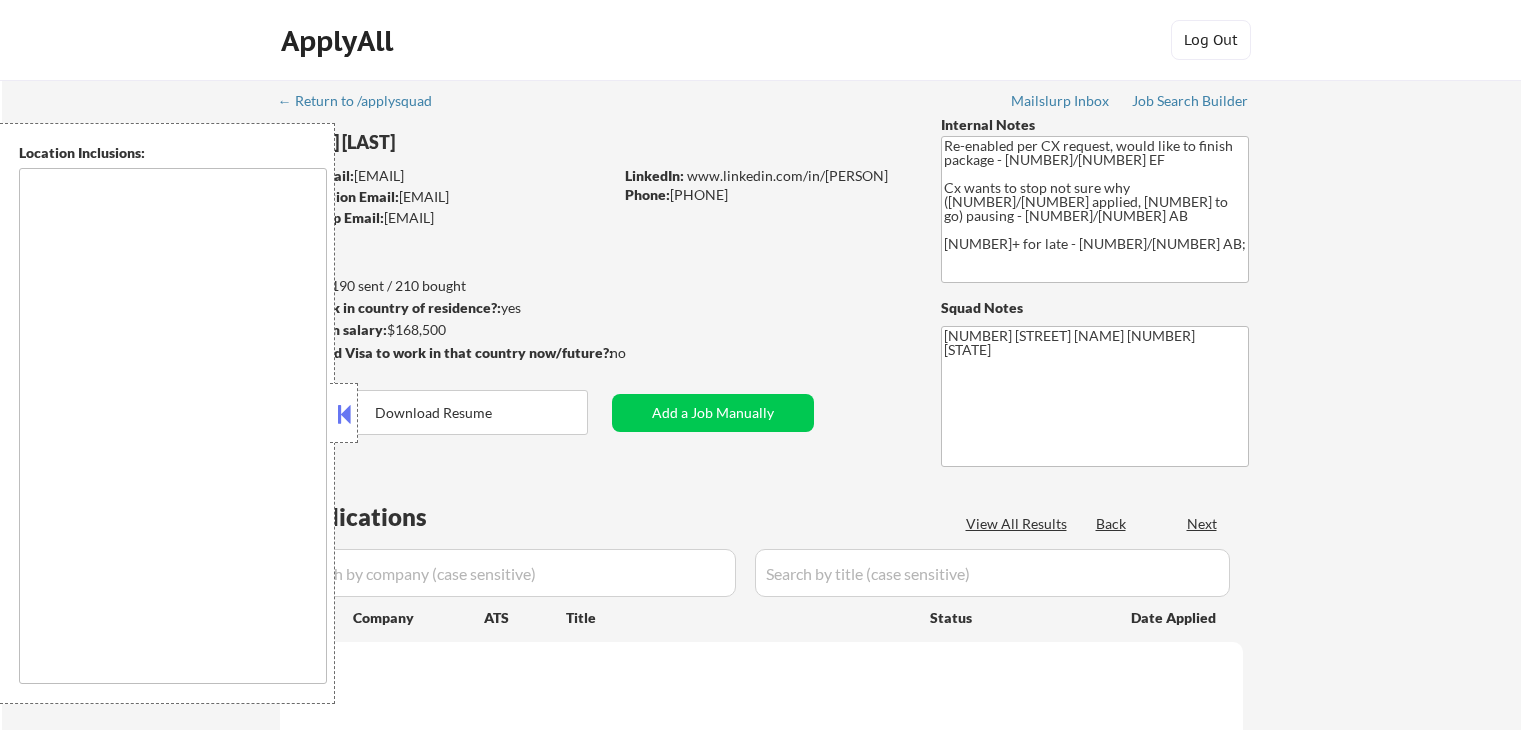 scroll, scrollTop: 0, scrollLeft: 0, axis: both 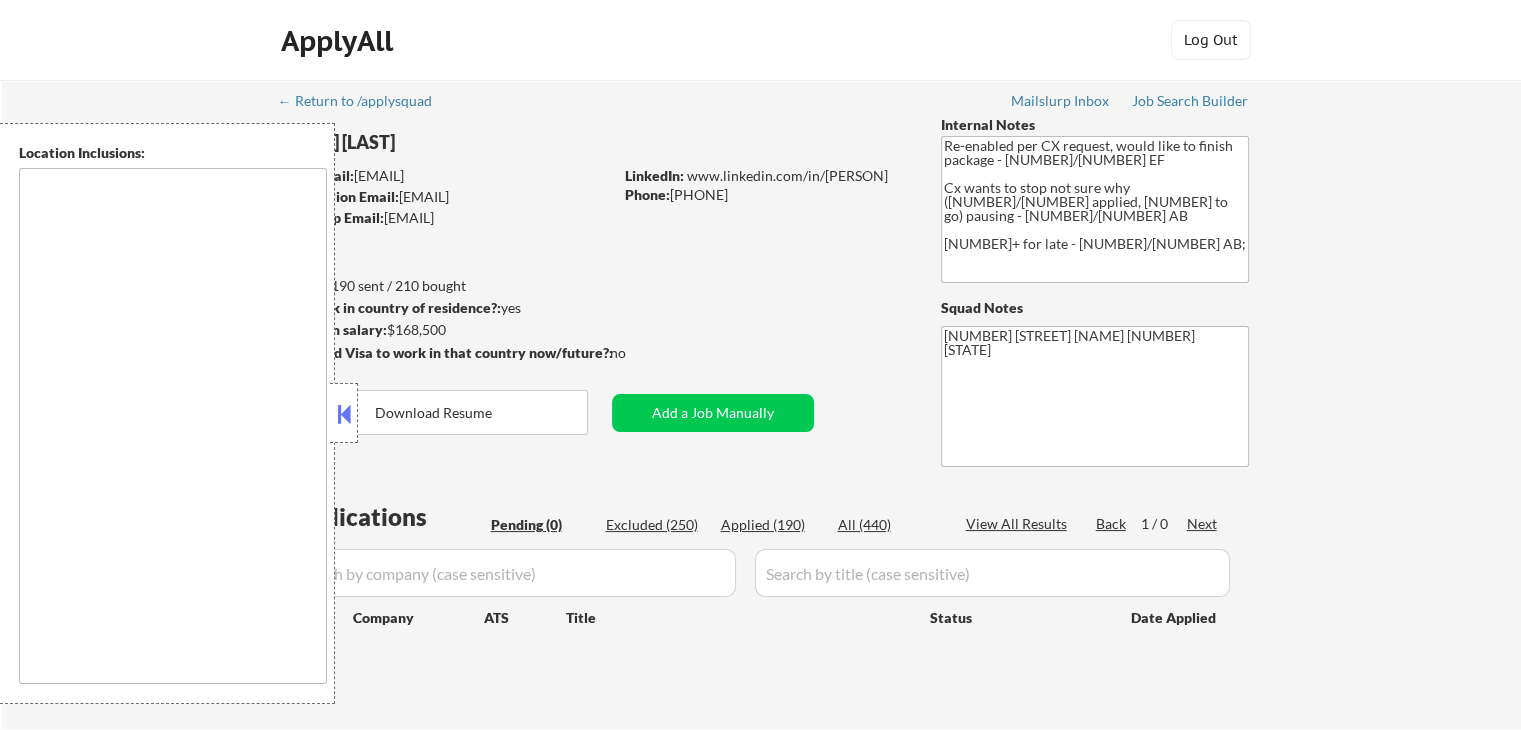 type on "Miami, FL Miami Beach, FL Coral Gables, FL Key Biscayne, FL South Miami, FL West Miami, FL North Bay Village, FL El Portal, FL Miami Shores, FL Biscayne Park, FL North Miami, FL Hialeah, FL Hialeah Gardens, FL Medley, FL Doral, FL Virginia Gardens, FL Miami Springs, FL Westchester, FL Westwood Lakes, FL Sweetwater, FL University Park, FL Kendall, FL Pinecrest, FL Palmetto Bay, FL Cutler Bay, FL South Miami Heights, FL Richmond Heights, FL West Perrine, FL Glenvar Heights, FL Tamiami, FL Fountainebleau, FL West Little River, FL Brownsville, FL Gladeview, FL Opa-locka, FL Miami Gardens, FL Golden Glades, FL North Miami Beach, FL Aventura, FL Sunny Isles Beach, FL Bal Harbour, FL Bay Harbor Islands, FL Surfside, FL remote" 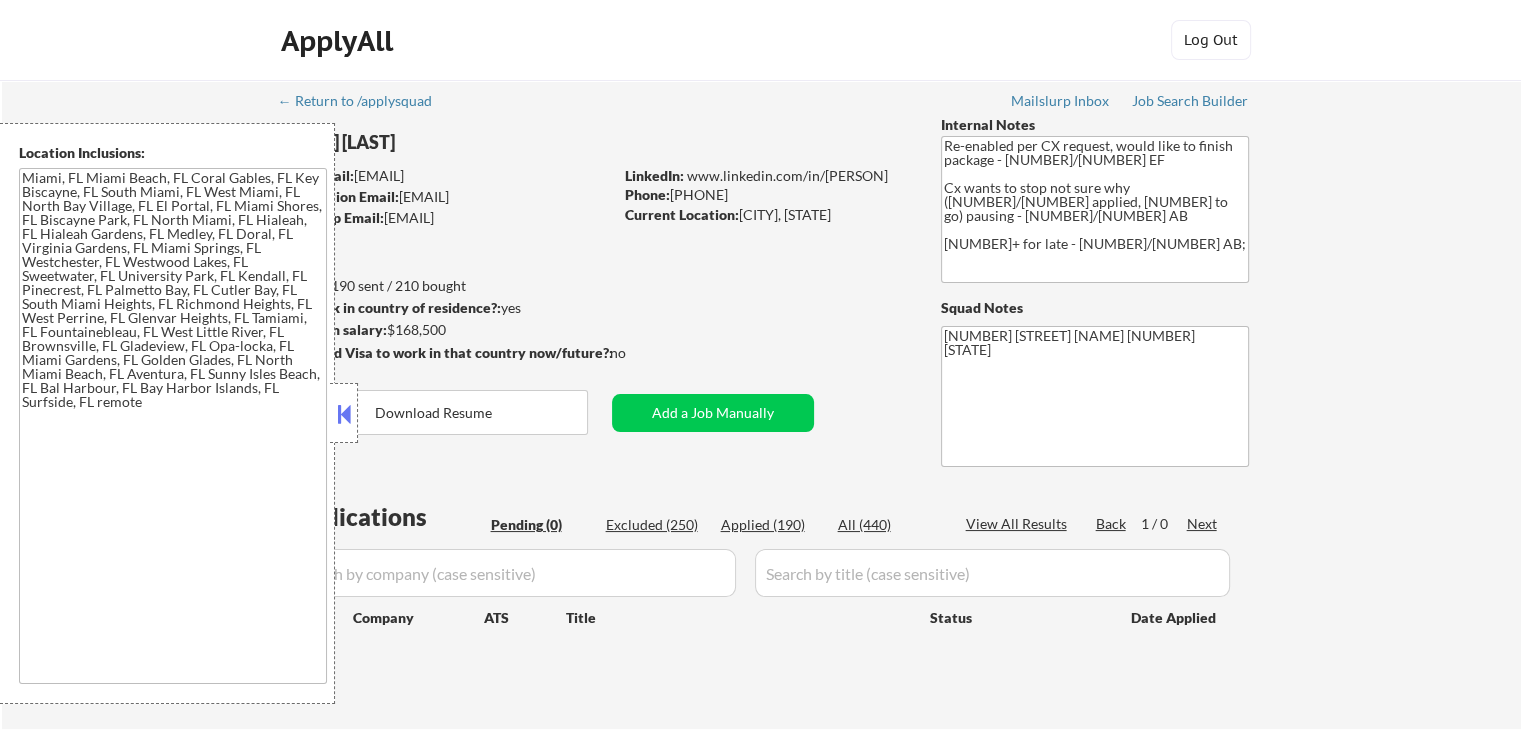 click at bounding box center (344, 414) 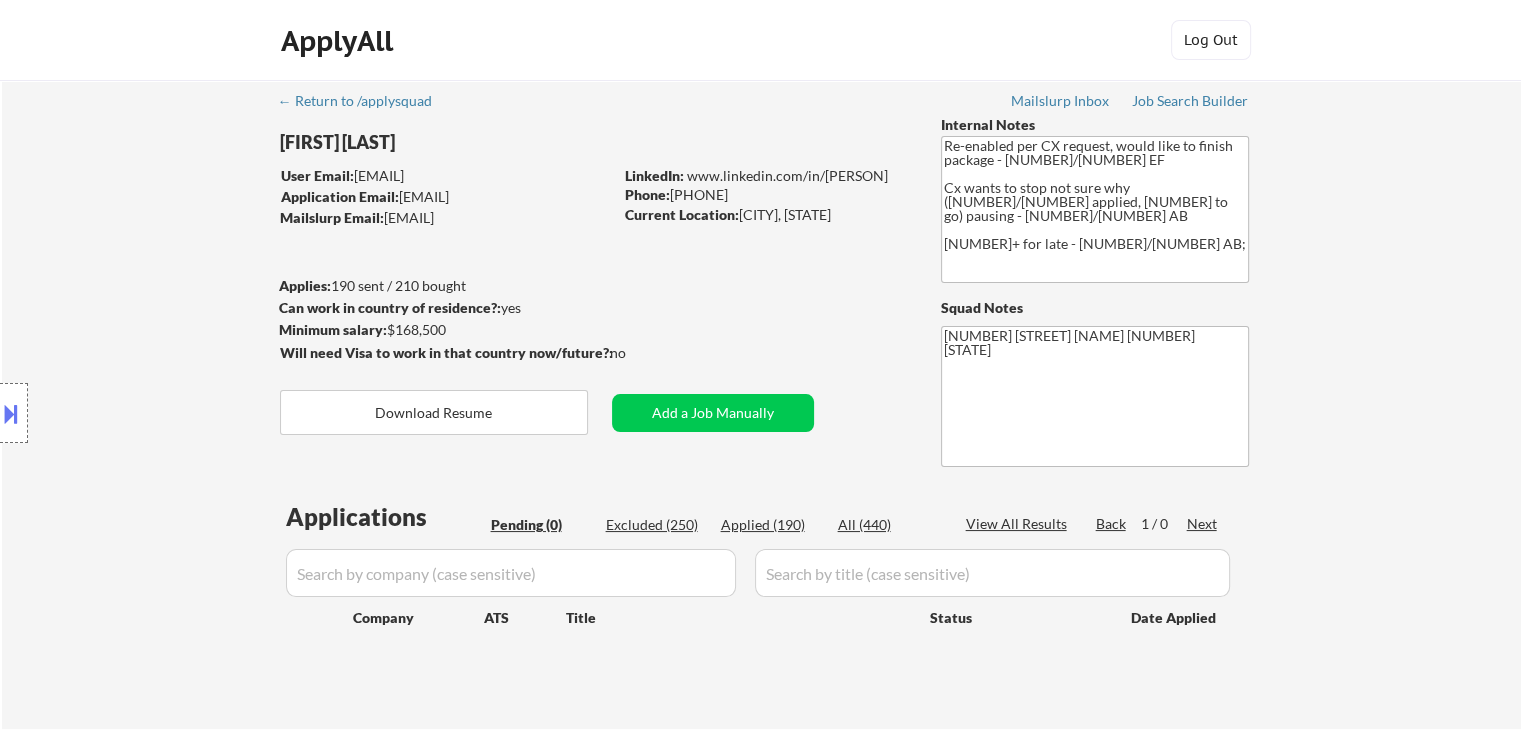 scroll, scrollTop: 0, scrollLeft: 0, axis: both 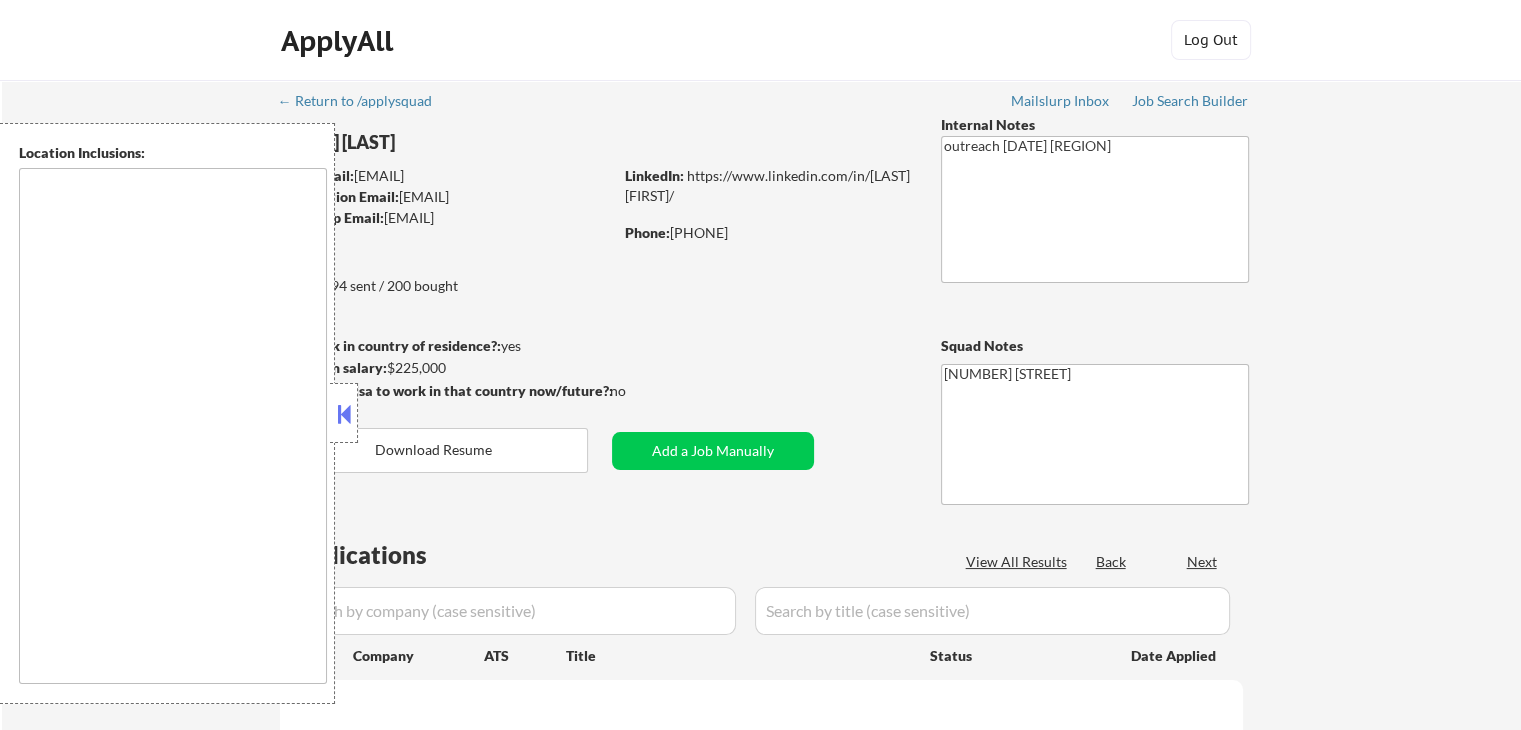 select on ""pending"" 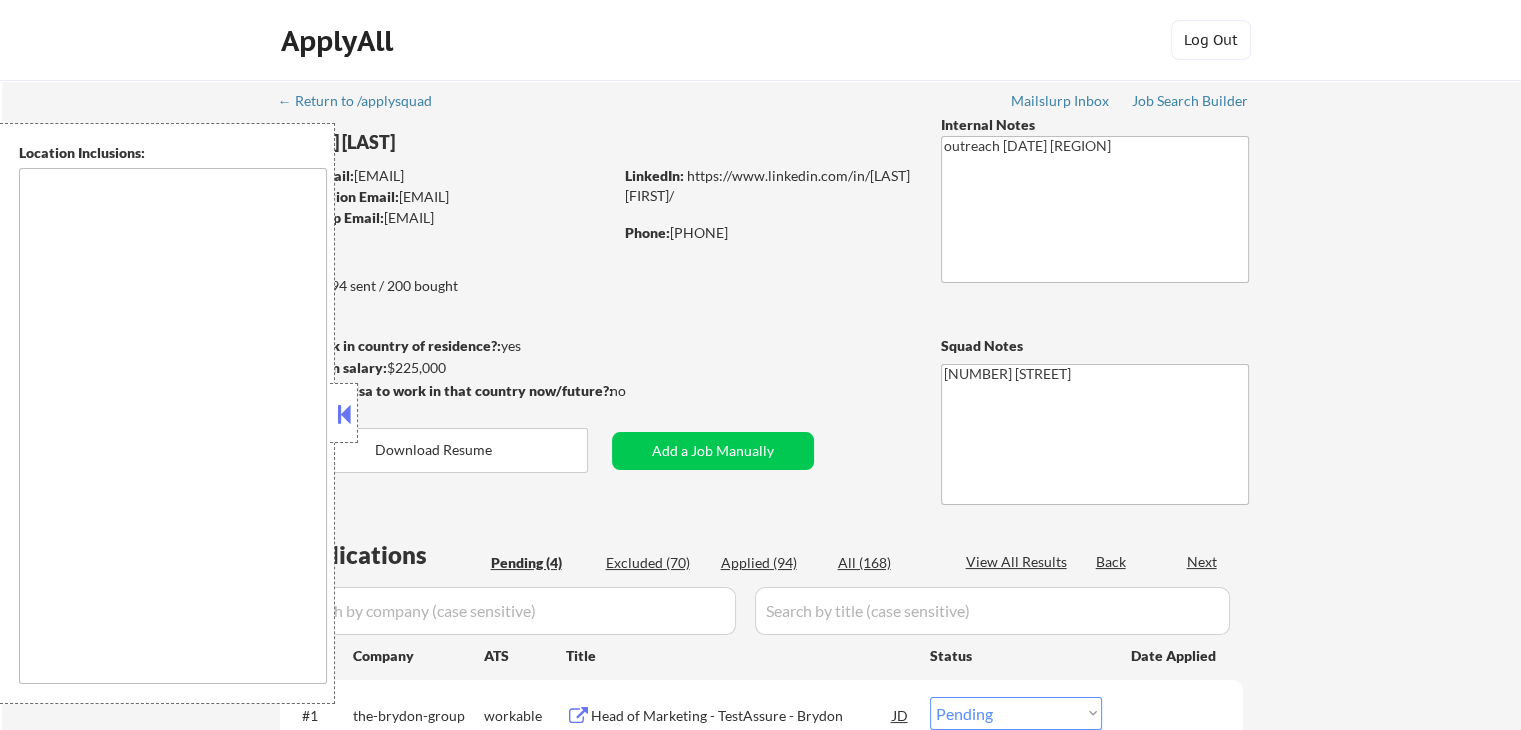 type on "[CITY], [STATE]   [CITY], [STATE]   [CITY], [STATE]   [CITY], [STATE]   [CITY], [STATE]   [CITY], [STATE]   [CITY], [STATE]   [CITY], [STATE]   [CITY], [STATE]   [CITY], [STATE]   [CITY], [STATE]   [CITY], [STATE]   [CITY], [STATE]   [CITY], [STATE]   [CITY], [STATE]   [CITY], [STATE]   [CITY], [STATE]   [CITY], [STATE]   [CITY], [STATE]   [CITY], [STATE]   [CITY], [STATE]   [CITY], [STATE]   [CITY], [STATE]   [CITY], [STATE]   [CITY], [STATE]   [CITY], [STATE]   [CITY], [STATE]   [CITY], [STATE]   [CITY], [STATE]   [CITY], [STATE]   [CITY], [STATE]   [CITY], [STATE]   [CITY], [STATE]   [CITY], [STATE]   [CITY], [STATE]" 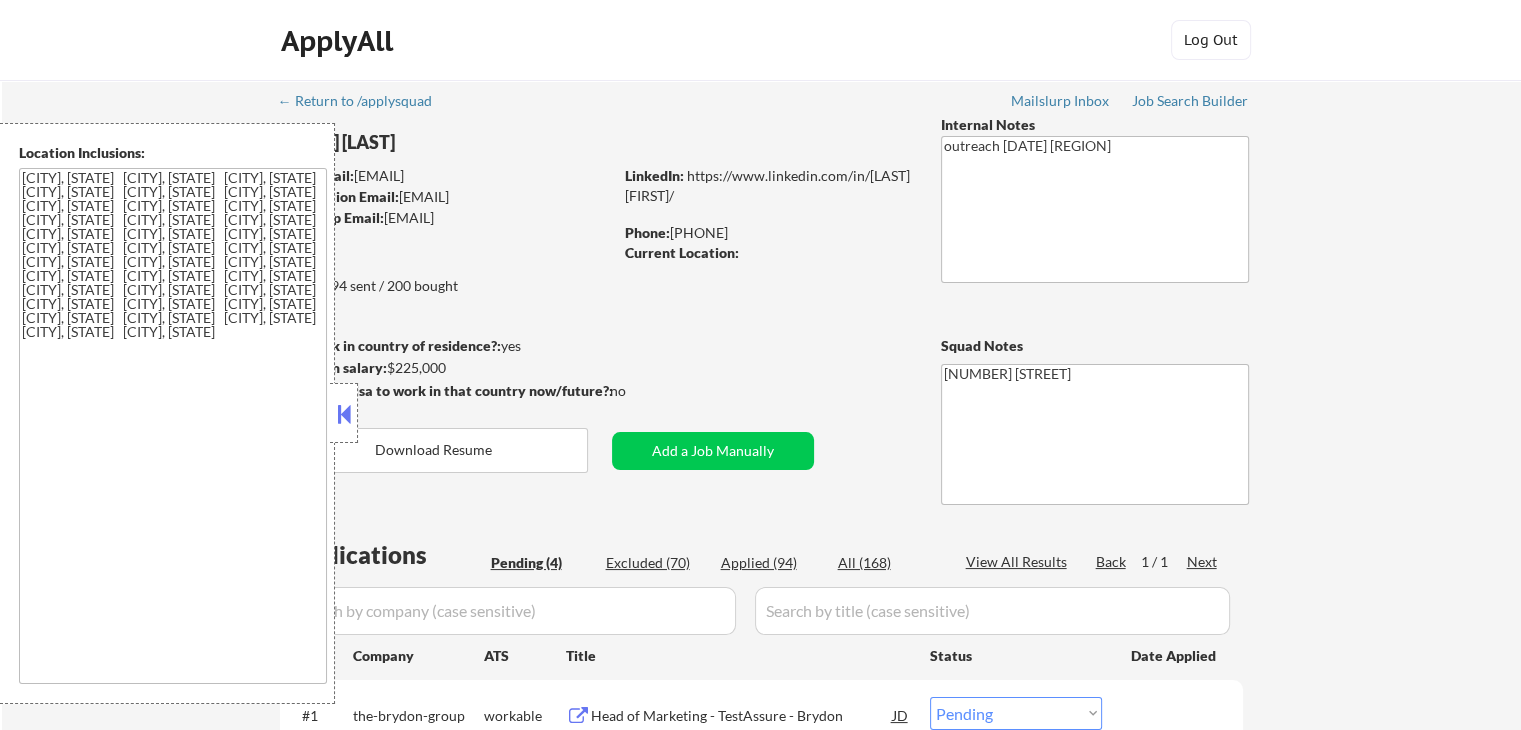 click at bounding box center [344, 414] 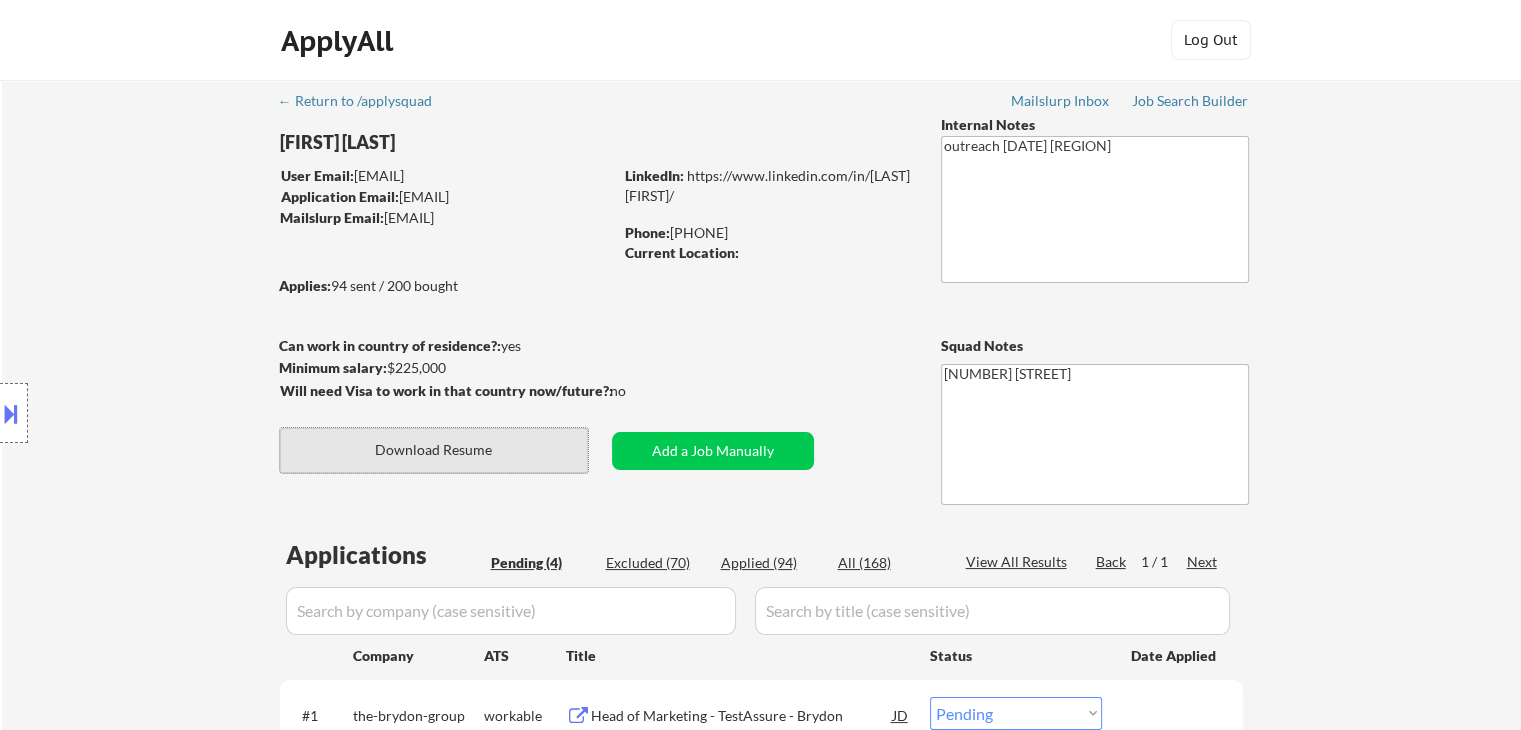 click on "Download Resume" at bounding box center [434, 450] 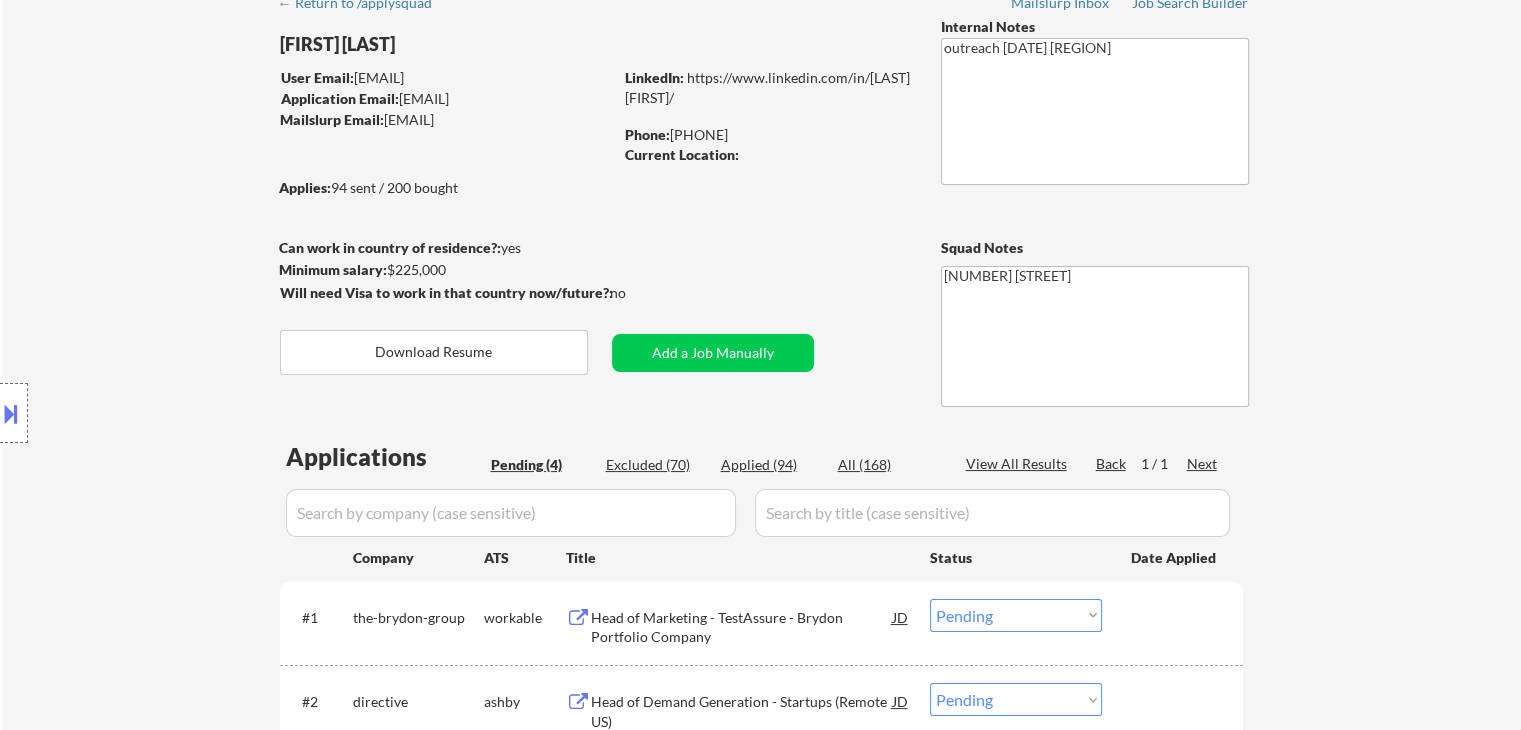 scroll, scrollTop: 100, scrollLeft: 0, axis: vertical 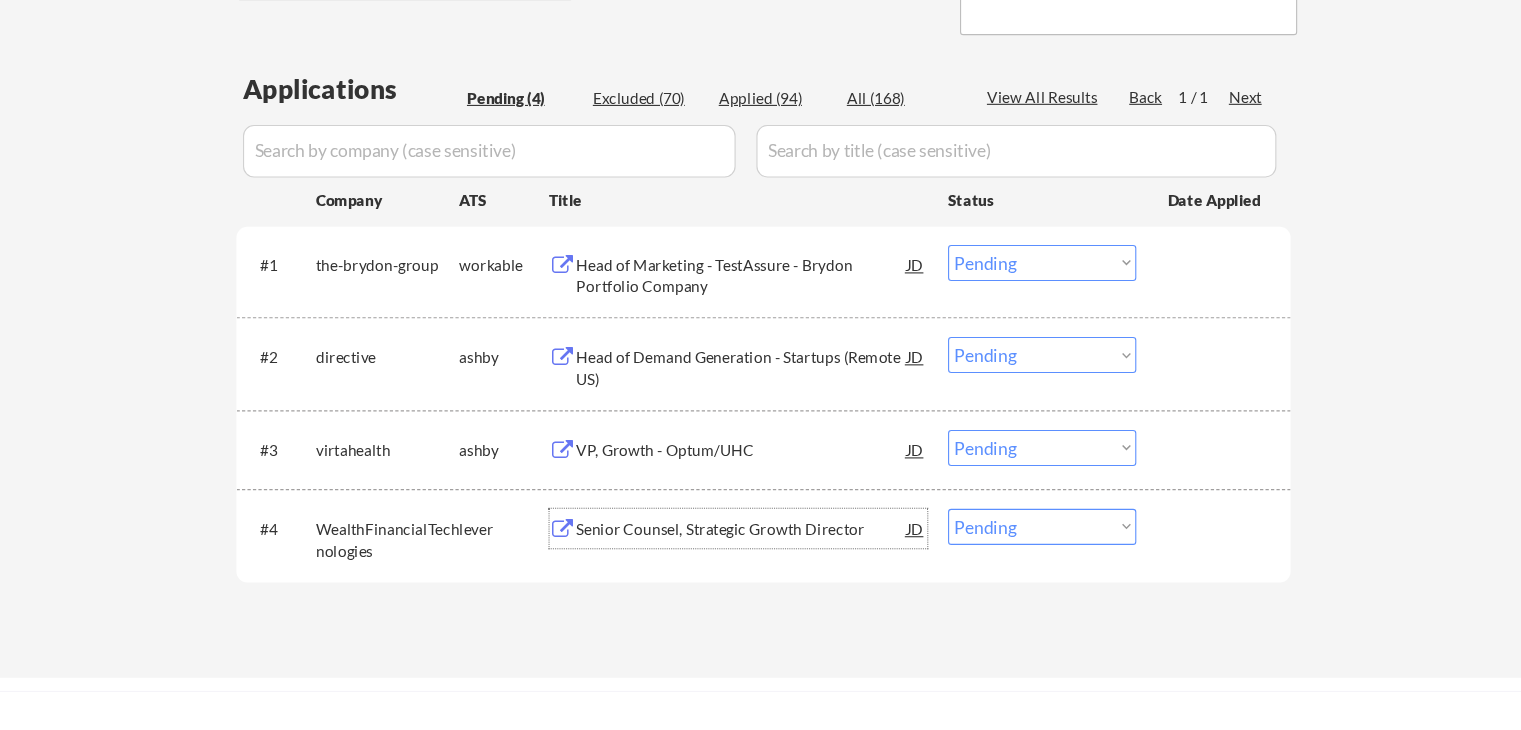 click on "Senior Counsel, Strategic Growth Director" at bounding box center [742, 547] 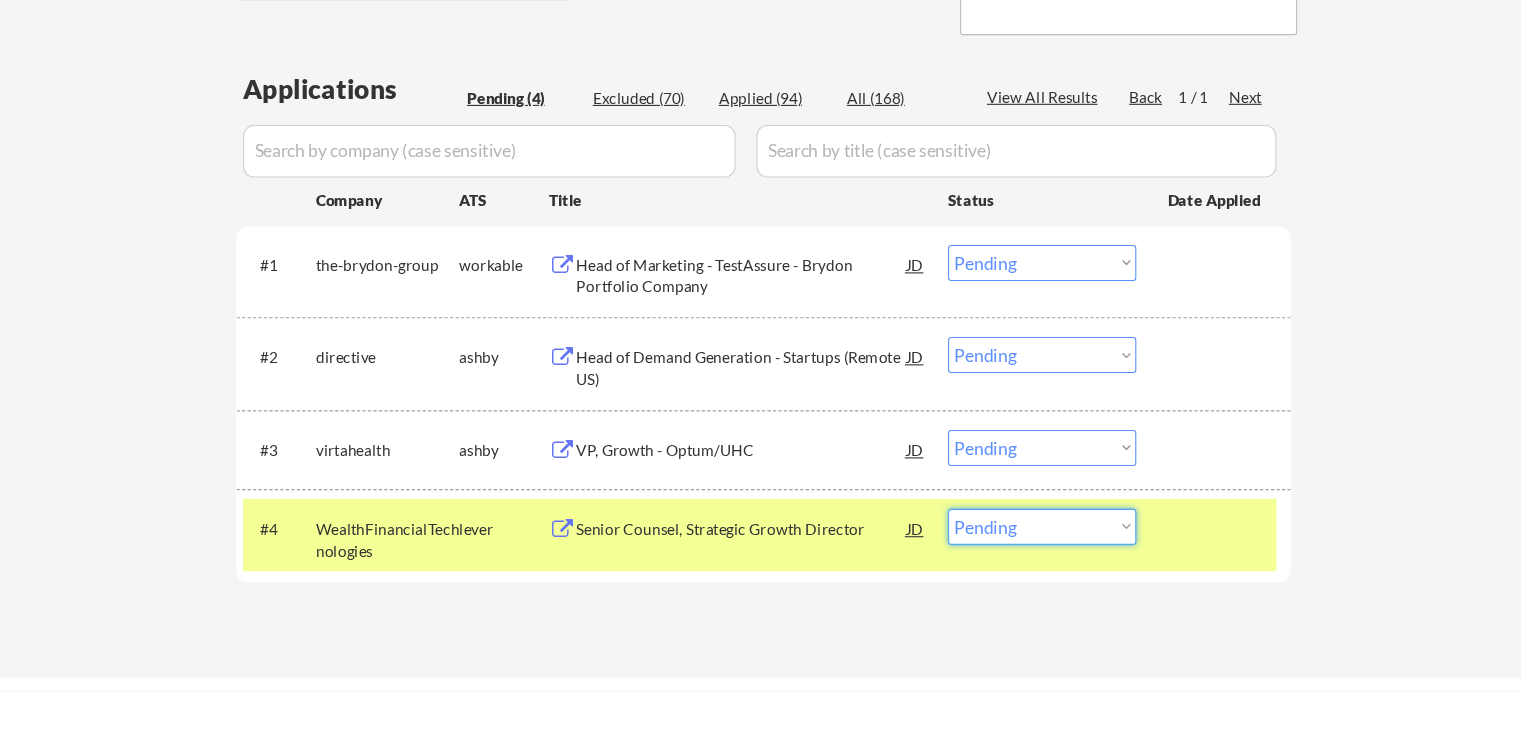 click on "Choose an option... Pending Applied Excluded (Questions) Excluded (Expired) Excluded (Location) Excluded (Bad Match) Excluded (Blocklist) Excluded (Salary) Excluded (Other)" at bounding box center (1016, 544) 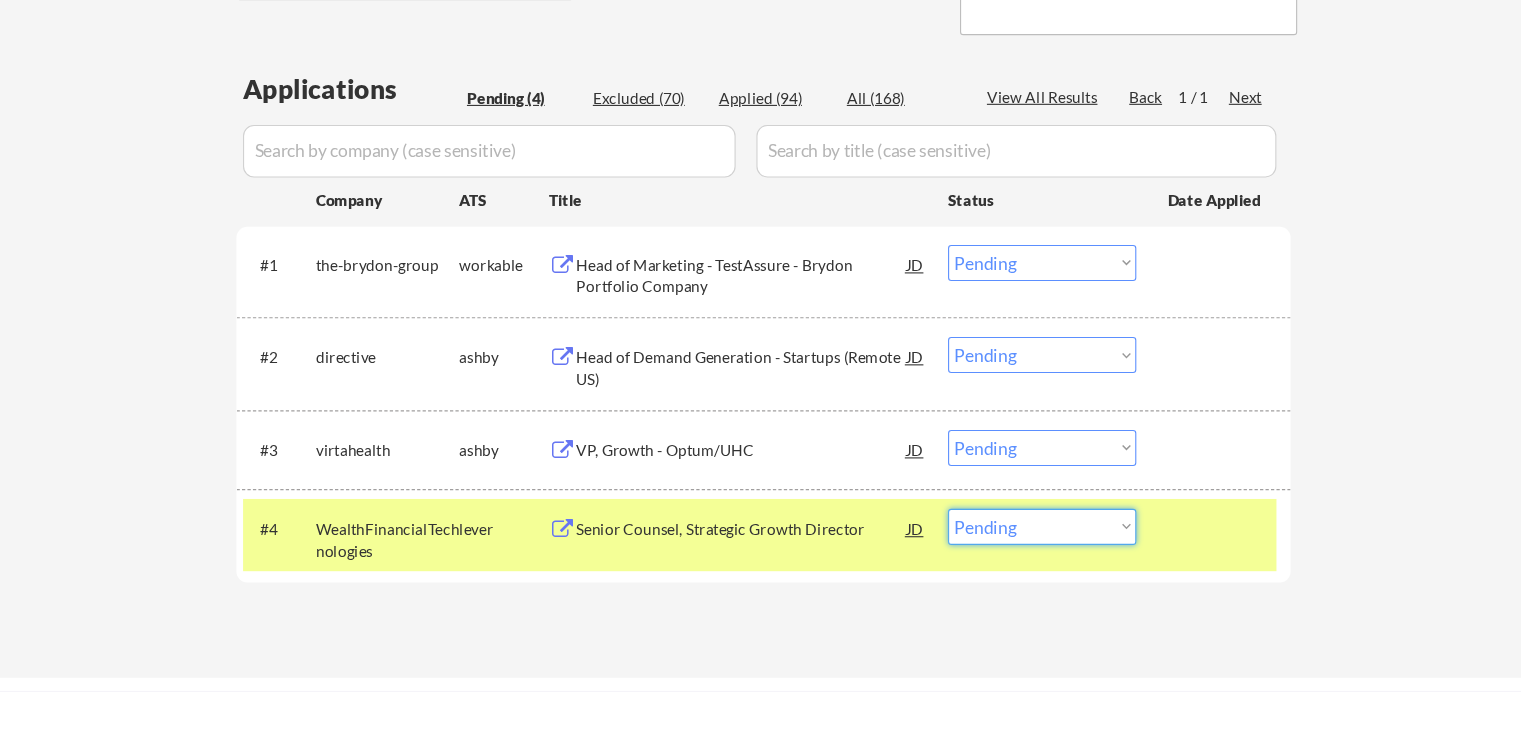 select on ""excluded__salary_"" 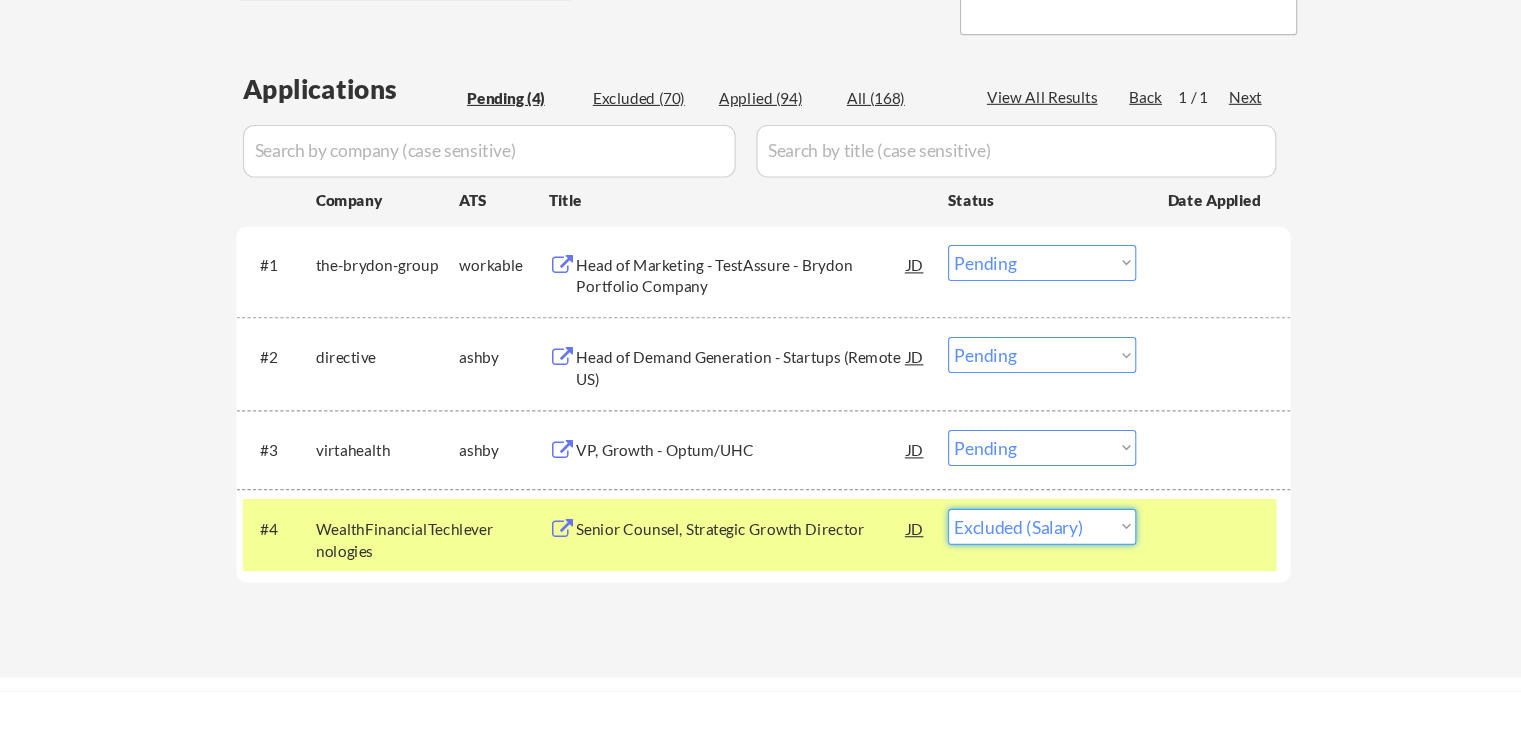 click on "Choose an option... Pending Applied Excluded (Questions) Excluded (Expired) Excluded (Location) Excluded (Bad Match) Excluded (Blocklist) Excluded (Salary) Excluded (Other)" at bounding box center [1016, 544] 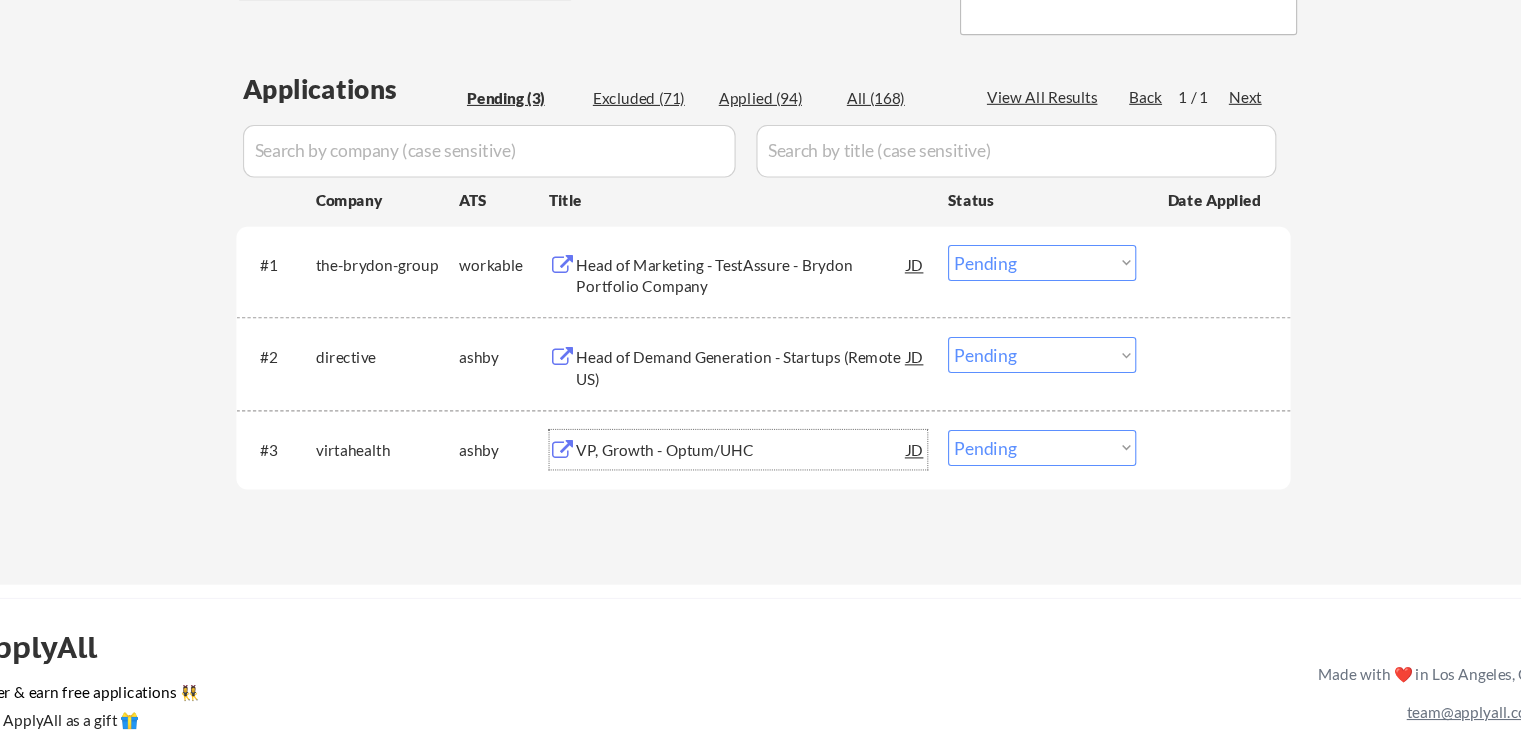 click on "VP, Growth - Optum/UHC" at bounding box center (742, 475) 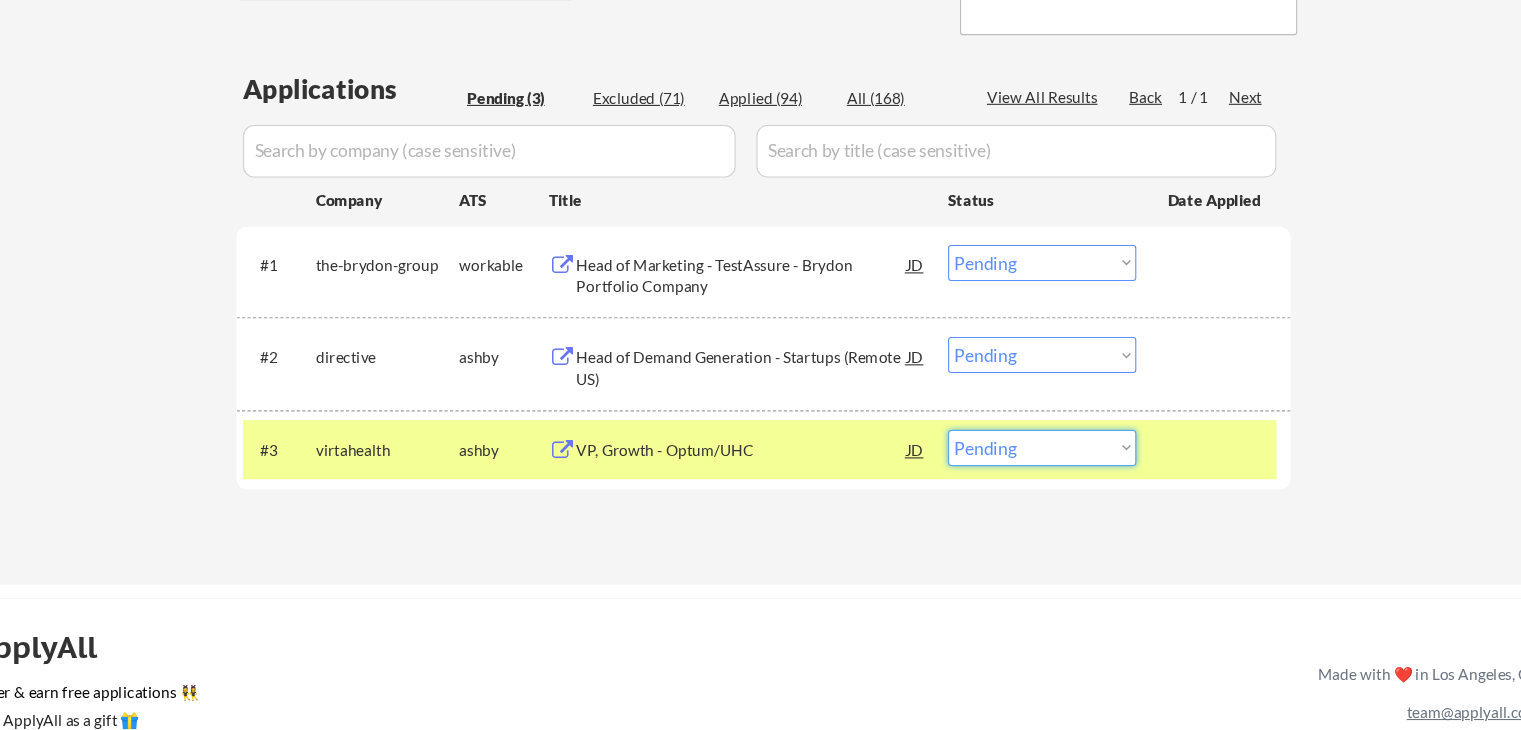 click on "Choose an option... Pending Applied Excluded (Questions) Excluded (Expired) Excluded (Location) Excluded (Bad Match) Excluded (Blocklist) Excluded (Salary) Excluded (Other)" at bounding box center [1016, 472] 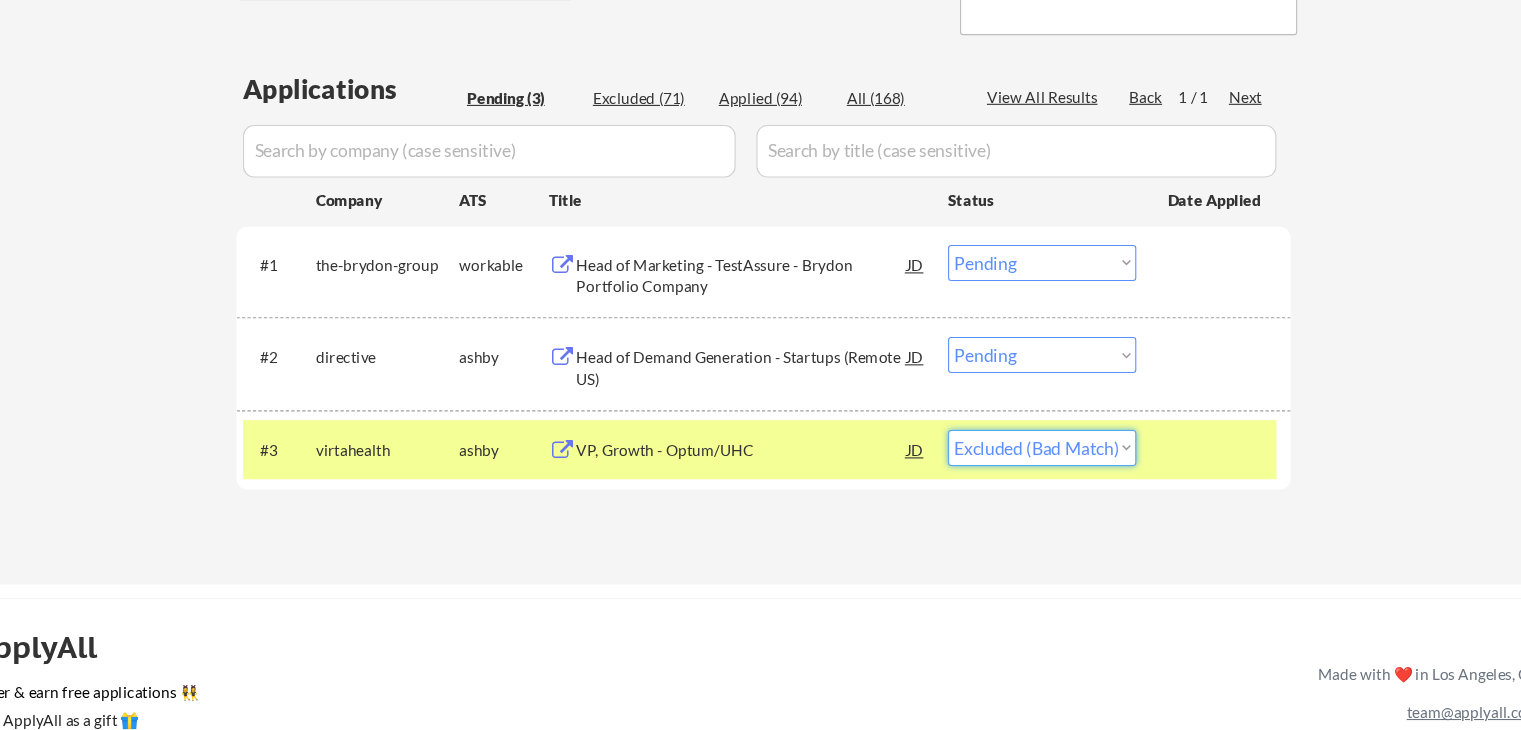 click on "Choose an option... Pending Applied Excluded (Questions) Excluded (Expired) Excluded (Location) Excluded (Bad Match) Excluded (Blocklist) Excluded (Salary) Excluded (Other)" at bounding box center (1016, 472) 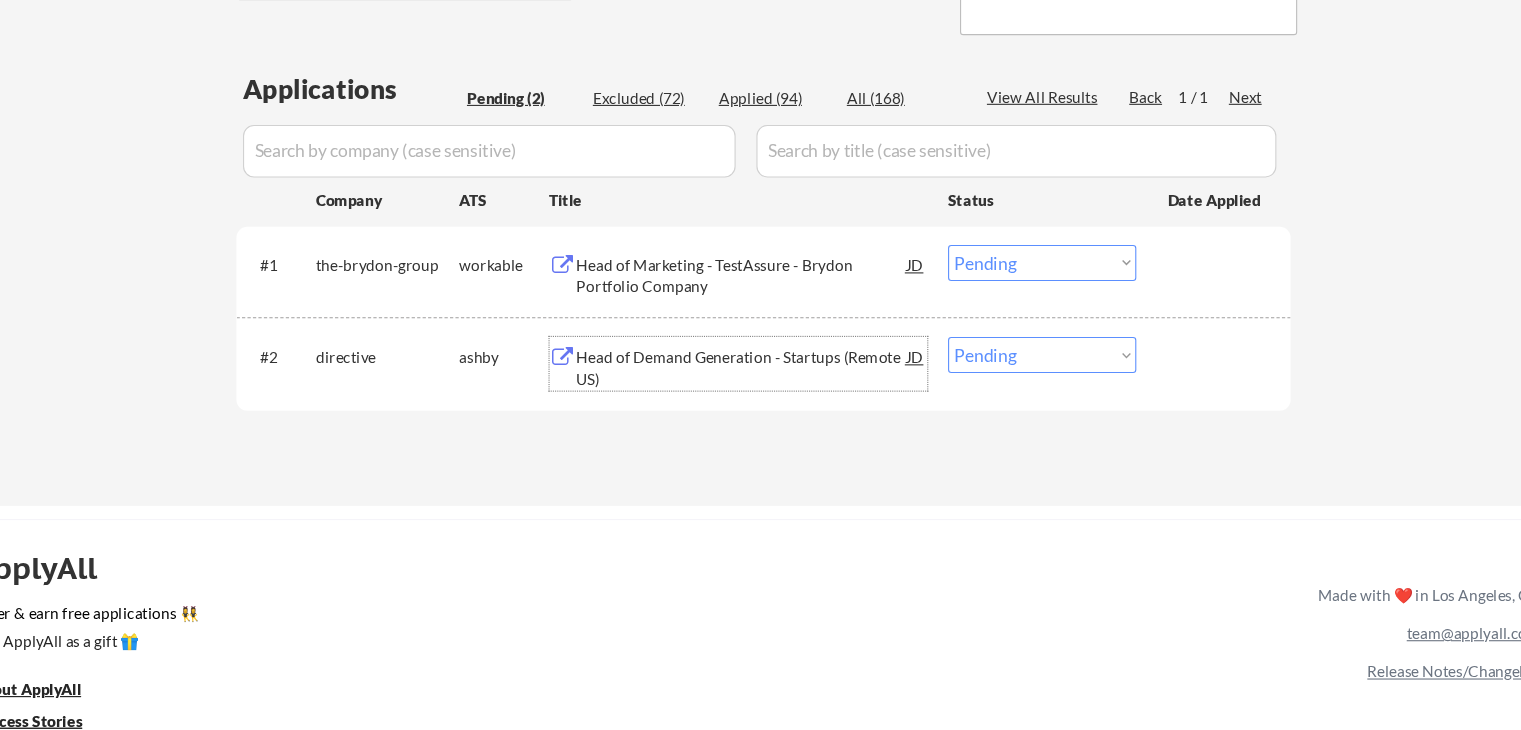 click on "Head of Demand Generation - Startups (Remote US)" at bounding box center (742, 399) 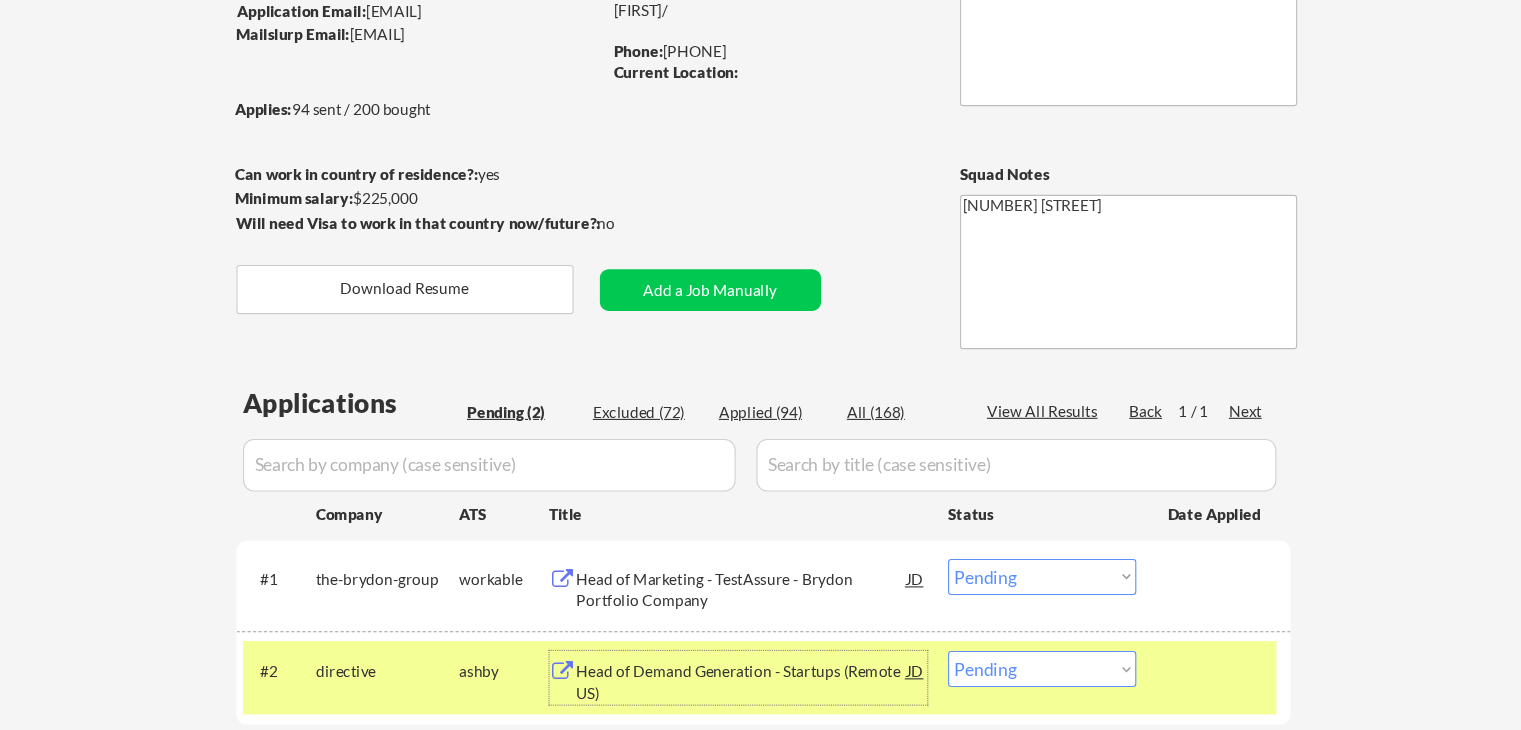 scroll, scrollTop: 185, scrollLeft: 0, axis: vertical 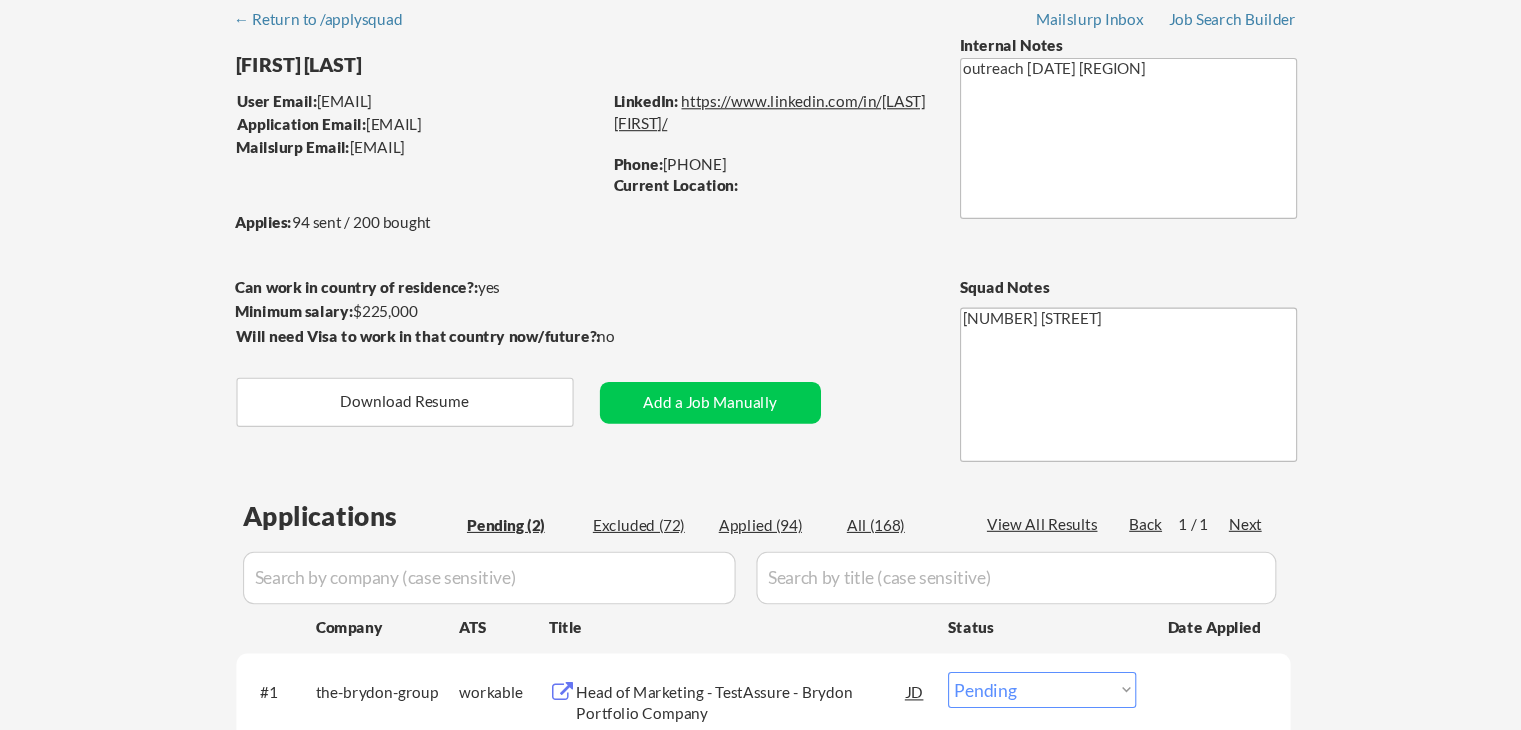 click on "https://www.linkedin.com/in/[LAST][FIRST]/" at bounding box center [767, 102] 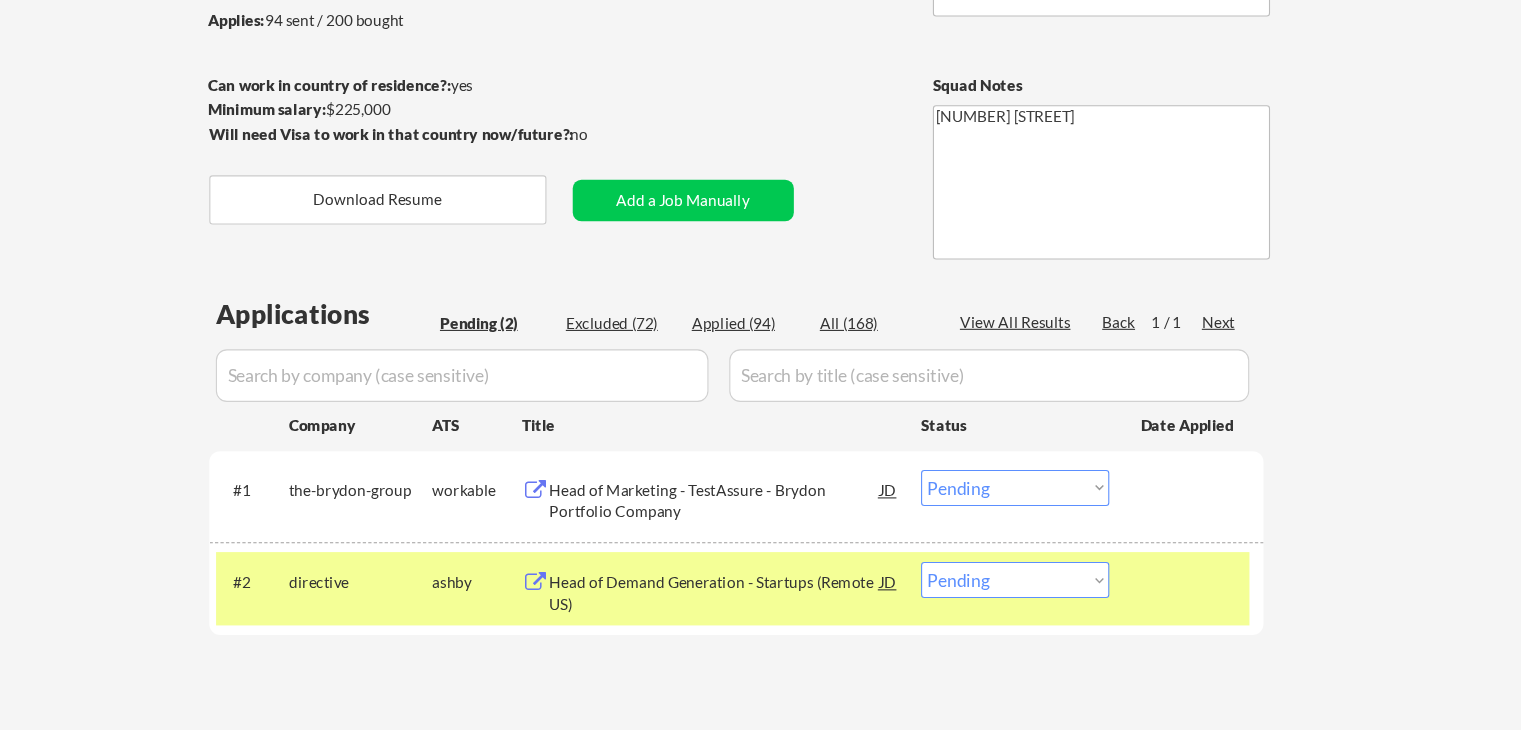 scroll, scrollTop: 206, scrollLeft: 0, axis: vertical 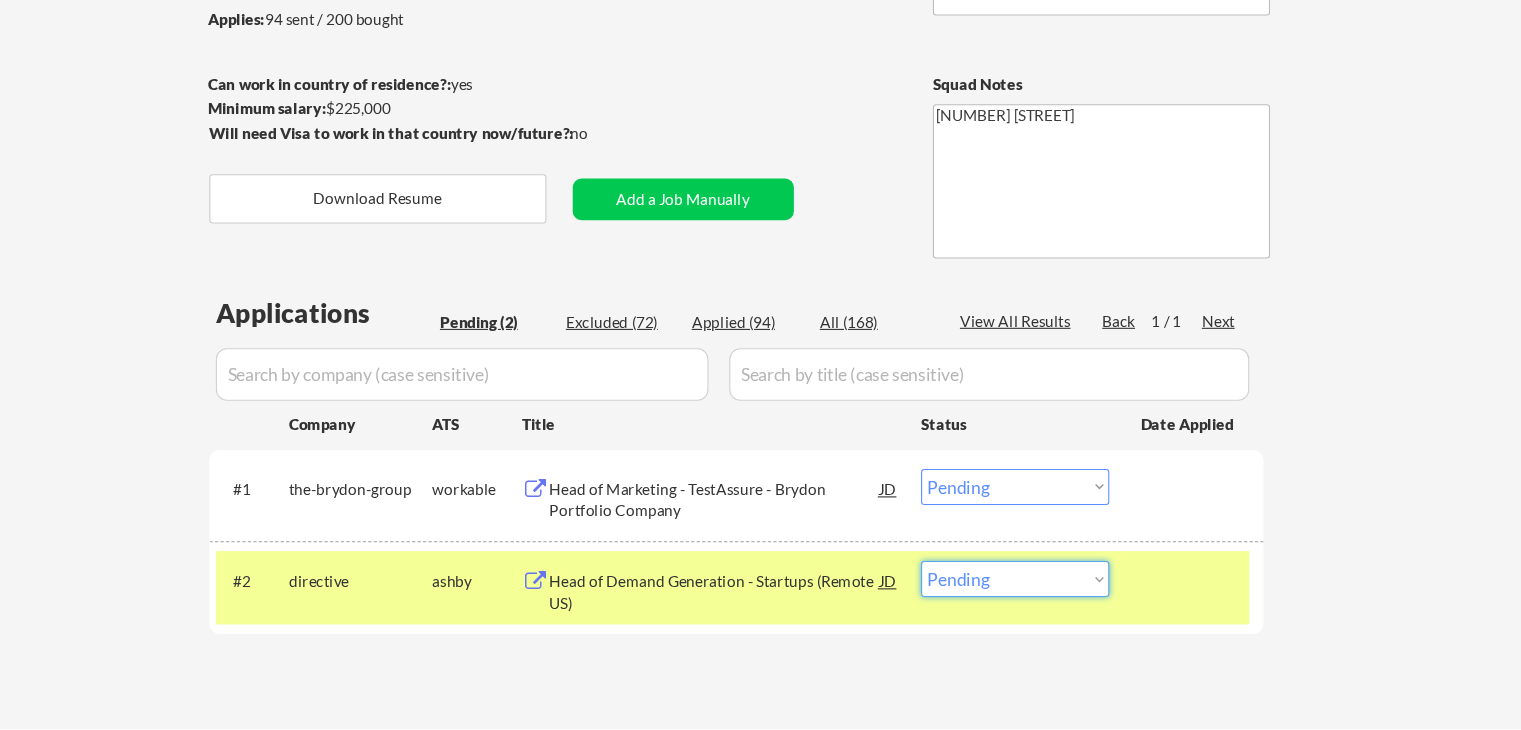 click on "Choose an option... Pending Applied Excluded (Questions) Excluded (Expired) Excluded (Location) Excluded (Bad Match) Excluded (Blocklist) Excluded (Salary) Excluded (Other)" at bounding box center (1016, 591) 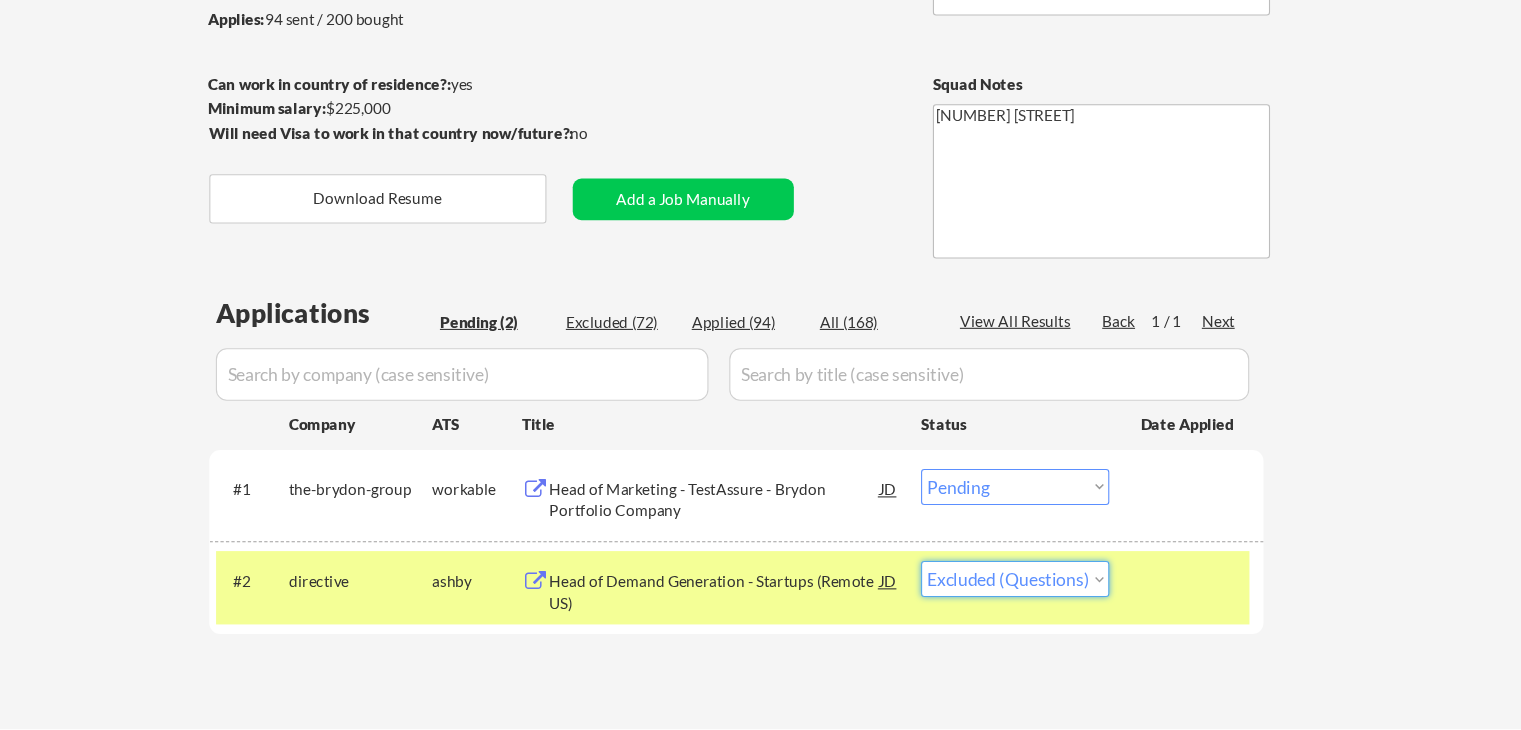 click on "Choose an option... Pending Applied Excluded (Questions) Excluded (Expired) Excluded (Location) Excluded (Bad Match) Excluded (Blocklist) Excluded (Salary) Excluded (Other)" at bounding box center [1016, 591] 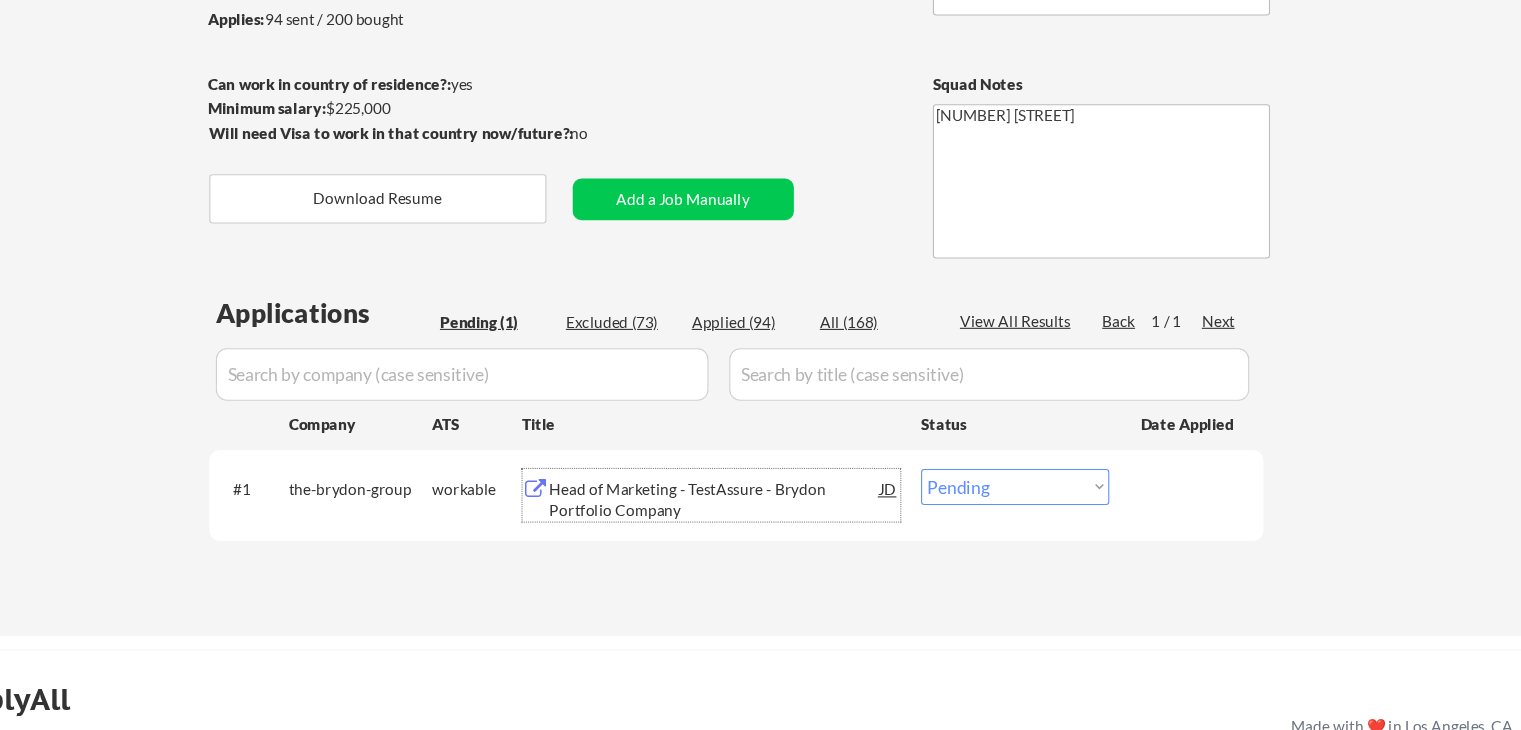 click on "Head of Marketing - TestAssure - Brydon Portfolio Company" at bounding box center (742, 519) 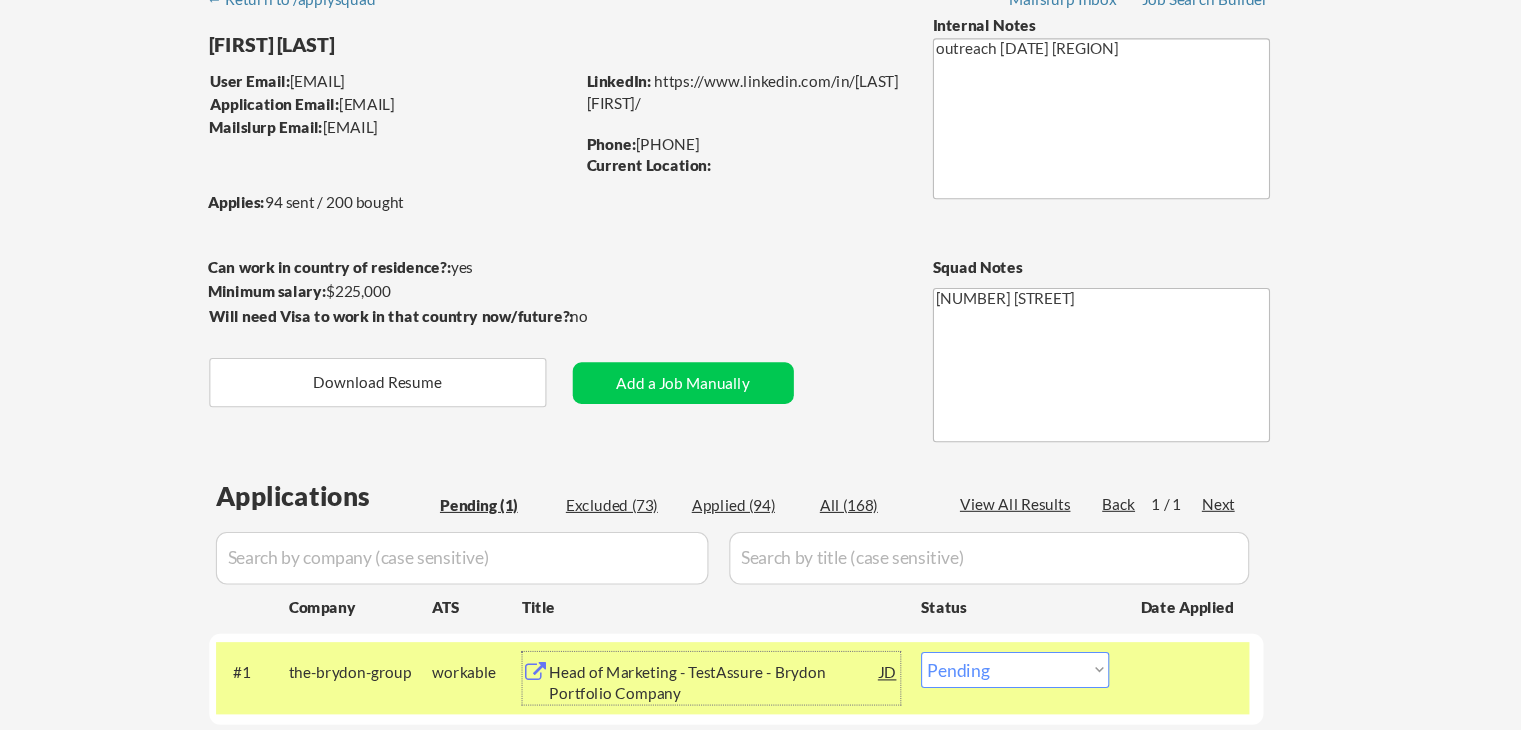 scroll, scrollTop: 100, scrollLeft: 0, axis: vertical 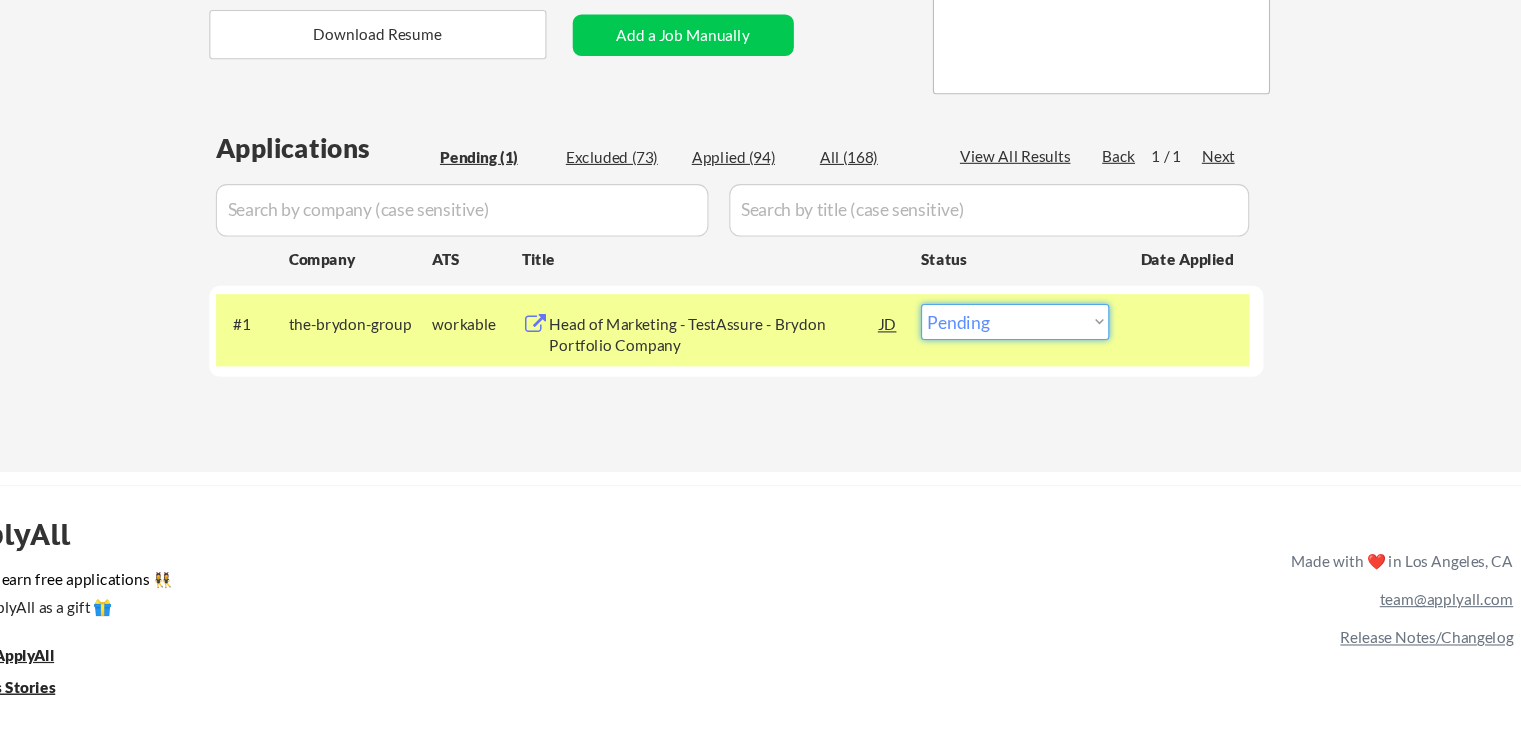 click on "Choose an option... Pending Applied Excluded (Questions) Excluded (Expired) Excluded (Location) Excluded (Bad Match) Excluded (Blocklist) Excluded (Salary) Excluded (Other)" at bounding box center [1016, 357] 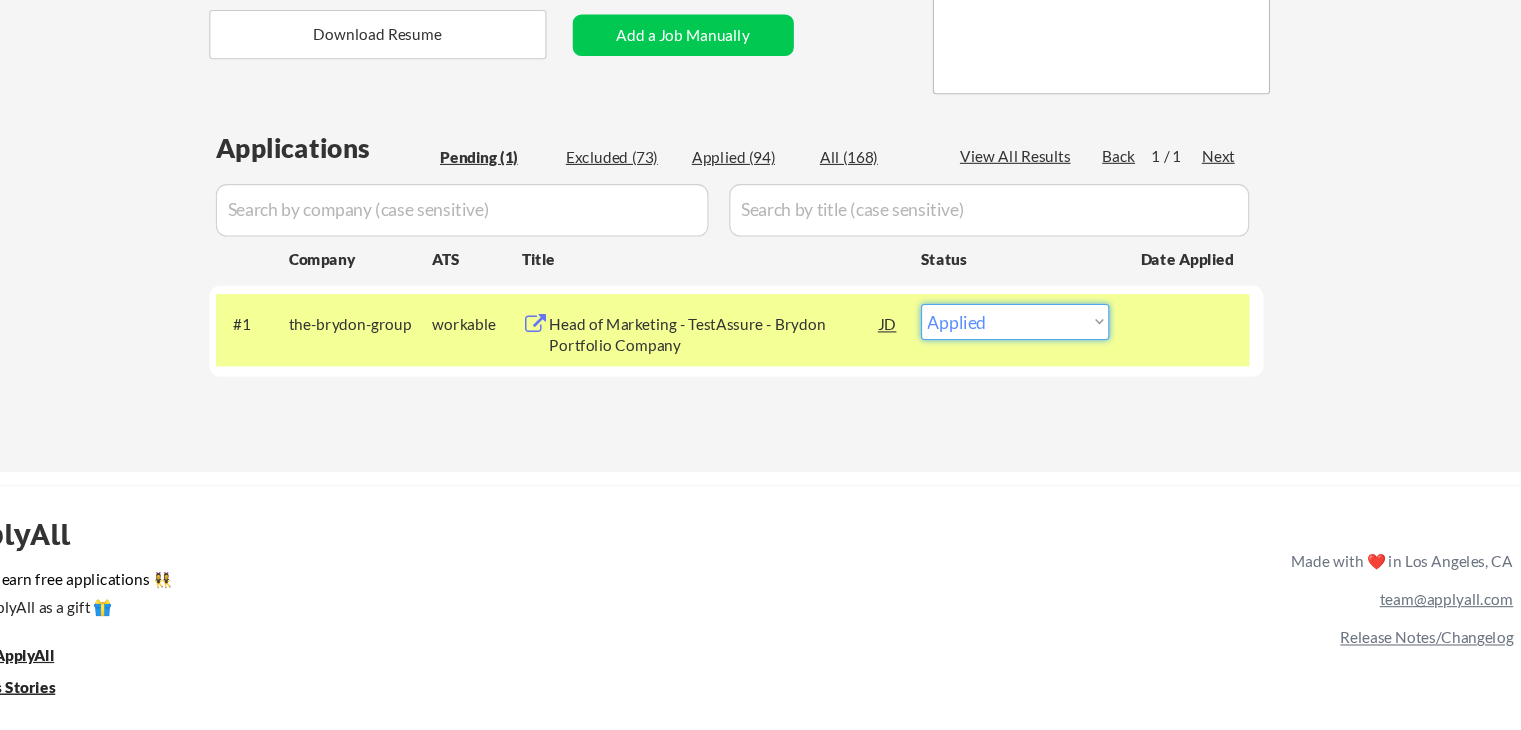 click on "Choose an option... Pending Applied Excluded (Questions) Excluded (Expired) Excluded (Location) Excluded (Bad Match) Excluded (Blocklist) Excluded (Salary) Excluded (Other)" at bounding box center (1016, 357) 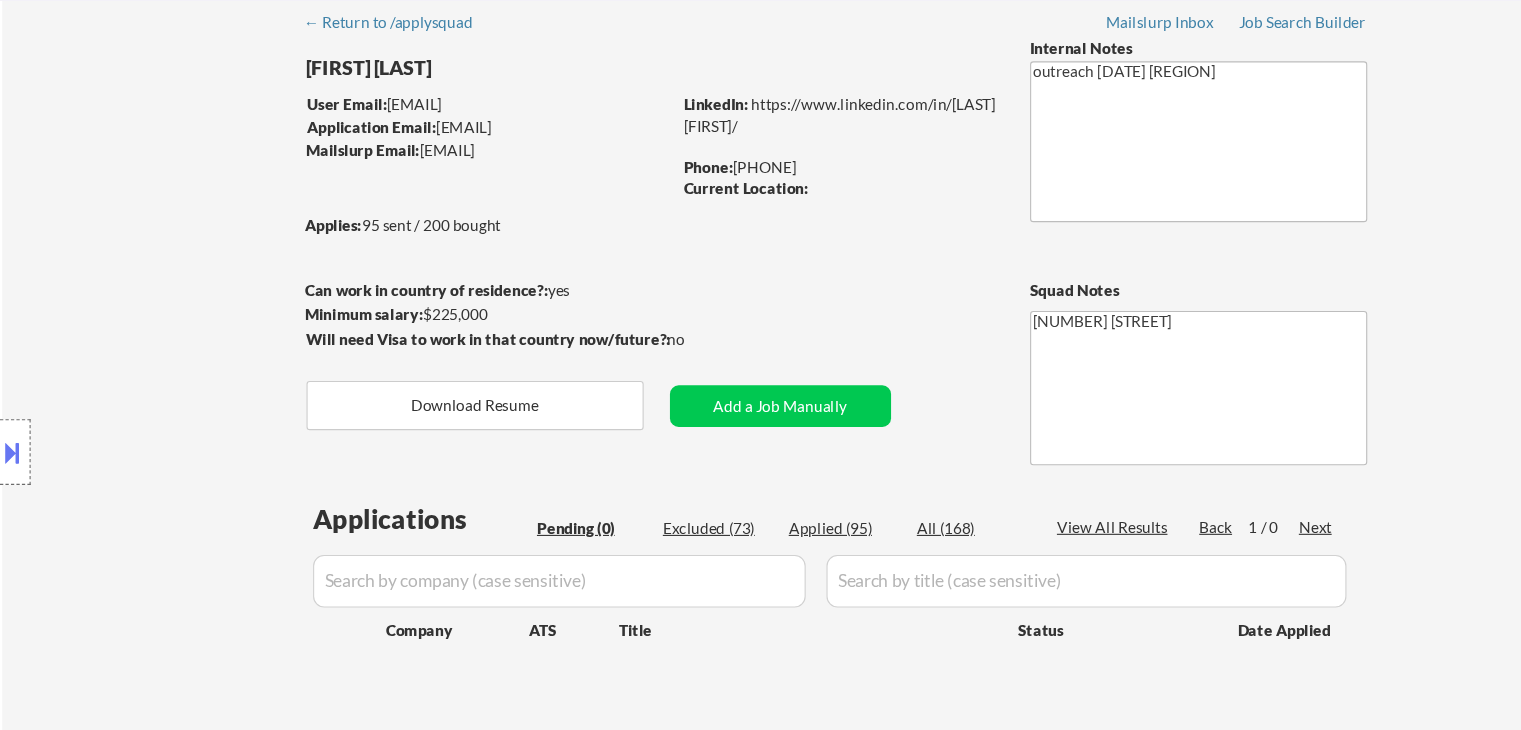 scroll, scrollTop: 48, scrollLeft: 0, axis: vertical 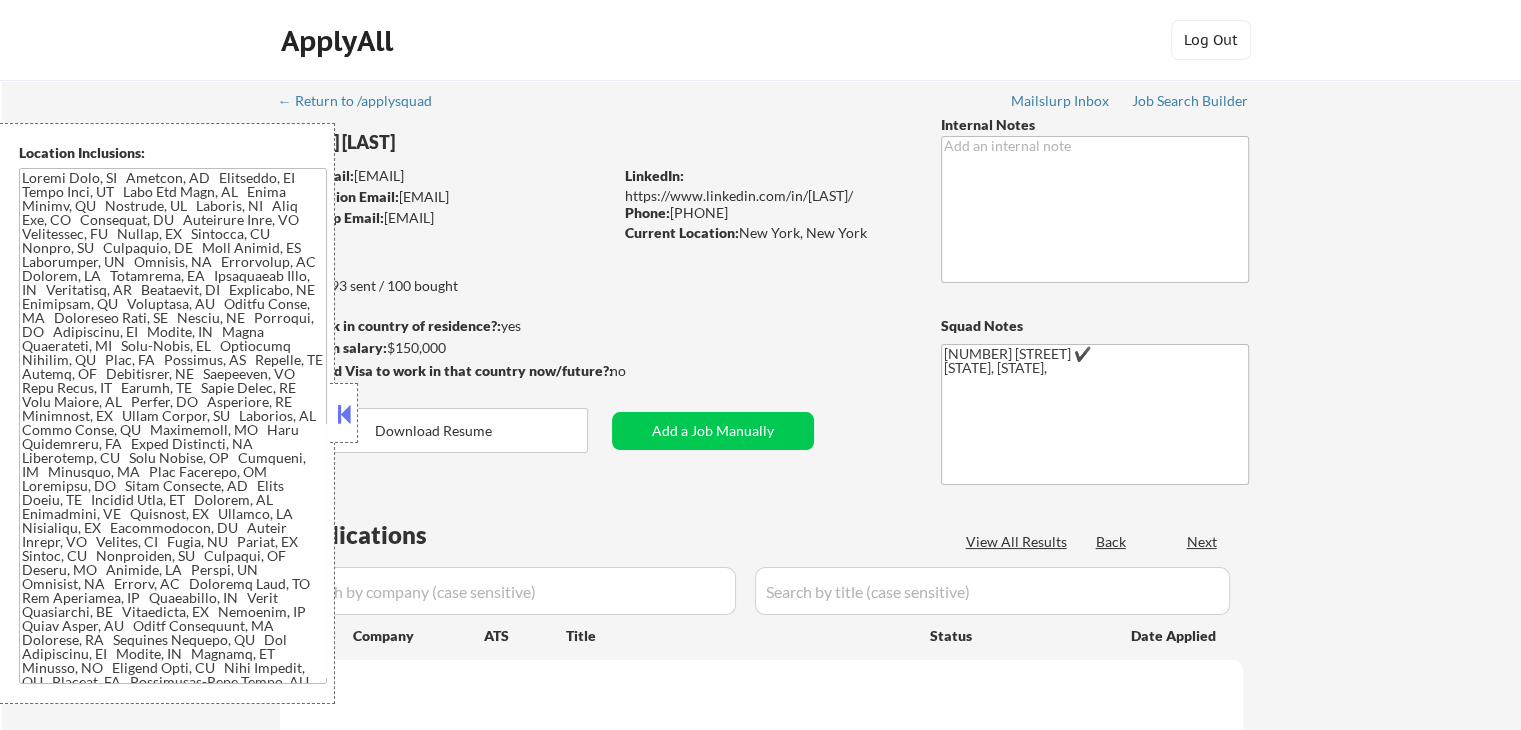select on ""pending"" 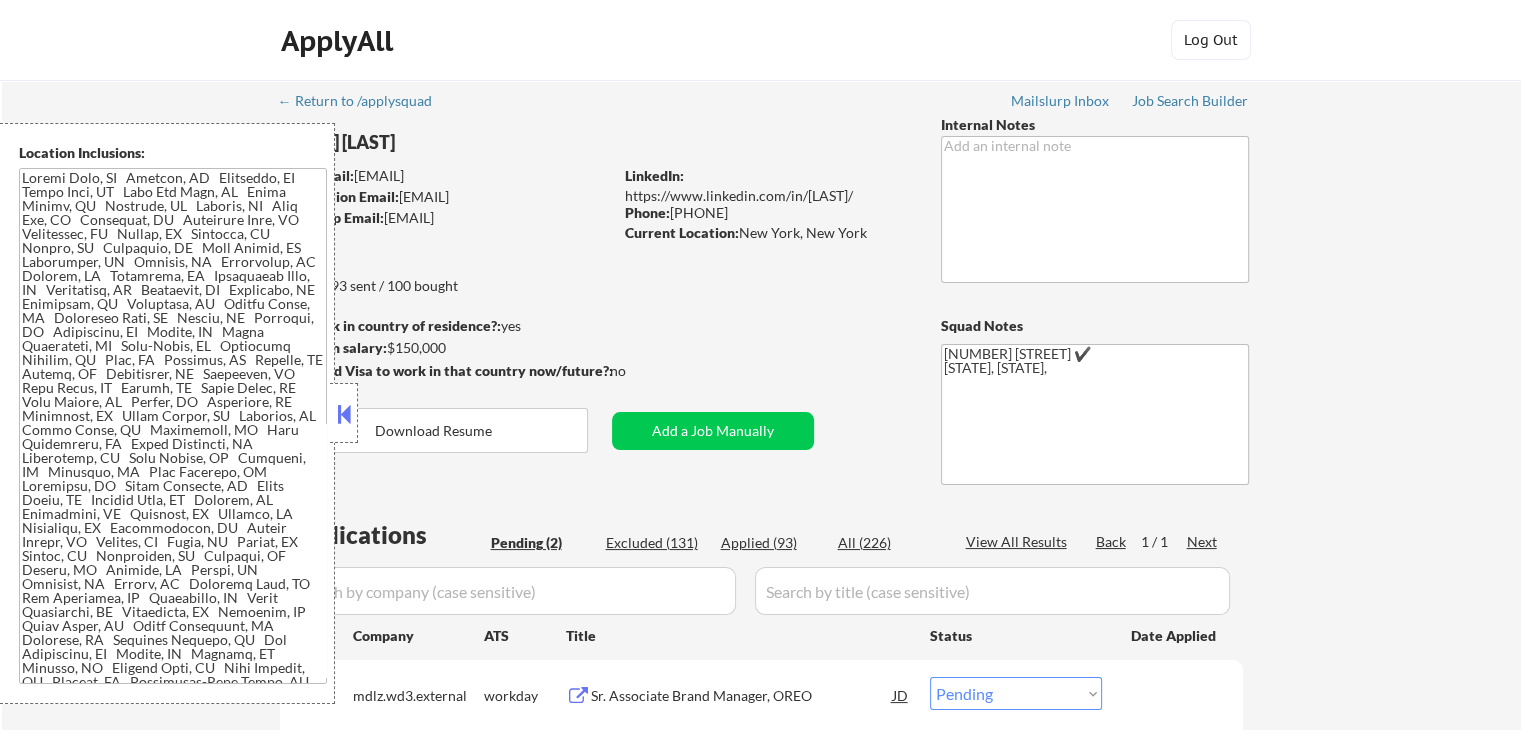 click at bounding box center (344, 414) 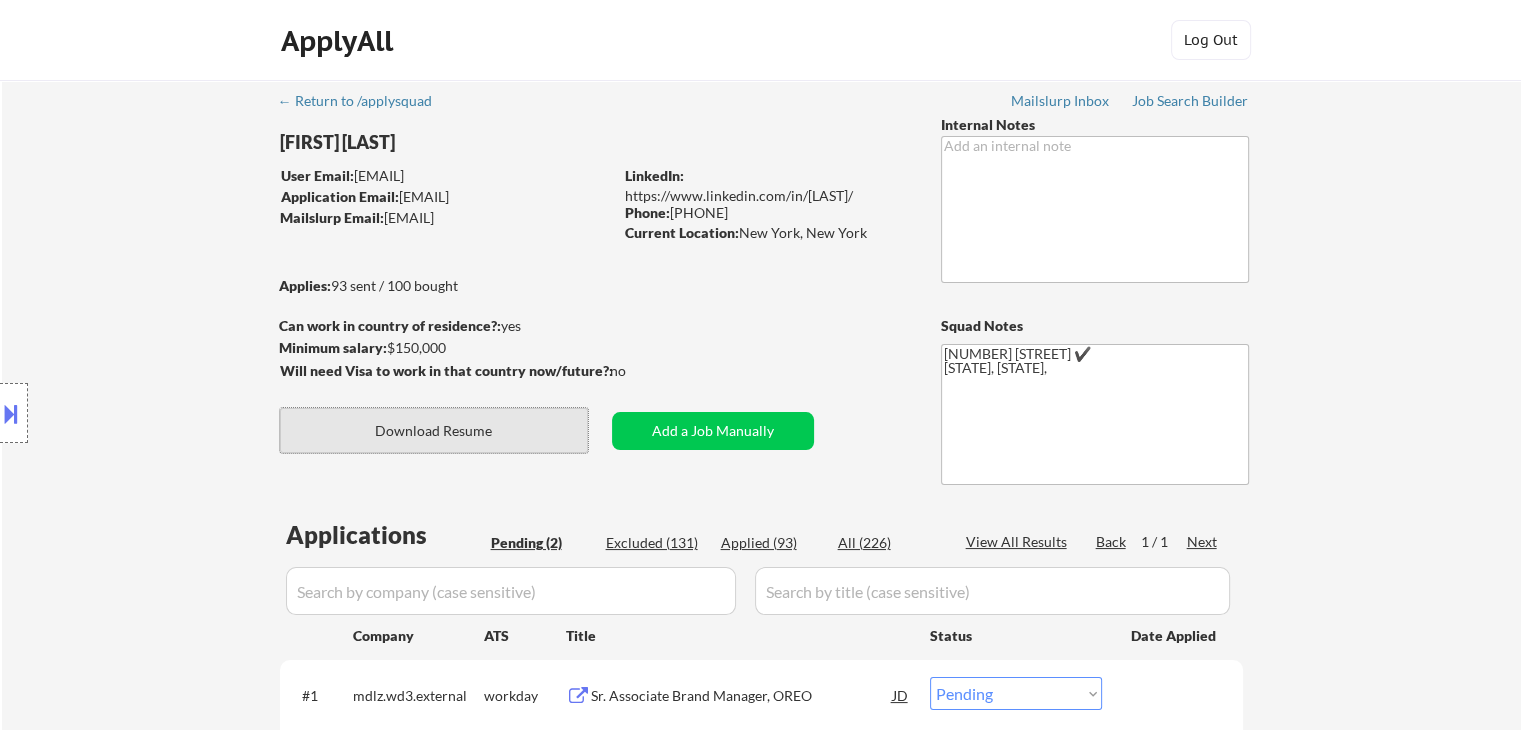 click on "Download Resume" at bounding box center [434, 430] 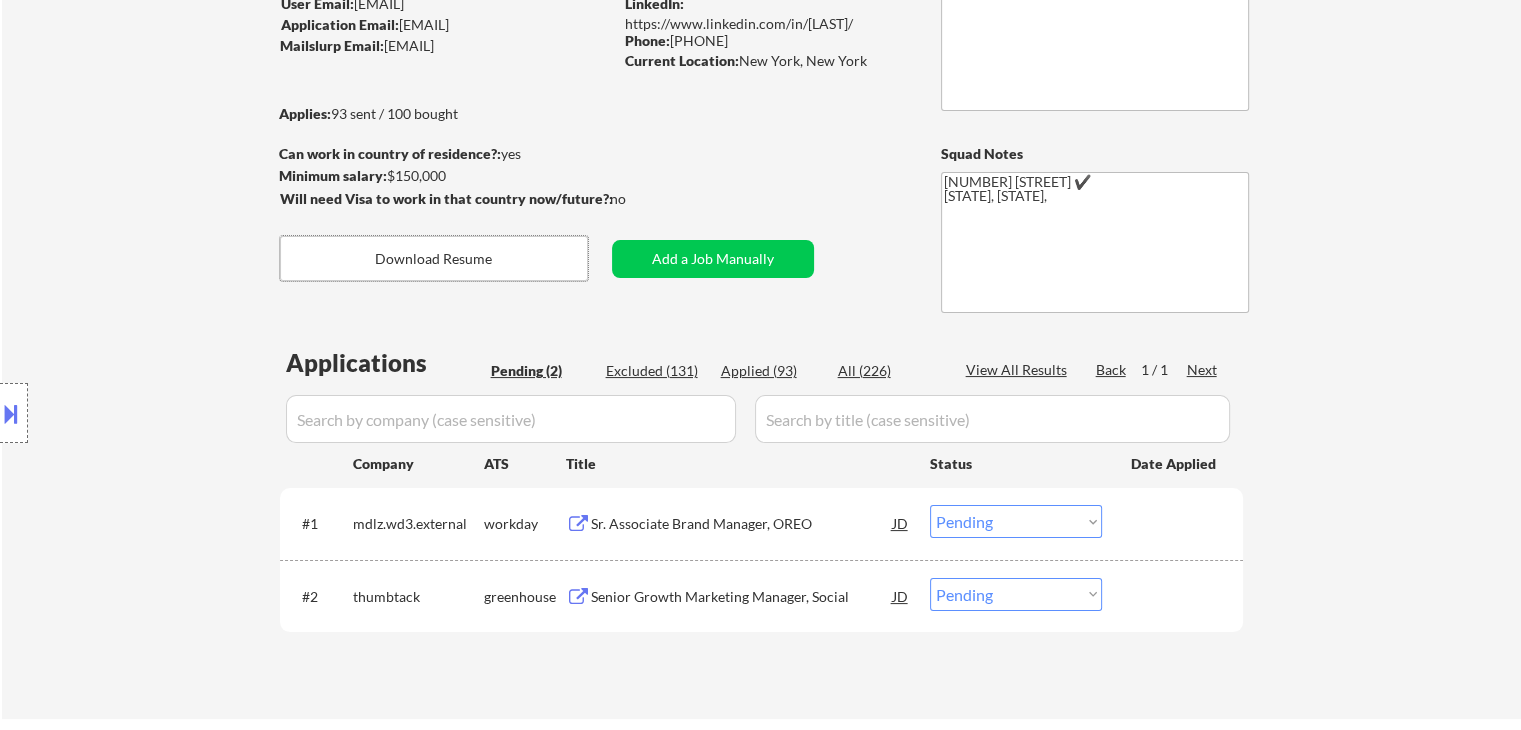 scroll, scrollTop: 174, scrollLeft: 0, axis: vertical 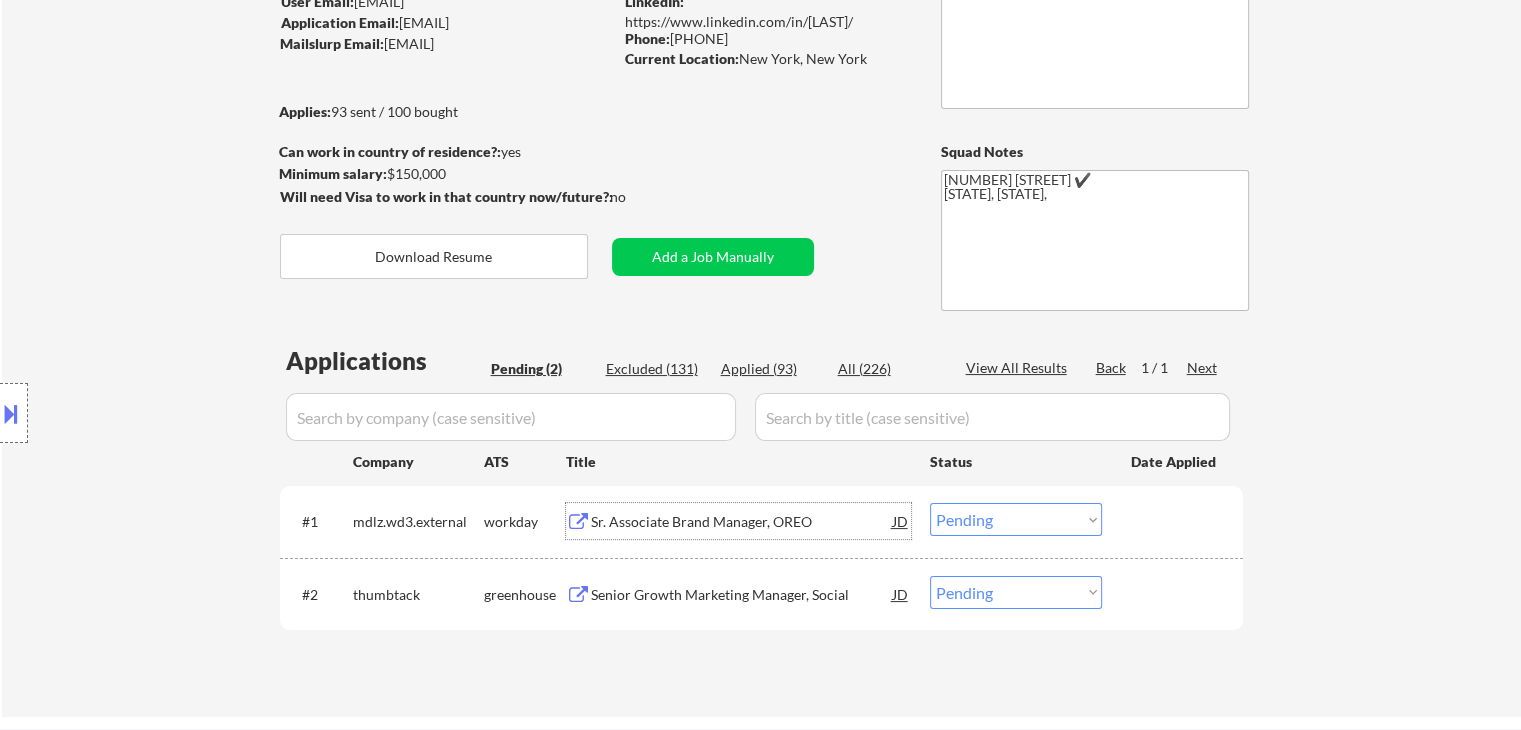 click on "Sr. Associate Brand Manager, OREO" at bounding box center (742, 522) 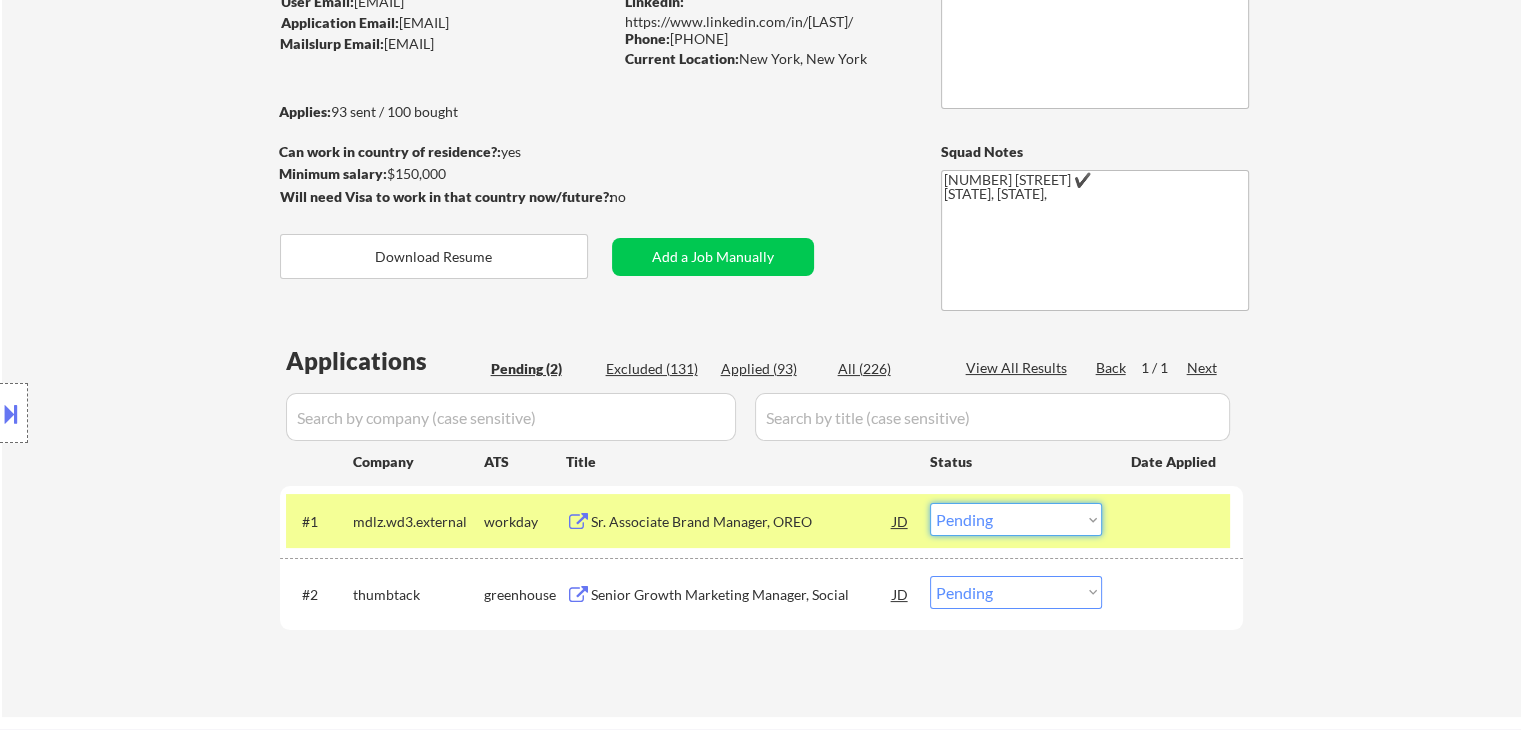 click on "Choose an option... Pending Applied Excluded (Questions) Excluded (Expired) Excluded (Location) Excluded (Bad Match) Excluded (Blocklist) Excluded (Salary) Excluded (Other)" at bounding box center (1016, 519) 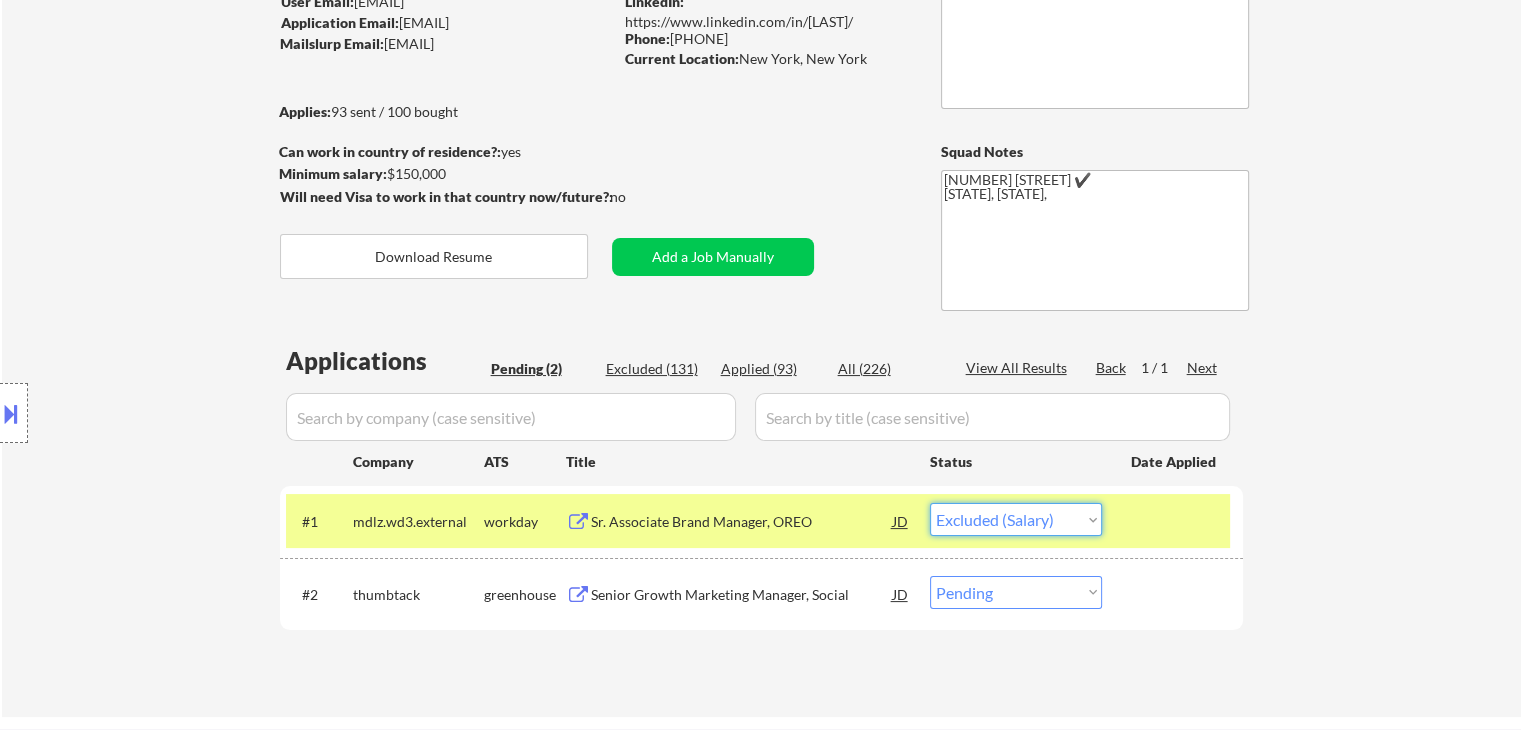 click on "Choose an option... Pending Applied Excluded (Questions) Excluded (Expired) Excluded (Location) Excluded (Bad Match) Excluded (Blocklist) Excluded (Salary) Excluded (Other)" at bounding box center [1016, 519] 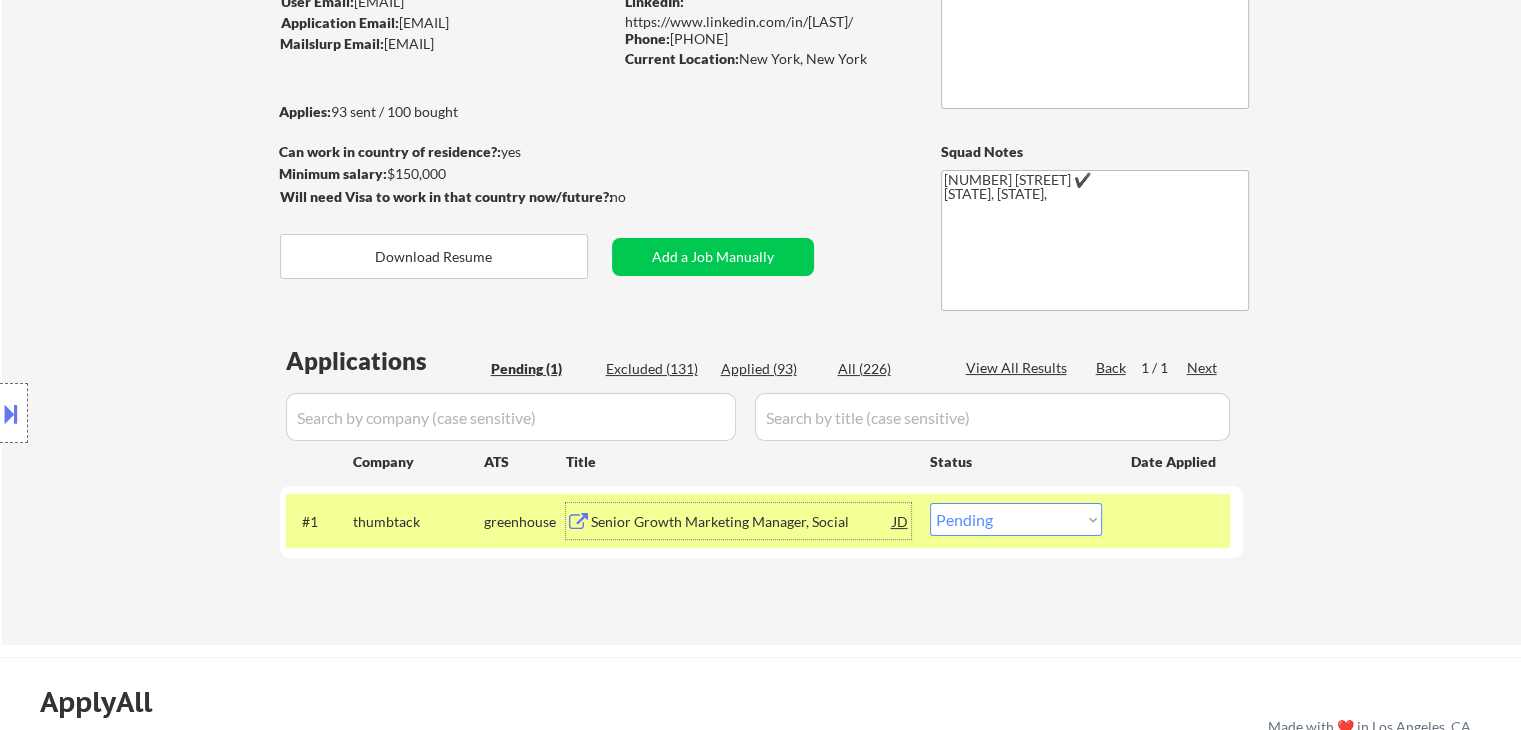 click on "Senior Growth Marketing Manager, Social" at bounding box center [742, 522] 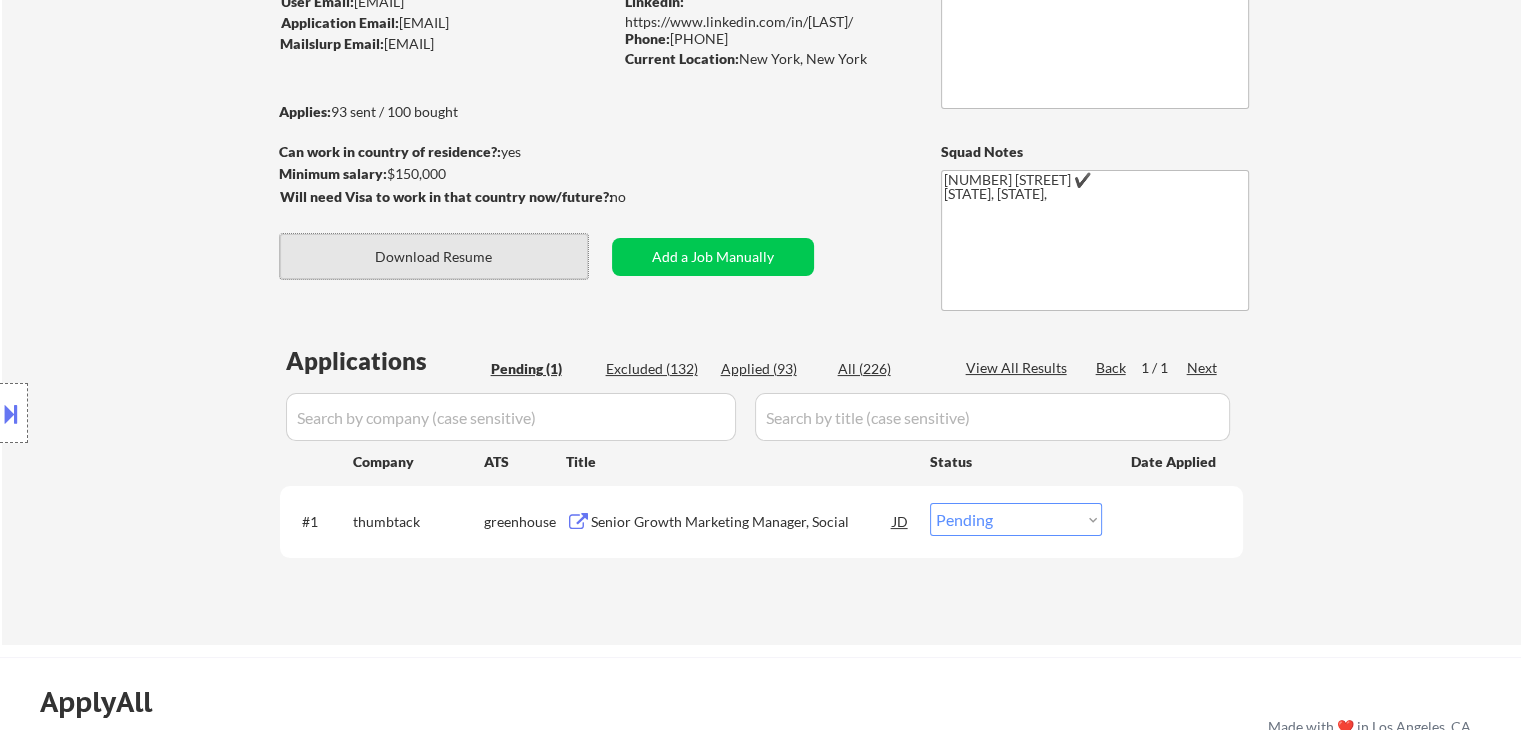 click on "Download Resume" at bounding box center (434, 256) 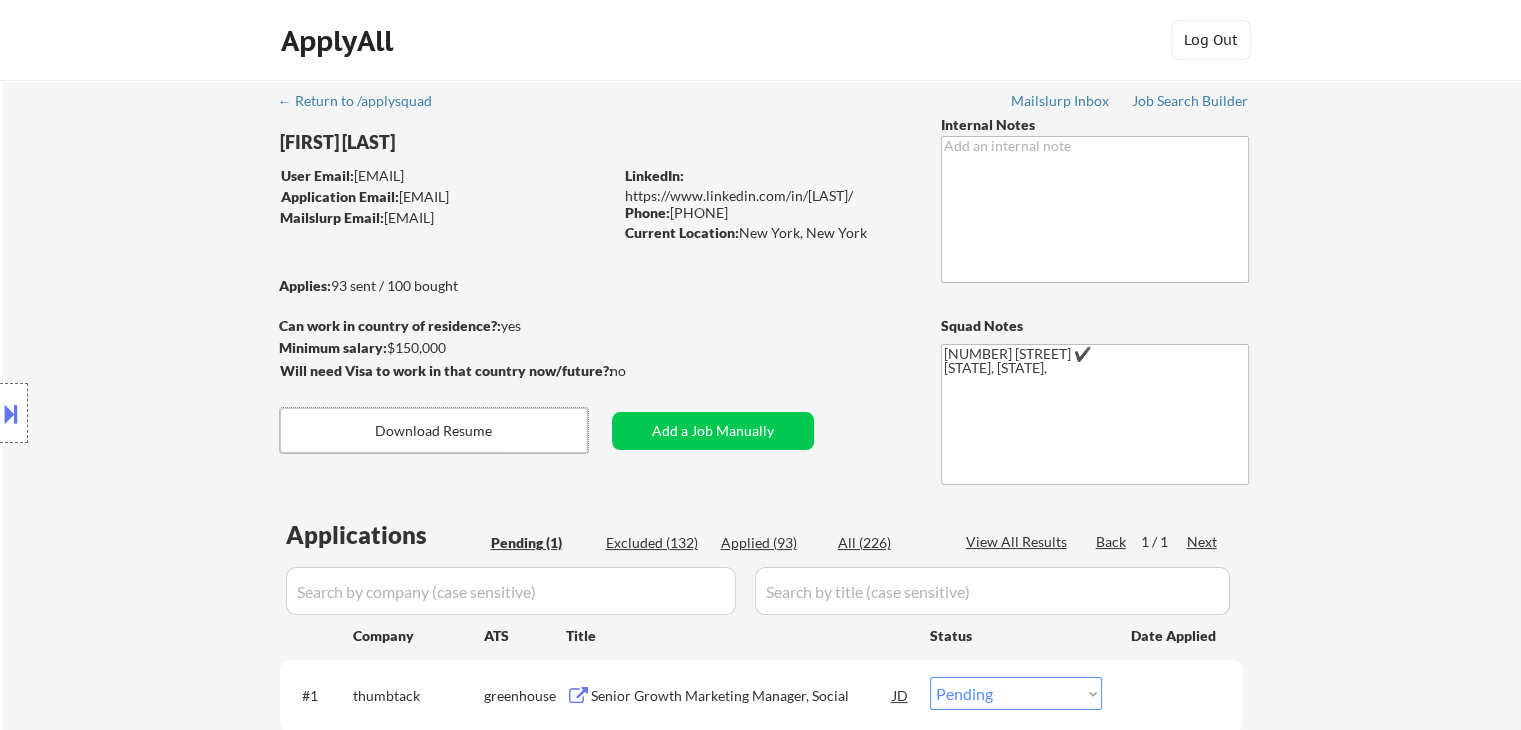 scroll, scrollTop: 2, scrollLeft: 0, axis: vertical 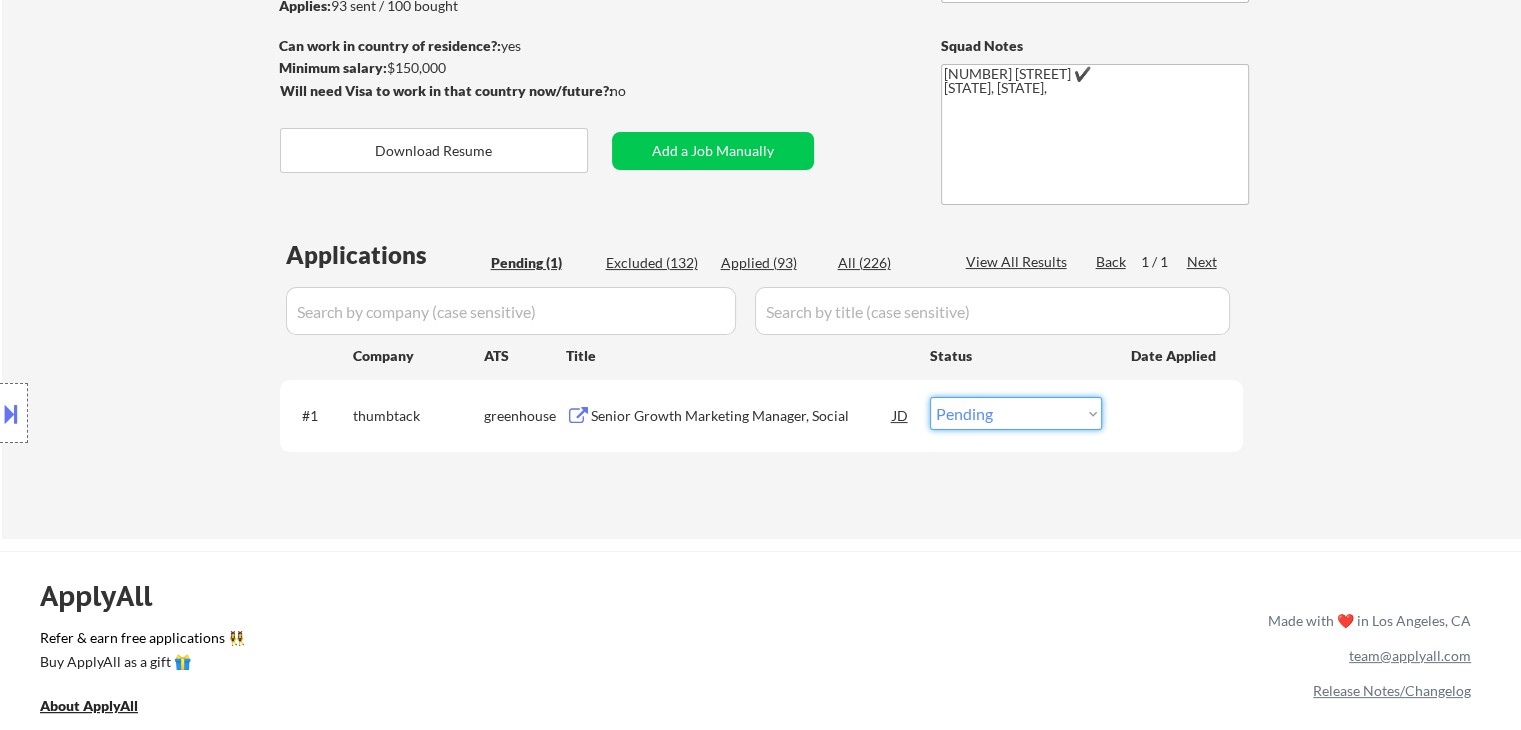 click on "Choose an option... Pending Applied Excluded (Questions) Excluded (Expired) Excluded (Location) Excluded (Bad Match) Excluded (Blocklist) Excluded (Salary) Excluded (Other)" at bounding box center (1016, 413) 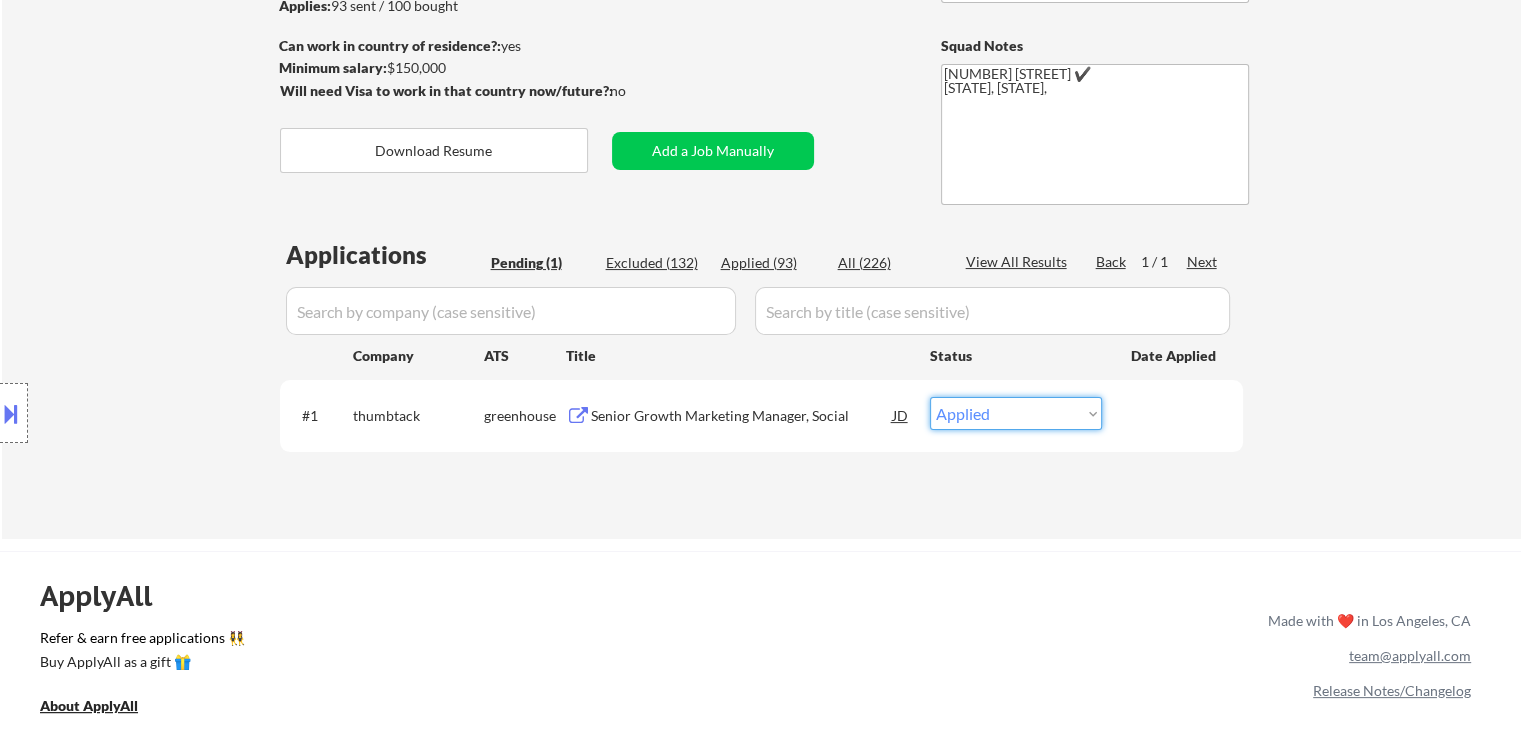 click on "Choose an option... Pending Applied Excluded (Questions) Excluded (Expired) Excluded (Location) Excluded (Bad Match) Excluded (Blocklist) Excluded (Salary) Excluded (Other)" at bounding box center [1016, 413] 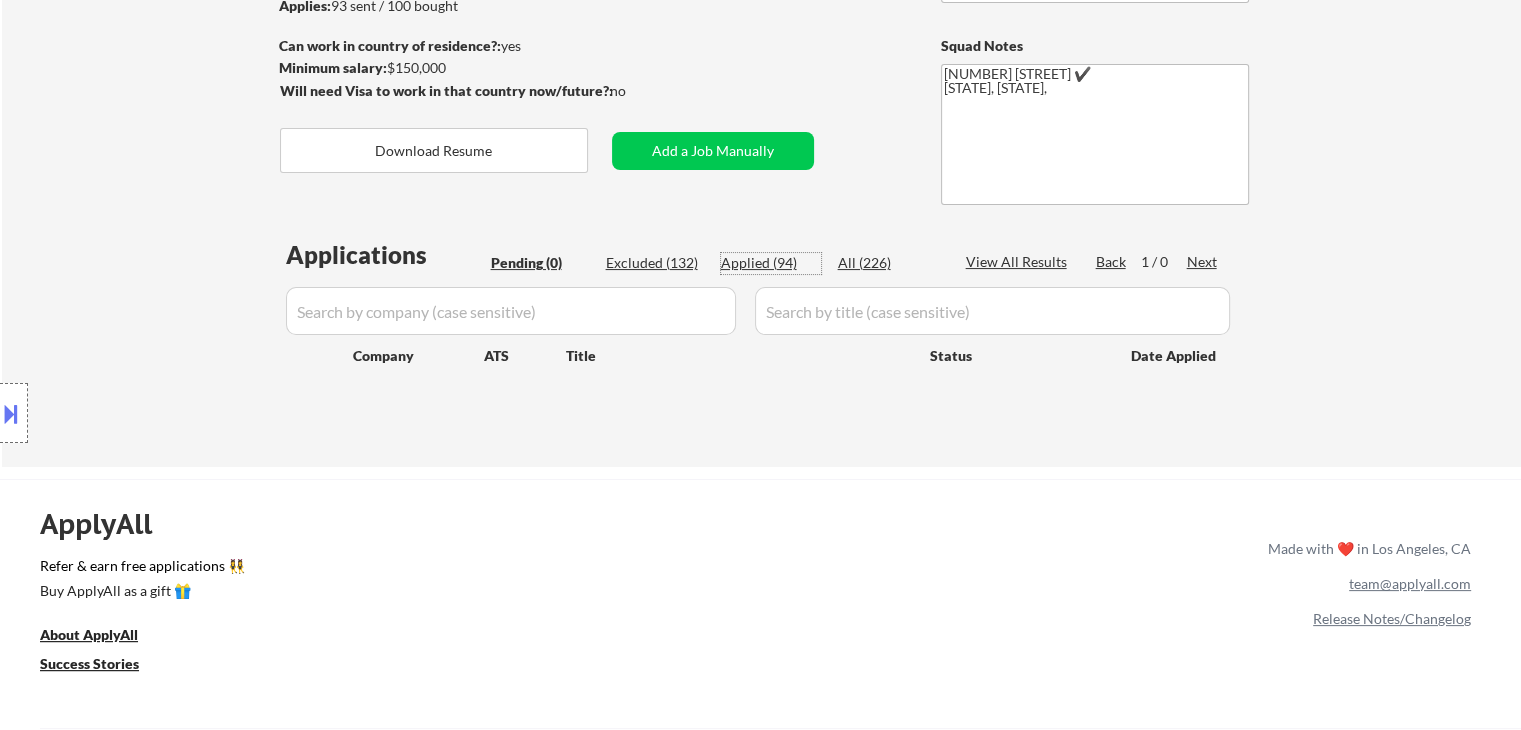 click on "Applied (94)" at bounding box center [771, 263] 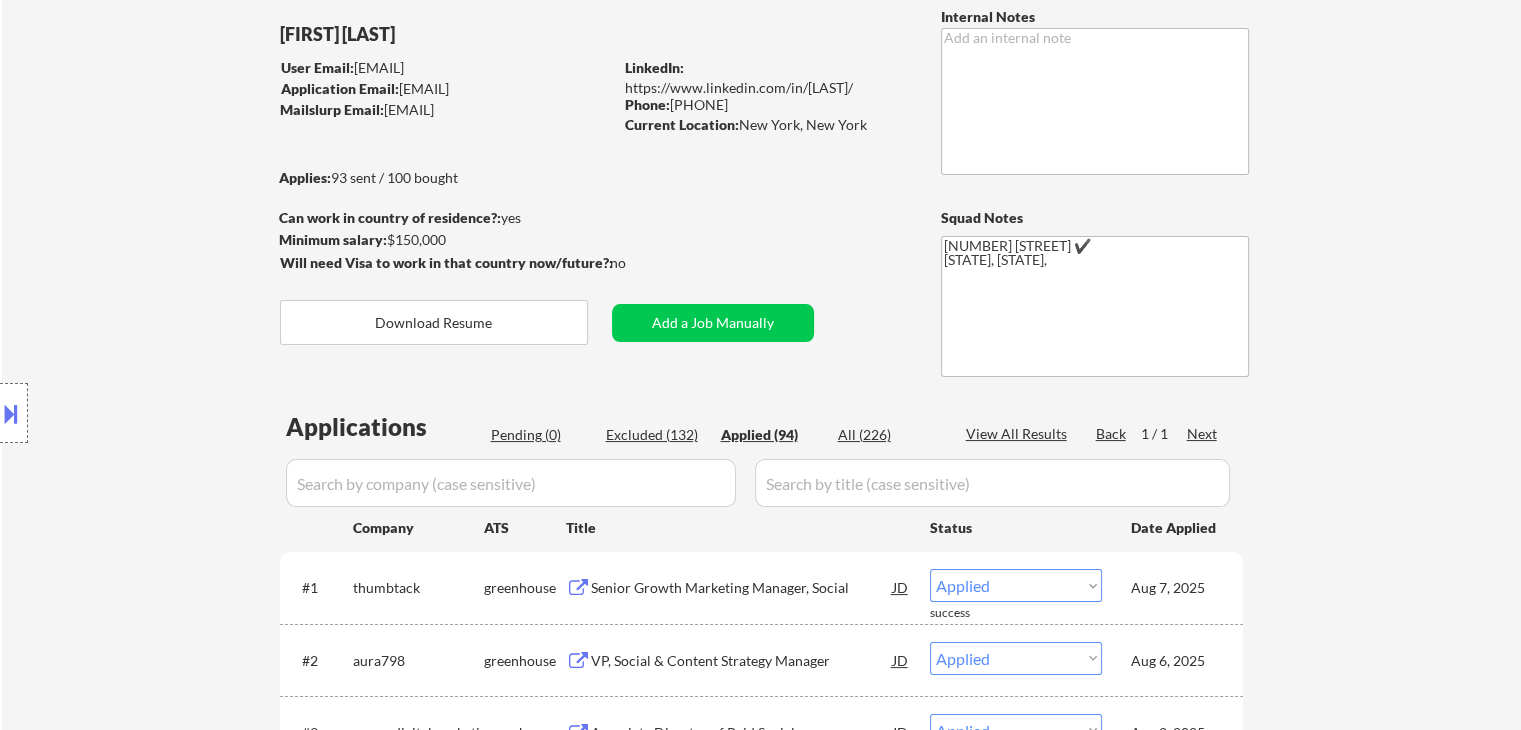 scroll, scrollTop: 104, scrollLeft: 0, axis: vertical 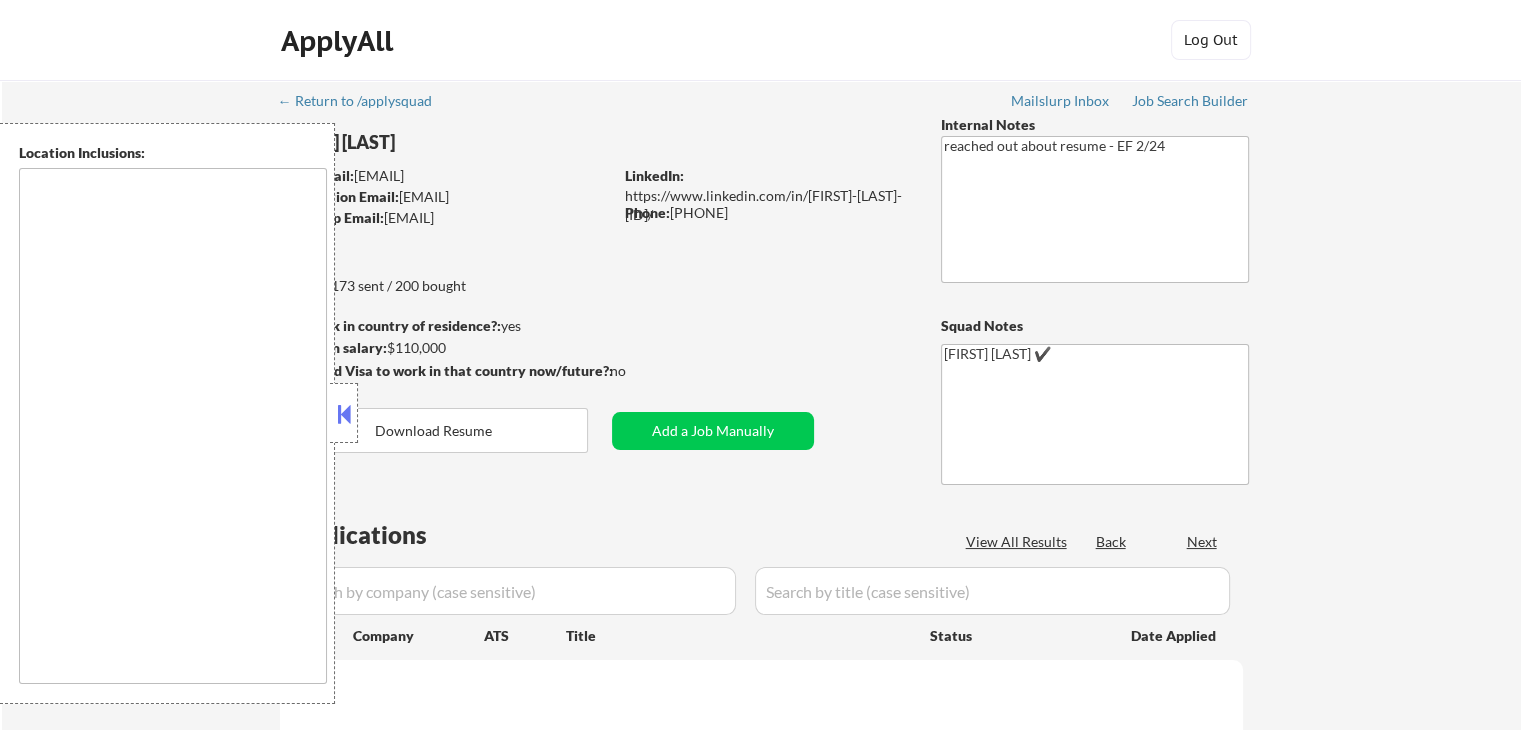 type on "Inver Grove Heights, MN   South St. Paul, MN   West St. Paul, MN   Mendota Heights, MN   Eagan, MN   Lilydale, MN   Sunfish Lake, MN   Rosemount, MN   Mendota, MN   St. Paul, MN   Maplewood, MN   Woodbury, MN   Cottage Grove, MN   Burnsville, MN   Richfield, MN   Apple Valley, MN   Bloomington, MN   Newport, MN   Hastings, MN   Savage, MN   Edina, MN   Lakeville, MN   Shoreview, MN   Roseville, MN   Falcon Heights, MN   Arden Hills, MN   North St. Paul, MN   Vadnais Heights, MN   White Bear Lake, MN   Little Canada, MN   Oakdale, MN   St. Louis Park, MN   Golden Valley, MN   Hopkins, MN   Minnetonka, MN   Plymouth, MN   Brooklyn Park, MN   Brooklyn Center, MN   Fridley, MN   Columbia Heights, MN   Coon Rapids, MN   Blaine, MN   Champlin, MN   Maple Grove, MN   Eden Prairie, MN   Chanhassen, MN   Chaska, MN   Shakopee, MN   Prior Lake, MN   Rogers, MN   Anoka, MN   Andover, MN   Ramsey, MN   Lino Lakes, MN   Forest Lake, MN   Stillwater, MN   Hudson, WI Farmington, MN   Minneapolis, MN   Maple Grove, MN" 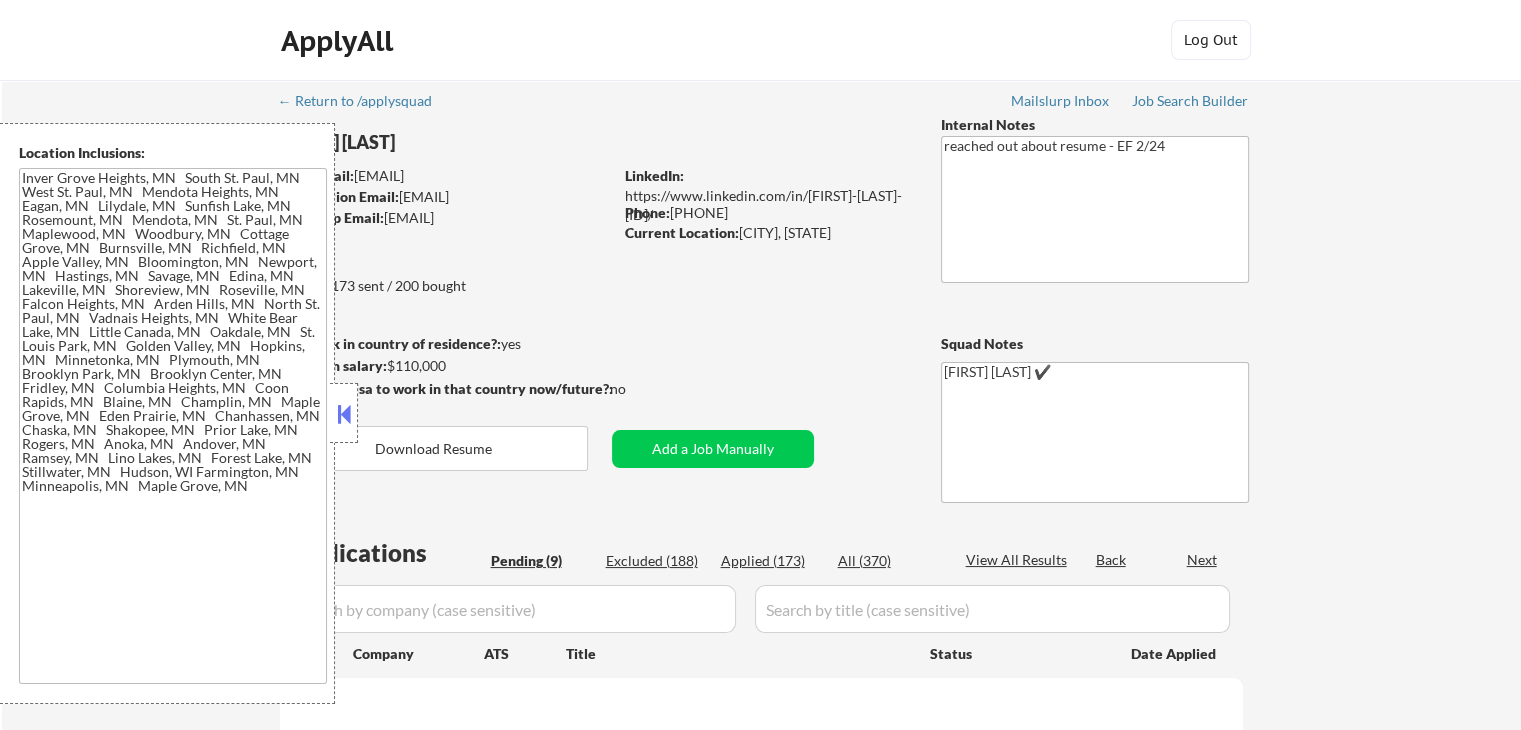 select on ""pending"" 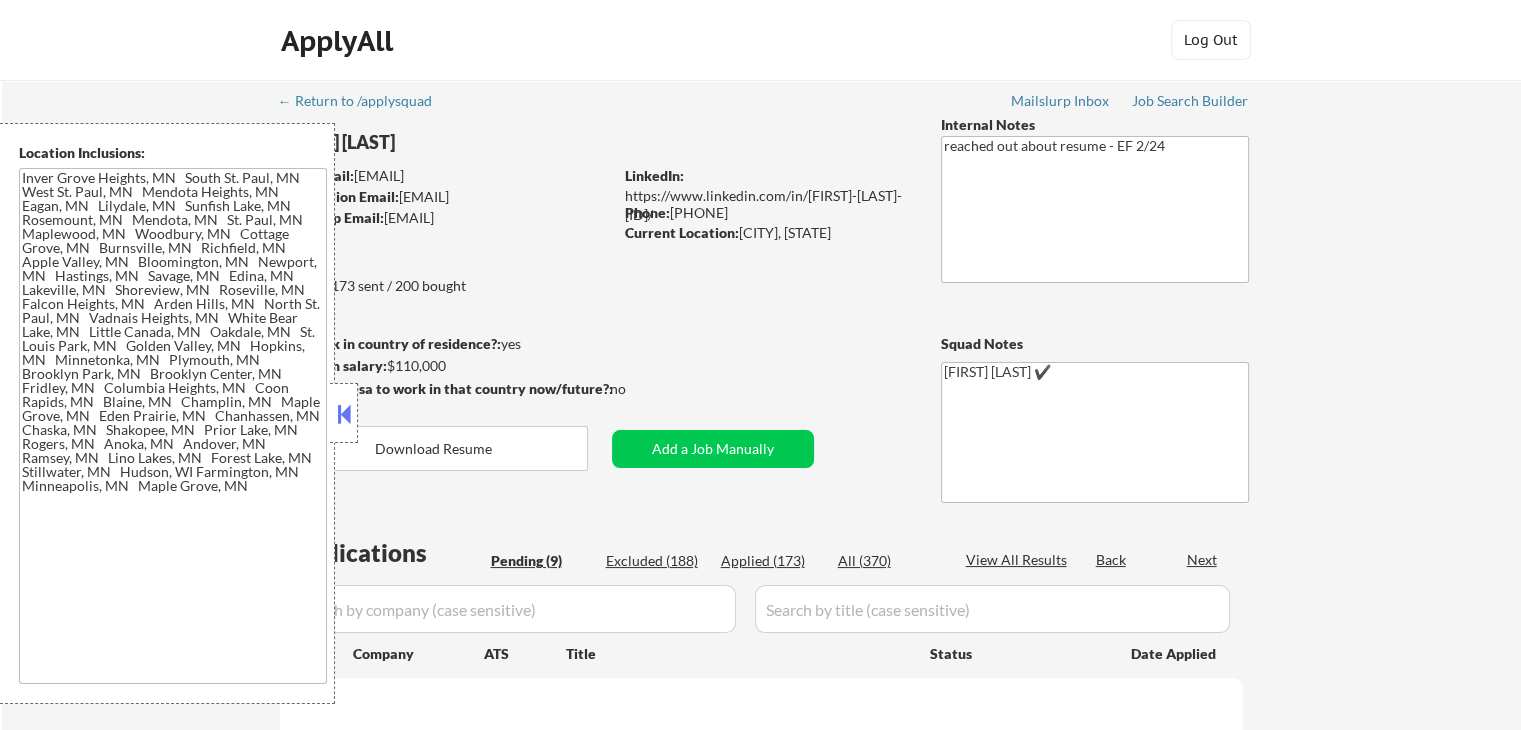 select on ""pending"" 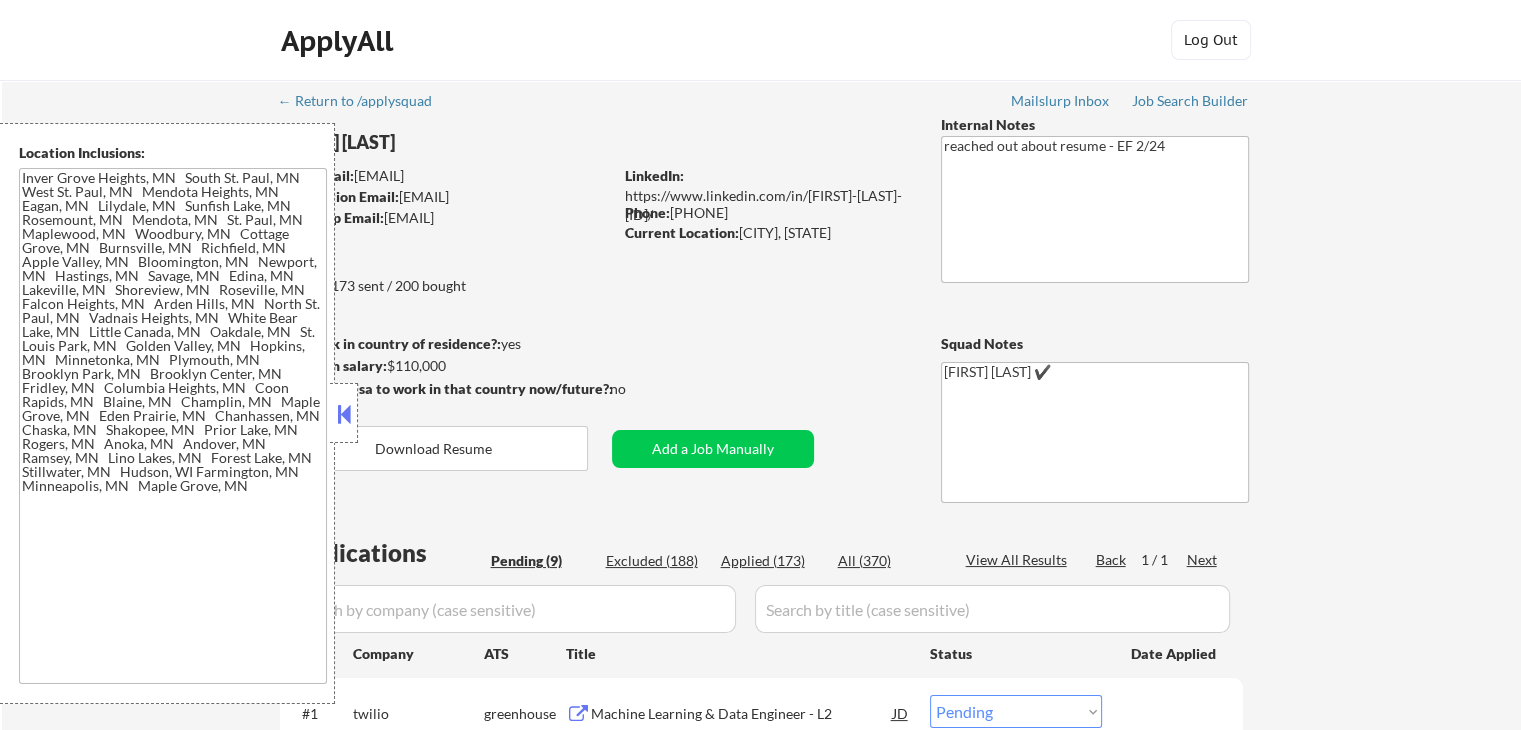 click at bounding box center [344, 414] 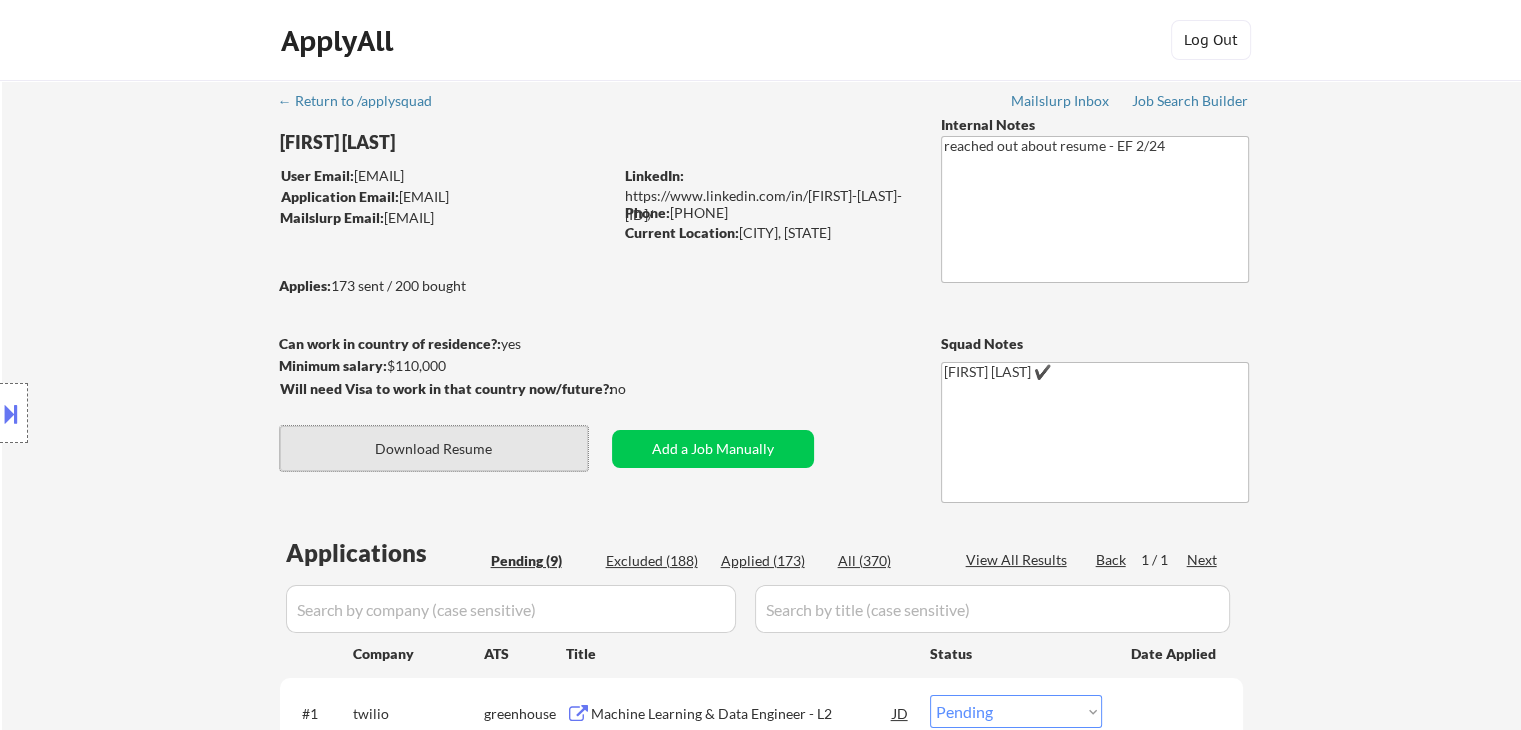 click on "Download Resume" at bounding box center [434, 448] 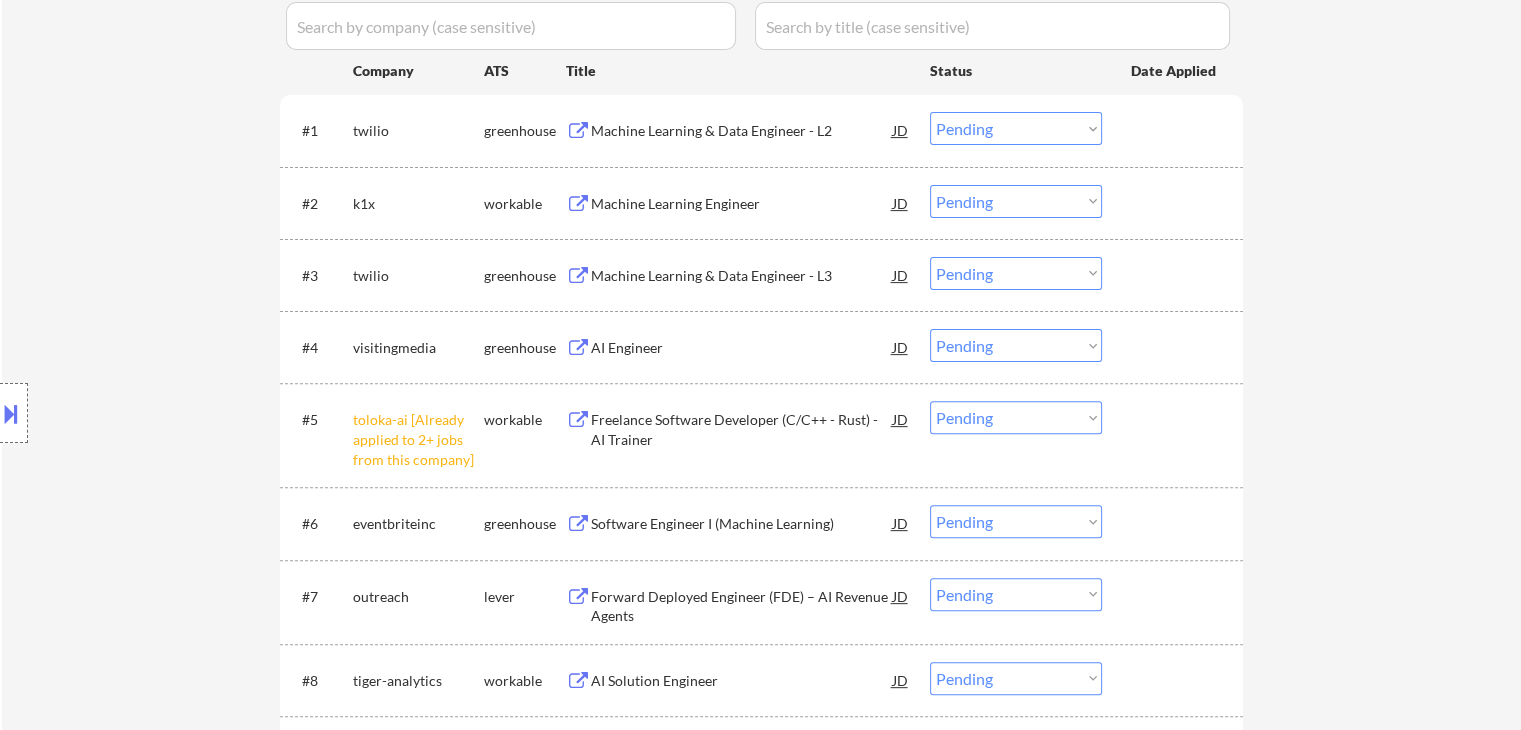 scroll, scrollTop: 596, scrollLeft: 0, axis: vertical 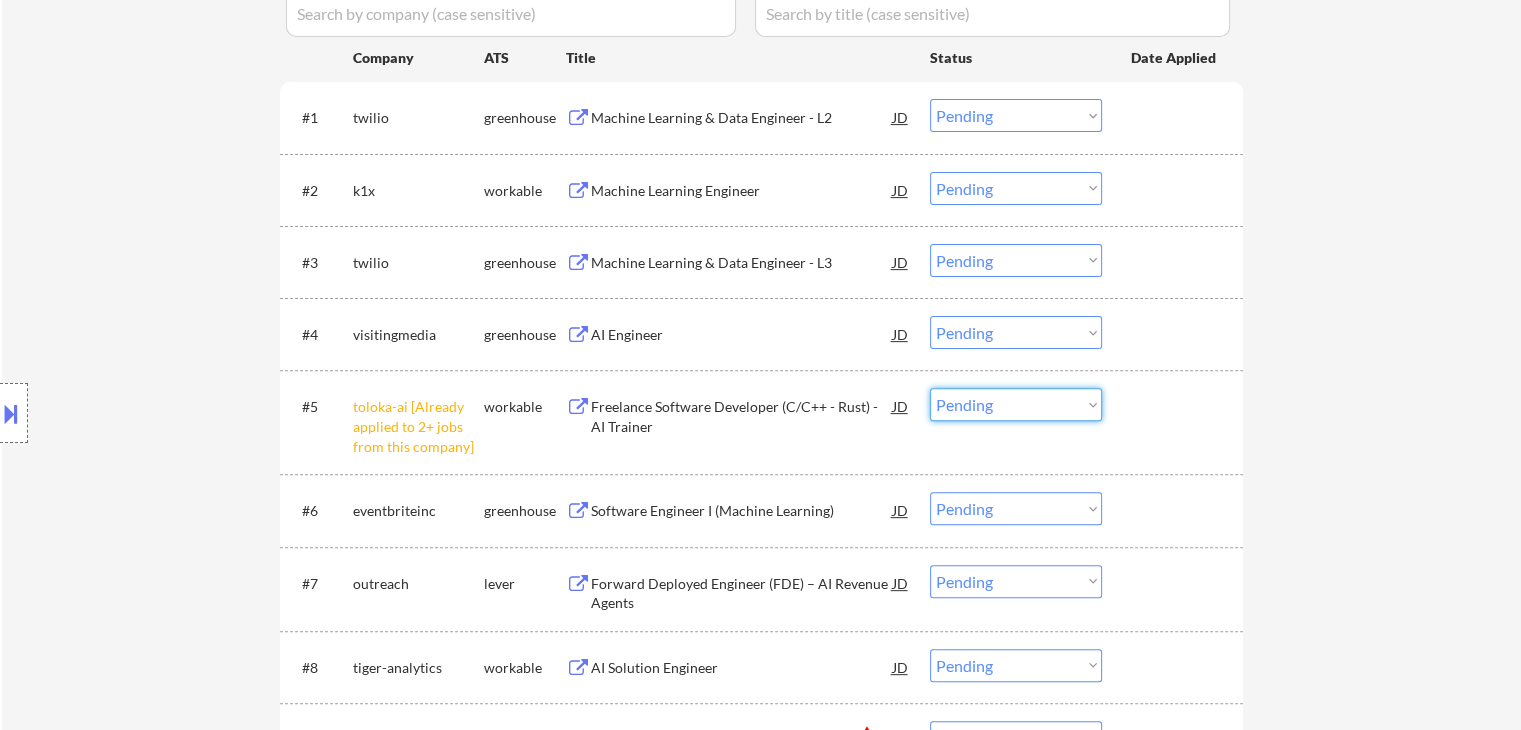 click on "Choose an option... Pending Applied Excluded (Questions) Excluded (Expired) Excluded (Location) Excluded (Bad Match) Excluded (Blocklist) Excluded (Salary) Excluded (Other)" at bounding box center (1016, 404) 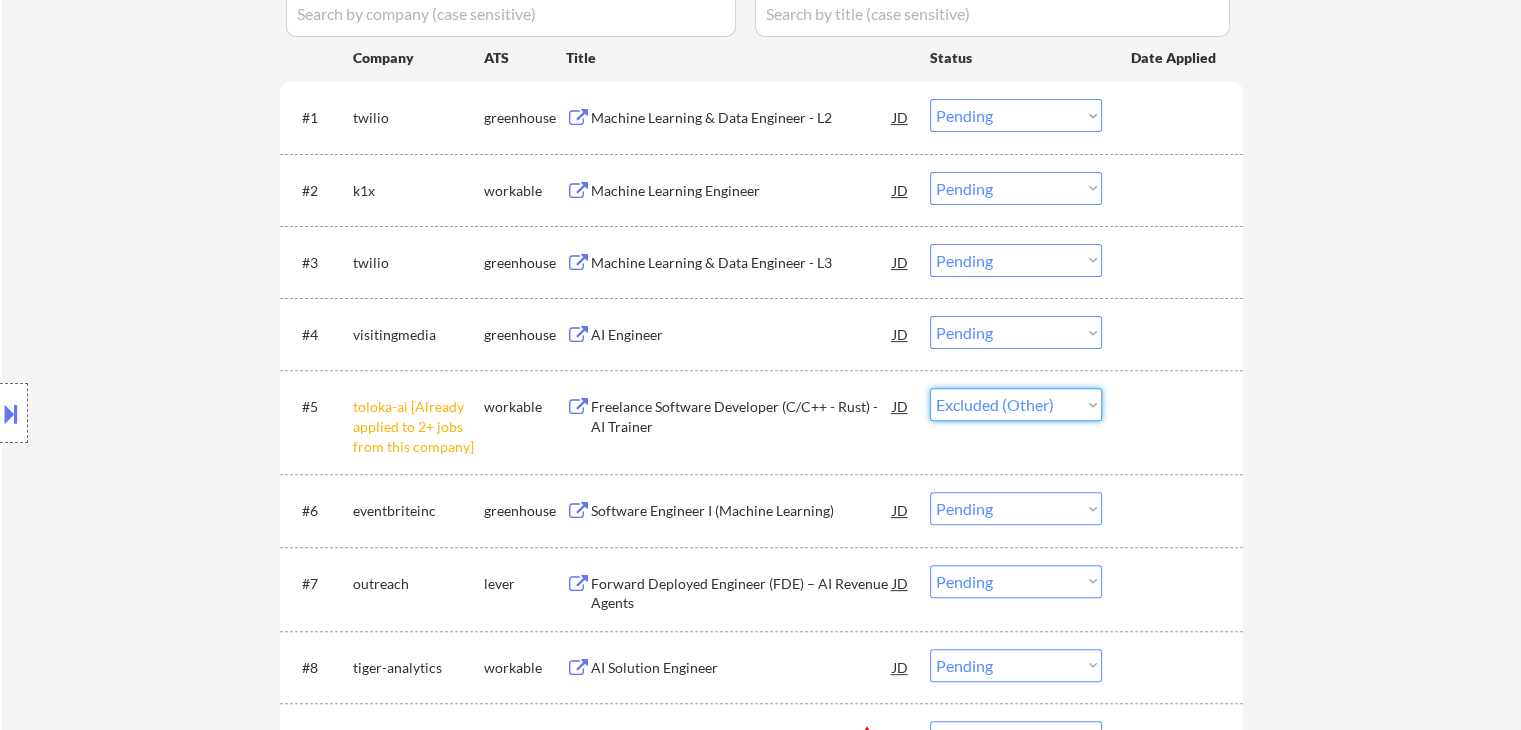 click on "Choose an option... Pending Applied Excluded (Questions) Excluded (Expired) Excluded (Location) Excluded (Bad Match) Excluded (Blocklist) Excluded (Salary) Excluded (Other)" at bounding box center (1016, 404) 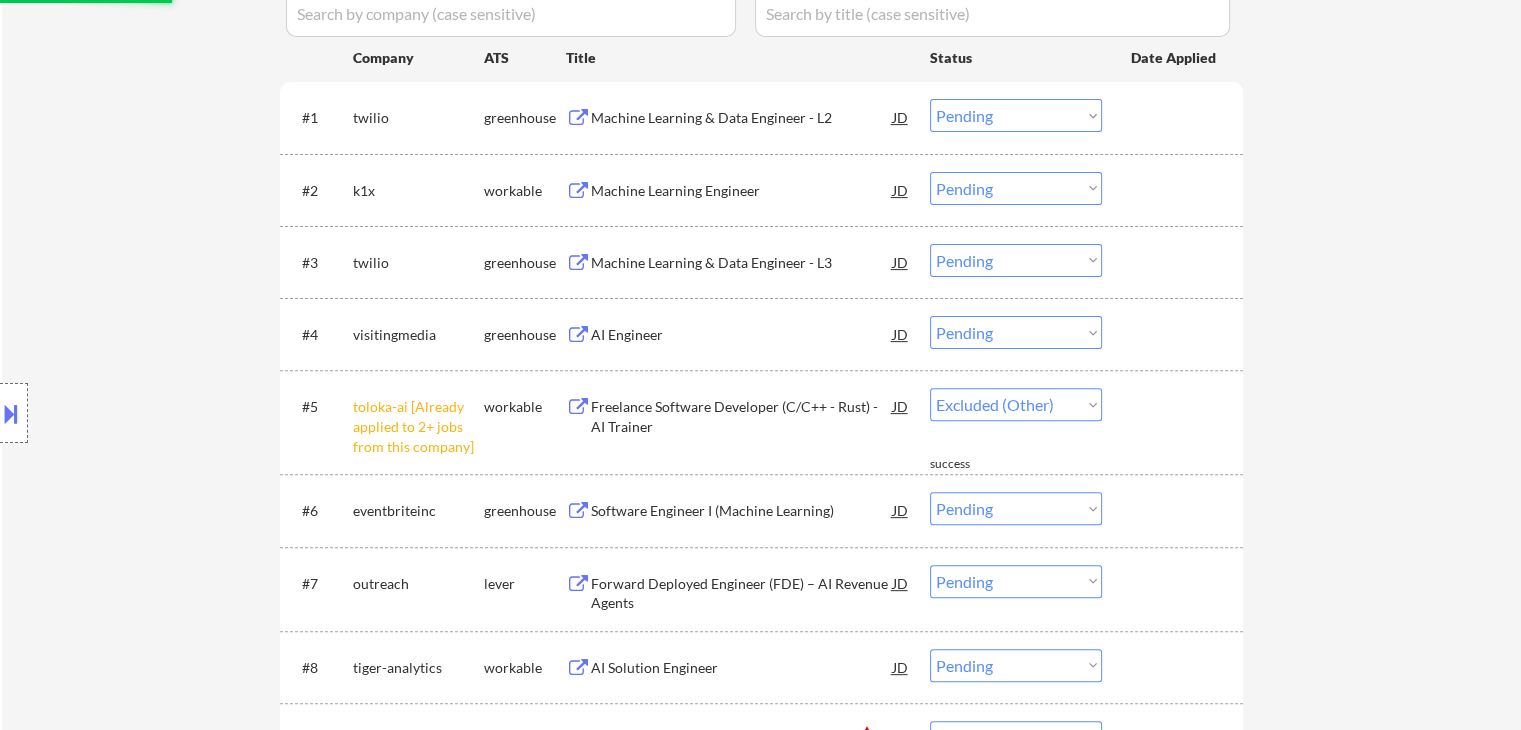 select on ""pending"" 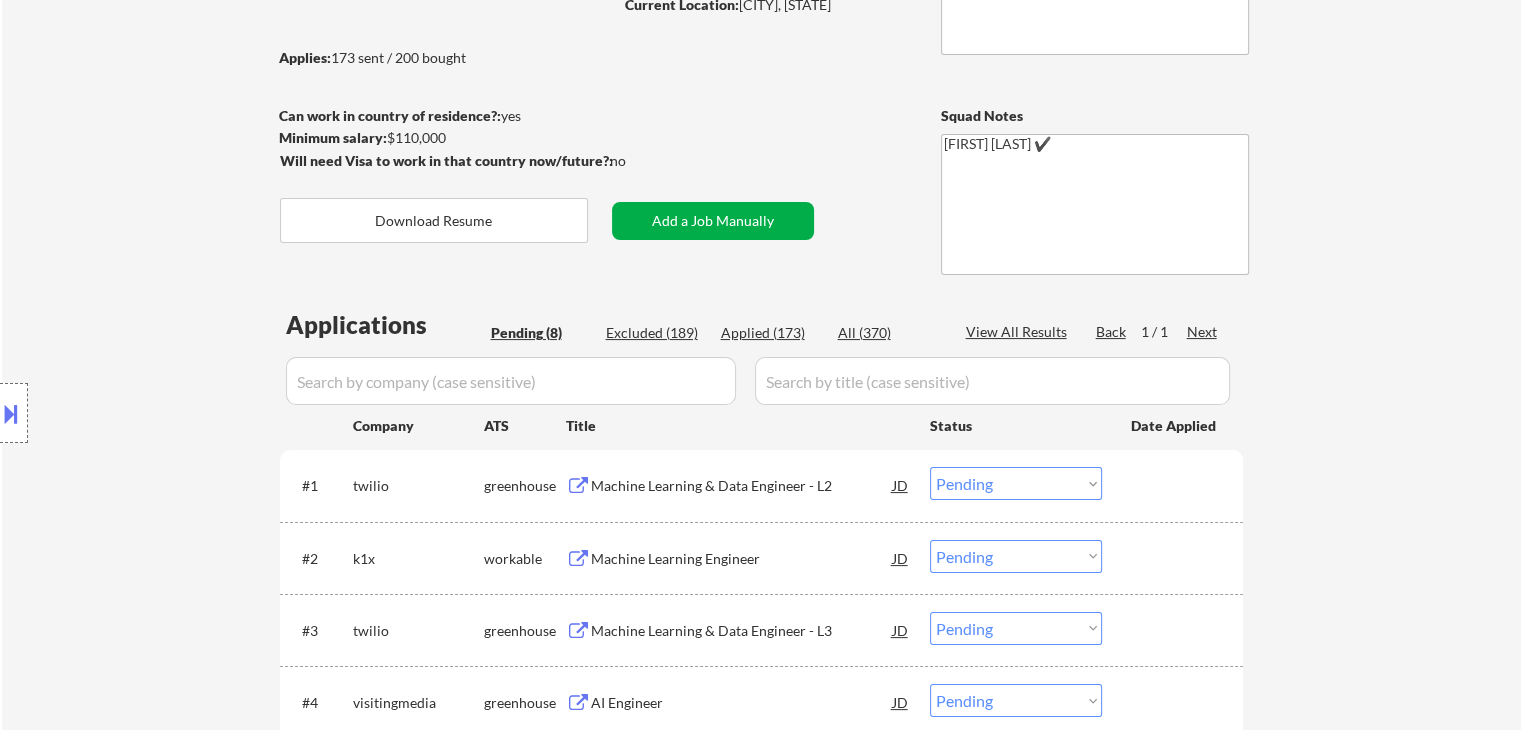 scroll, scrollTop: 236, scrollLeft: 0, axis: vertical 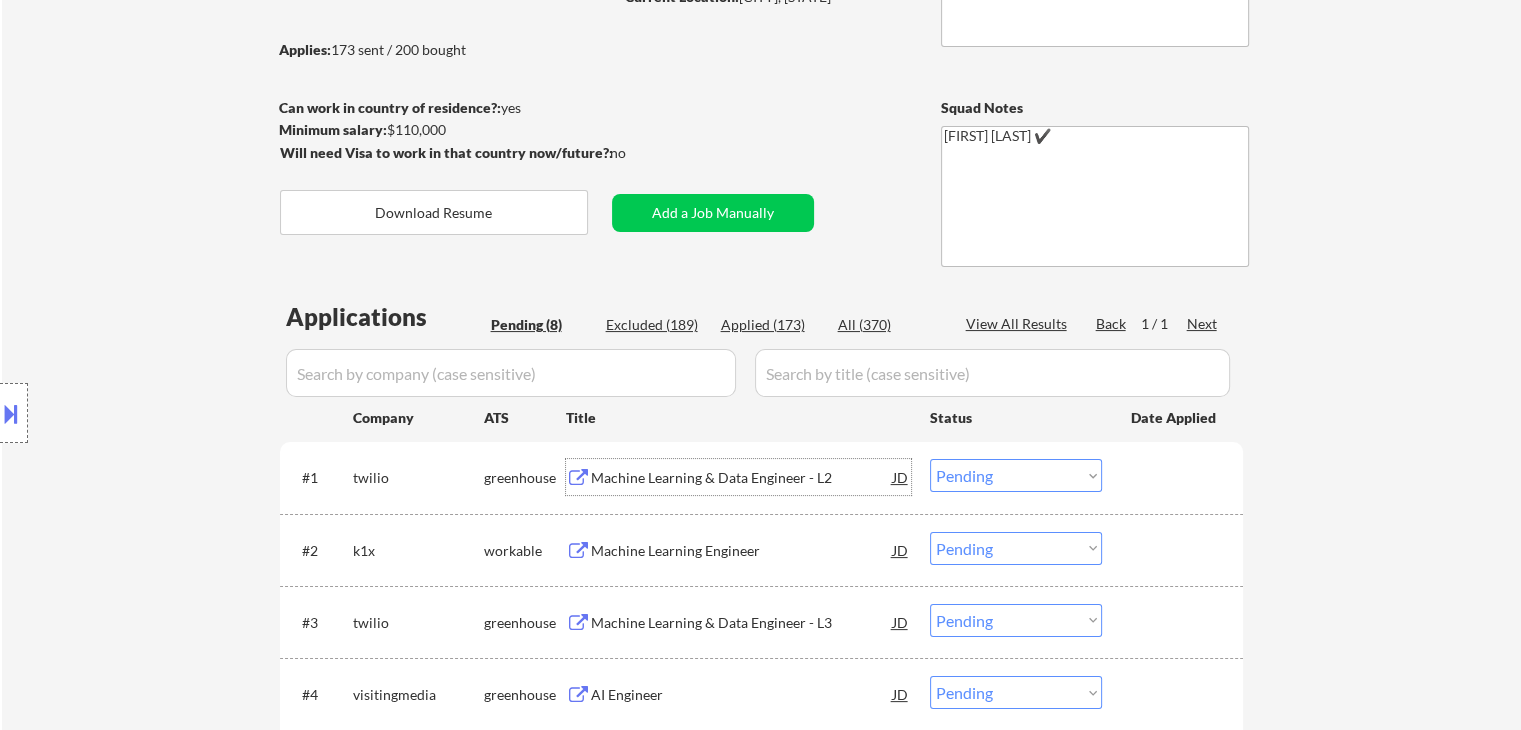click on "Machine Learning & Data Engineer - L2" at bounding box center (742, 478) 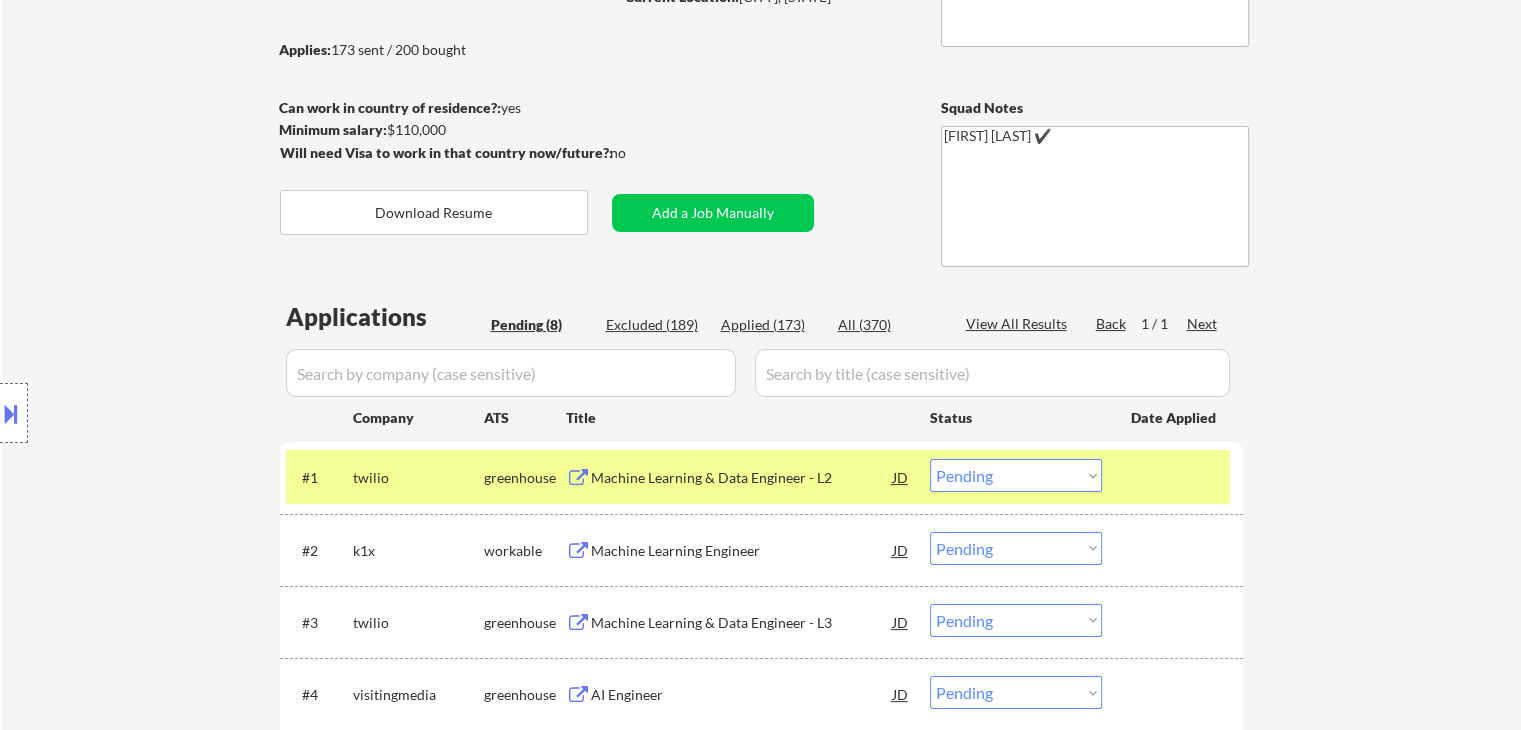click on "← Return to /applysquad Mailslurp Inbox Job Search Builder [FIRST] [LAST] User Email: [EMAIL] Application Email: [EMAIL] Mailslurp Email: [EMAIL] LinkedIn: https://www.linkedin.com/in/[FIRST]-[LAST]-[ID]/
Phone: [PHONE] Current Location: [CITY], [STATE] Applies: 173 sent / 200 bought Internal Notes reached out about resume - EF 2/24 Can work in country of residence?: yes Squad Notes Minimum salary: $110,000 Will need Visa to work in that country now/future?: no Download Resume Add a Job Manually [FIRST] [LAST] ✔️ Applications Pending (8) Excluded (189) Applied (173) All (370) View All Results Back 1 / 1
Next Company ATS Title Status Date Applied #1 twilio greenhouse Machine Learning & Data Engineer - L2 JD Choose an option... Pending Applied Excluded (Questions) Excluded (Expired) Excluded (Location) Excluded (Bad Match) Excluded (Blocklist) Excluded (Salary) Excluded (Other) #2 k1x workable JD Pending #3" at bounding box center (762, 474) 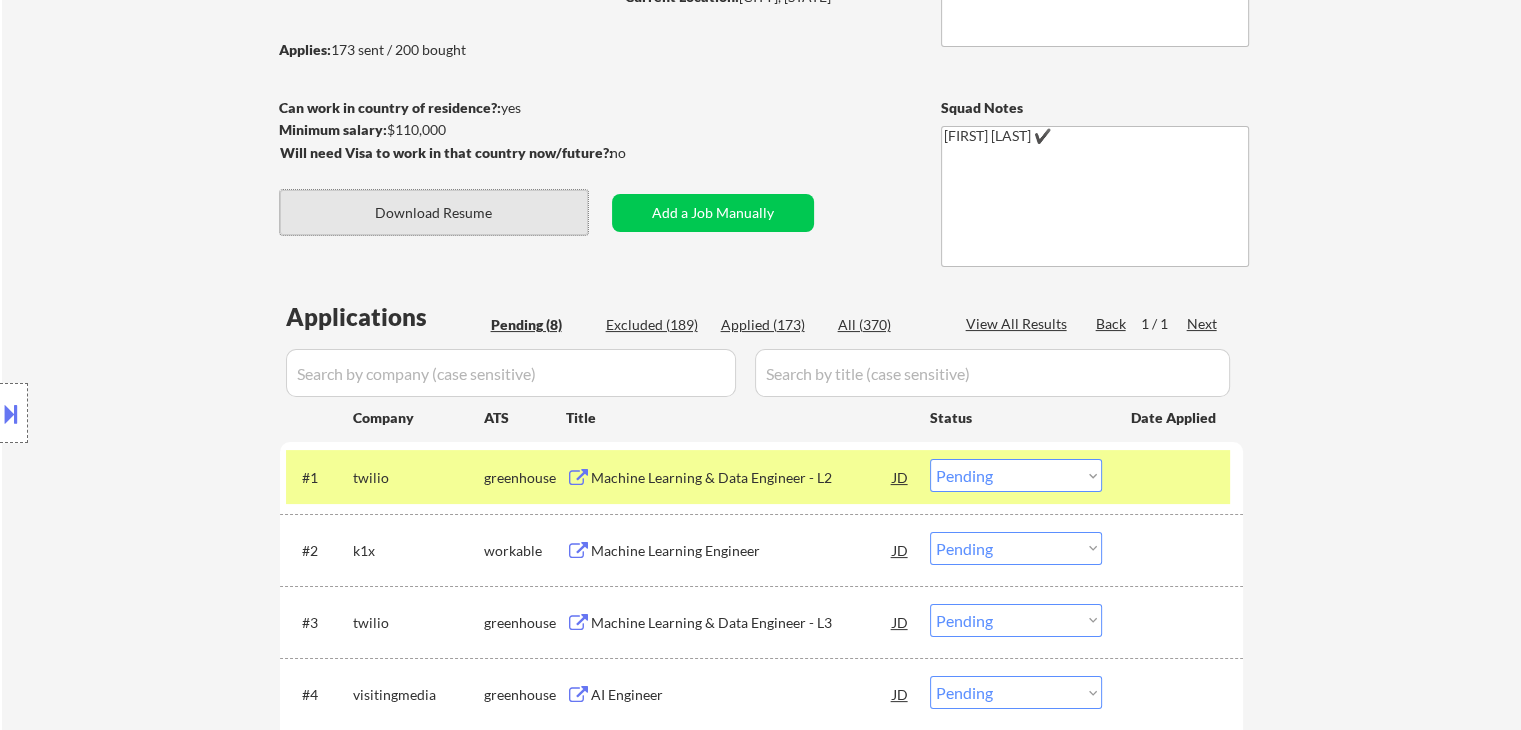 click on "Download Resume" at bounding box center [434, 212] 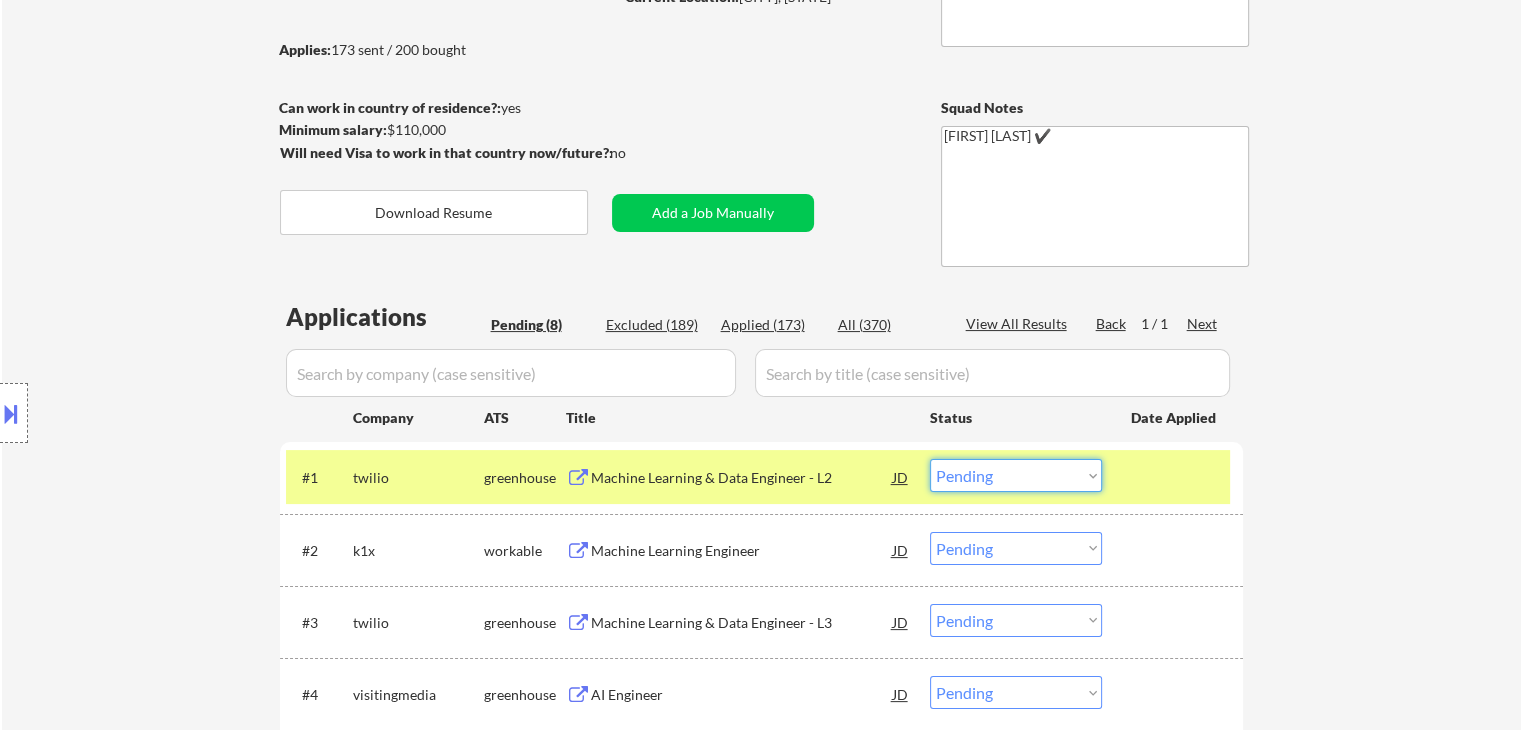 click on "Choose an option... Pending Applied Excluded (Questions) Excluded (Expired) Excluded (Location) Excluded (Bad Match) Excluded (Blocklist) Excluded (Salary) Excluded (Other)" at bounding box center (1016, 475) 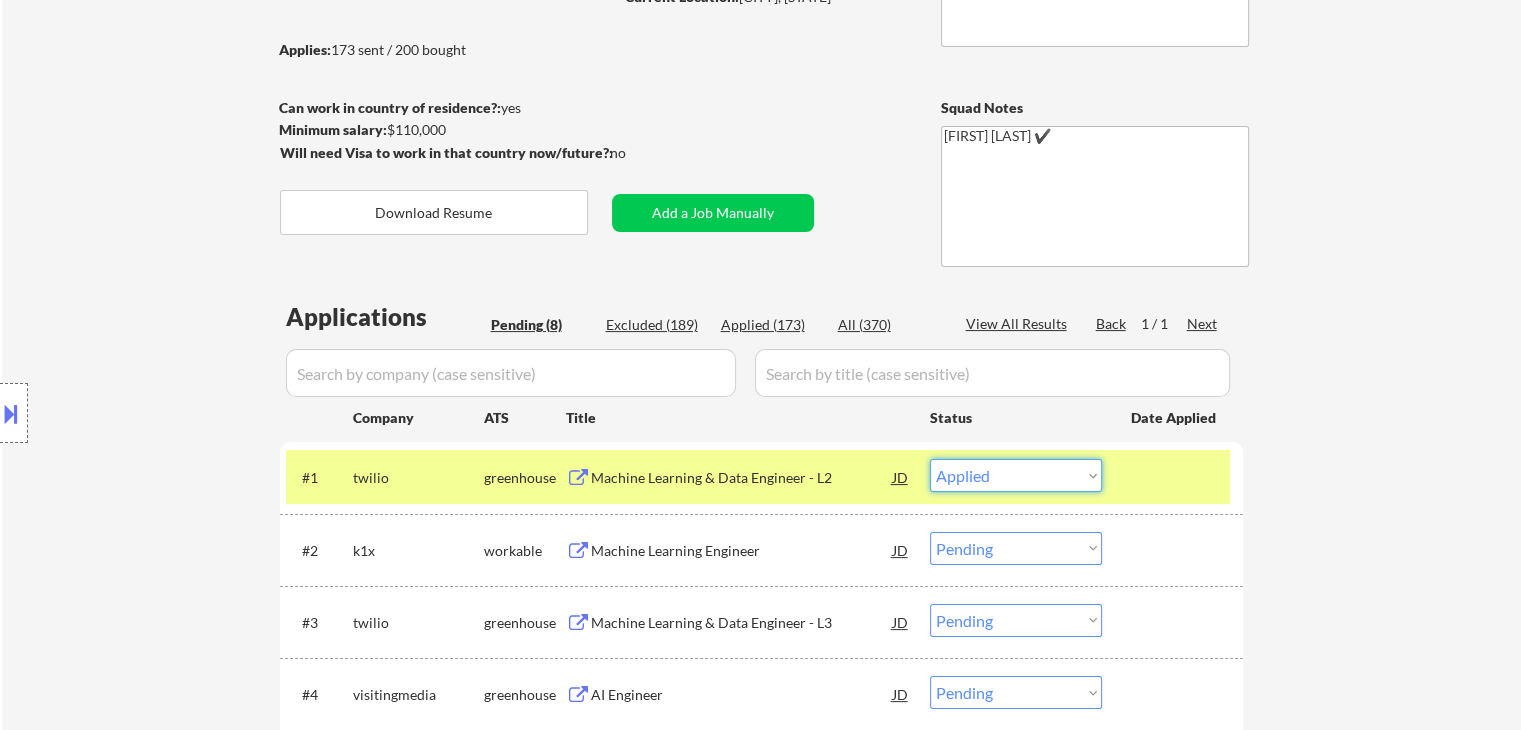 click on "Choose an option... Pending Applied Excluded (Questions) Excluded (Expired) Excluded (Location) Excluded (Bad Match) Excluded (Blocklist) Excluded (Salary) Excluded (Other)" at bounding box center (1016, 475) 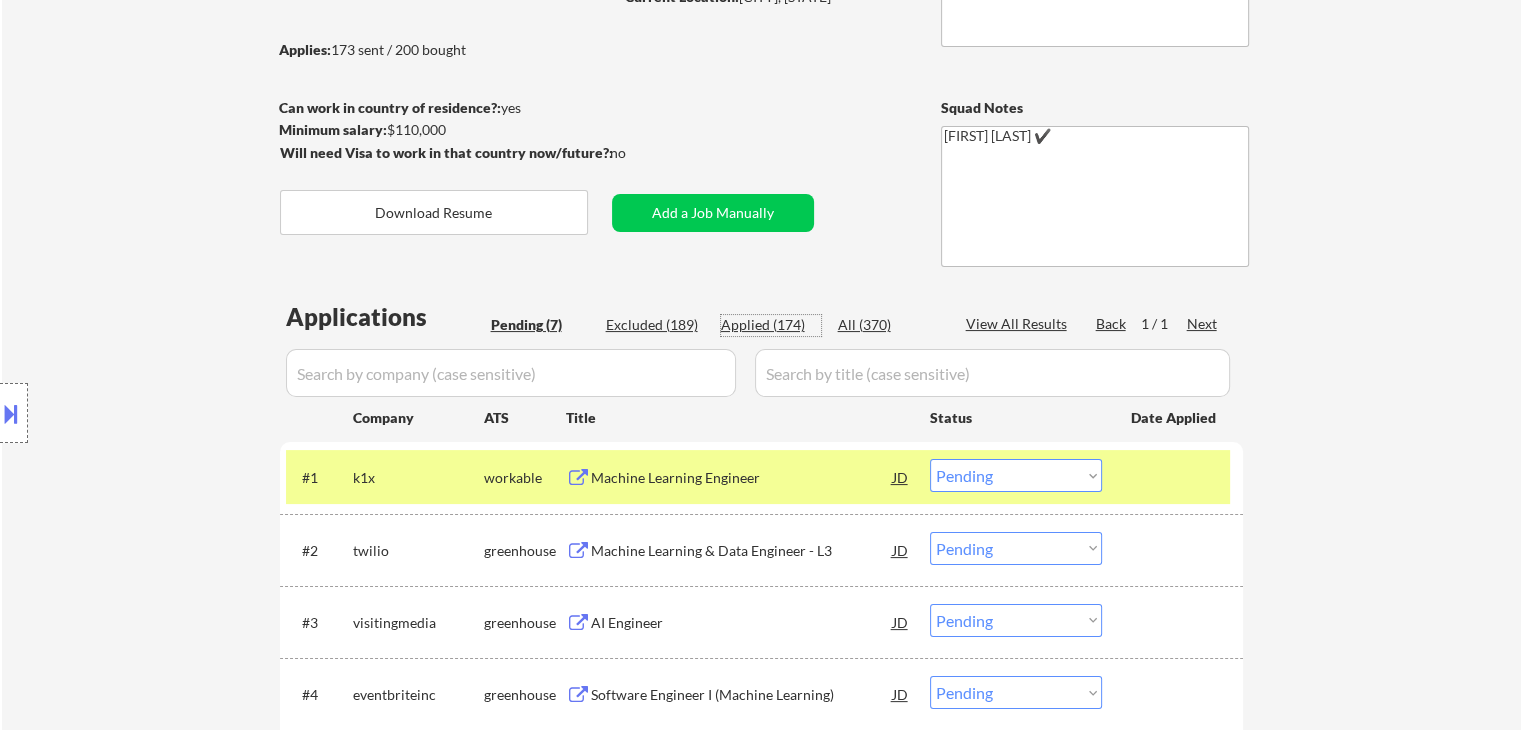 click on "Applied (174)" at bounding box center (771, 325) 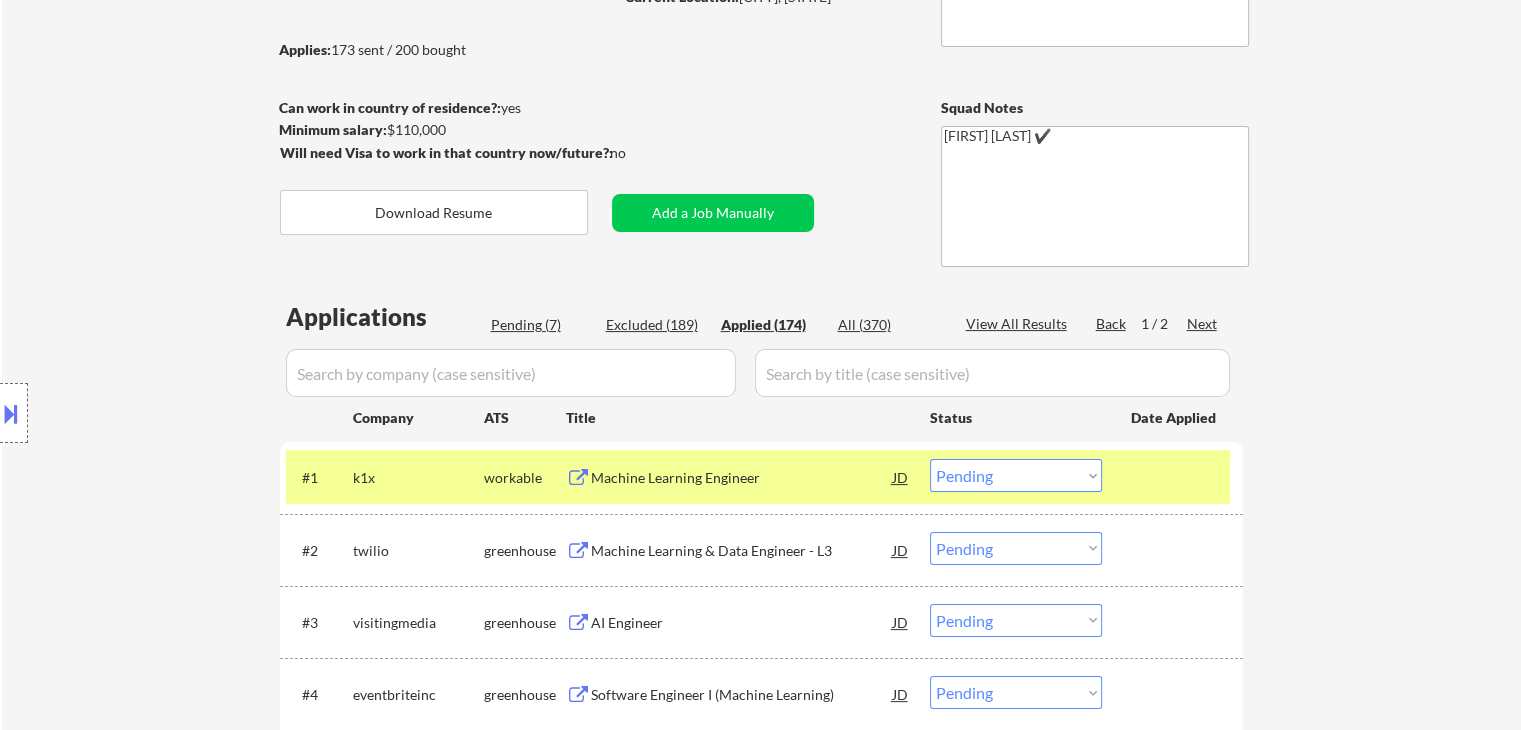 select on ""applied"" 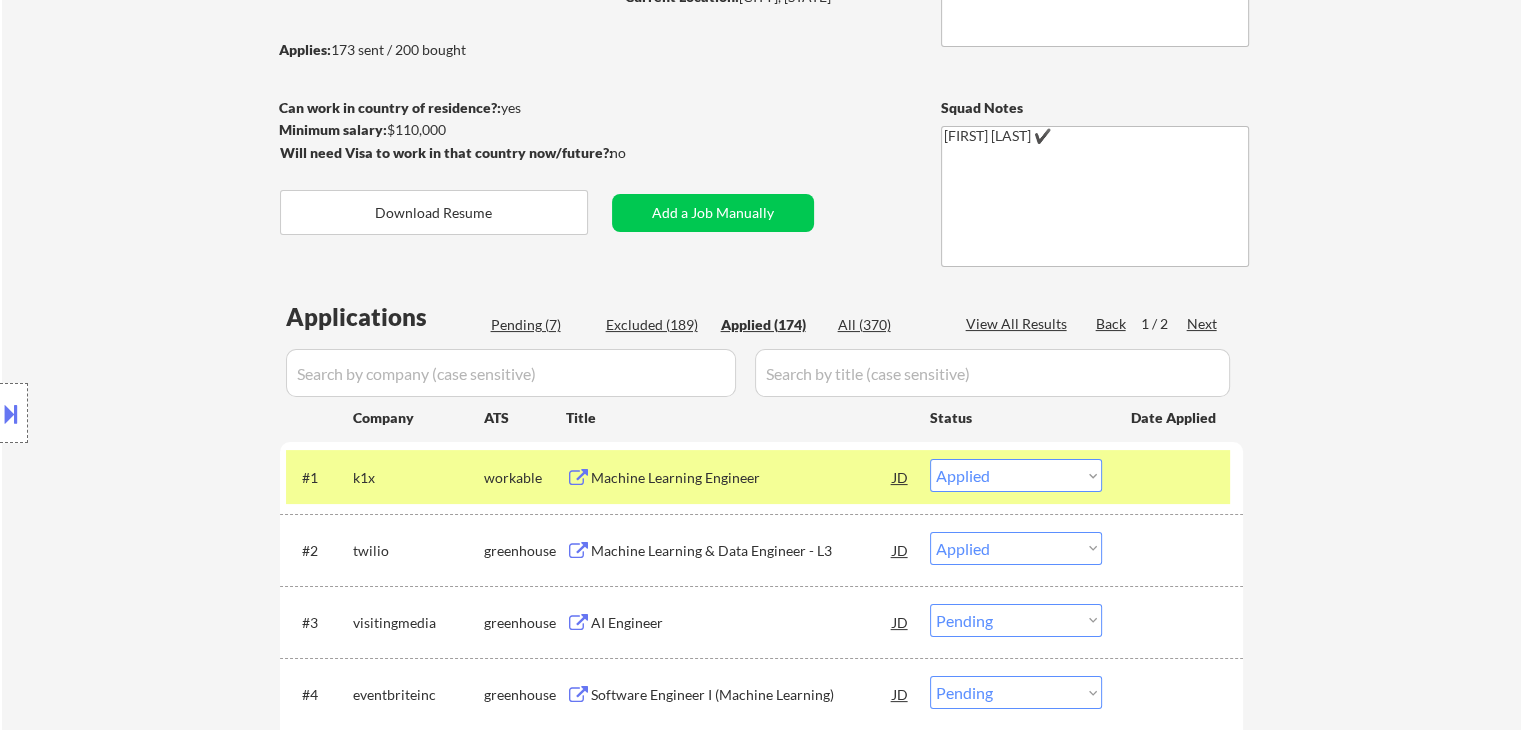 select on ""applied"" 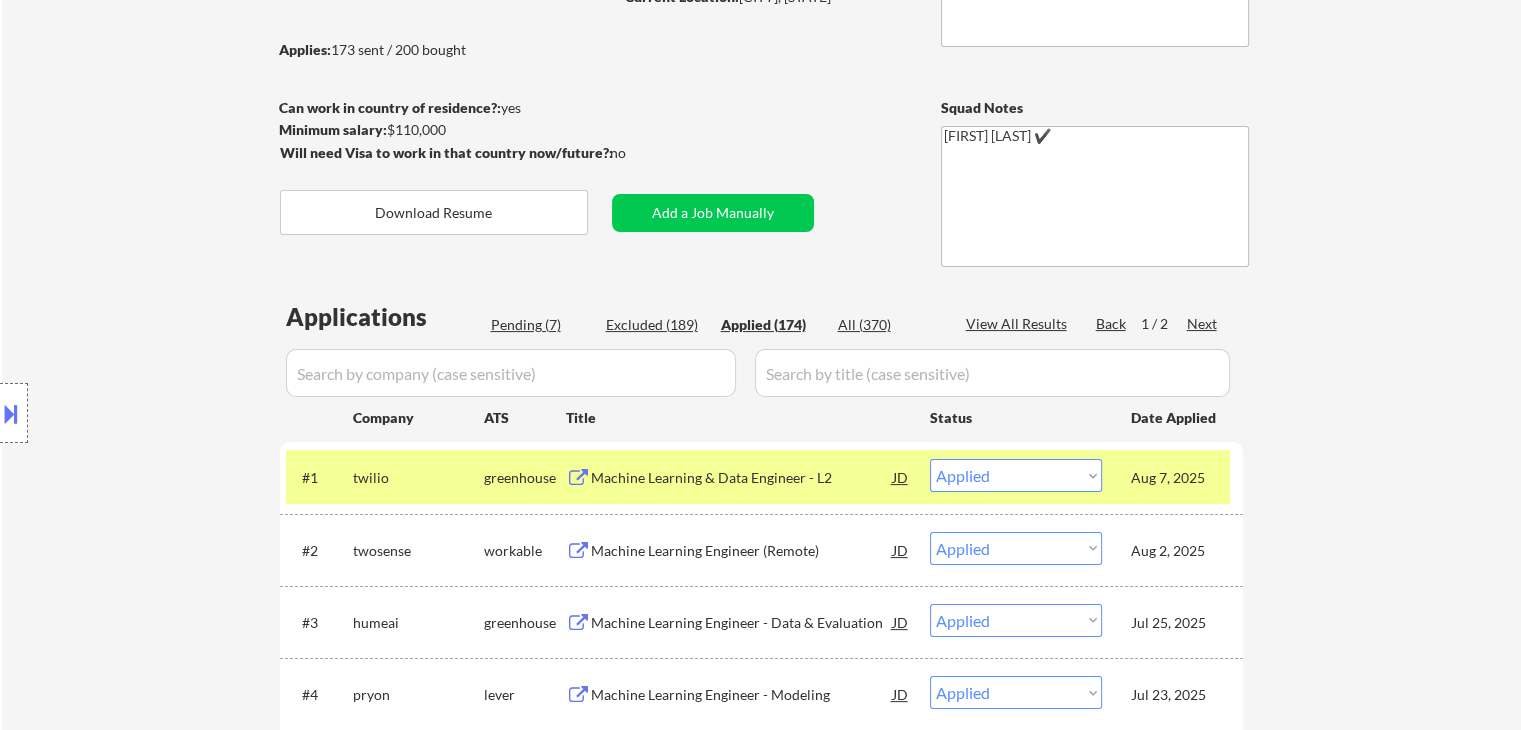 select on ""applied"" 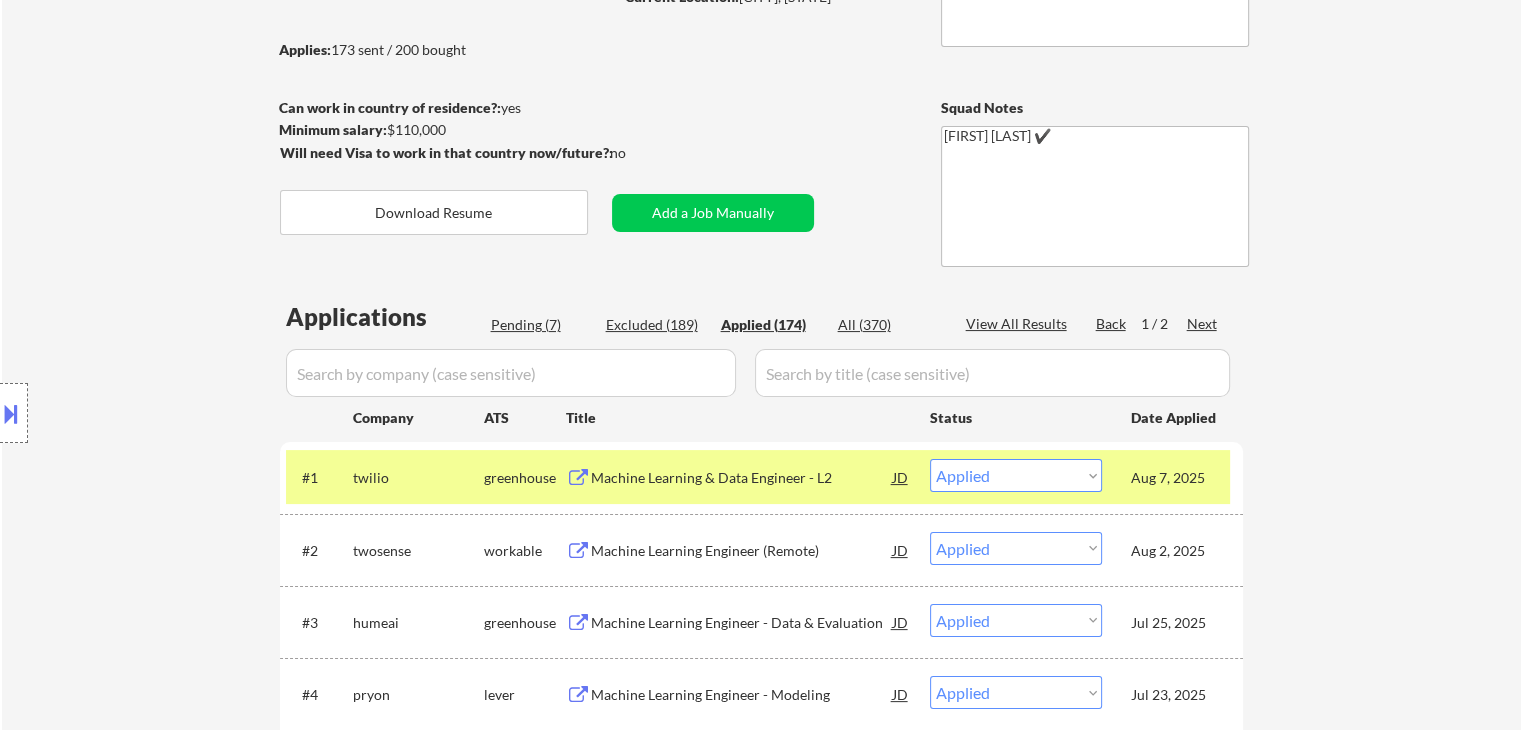 select on ""applied"" 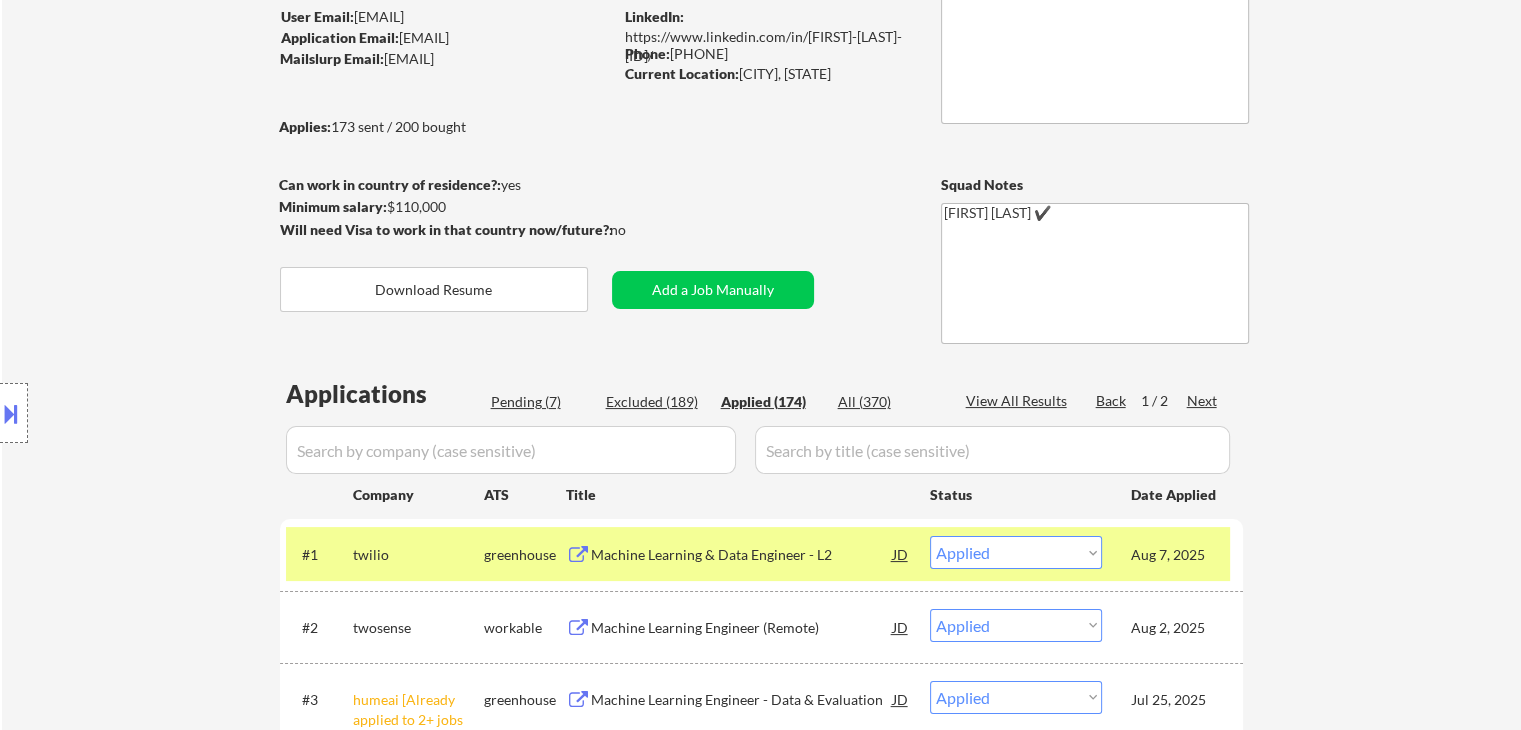 click on "← Return to /applysquad Mailslurp Inbox Job Search Builder [FIRST] [LAST] User Email: [EMAIL] Application Email: [EMAIL] Mailslurp Email: [EMAIL] LinkedIn: https://www.linkedin.com/in/[FIRST]-[LAST]-[ID]/
Phone: [PHONE] Current Location: [CITY], [STATE] Applies: 173 sent / 200 bought Internal Notes reached out about resume - EF 2/24 Can work in country of residence?: yes Squad Notes Minimum salary: $110,000 Will need Visa to work in that country now/future?: no Download Resume Add a Job Manually [FIRST] [LAST] ✔️ Applications Pending (7) Excluded (189) Applied (174) All (370) View All Results Back 1 / 2
Next Company ATS Title Status Date Applied #1 twilio greenhouse Machine Learning & Data Engineer - L2 JD Choose an option... Pending Applied Excluded (Questions) Excluded (Expired) Excluded (Location) Excluded (Bad Match) Excluded (Blocklist) Excluded (Salary) Excluded (Other) Aug 7, 2025 success #2 JD #3" at bounding box center [761, 4086] 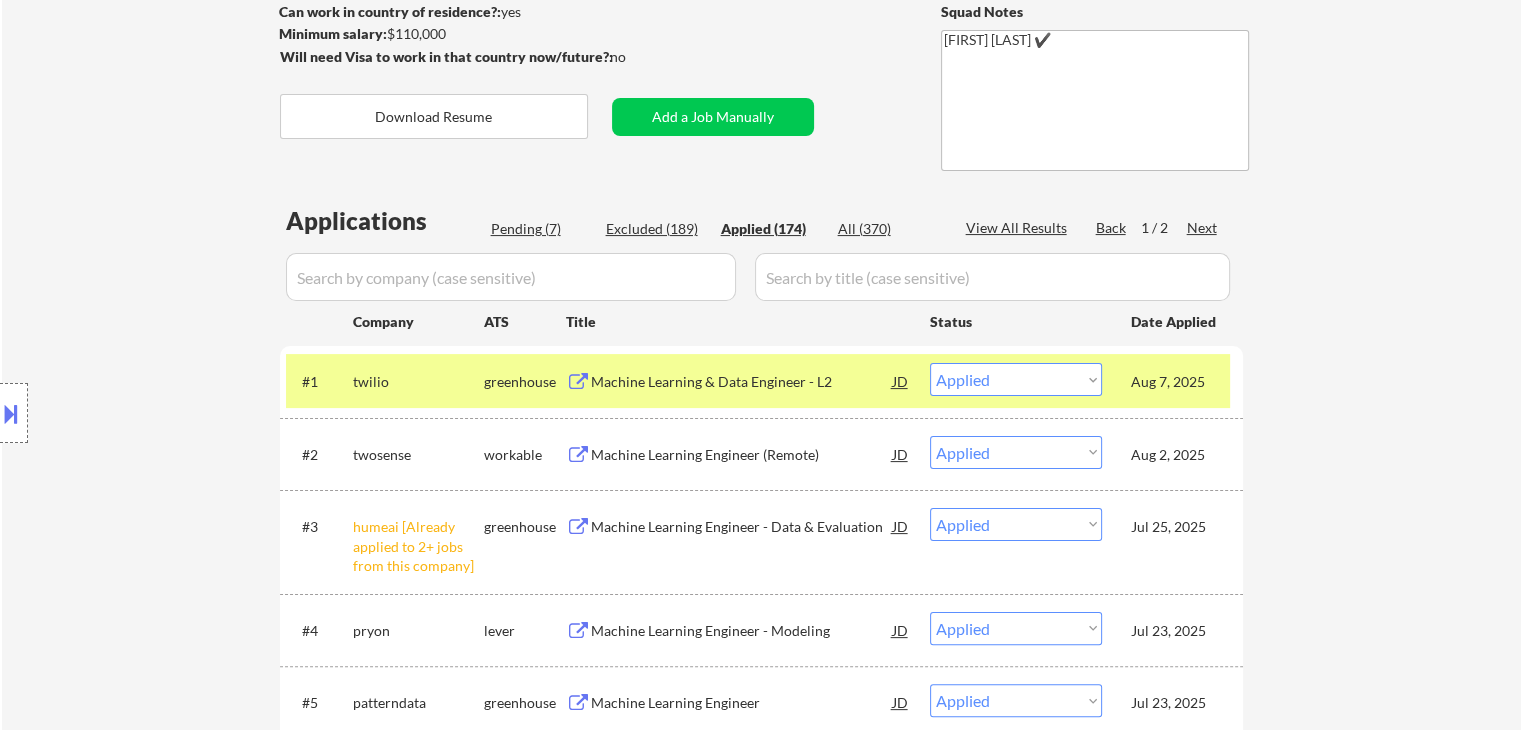 scroll, scrollTop: 322, scrollLeft: 0, axis: vertical 